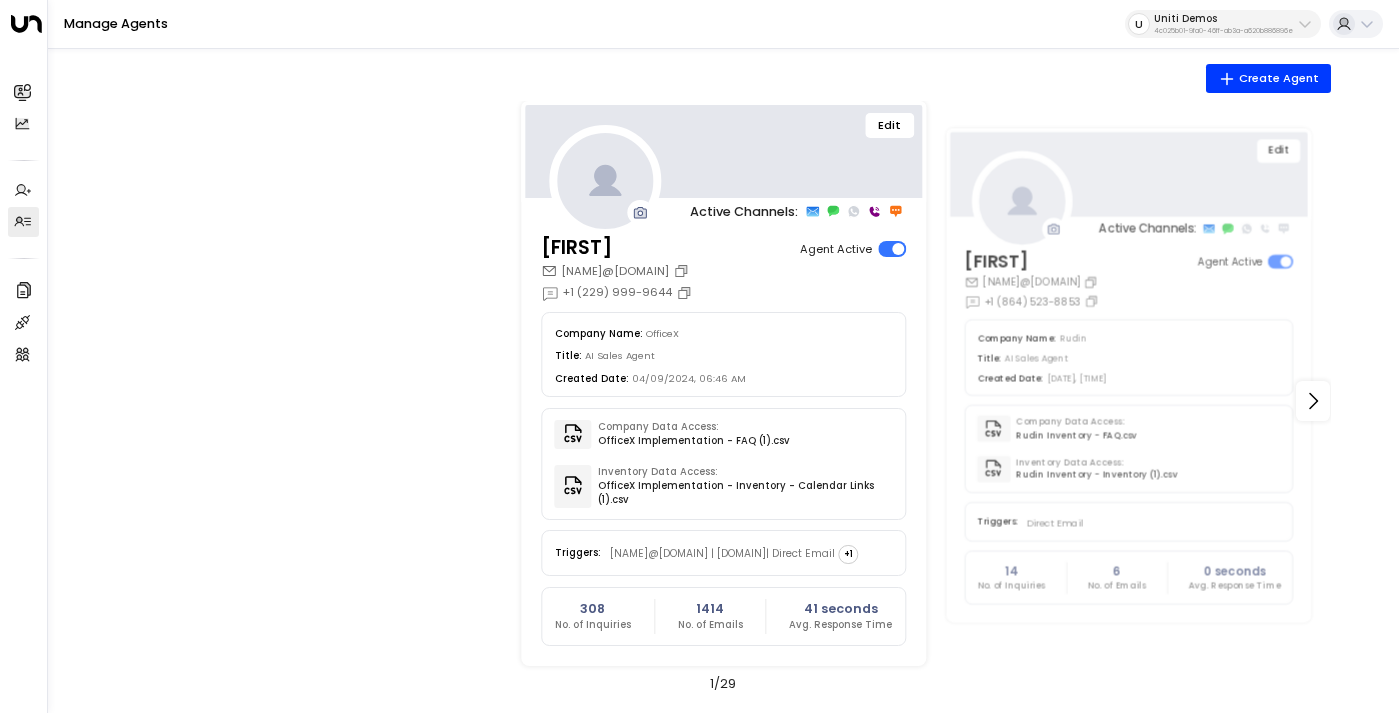 scroll, scrollTop: 0, scrollLeft: 0, axis: both 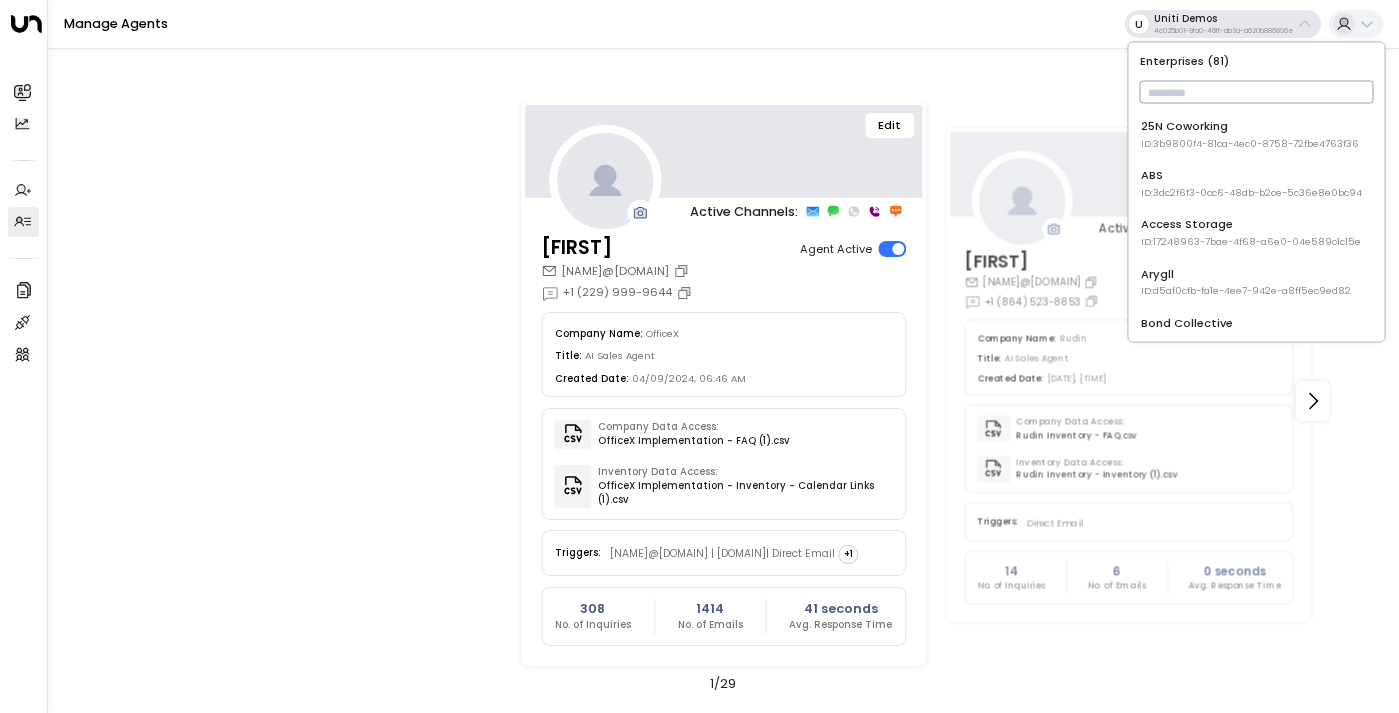 click at bounding box center [1257, 92] 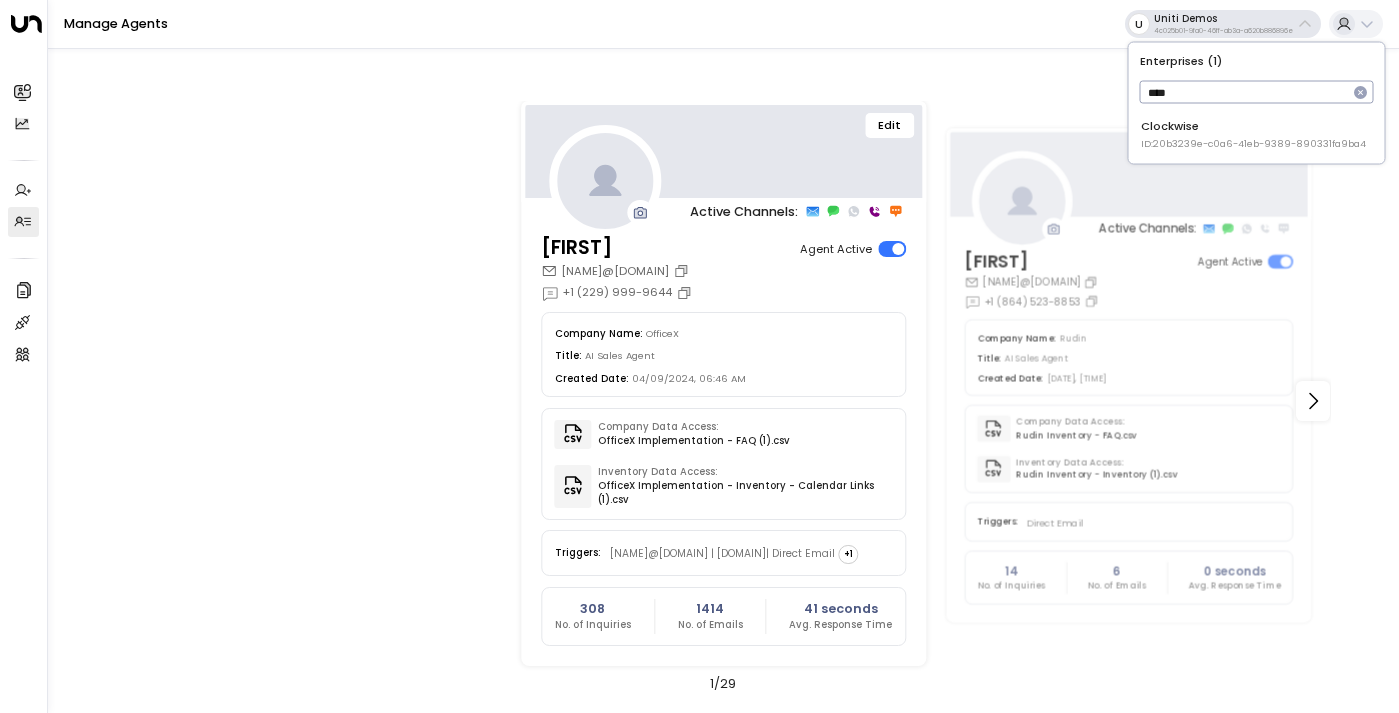type on "****" 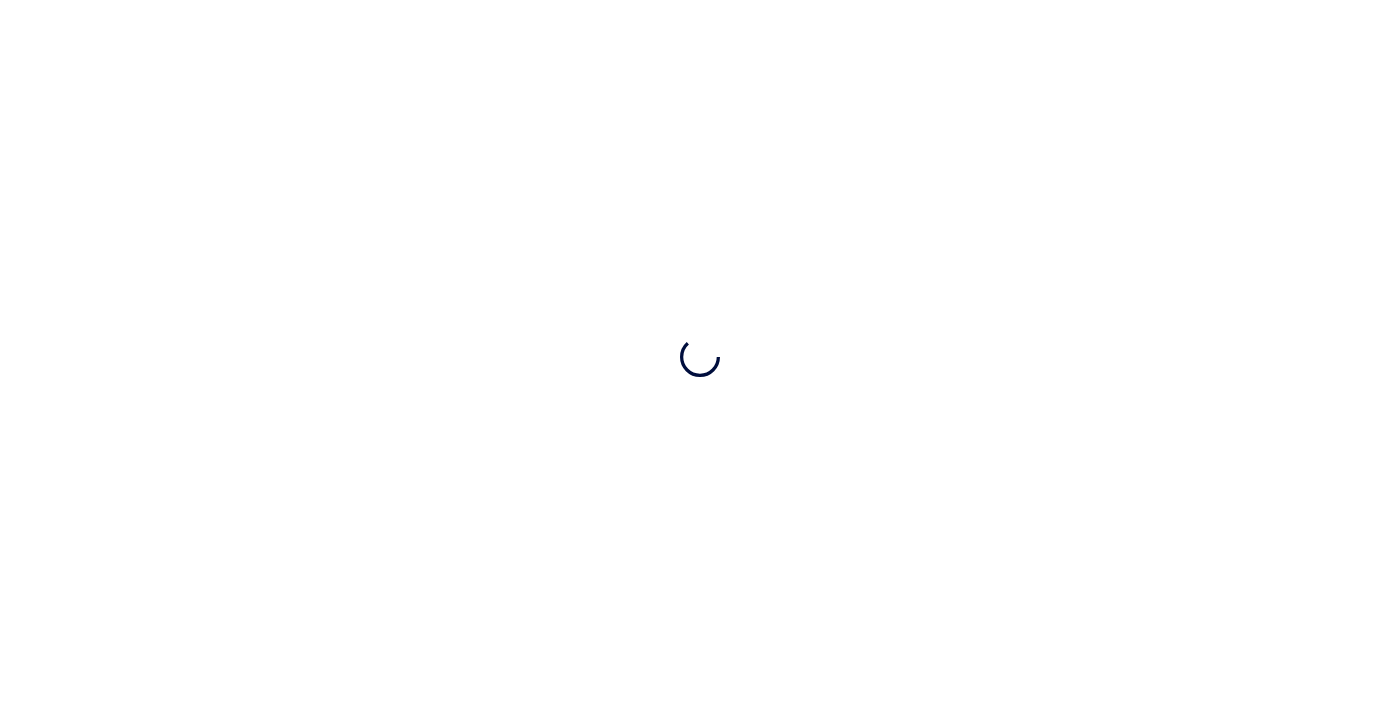 scroll, scrollTop: 0, scrollLeft: 0, axis: both 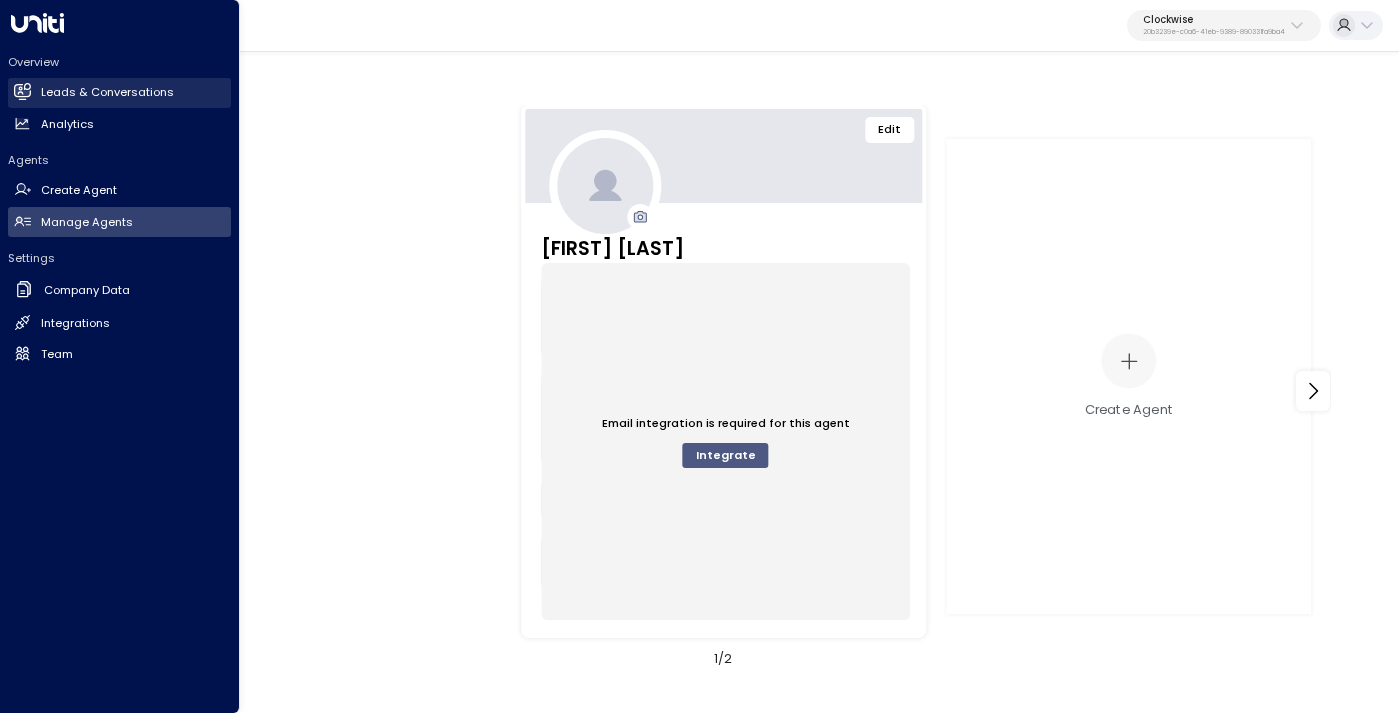 click on "Leads & Conversations" at bounding box center (107, 92) 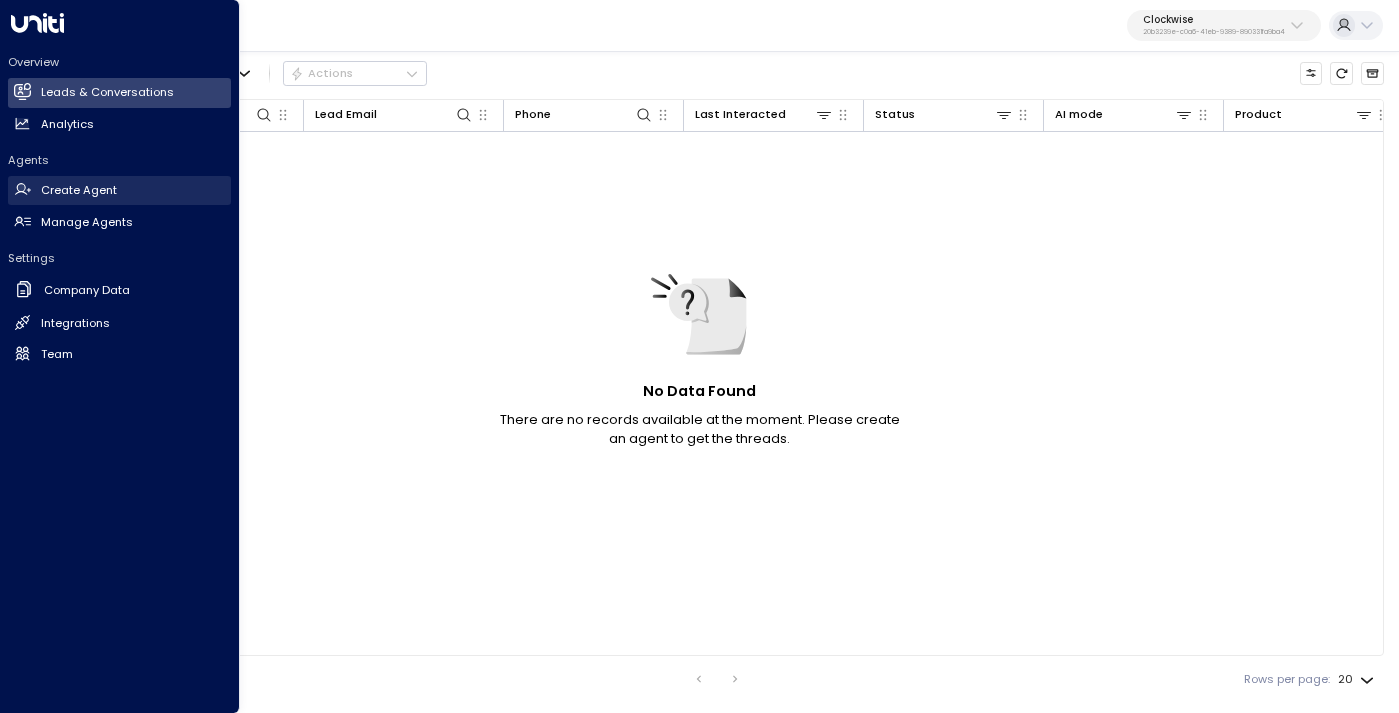 click on "Create Agent" at bounding box center [79, 190] 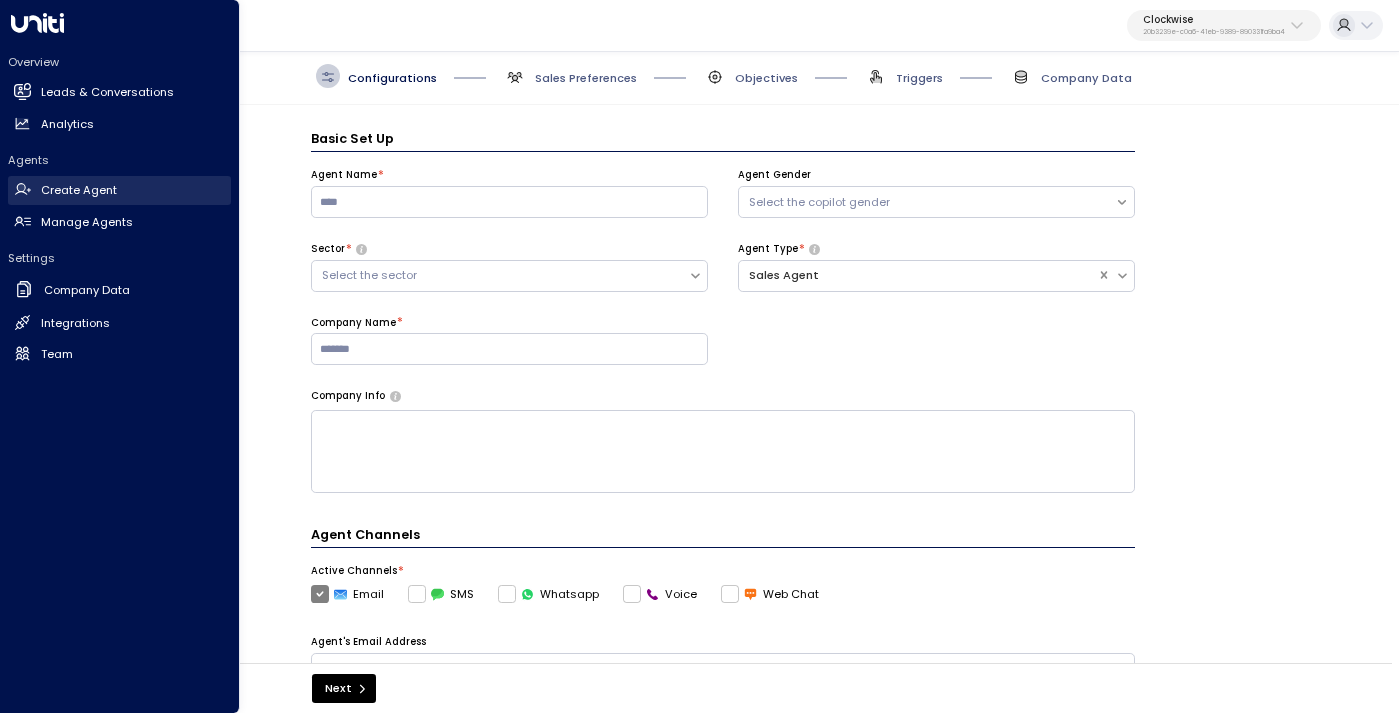 scroll, scrollTop: 24, scrollLeft: 0, axis: vertical 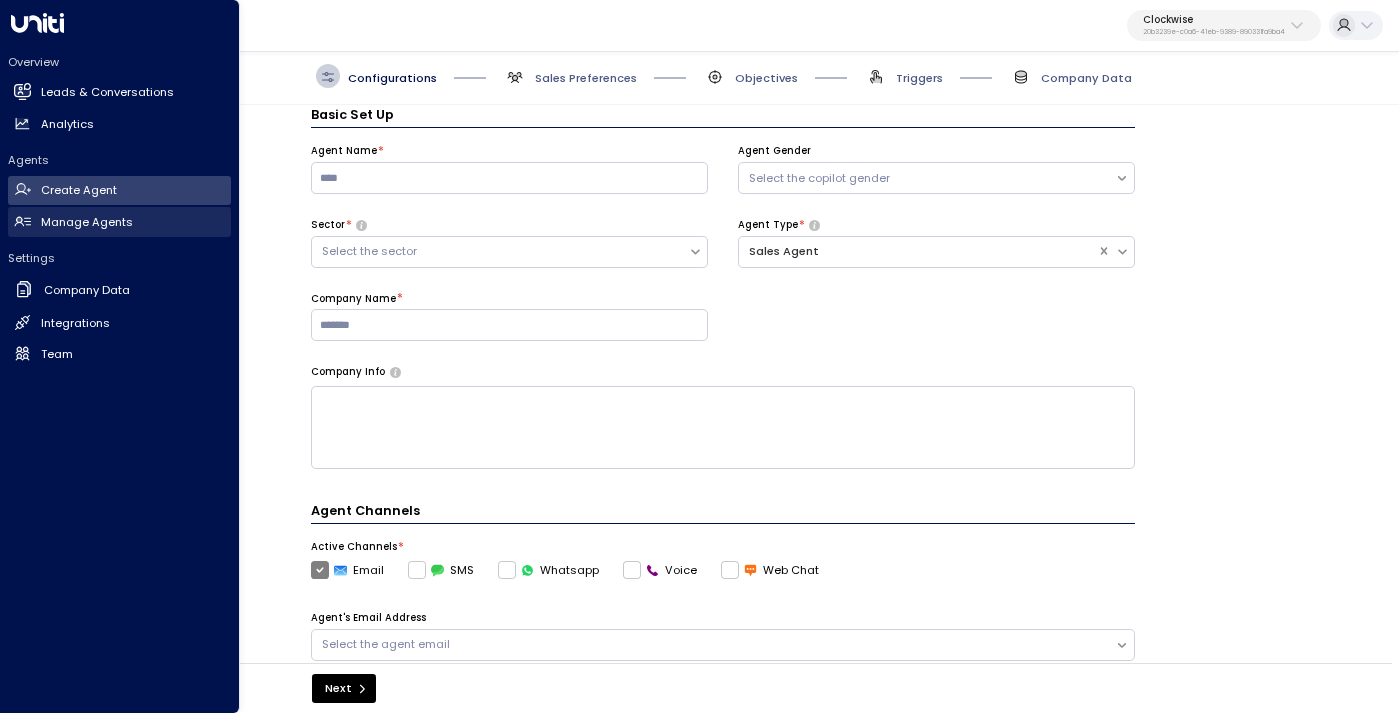 click on "Manage Agents" at bounding box center (87, 222) 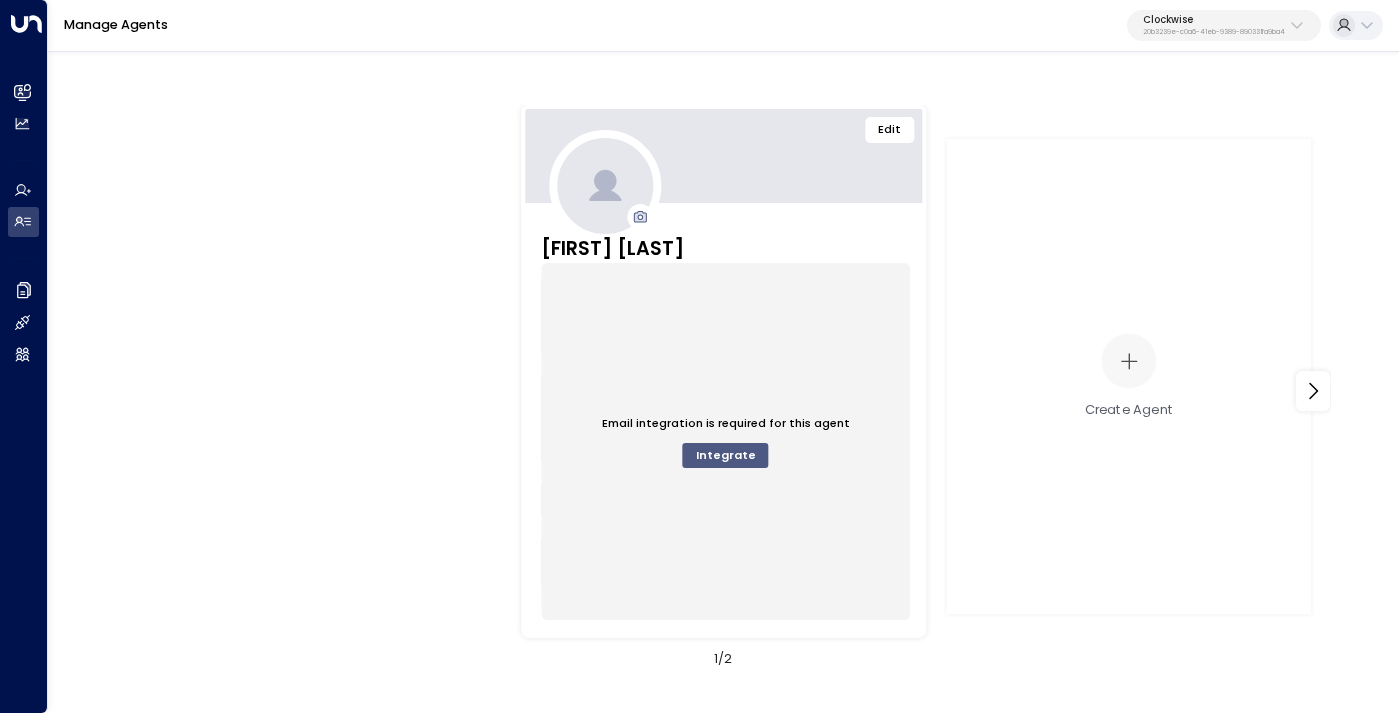 click on "Edit Sophie Bennett Company Name: Clockwise Title: AI Sales Agent Created Date: 07/31/2025, 11:11 AM Company Data Access: Clockwise_FAQs.csv Inventory Data Access: Clockwise Implementation - Inventory Template.csv Triggers: Direct Email 0 No. of Inquiries 0 No. of Emails 0 seconds Avg. Response Time Email integration is required for this agent Integrate Create Agent 1  /  2" at bounding box center [724, 390] 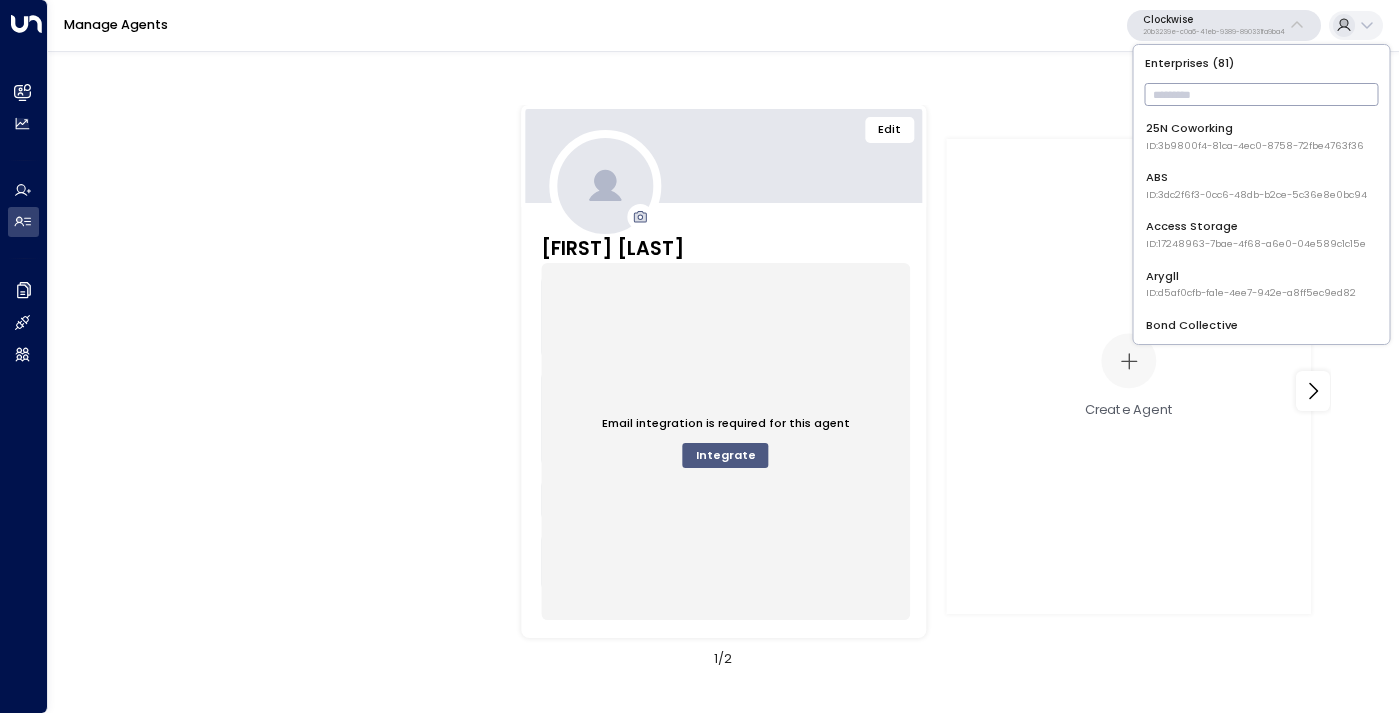 click at bounding box center [1262, 94] 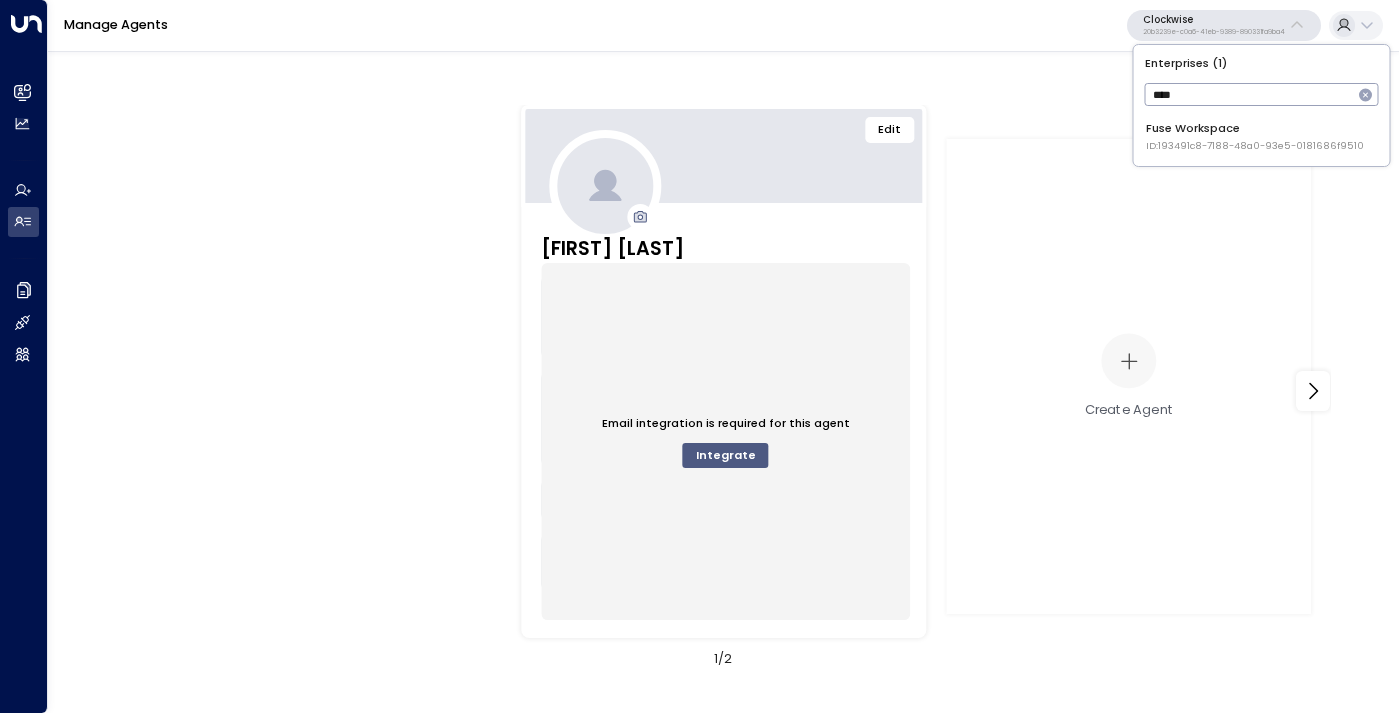 type on "****" 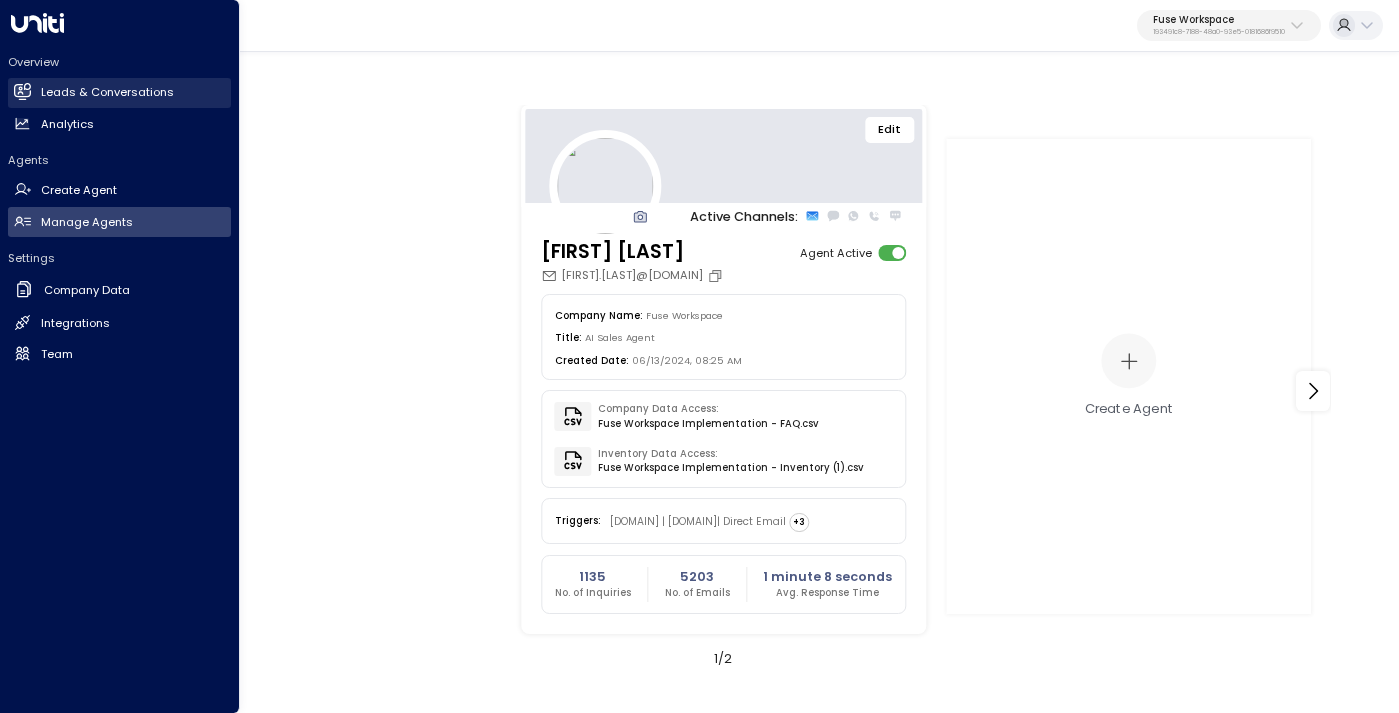 click on "Leads & Conversations" at bounding box center [107, 92] 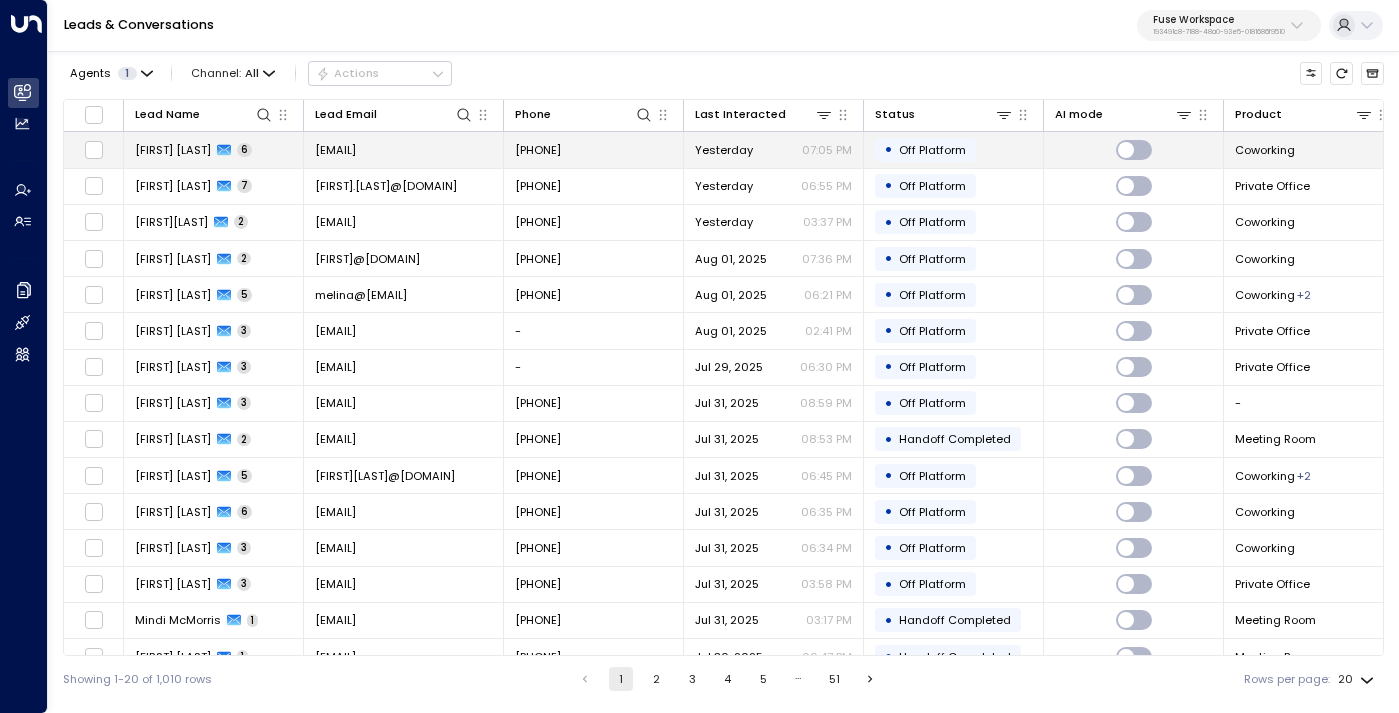 click on "china33.sj@gmail.com" at bounding box center [404, 149] 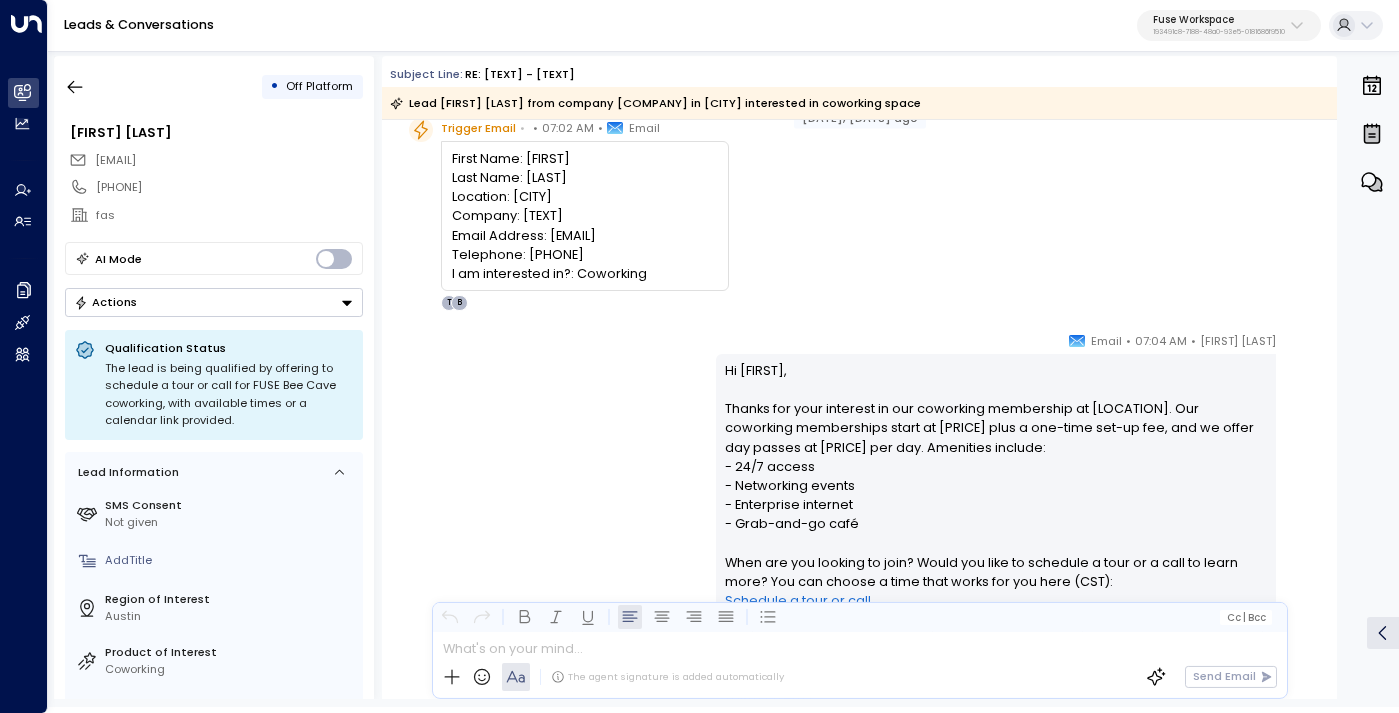 scroll, scrollTop: 0, scrollLeft: 0, axis: both 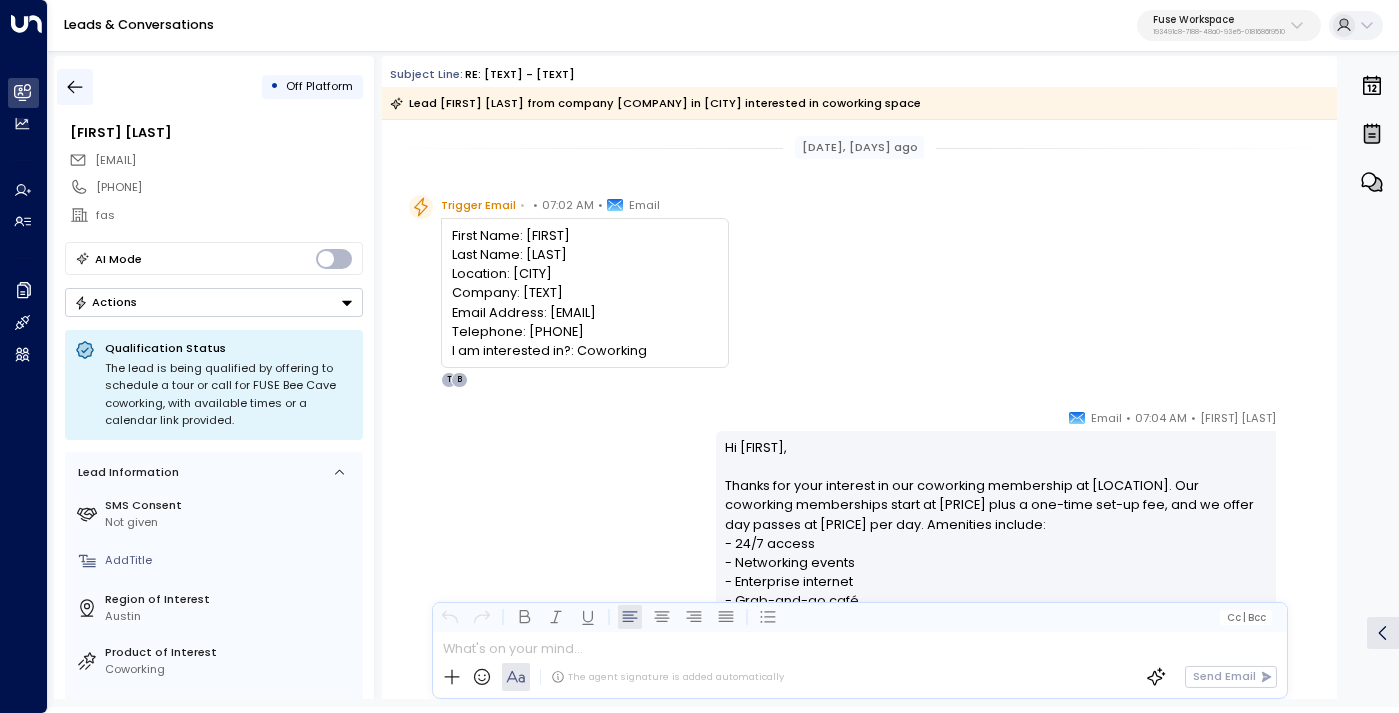 click 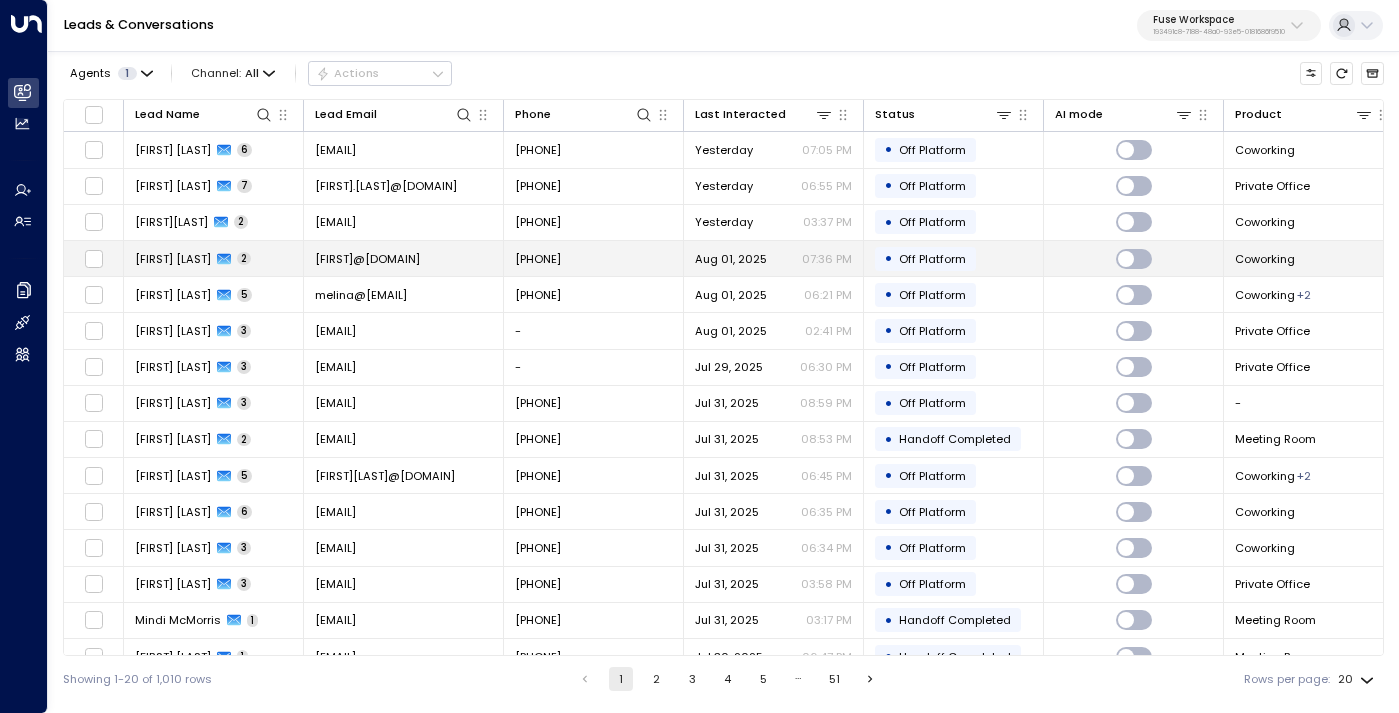 click on "csummers3@wayfair.com" at bounding box center [367, 259] 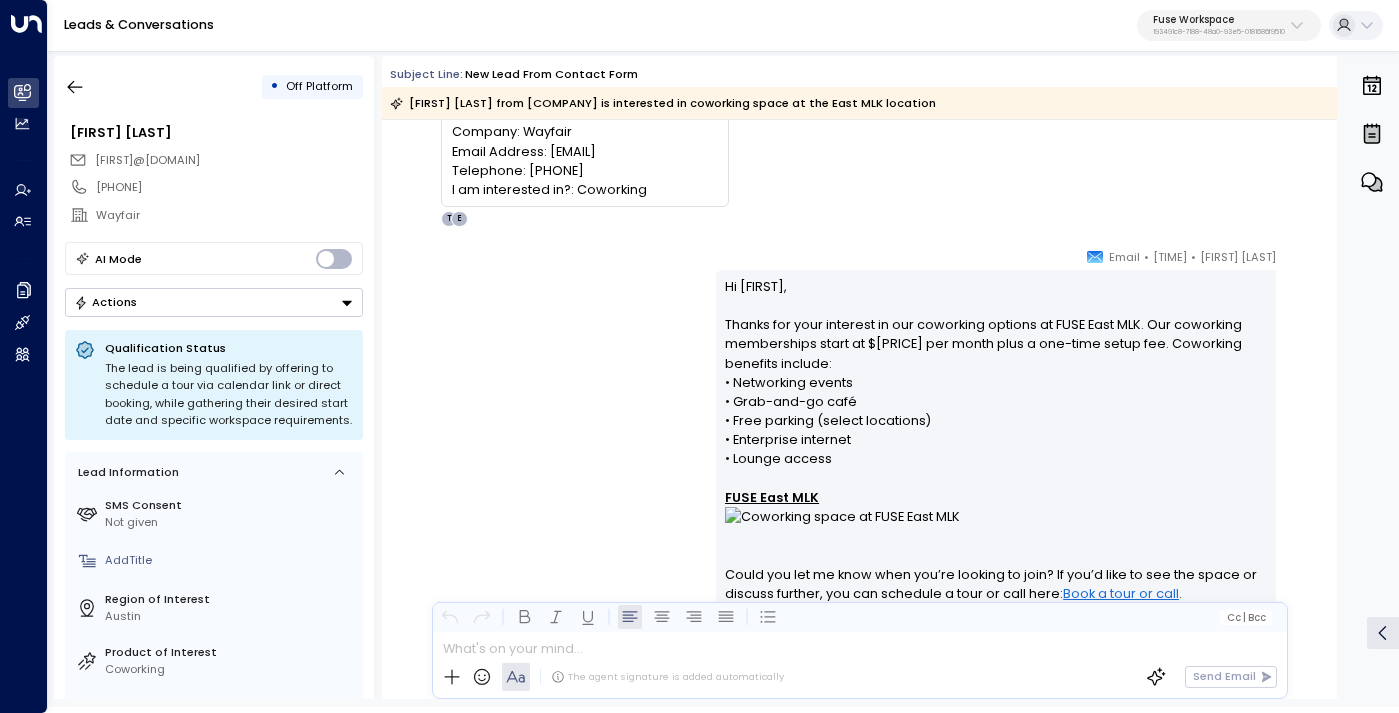 scroll, scrollTop: 146, scrollLeft: 0, axis: vertical 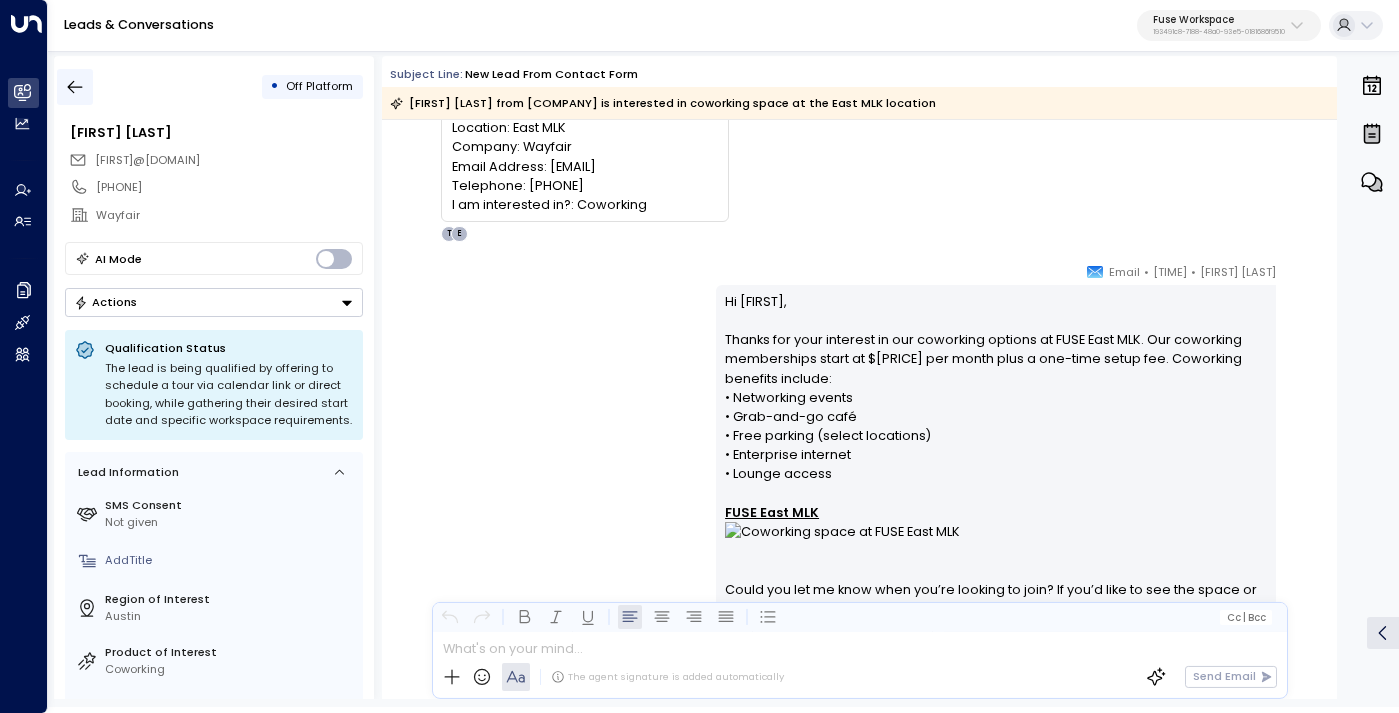 click at bounding box center (75, 87) 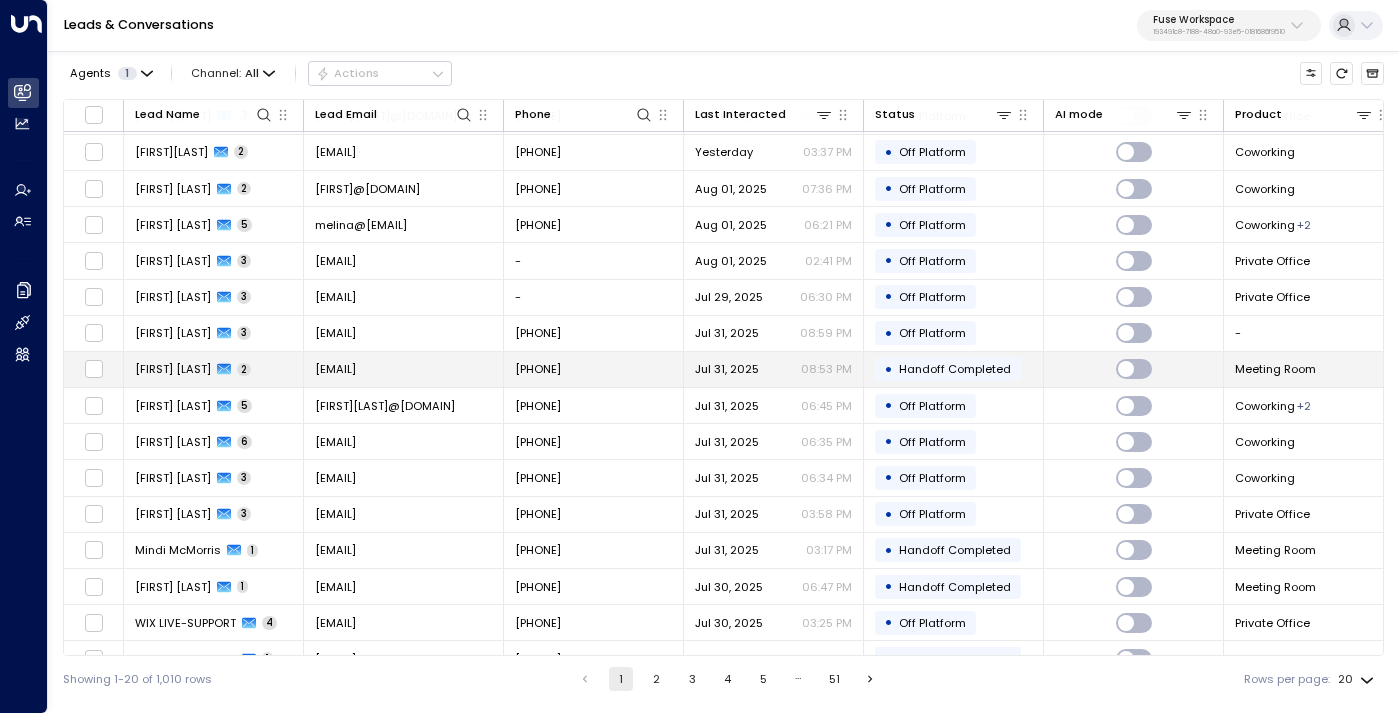 scroll, scrollTop: 71, scrollLeft: 0, axis: vertical 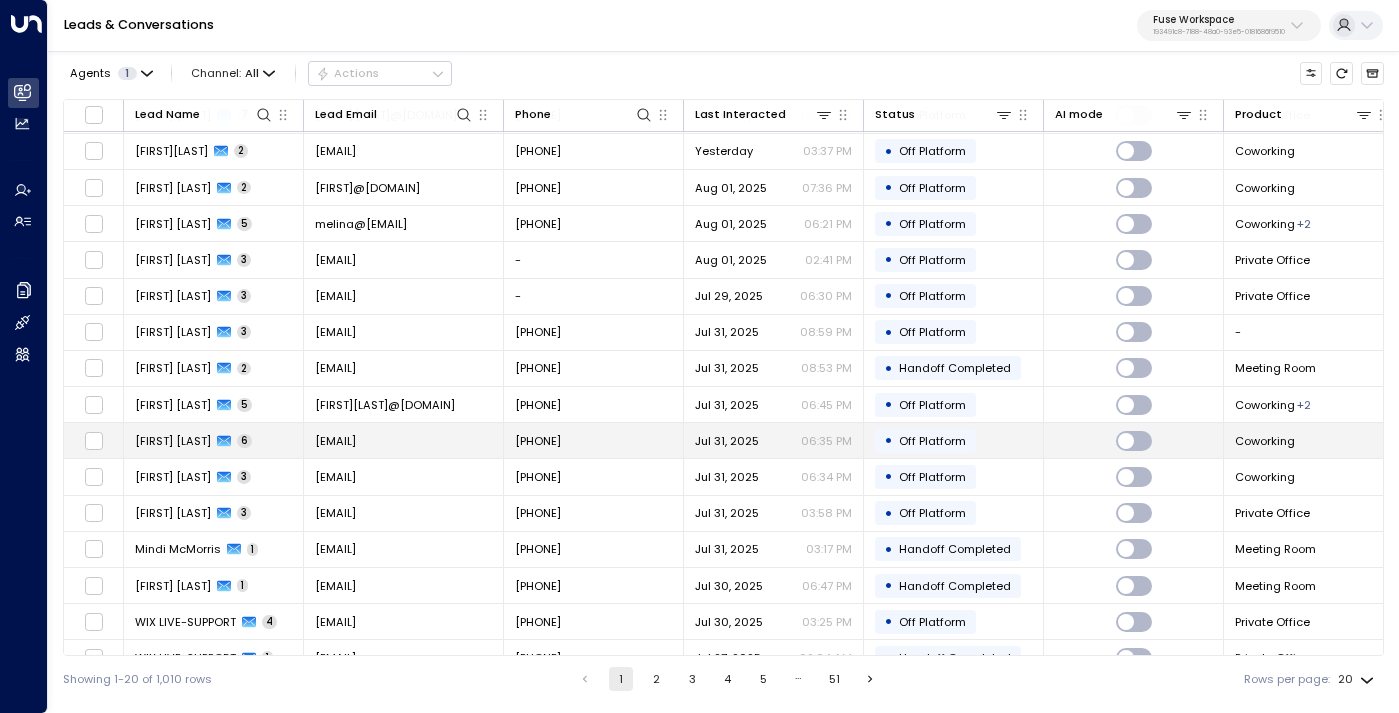 click on "mandconnor.1@gmail.com" at bounding box center [335, 441] 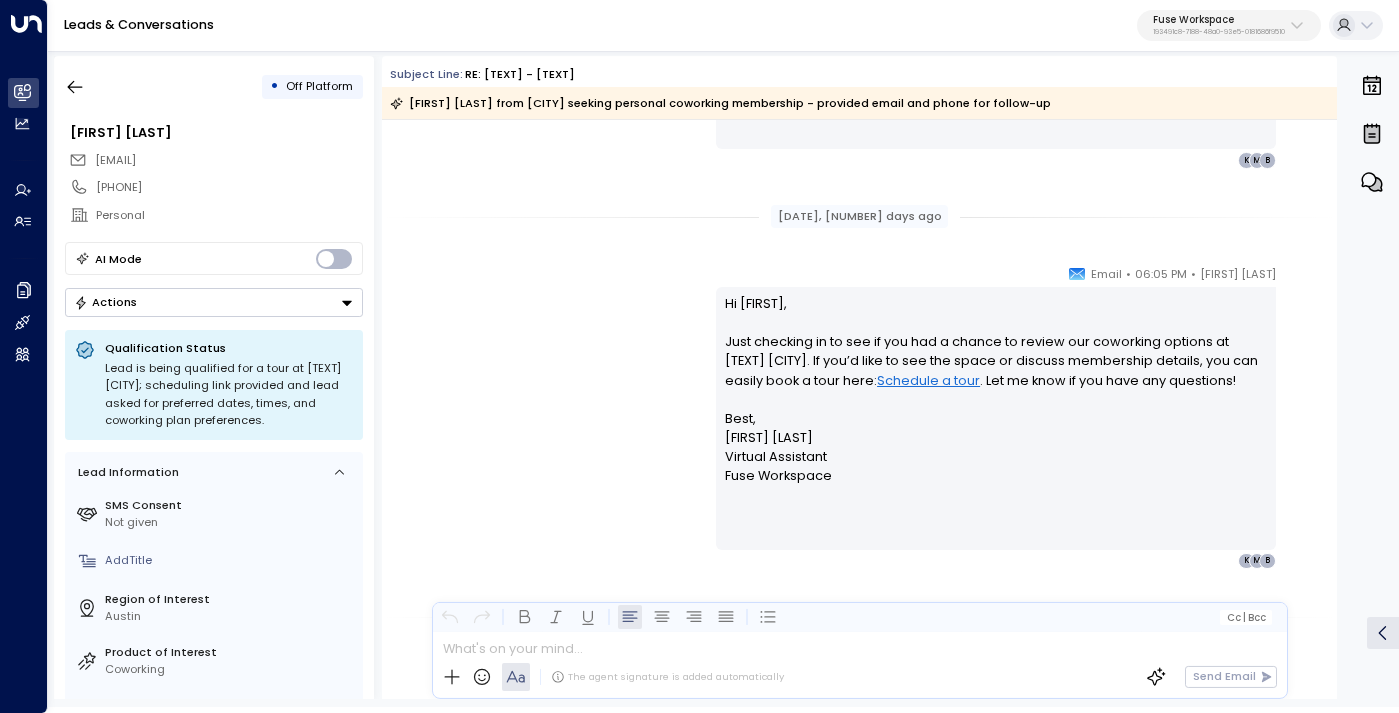 scroll, scrollTop: 295, scrollLeft: 0, axis: vertical 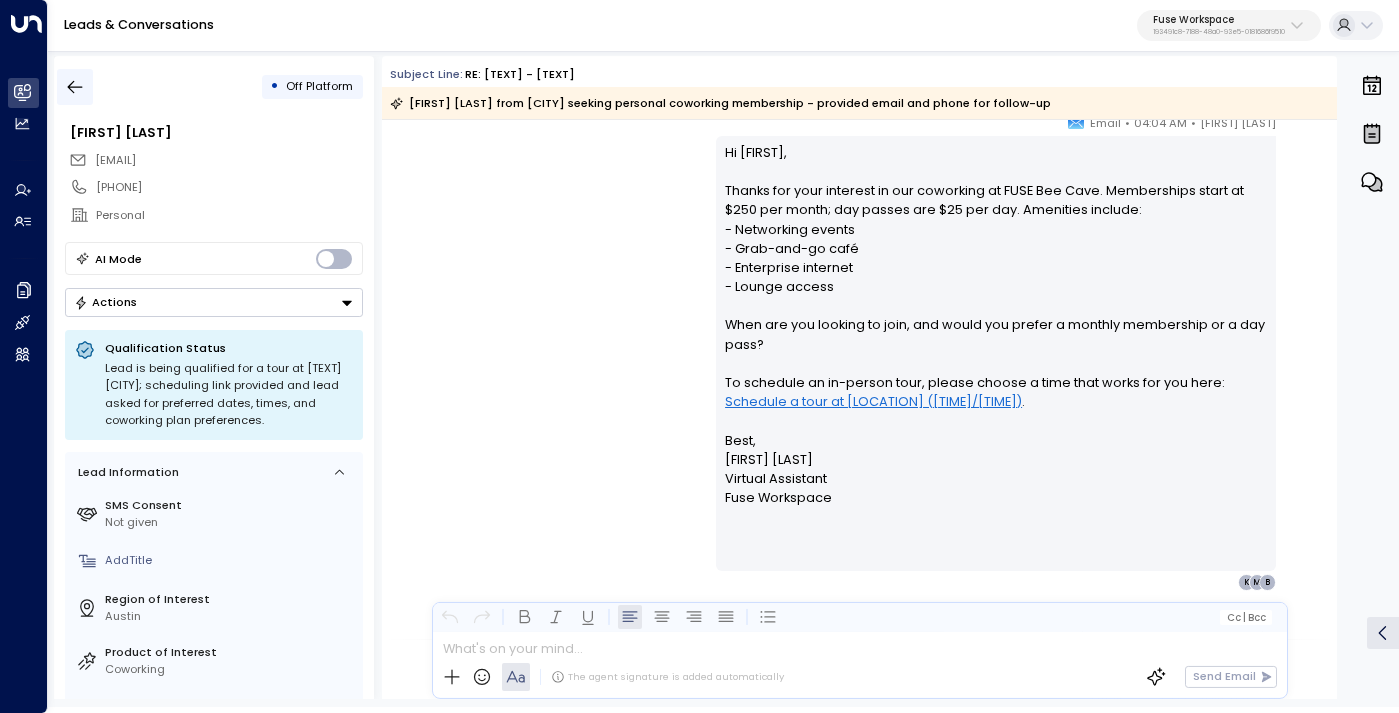 click 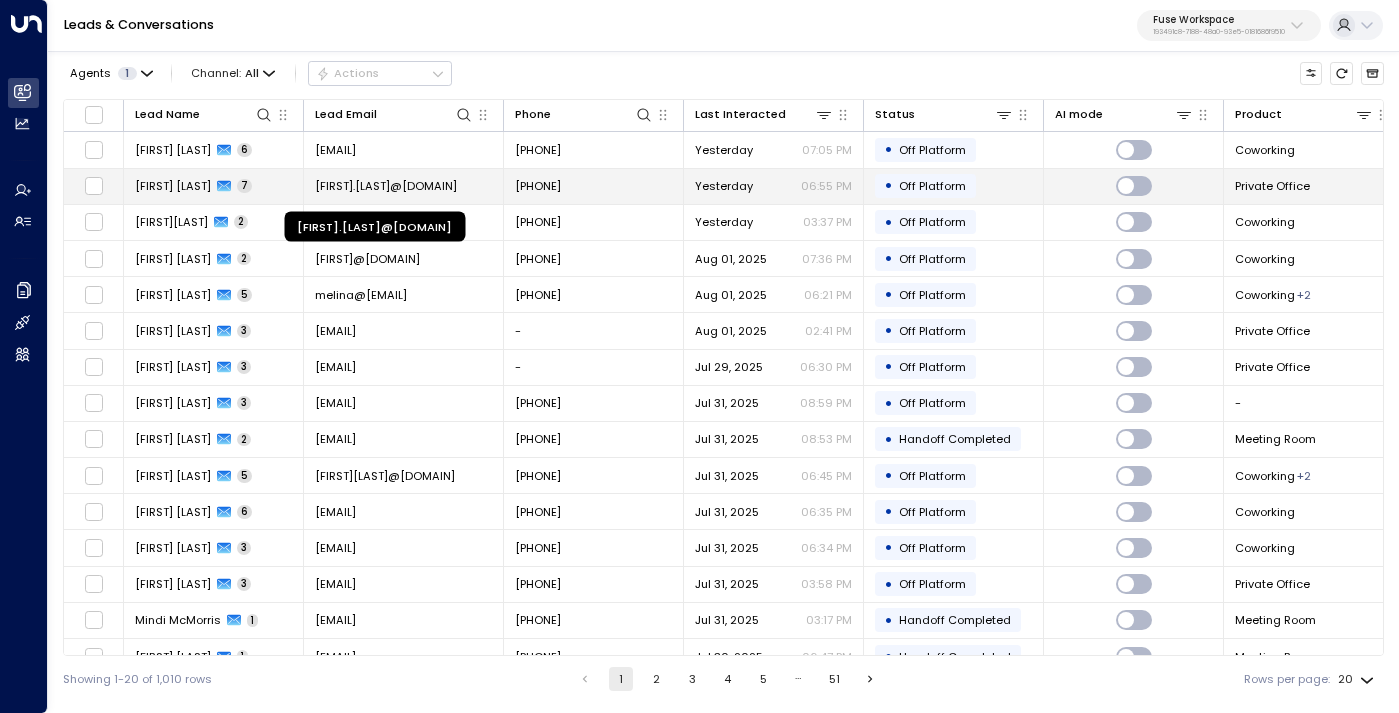 click on "dewayne.terry@theinstantgroup.com" at bounding box center [386, 186] 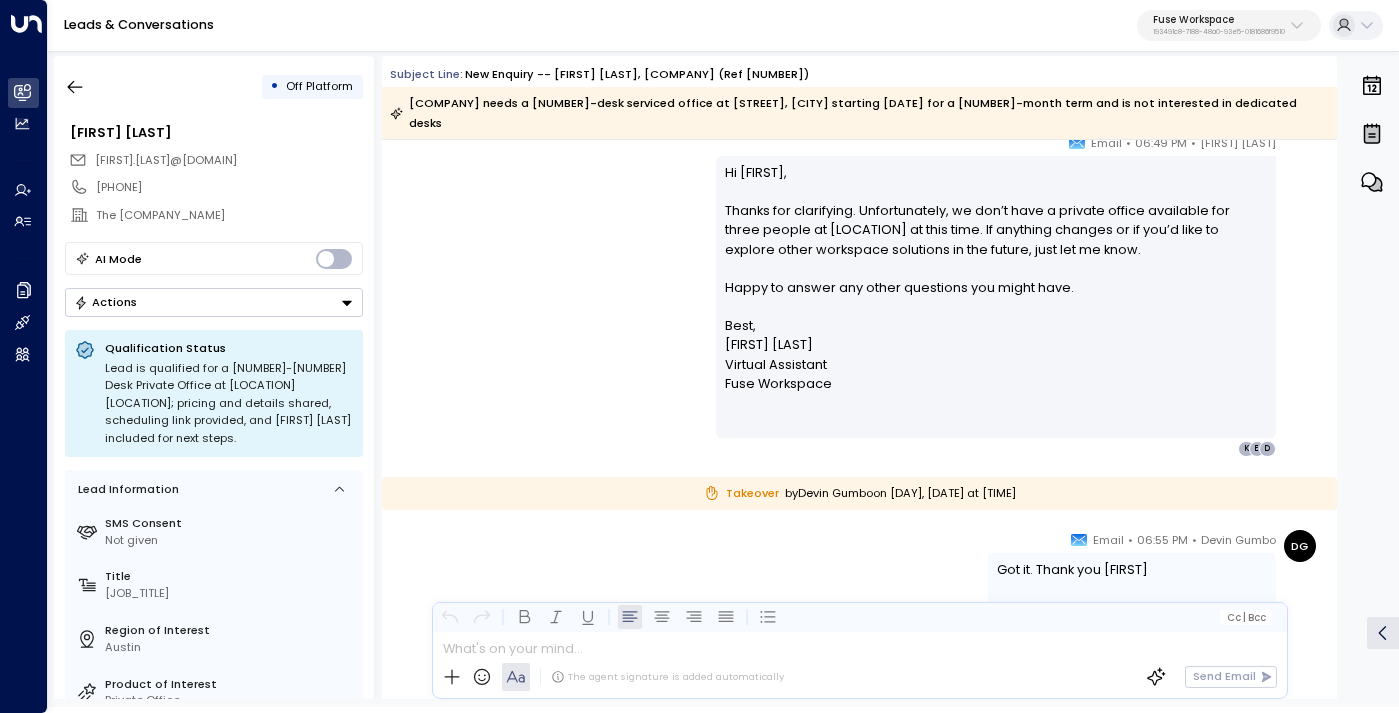 scroll, scrollTop: 4058, scrollLeft: 0, axis: vertical 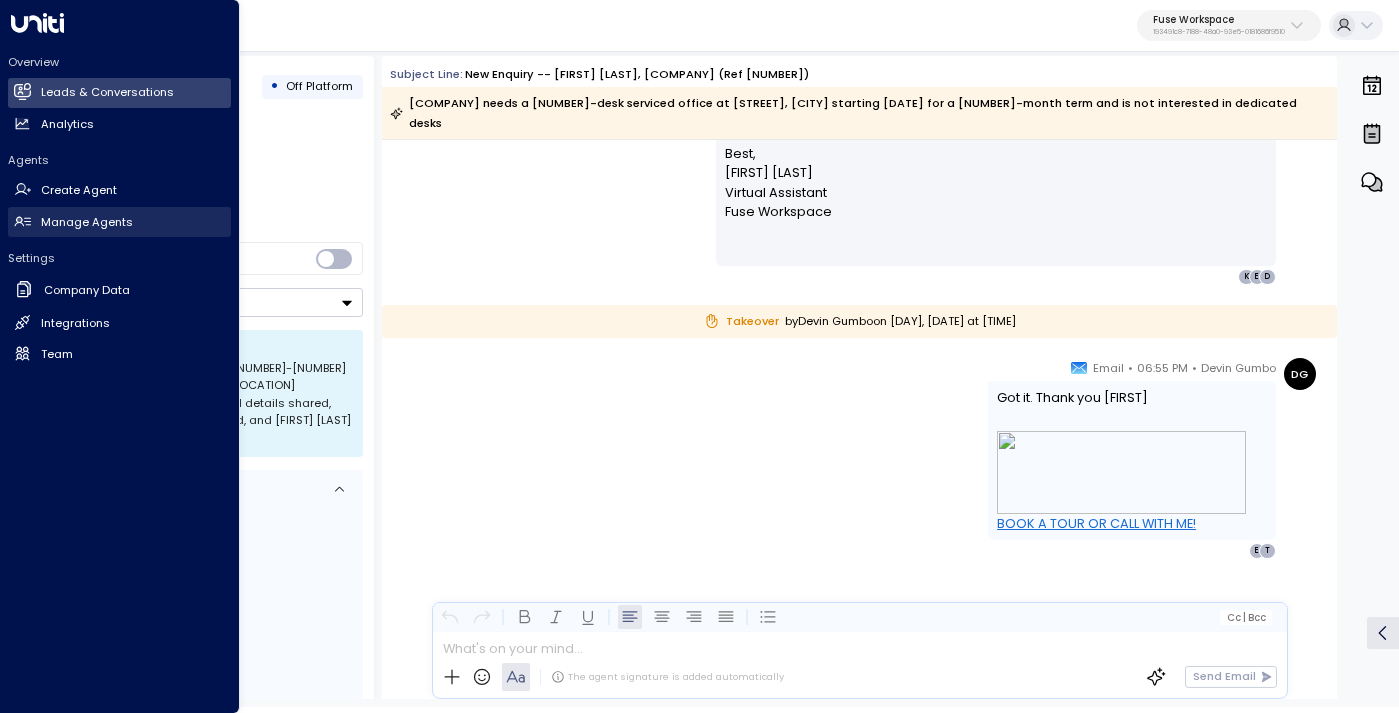 click on "Manage Agents" at bounding box center [87, 222] 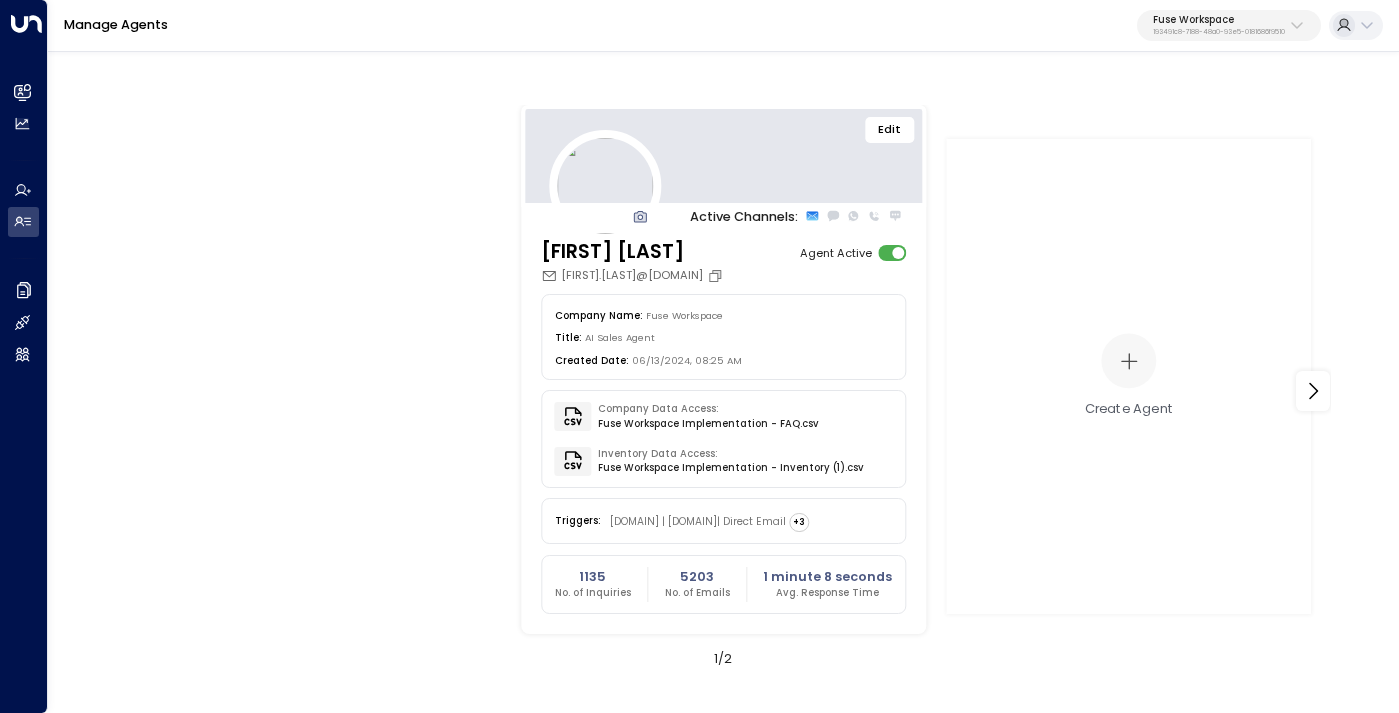 click on "Edit" at bounding box center (890, 130) 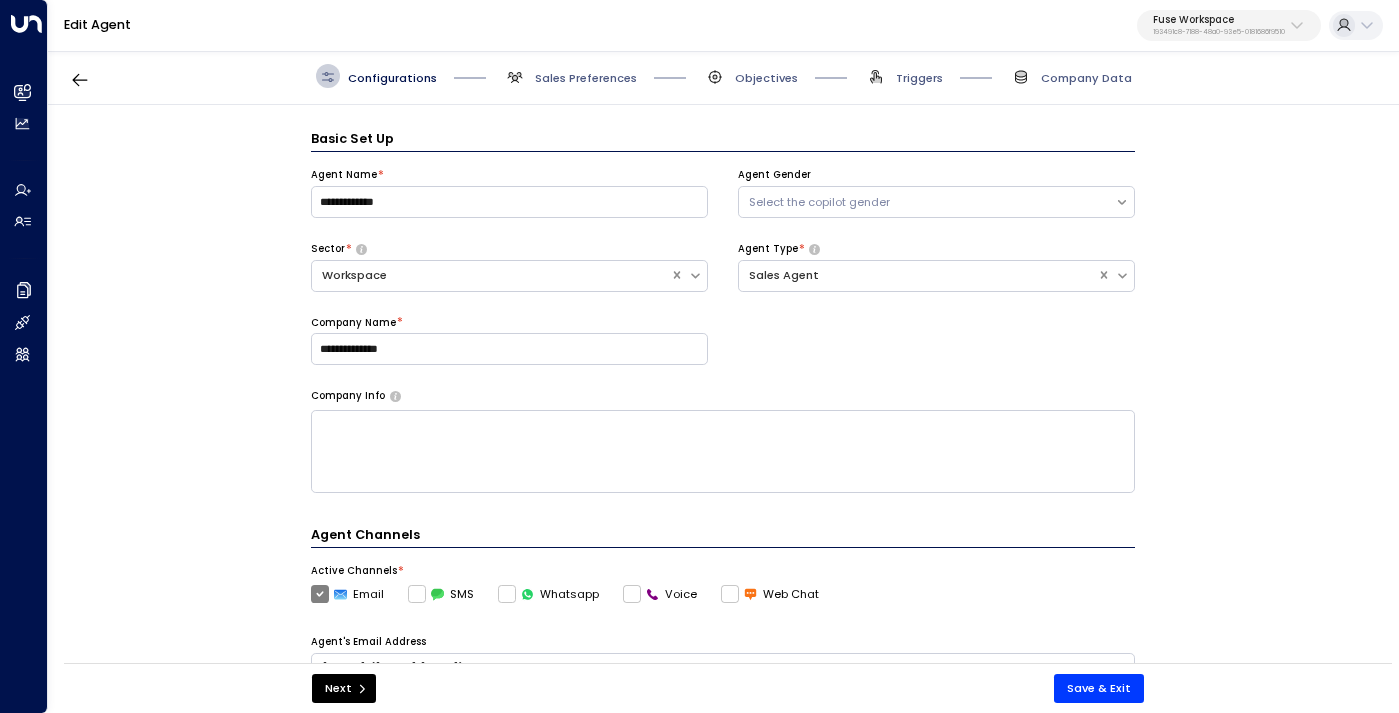 scroll, scrollTop: 24, scrollLeft: 0, axis: vertical 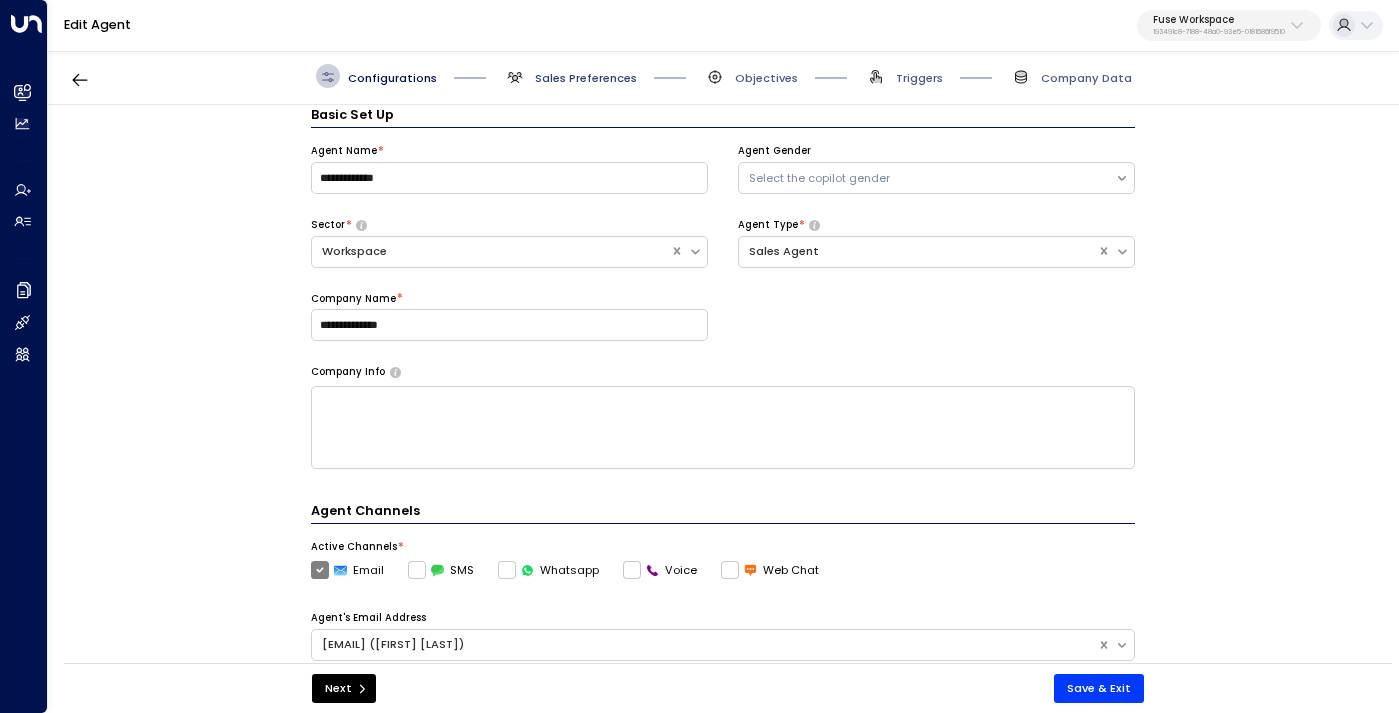 click on "Sales Preferences" at bounding box center (586, 78) 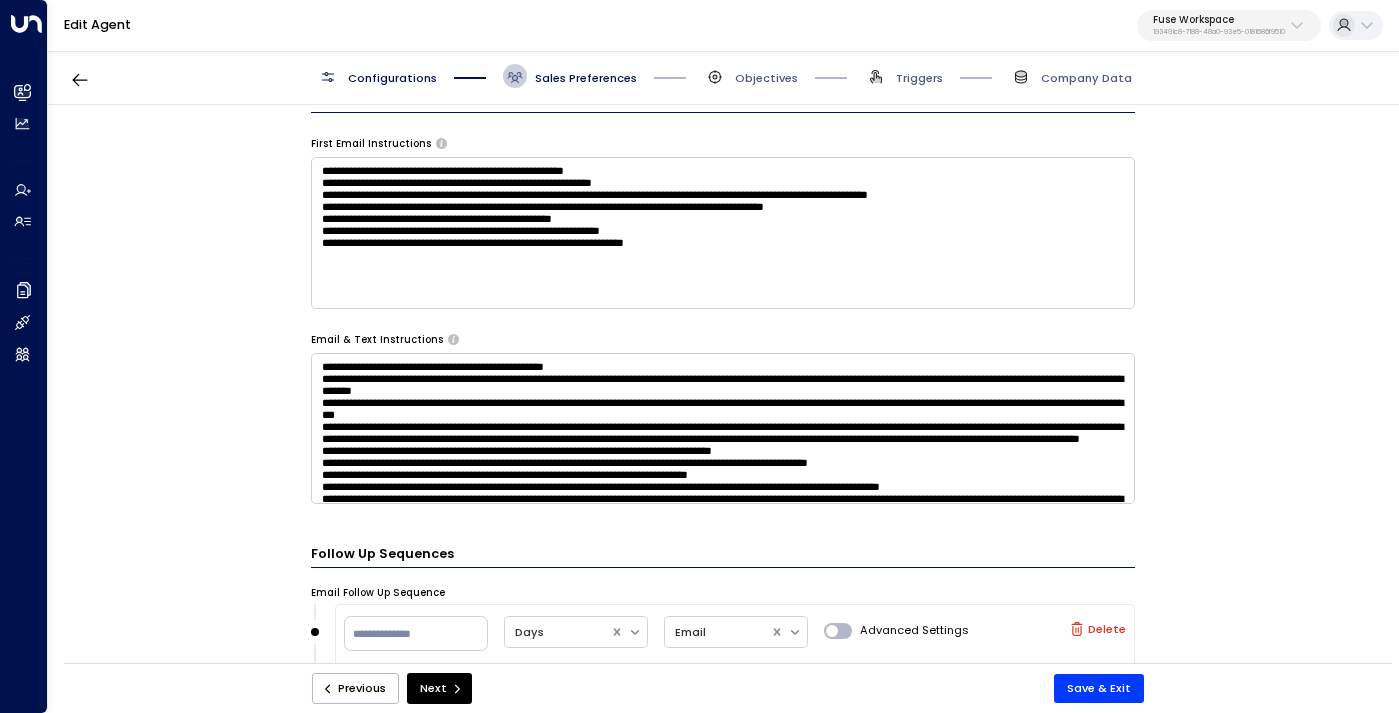 scroll, scrollTop: 765, scrollLeft: 0, axis: vertical 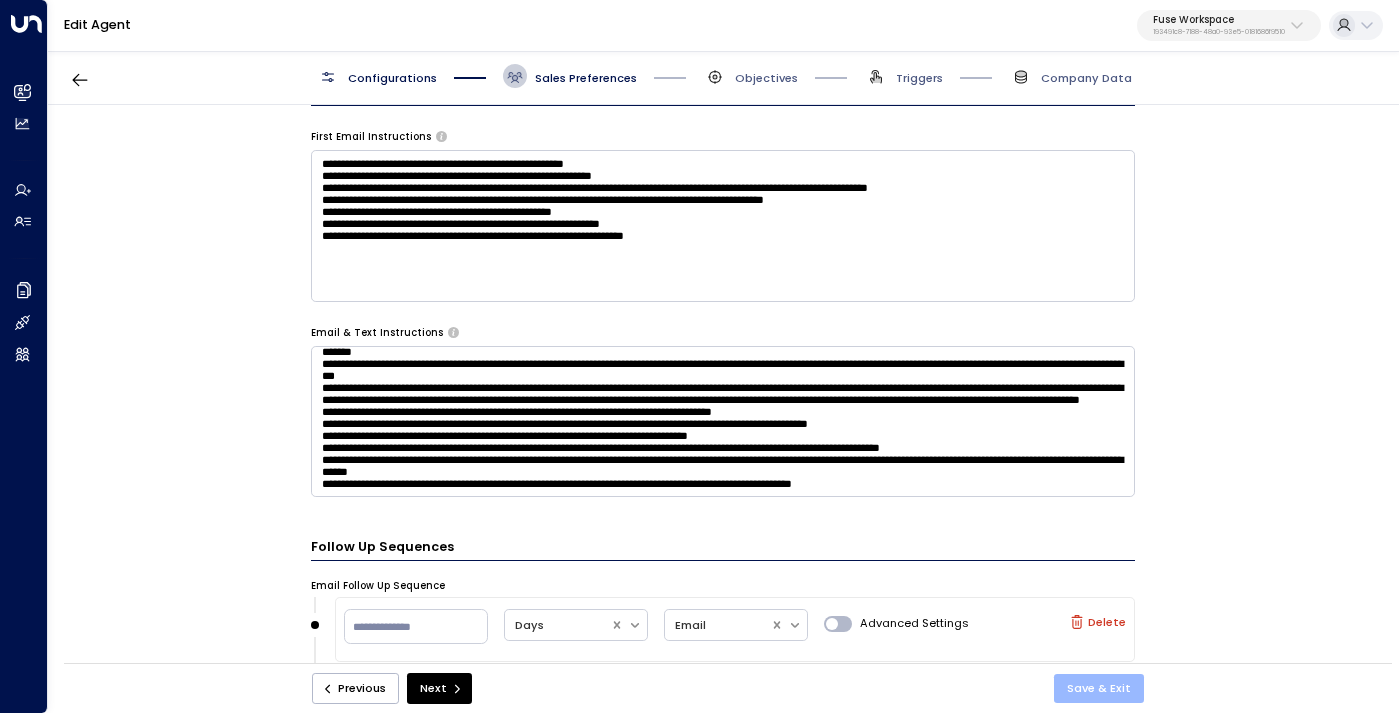 click on "Save & Exit" at bounding box center (1099, 688) 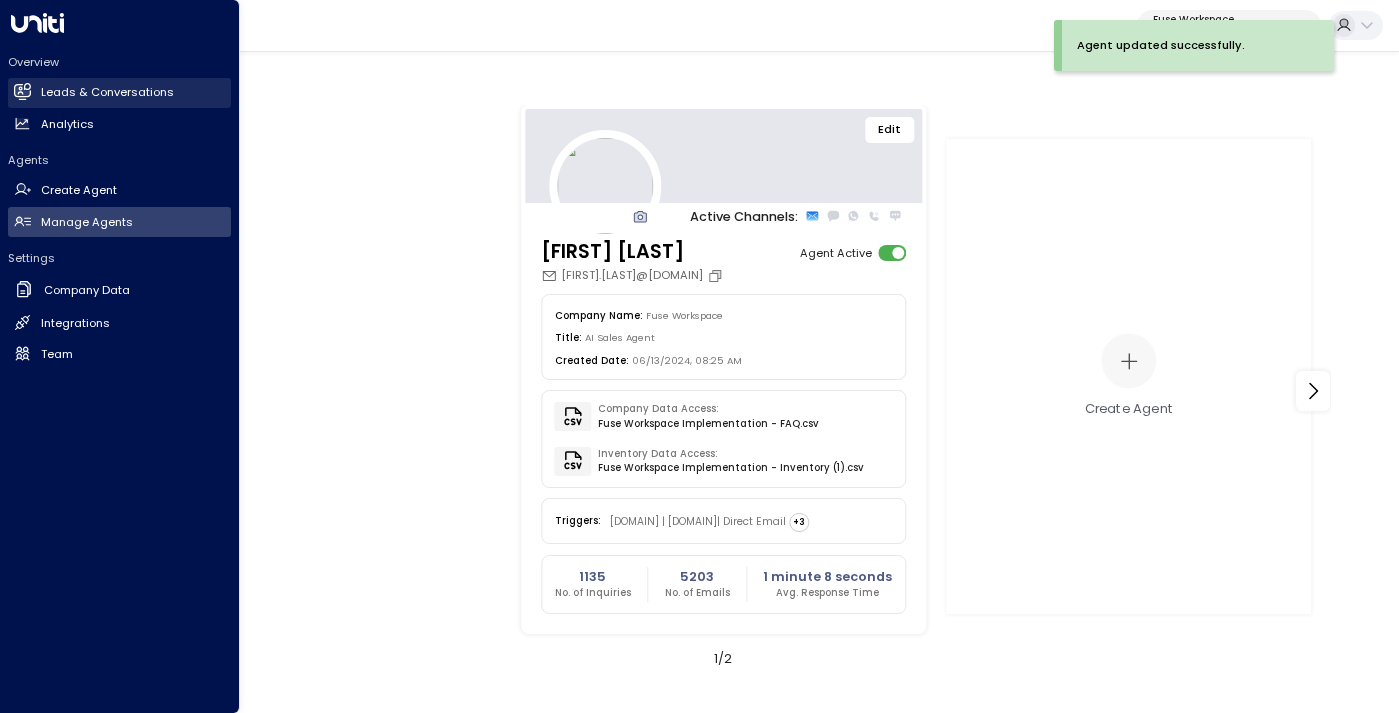 click on "Leads & Conversations" at bounding box center [107, 92] 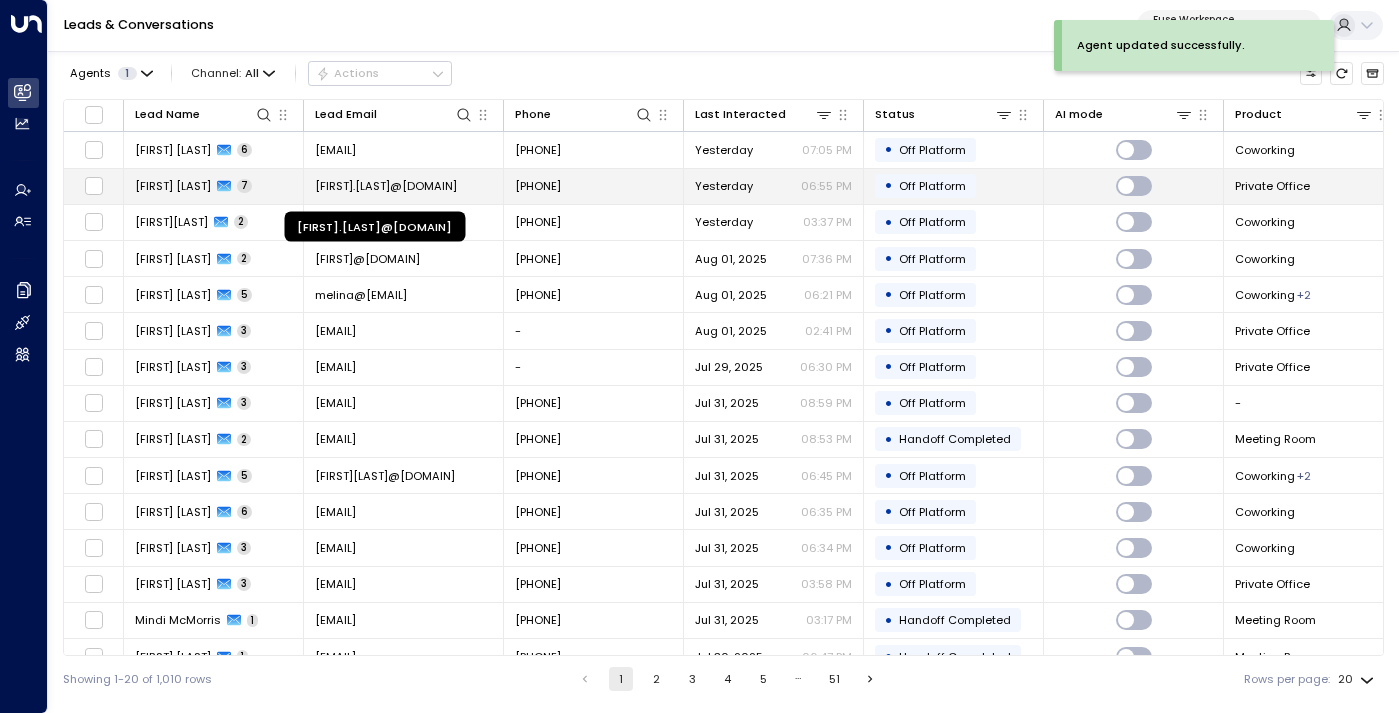 click on "dewayne.terry@theinstantgroup.com" at bounding box center (386, 186) 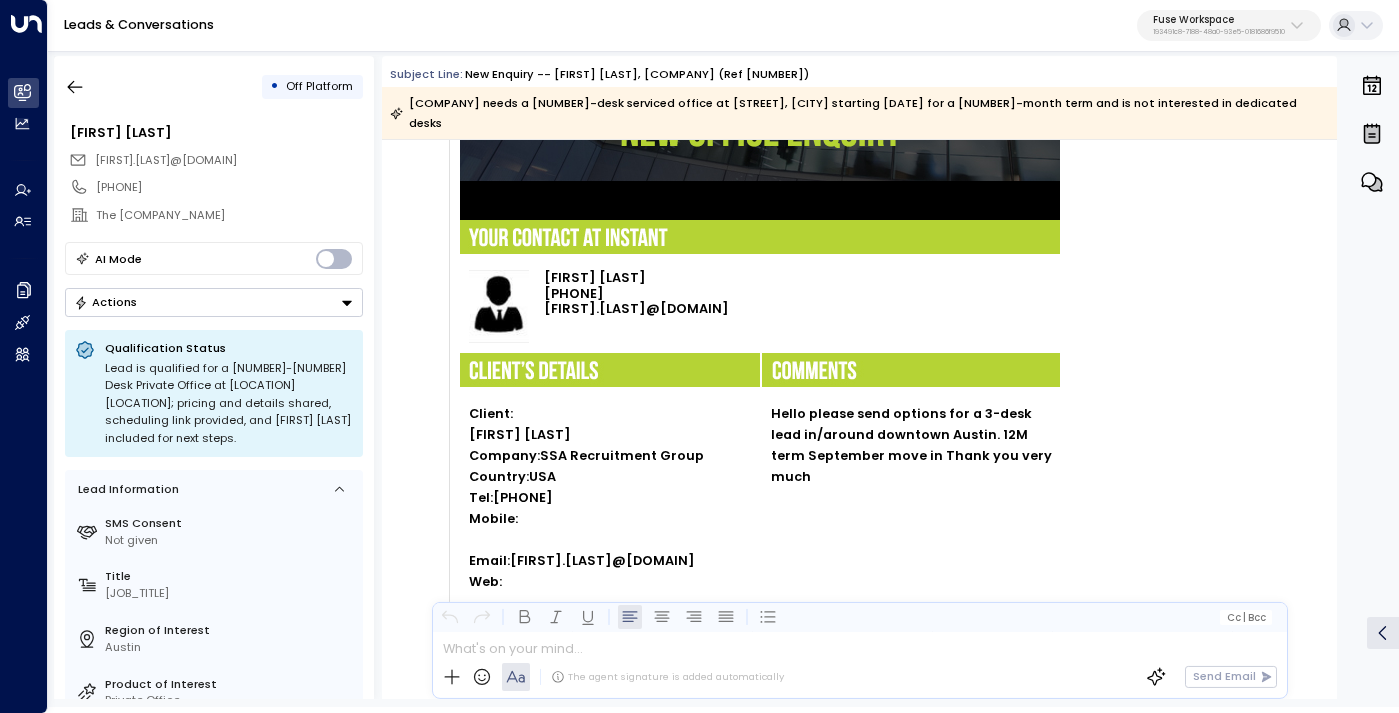 scroll, scrollTop: 355, scrollLeft: 0, axis: vertical 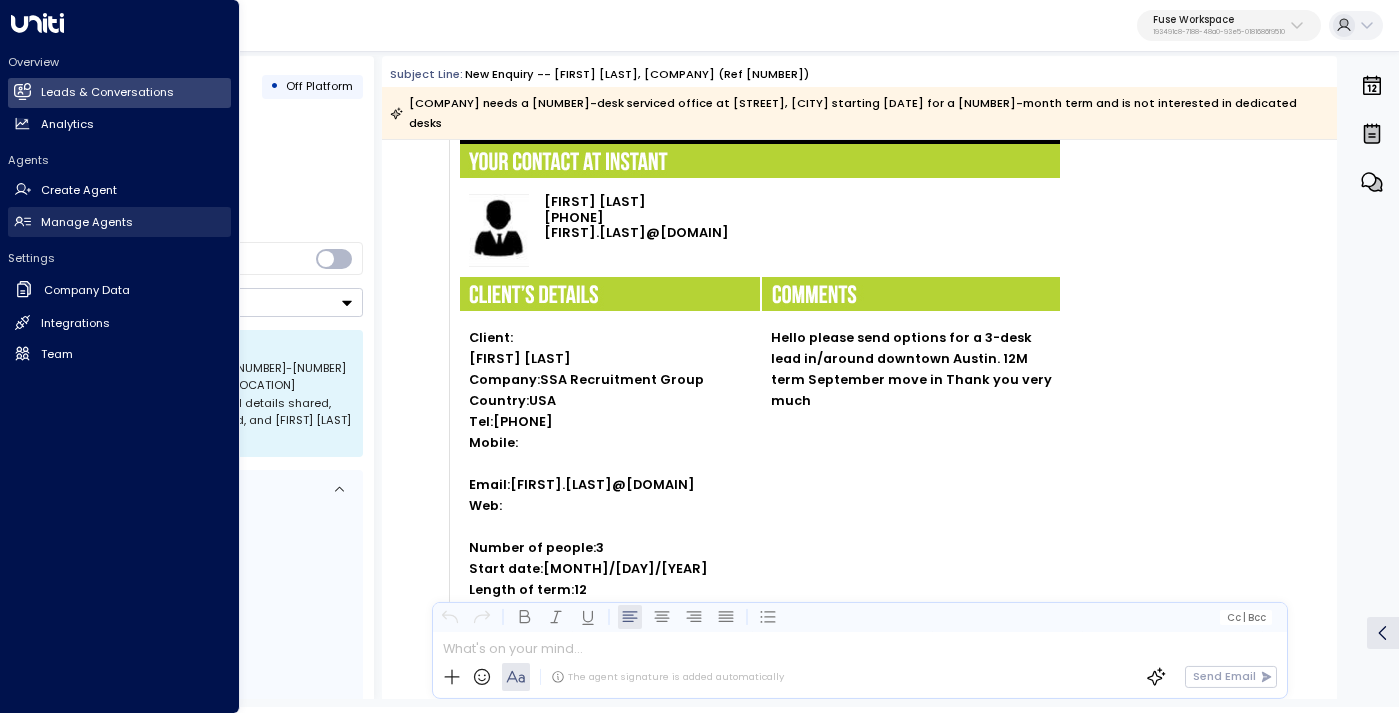 click on "Manage Agents" at bounding box center [87, 222] 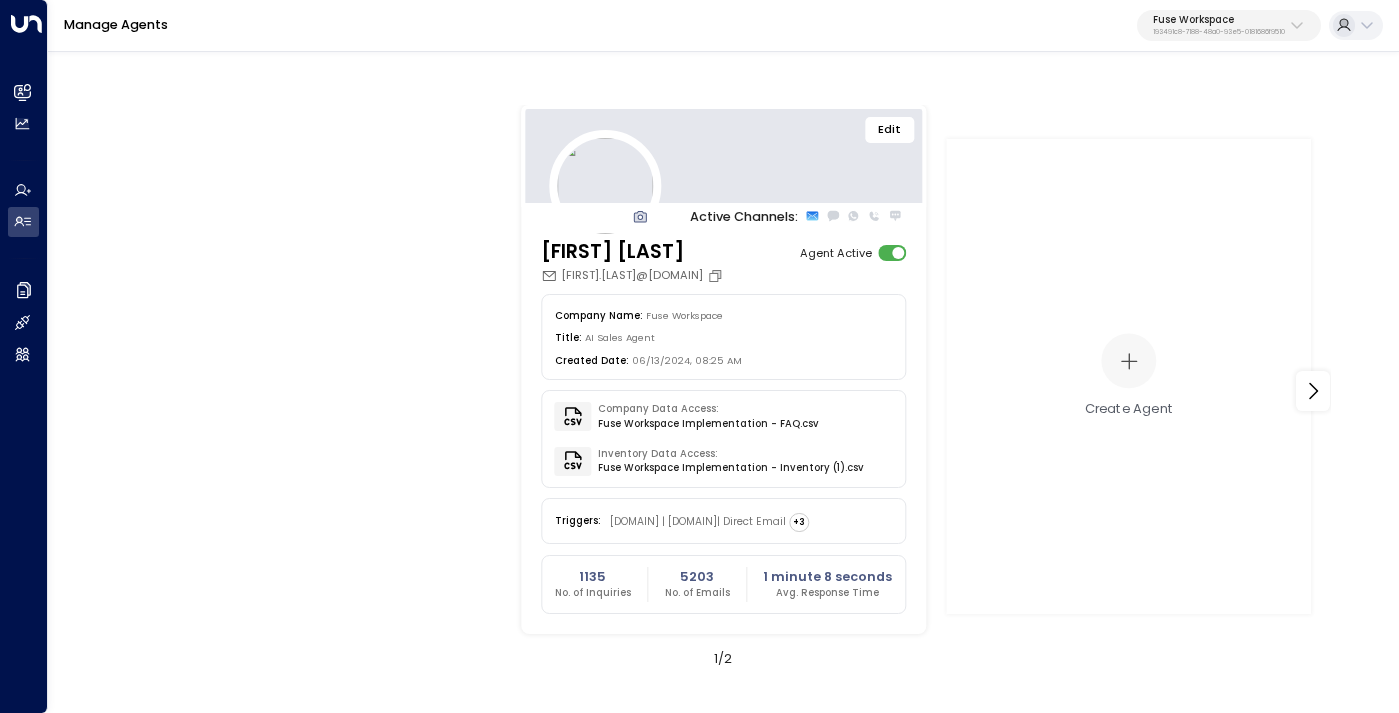 click on "Edit" at bounding box center [890, 130] 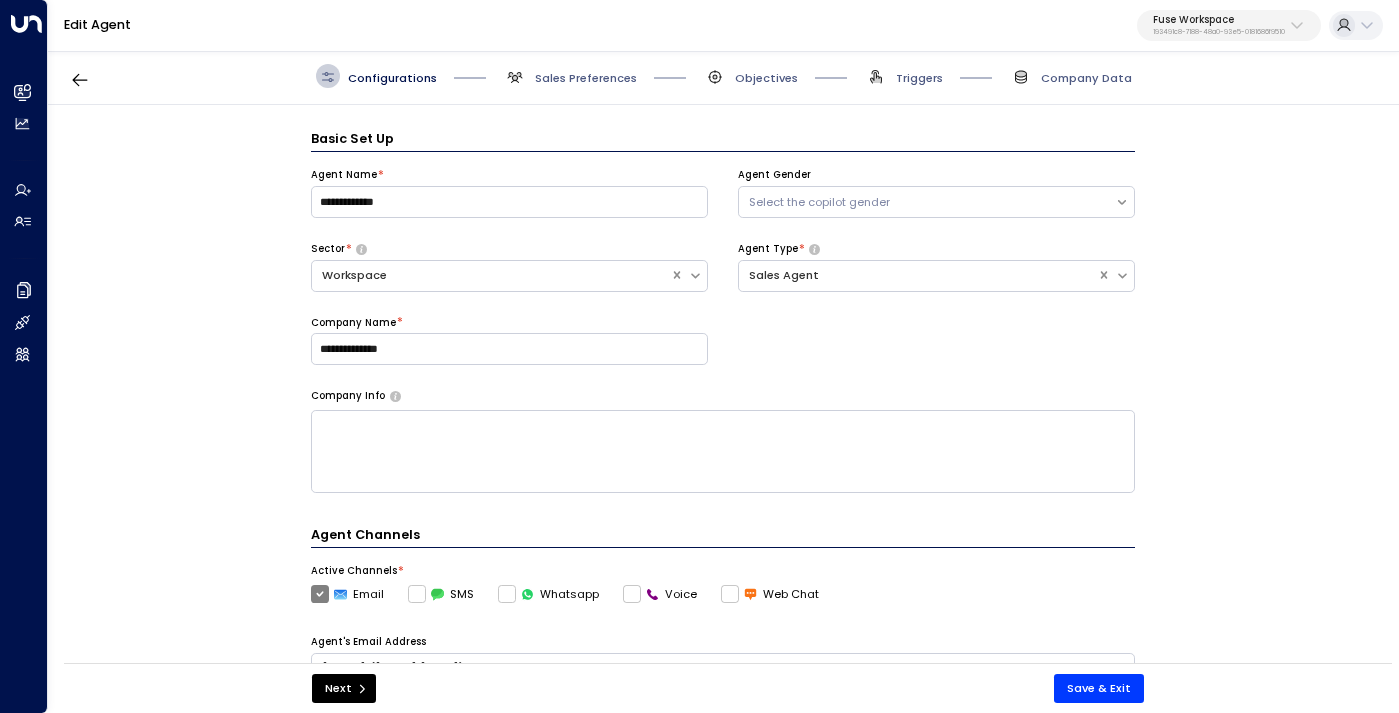 scroll, scrollTop: 24, scrollLeft: 0, axis: vertical 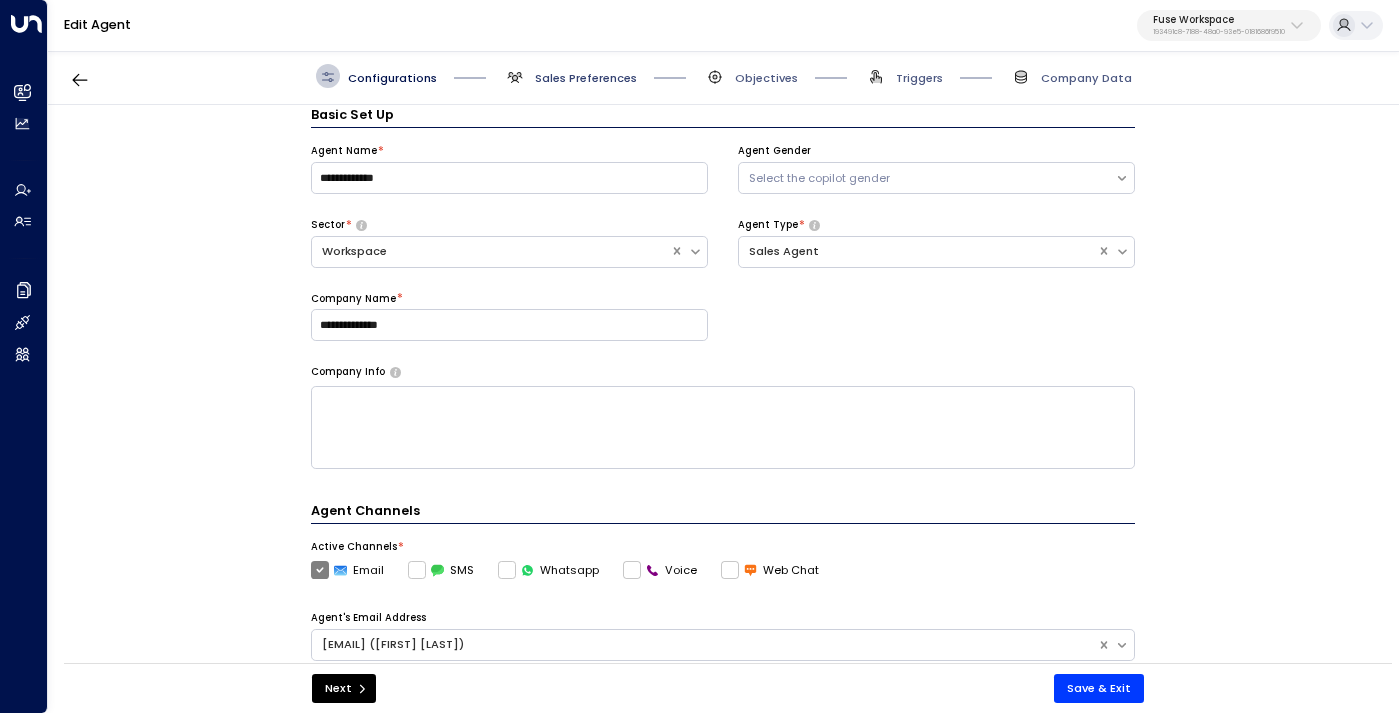 click on "Sales Preferences" at bounding box center [586, 78] 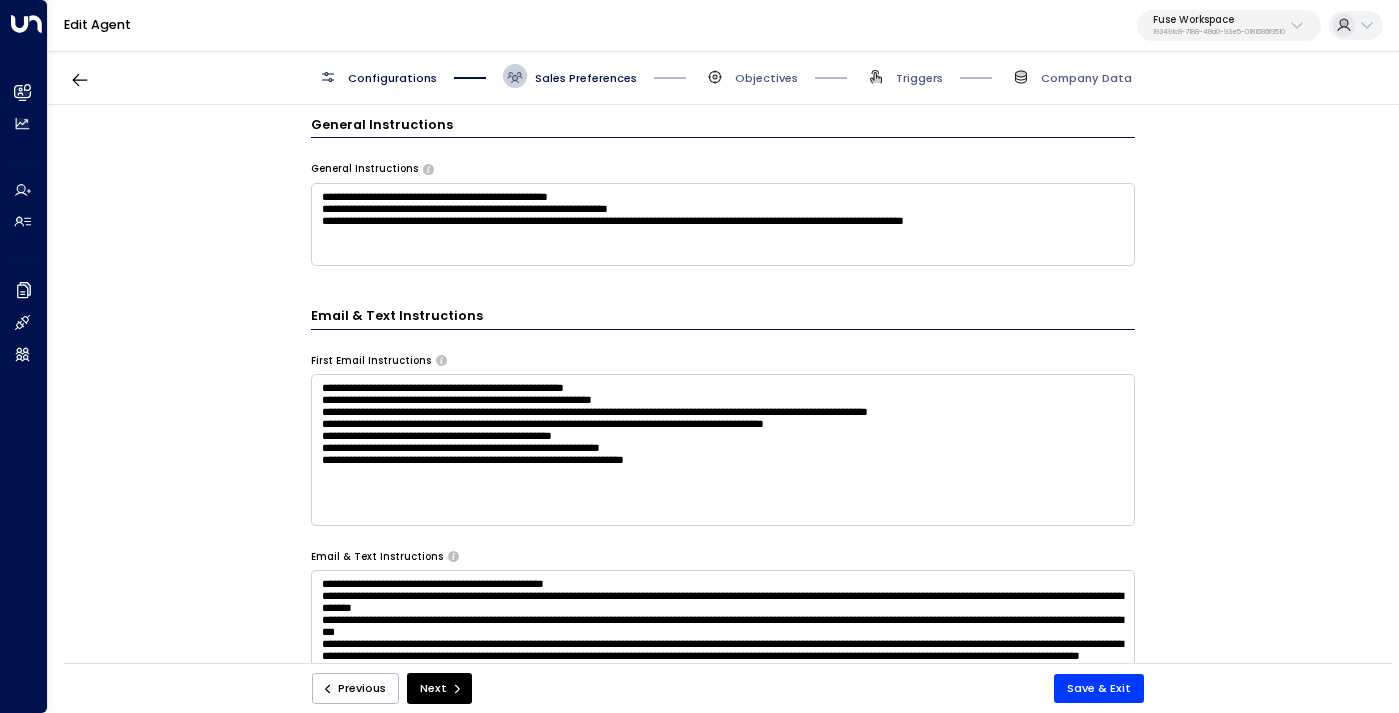 scroll, scrollTop: 545, scrollLeft: 0, axis: vertical 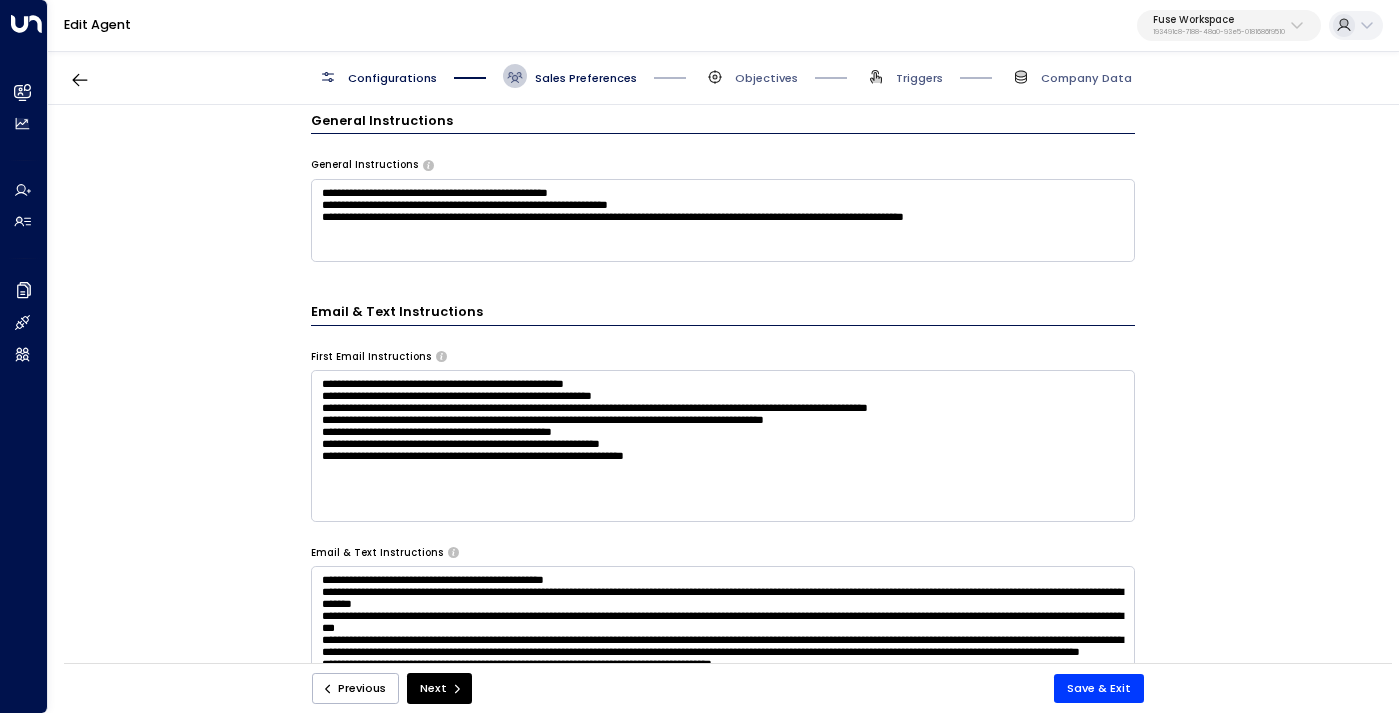 click on "**********" at bounding box center [723, 220] 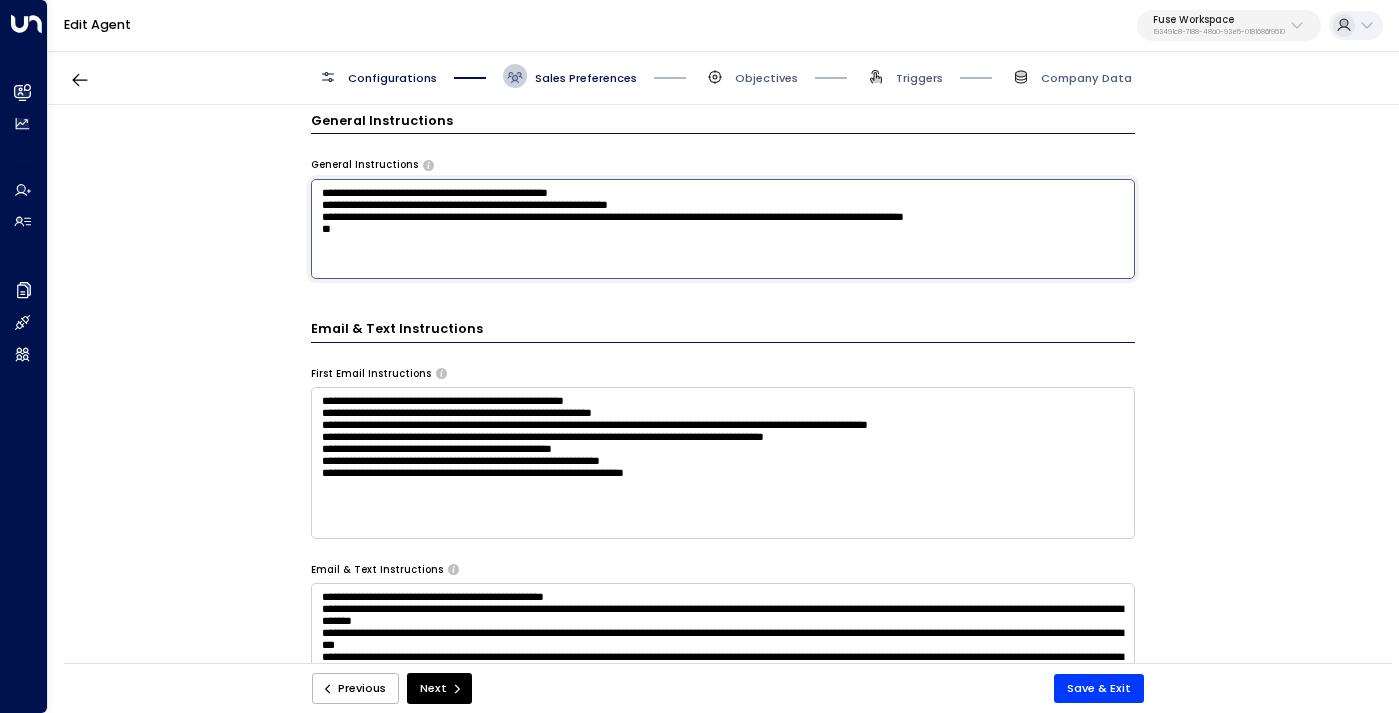 paste on "**********" 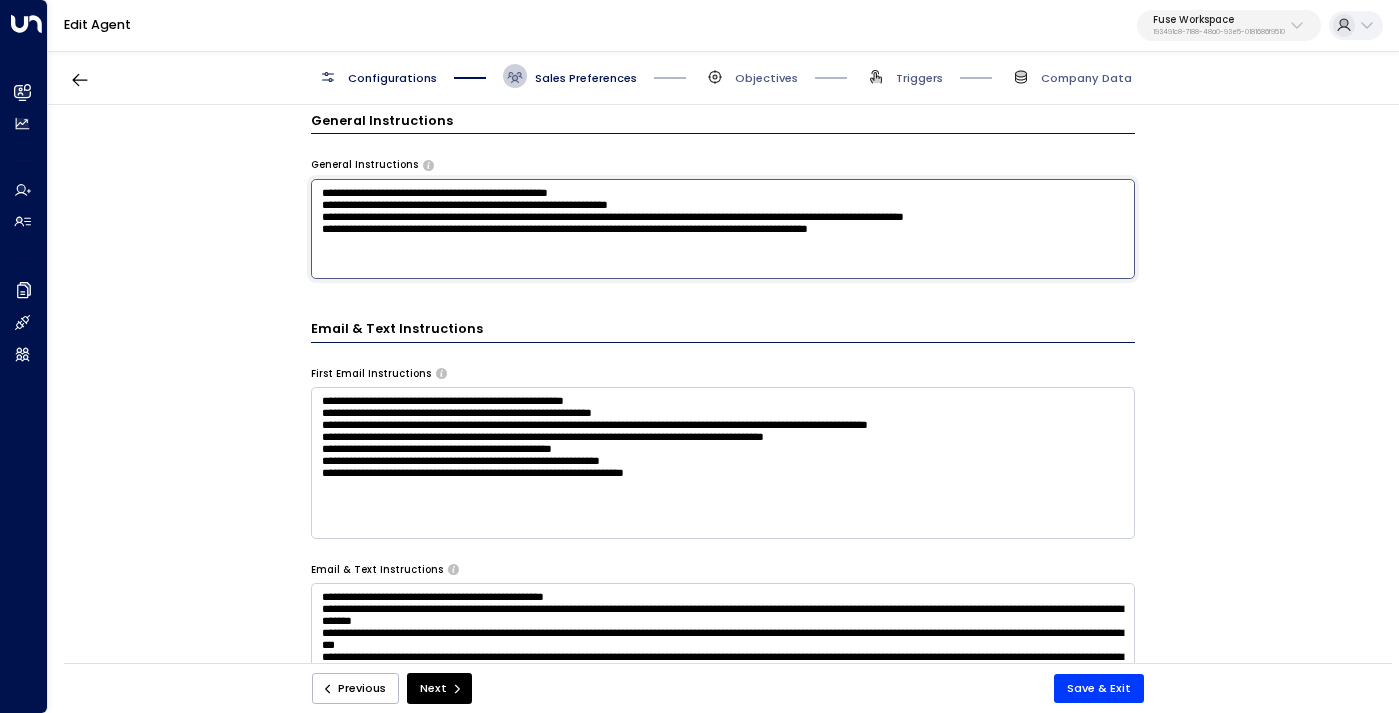 drag, startPoint x: 654, startPoint y: 259, endPoint x: 575, endPoint y: 261, distance: 79.025314 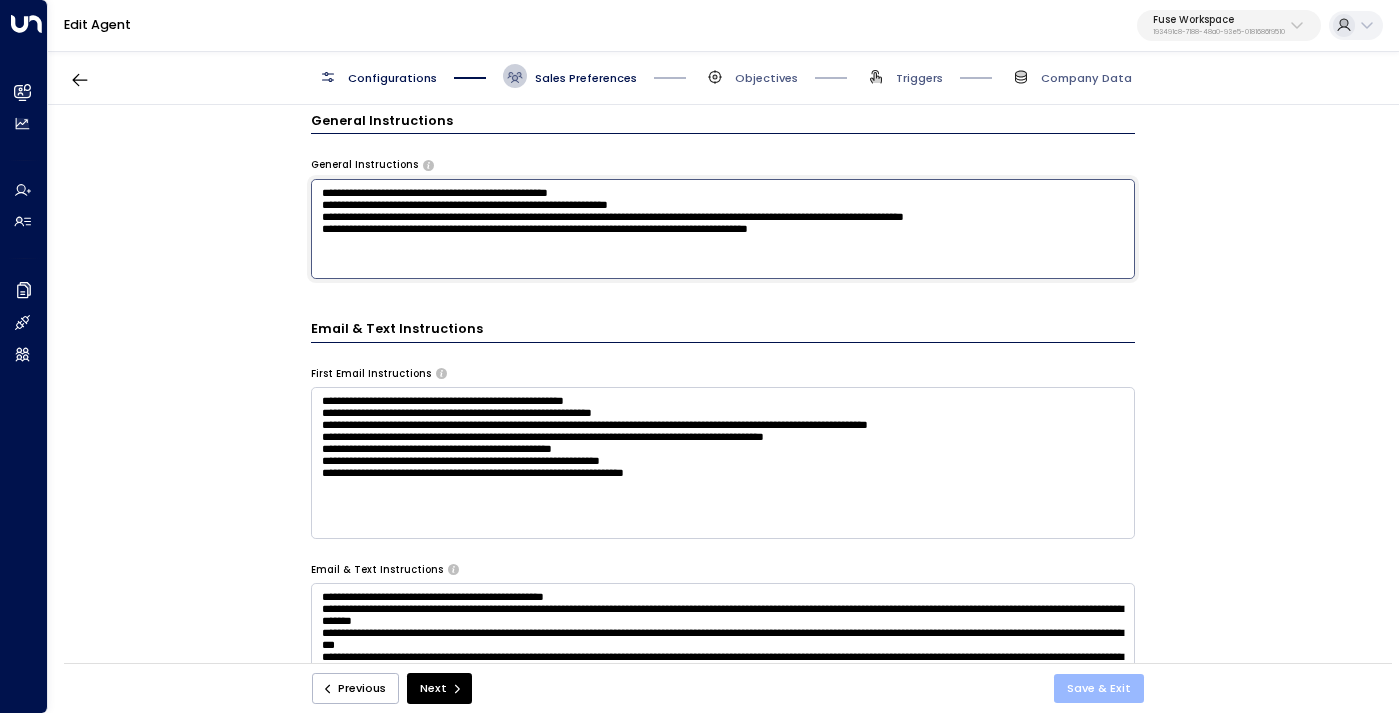 type on "**********" 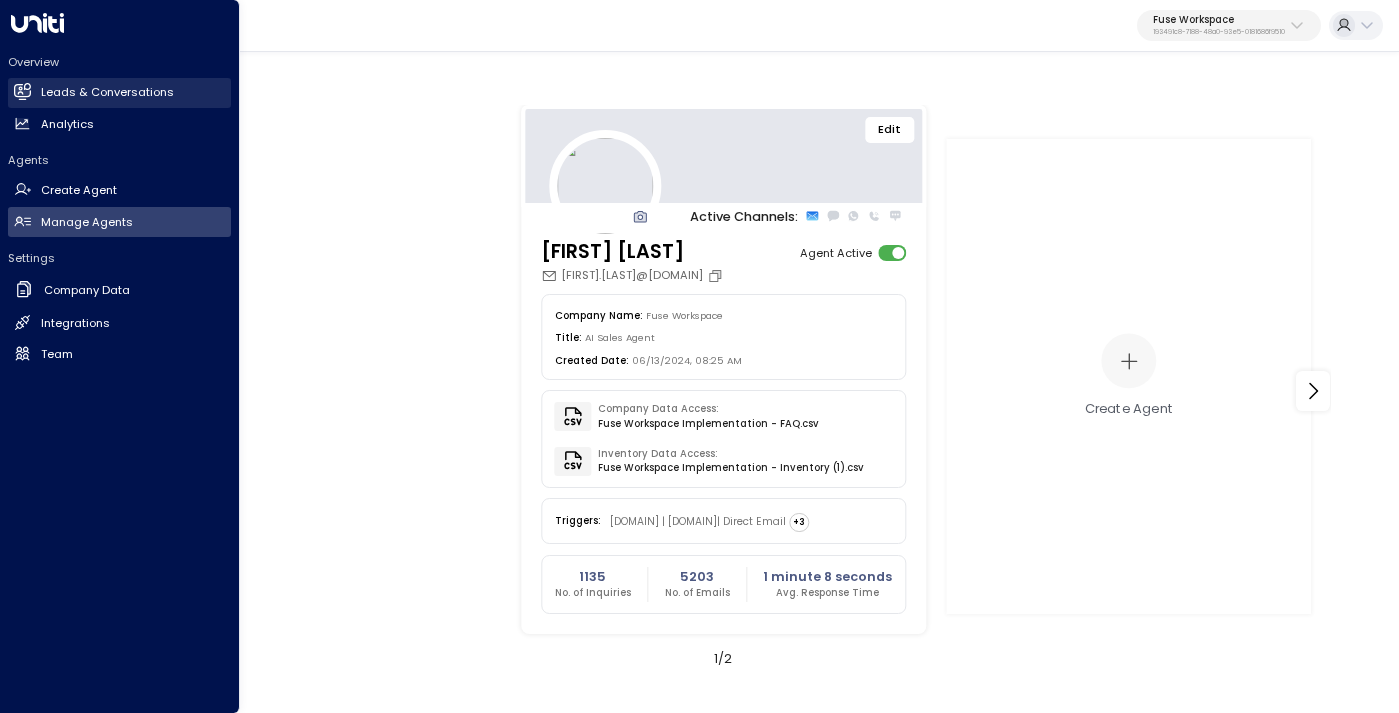 click on "Leads & Conversations" at bounding box center (107, 92) 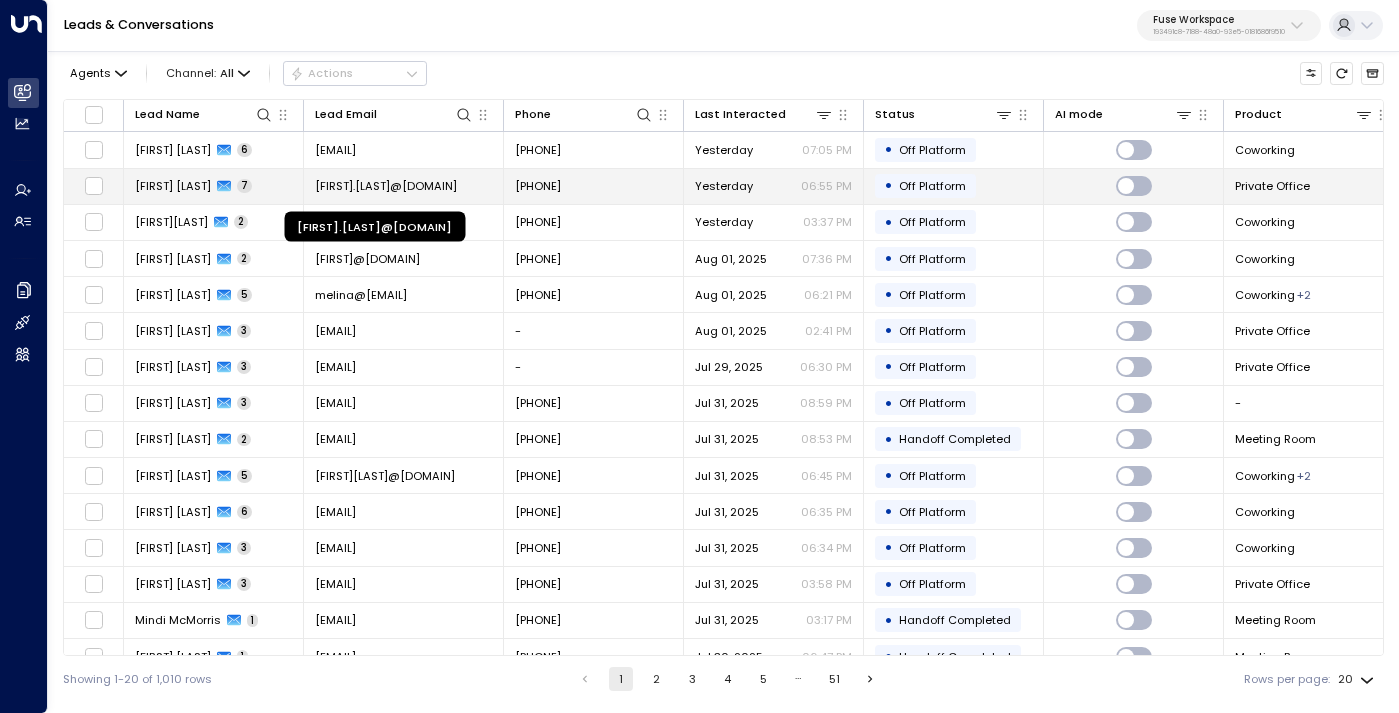 click on "dewayne.terry@theinstantgroup.com" at bounding box center [386, 186] 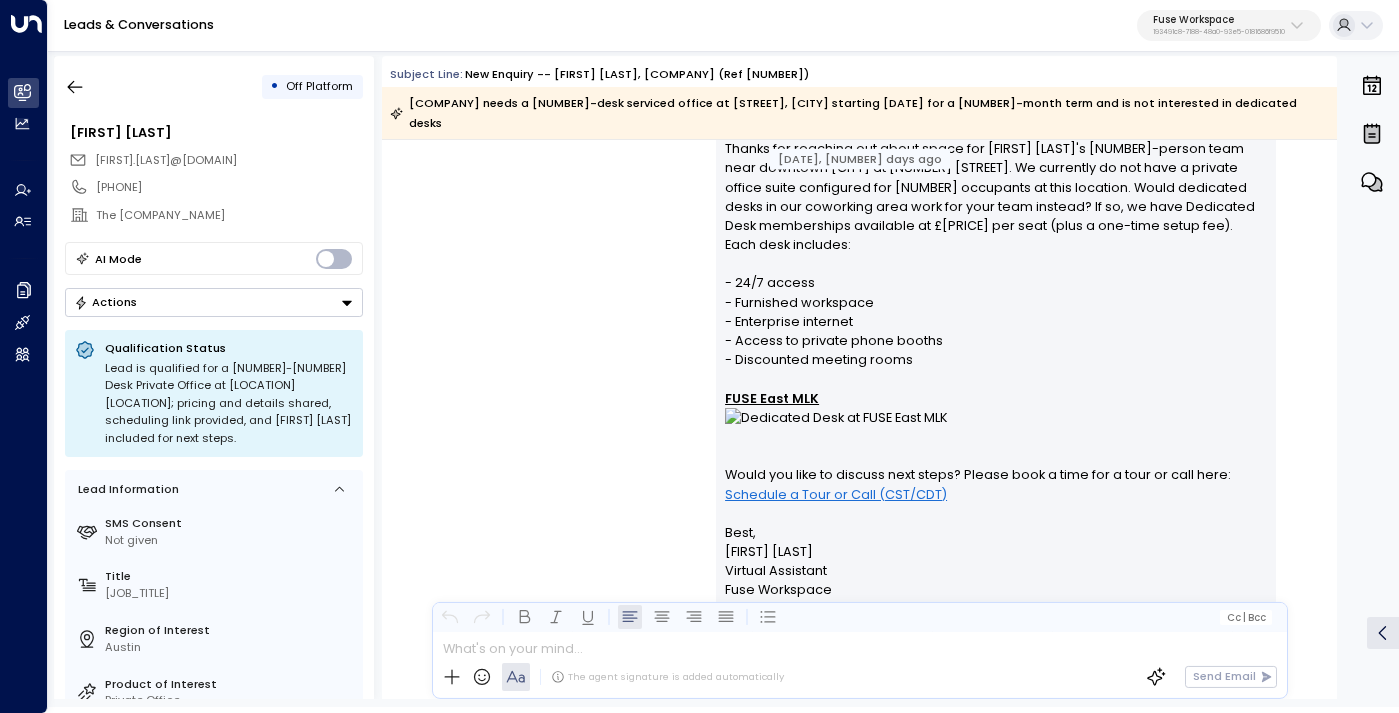 scroll, scrollTop: 1938, scrollLeft: 0, axis: vertical 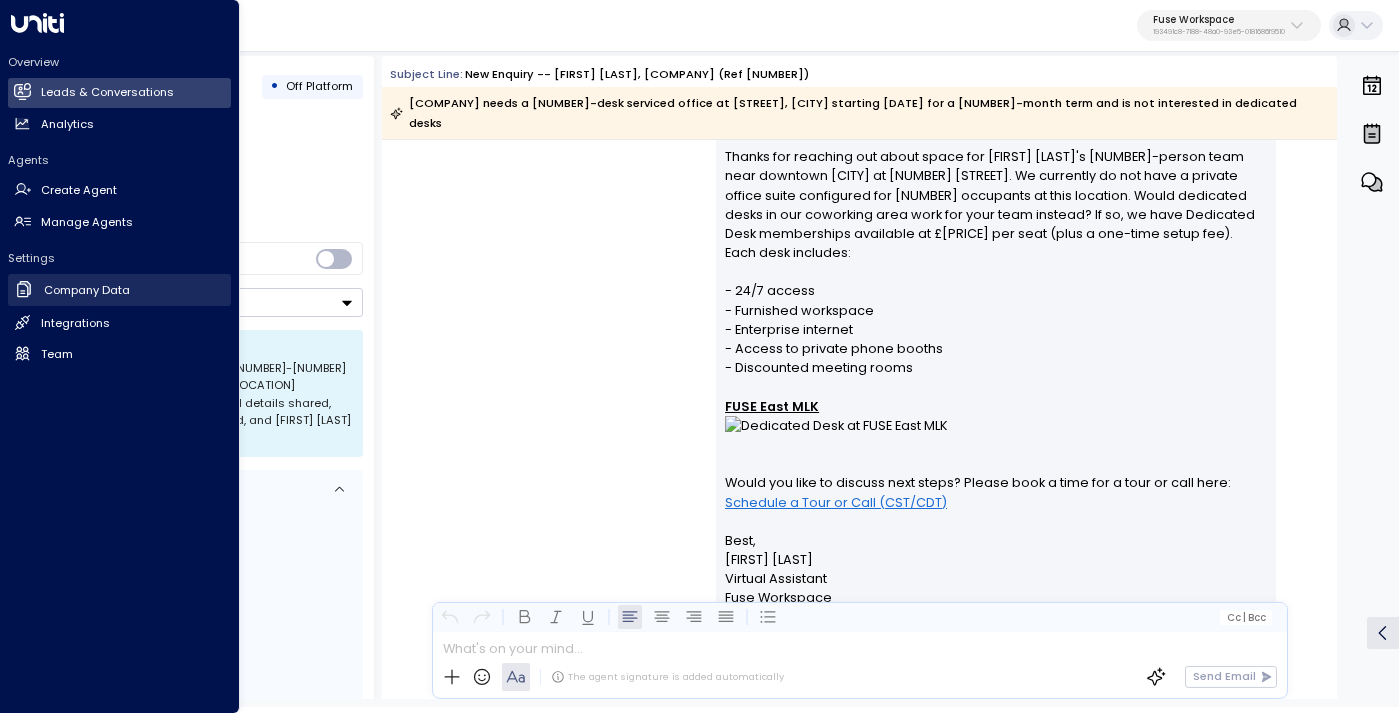click on "Company Data" at bounding box center [87, 290] 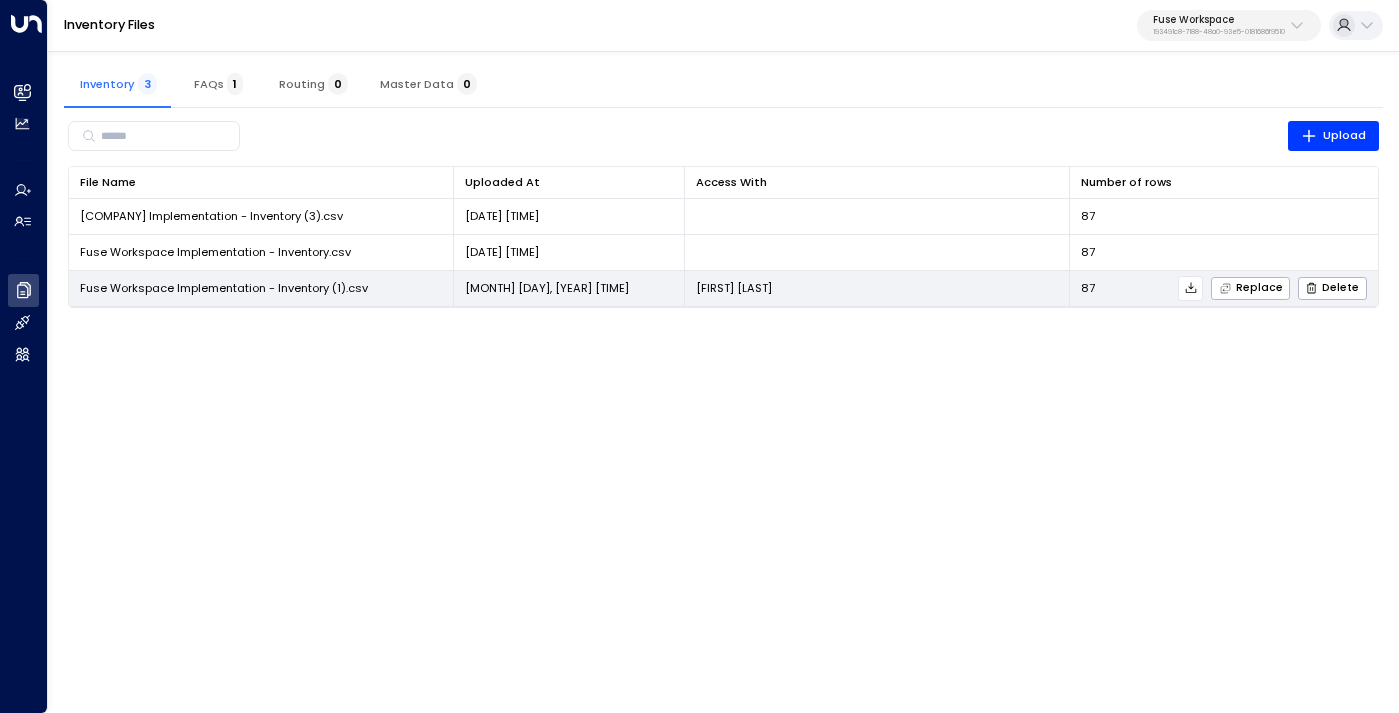 click 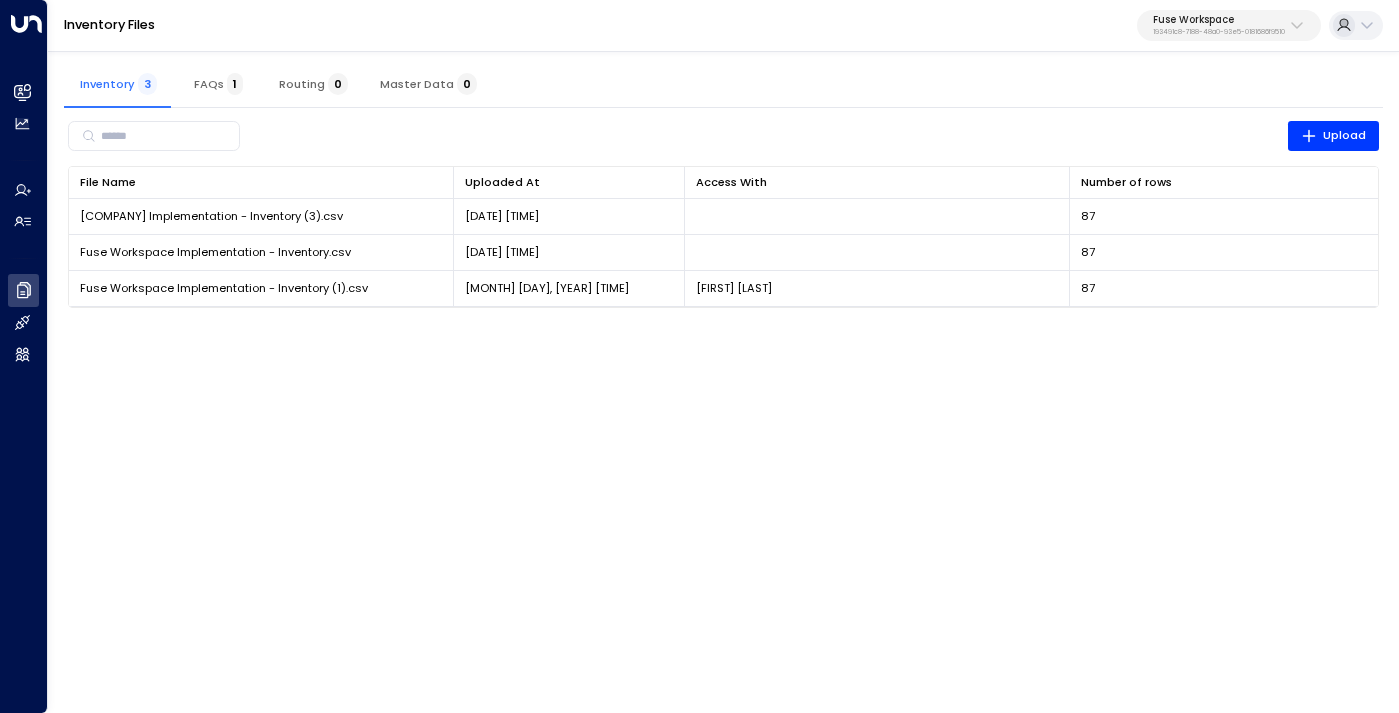click on "193491c8-7188-48a0-93e5-0181686f9510" at bounding box center [1219, 32] 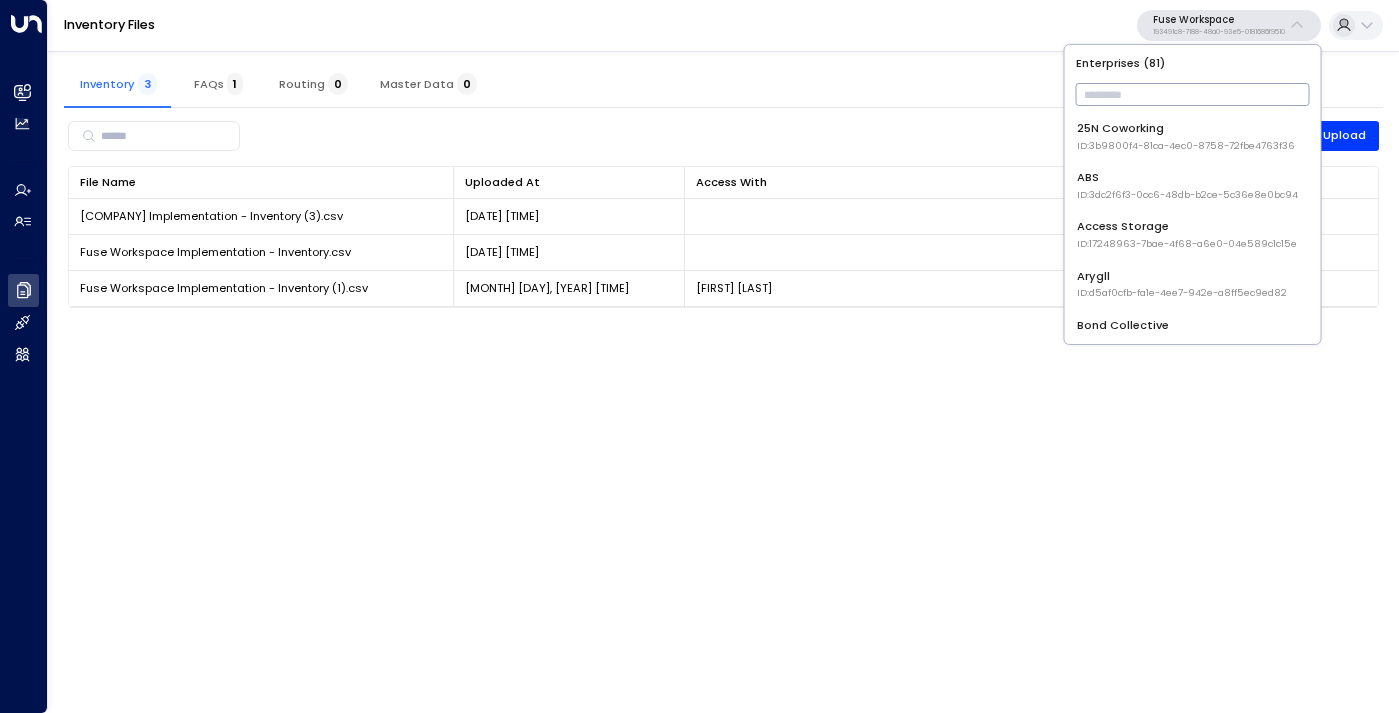 click at bounding box center [1193, 94] 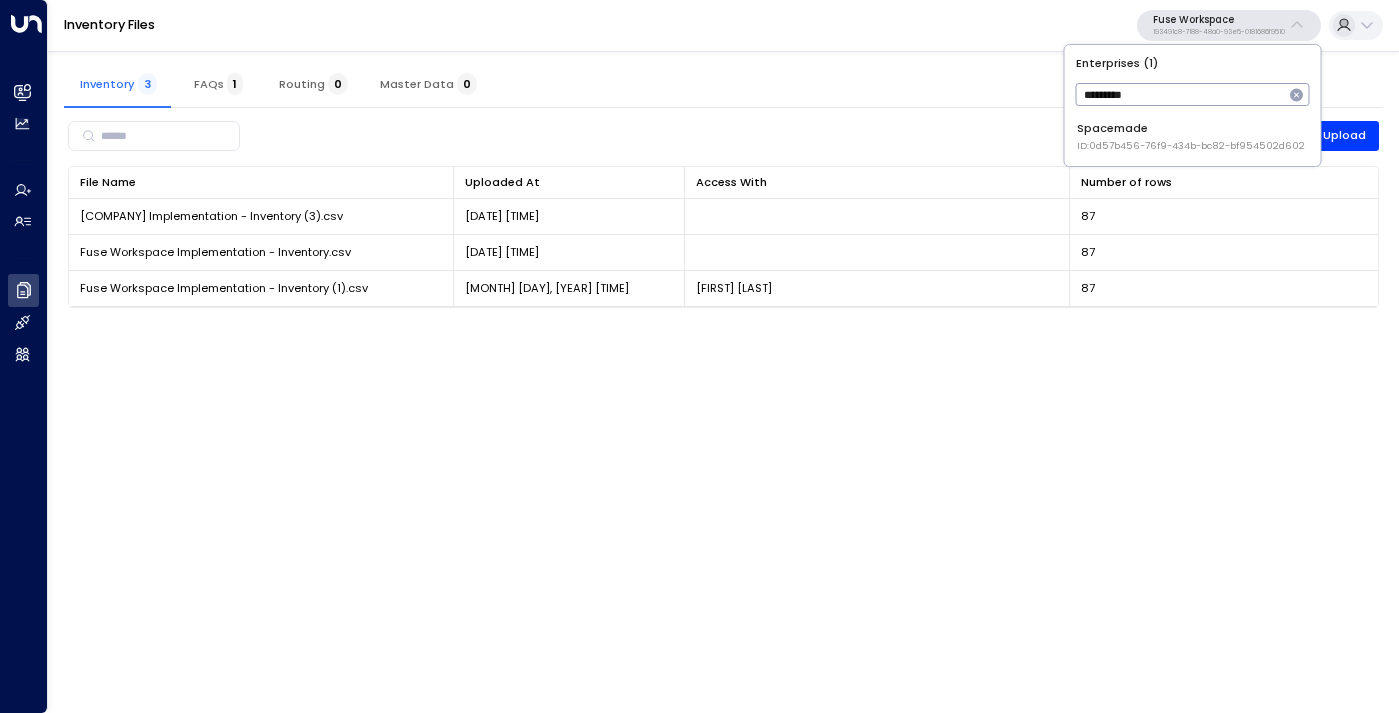 type on "*********" 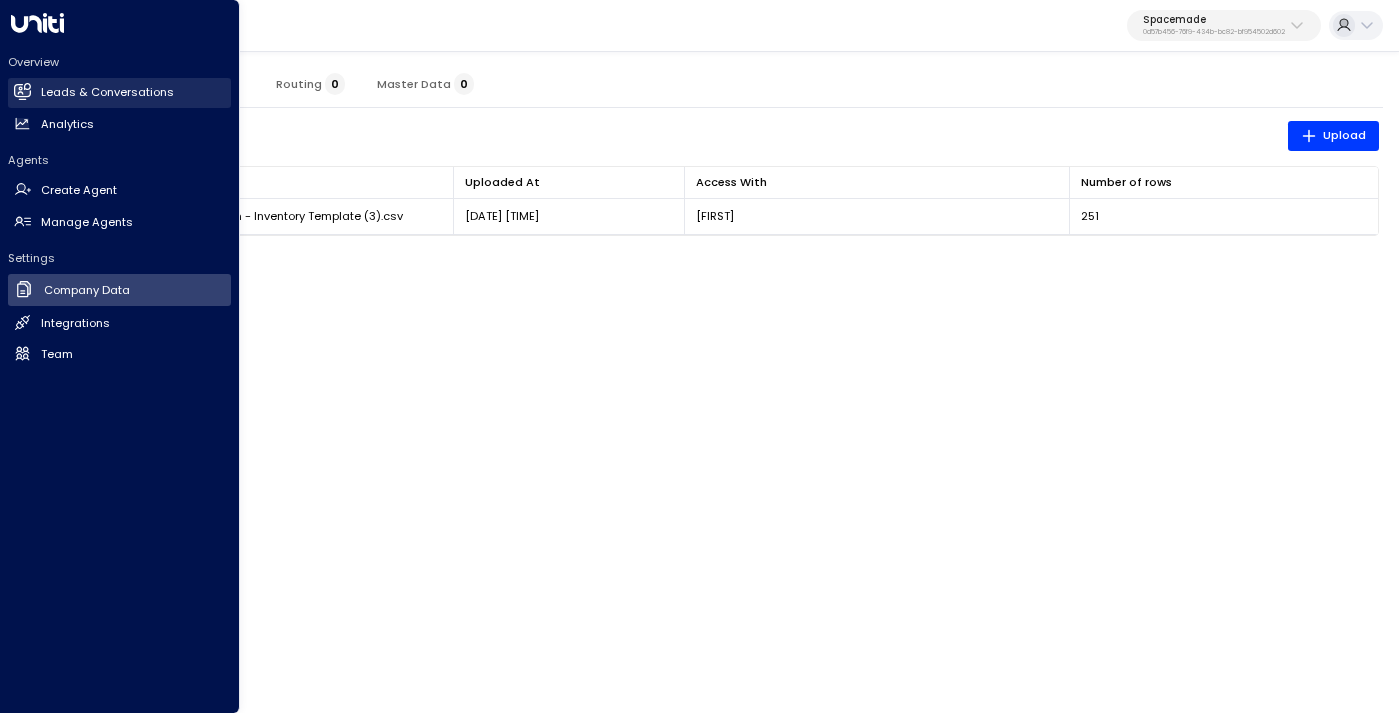 click on "Leads & Conversations" at bounding box center (107, 92) 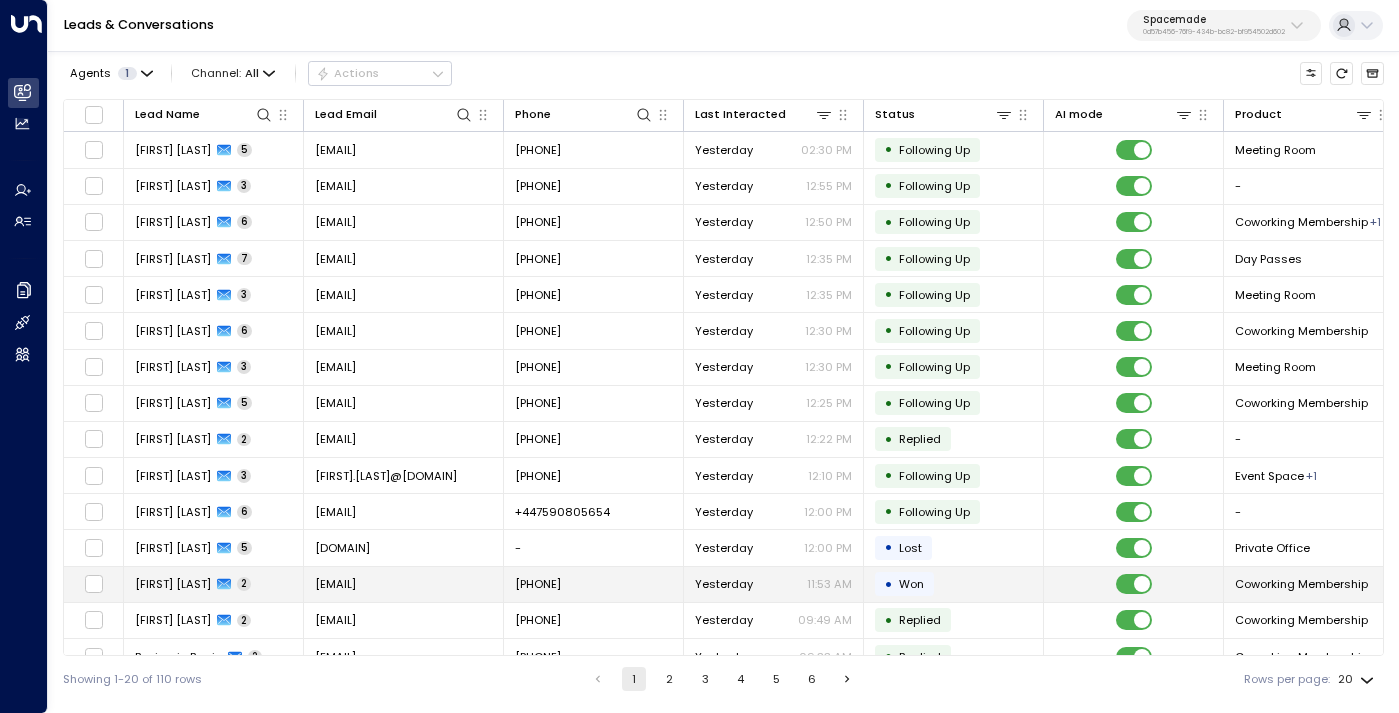 click on "gillancourtney@gmail.com" at bounding box center (335, 584) 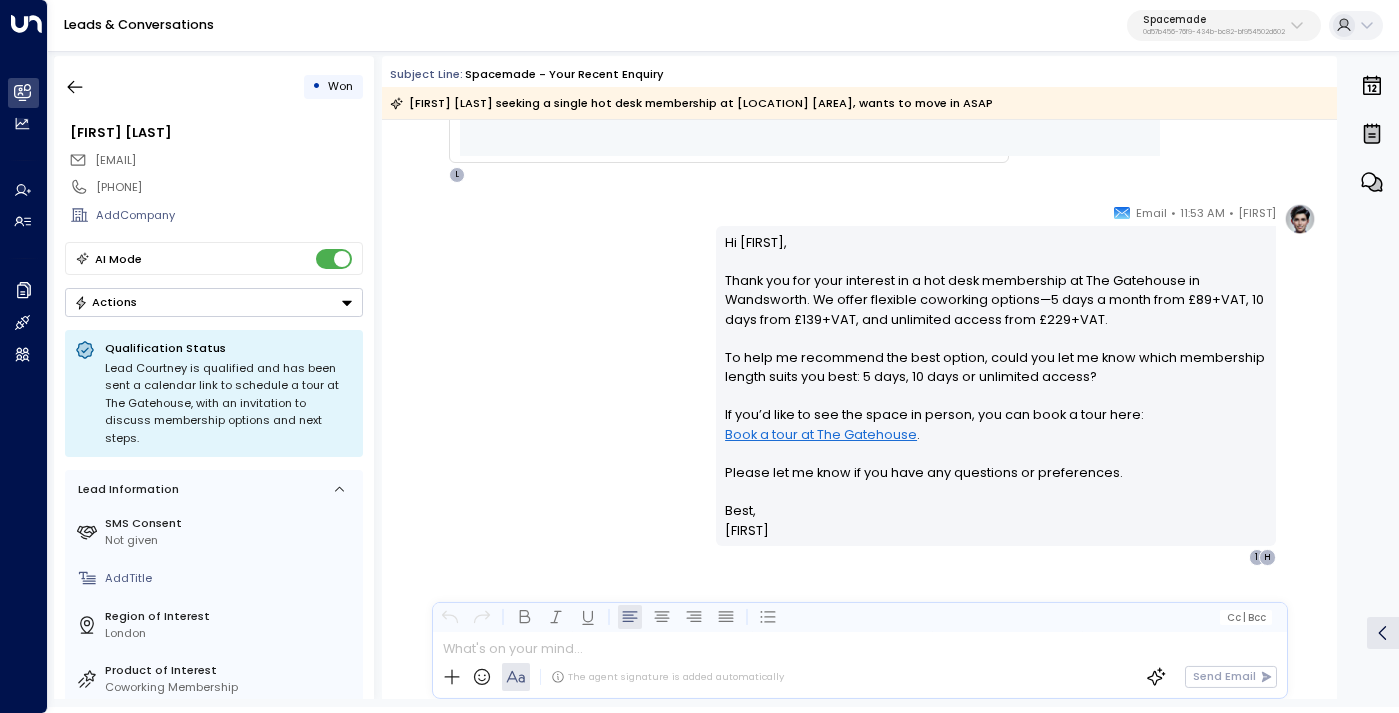 scroll, scrollTop: 1071, scrollLeft: 0, axis: vertical 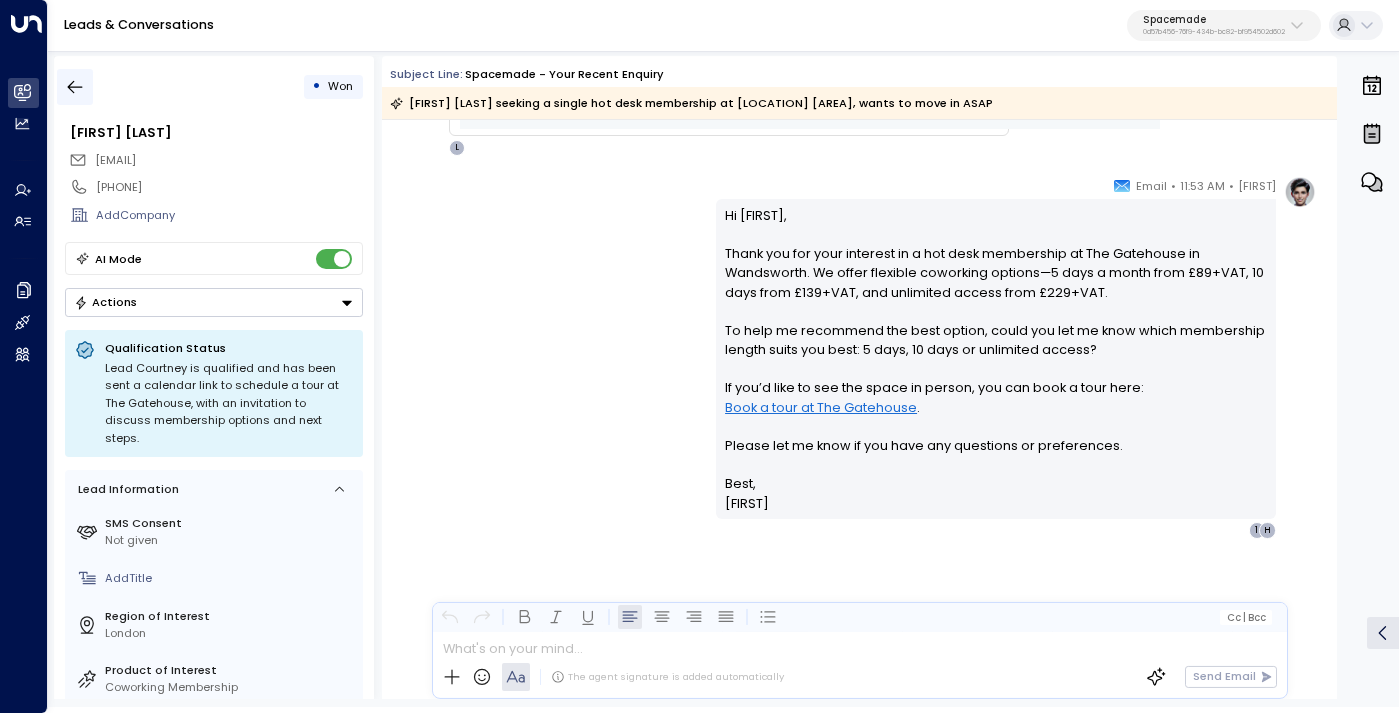 click 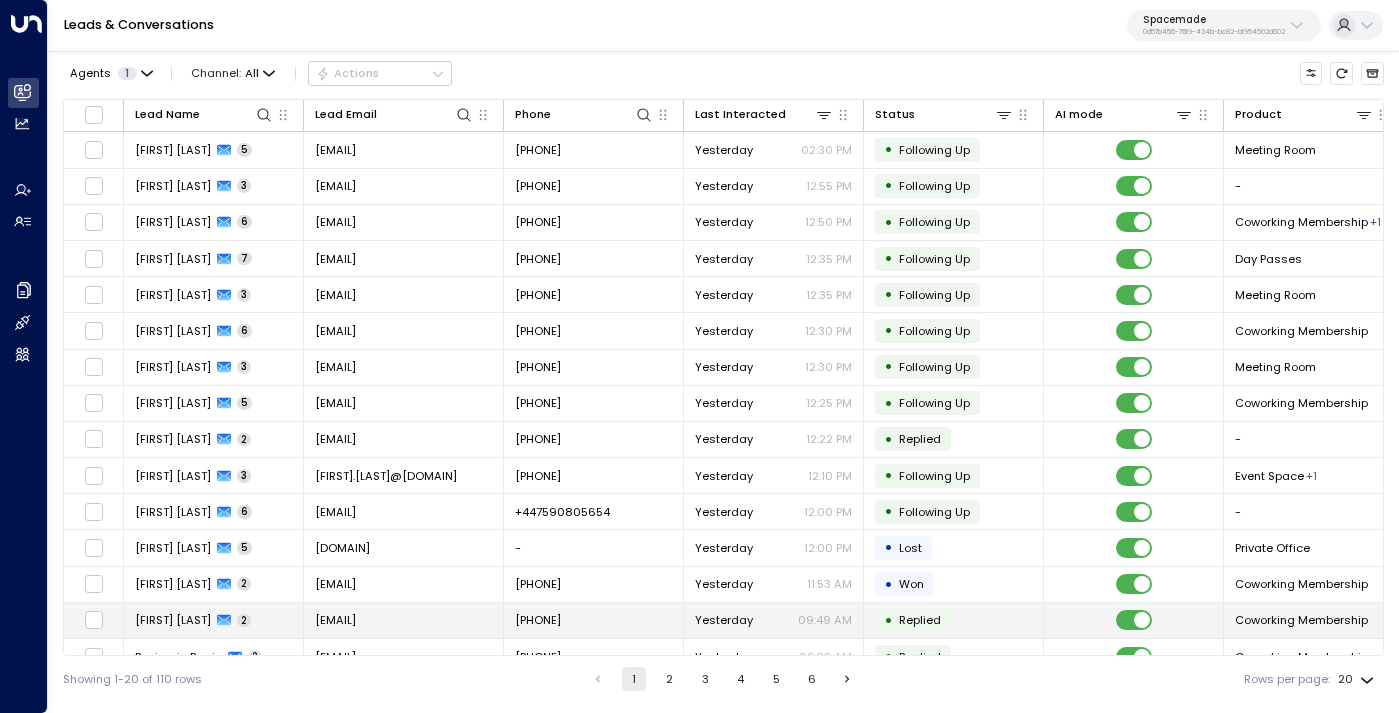 click on "nsa@kfa.co.za" at bounding box center (335, 620) 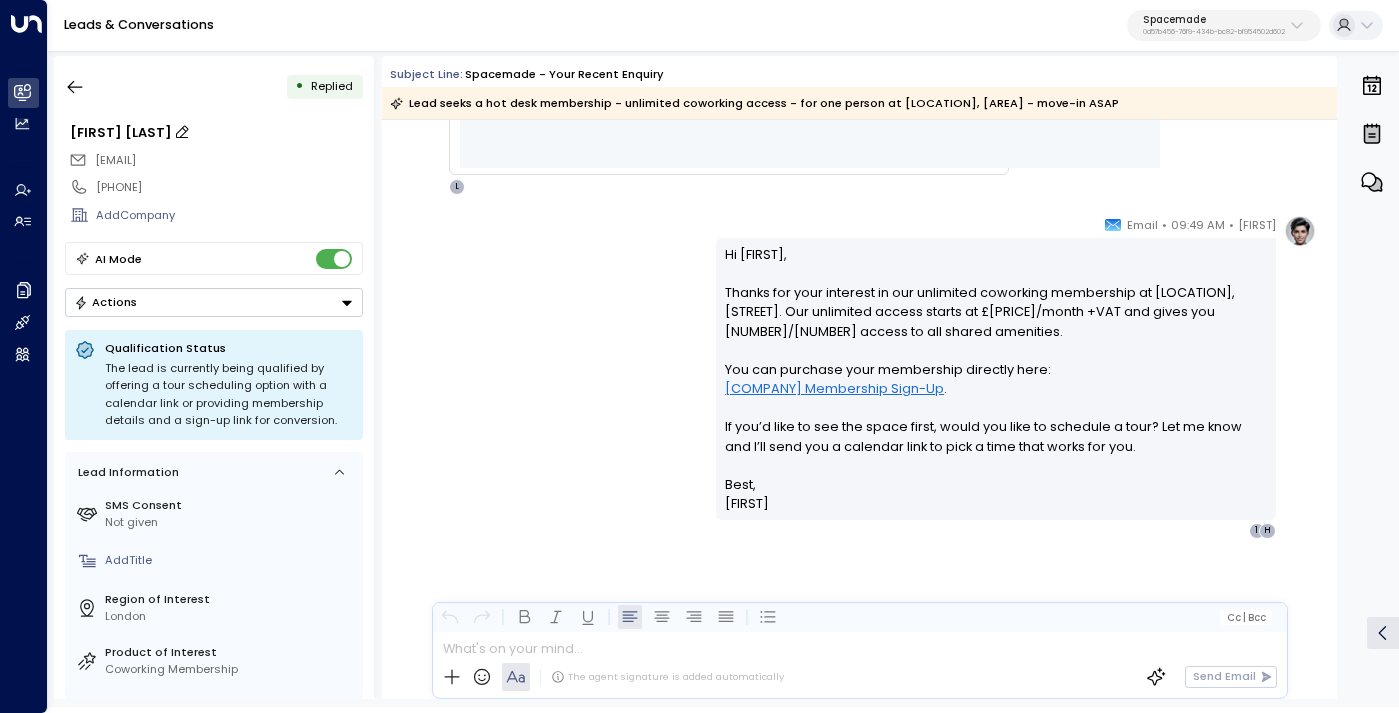 scroll, scrollTop: 1032, scrollLeft: 0, axis: vertical 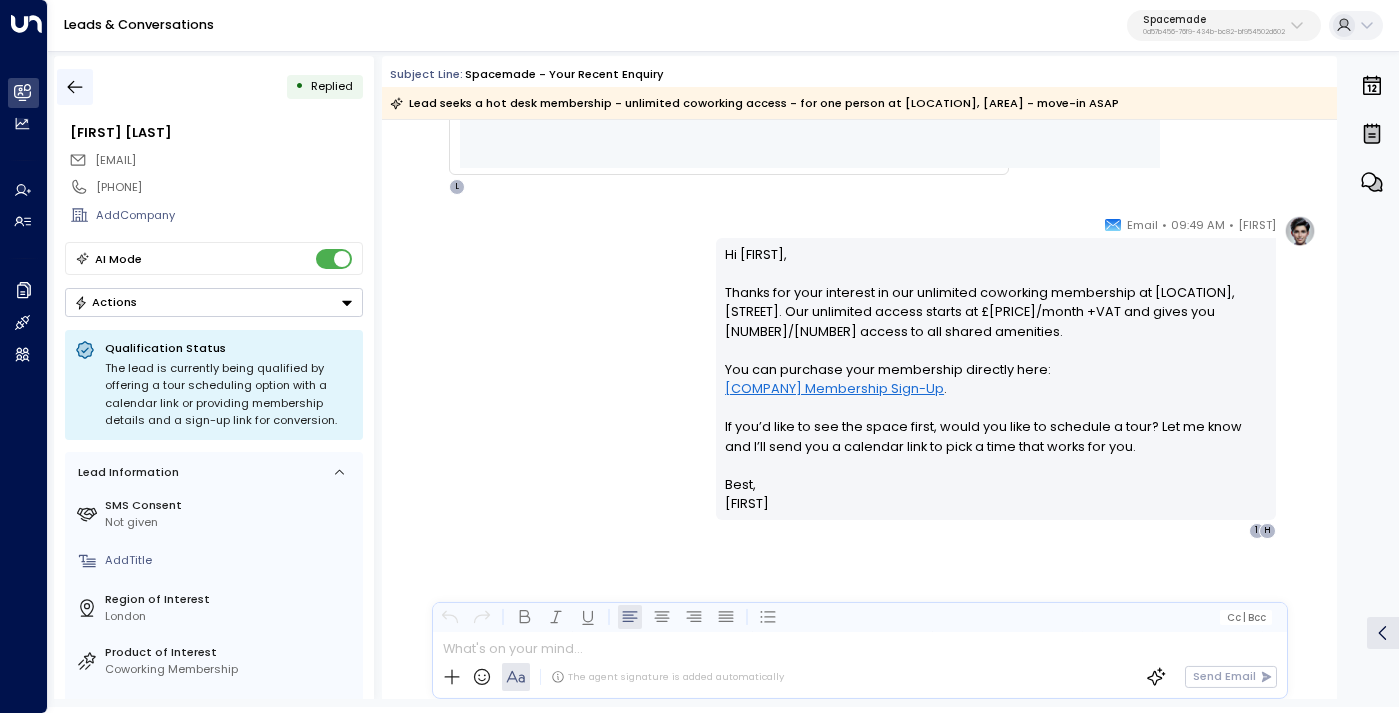 click 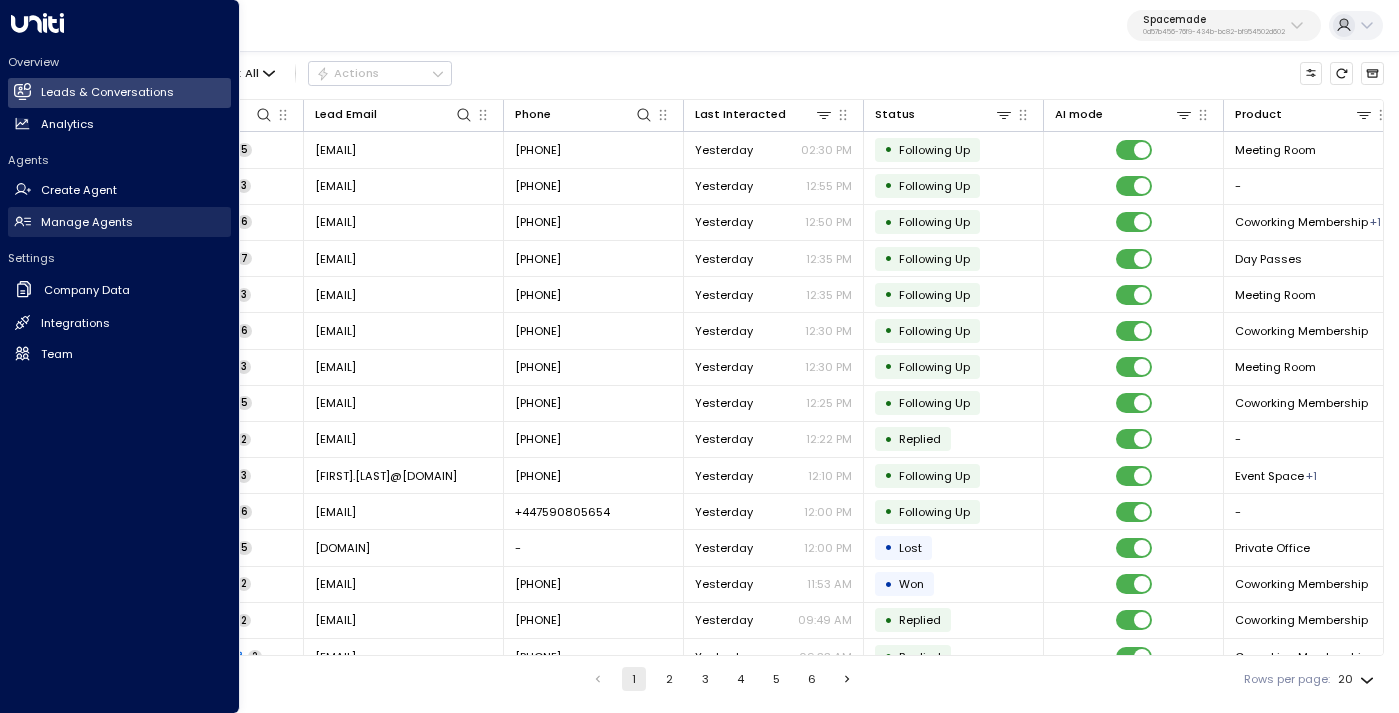 click on "Manage Agents" at bounding box center (87, 222) 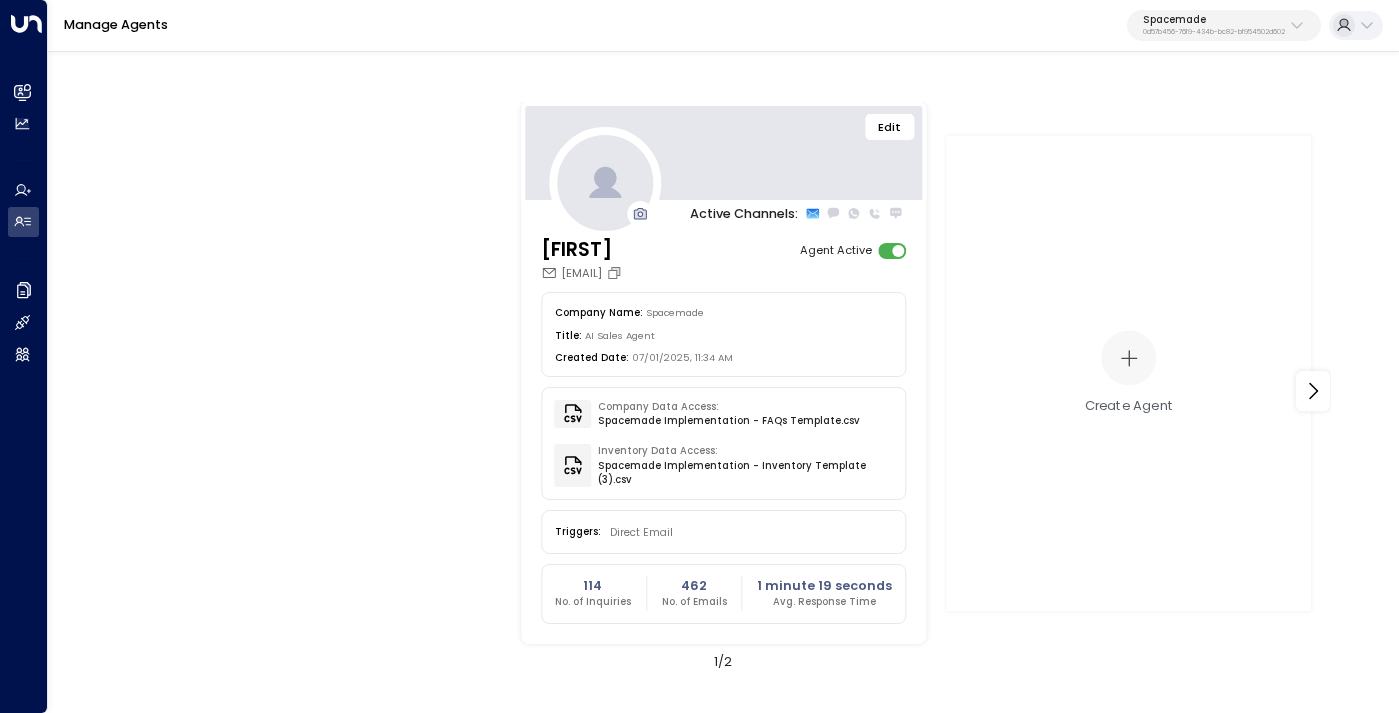 click on "Edit" at bounding box center [890, 127] 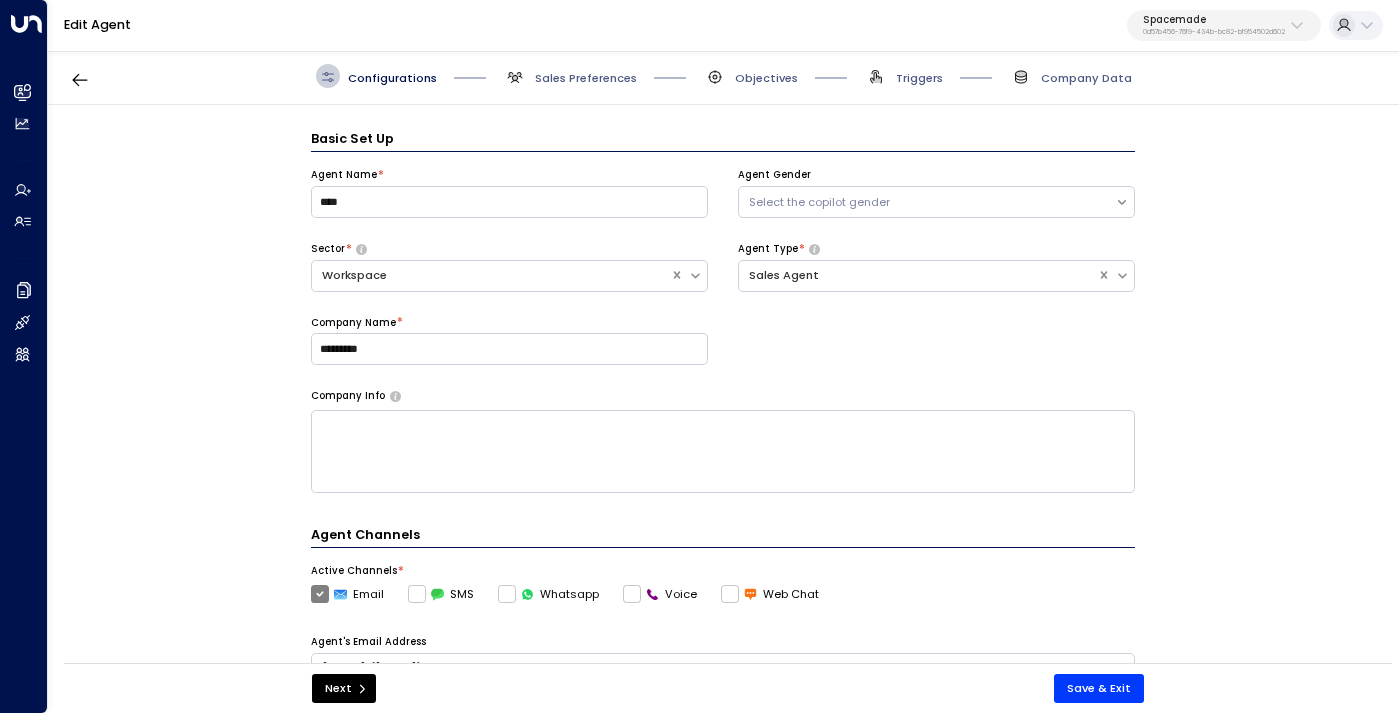 scroll, scrollTop: 24, scrollLeft: 0, axis: vertical 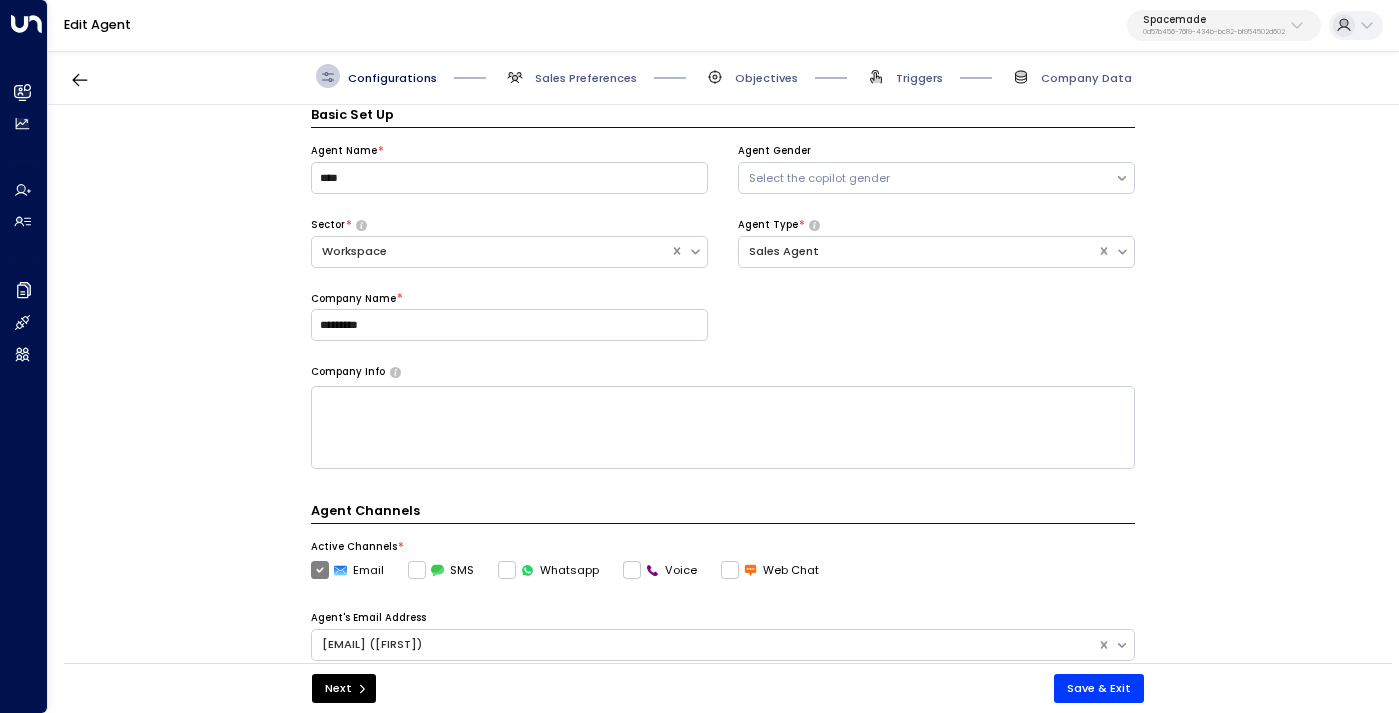 click on "Sales Preferences" at bounding box center (570, 76) 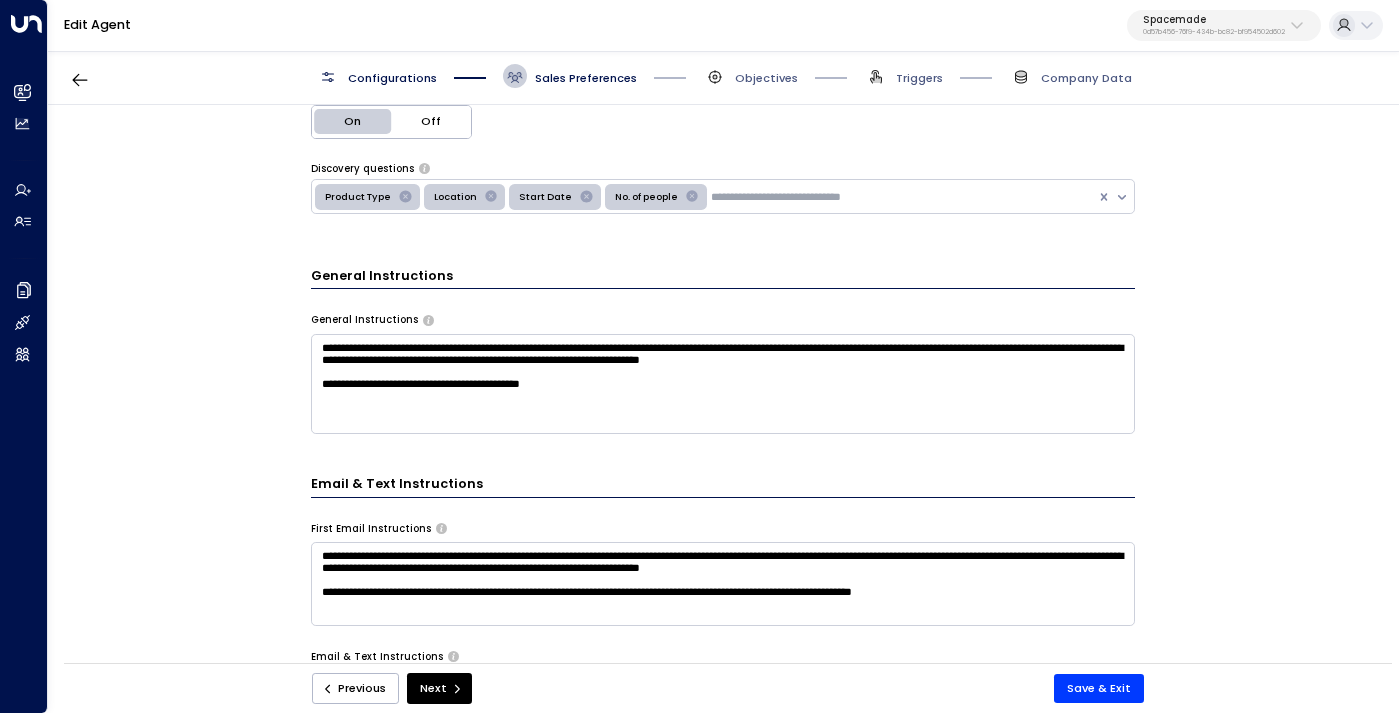scroll, scrollTop: 399, scrollLeft: 0, axis: vertical 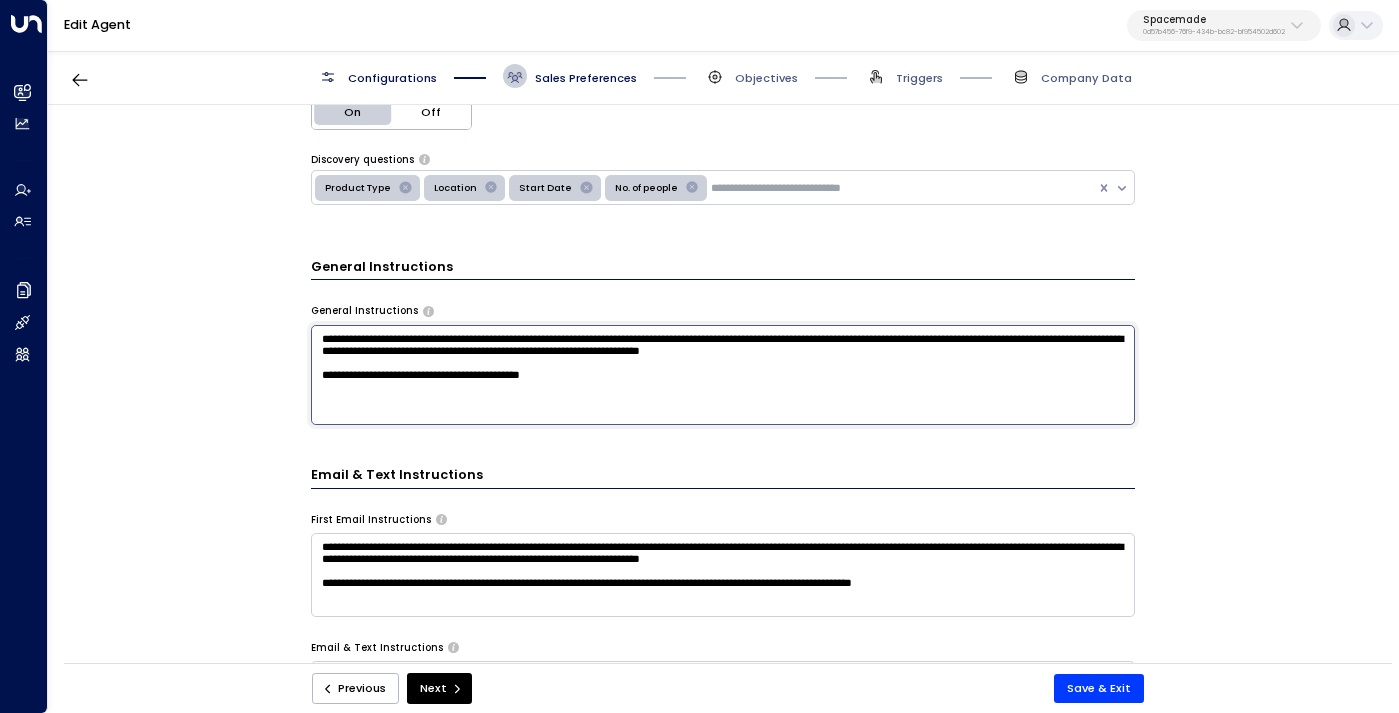 click on "**********" at bounding box center (723, 375) 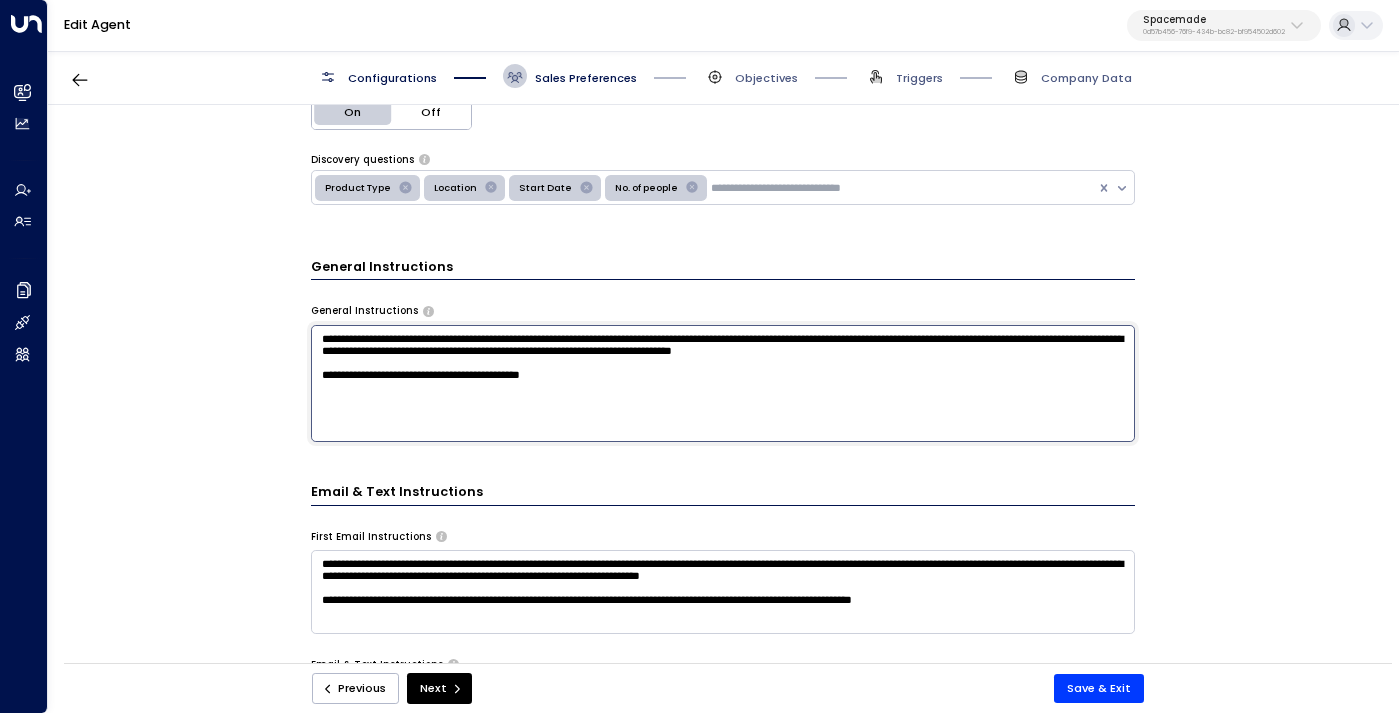 click on "**********" at bounding box center [723, 383] 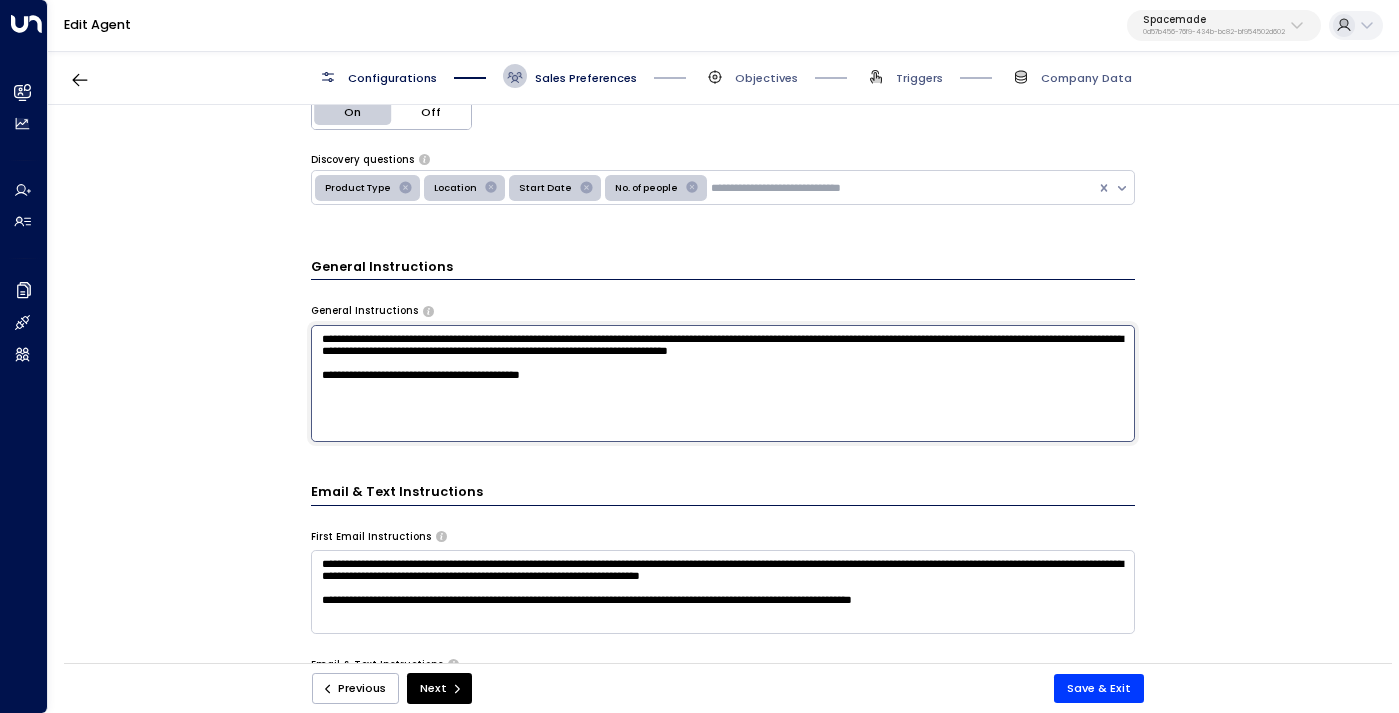 drag, startPoint x: 977, startPoint y: 338, endPoint x: 927, endPoint y: 340, distance: 50.039986 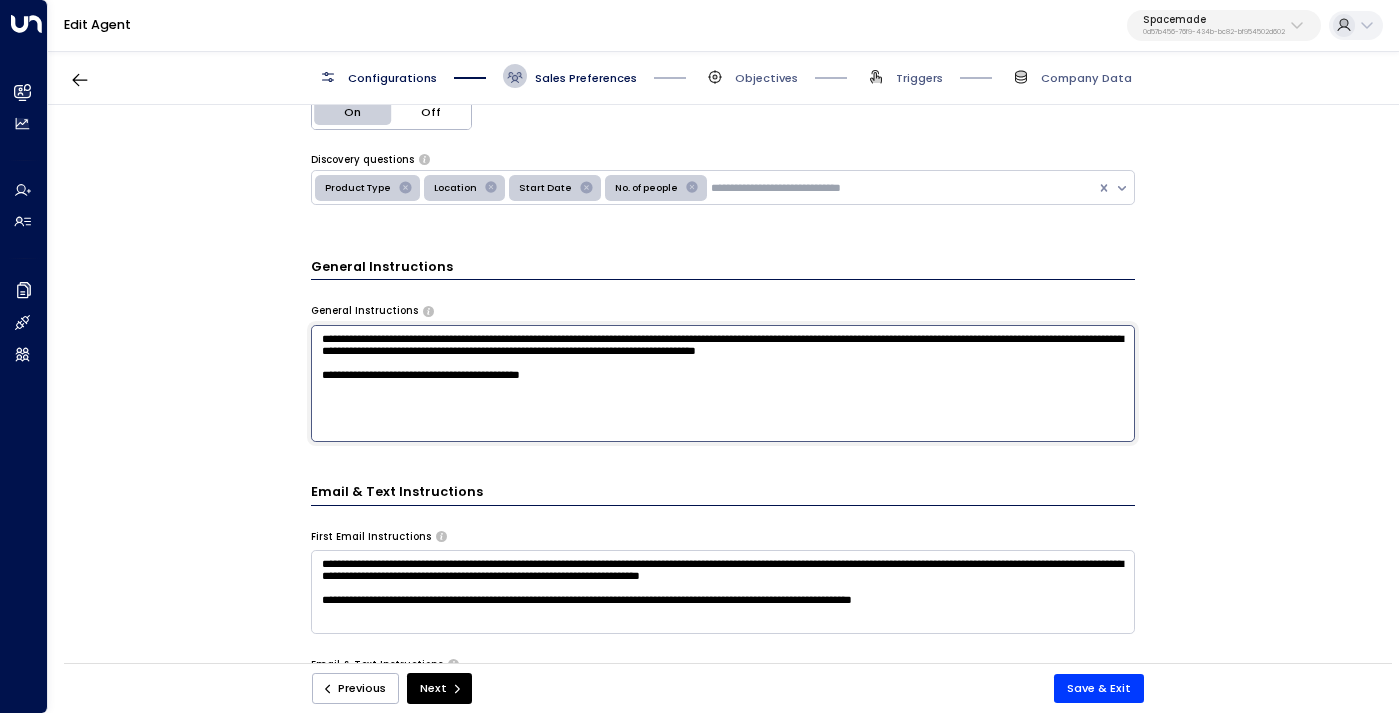 drag, startPoint x: 500, startPoint y: 350, endPoint x: 445, endPoint y: 351, distance: 55.00909 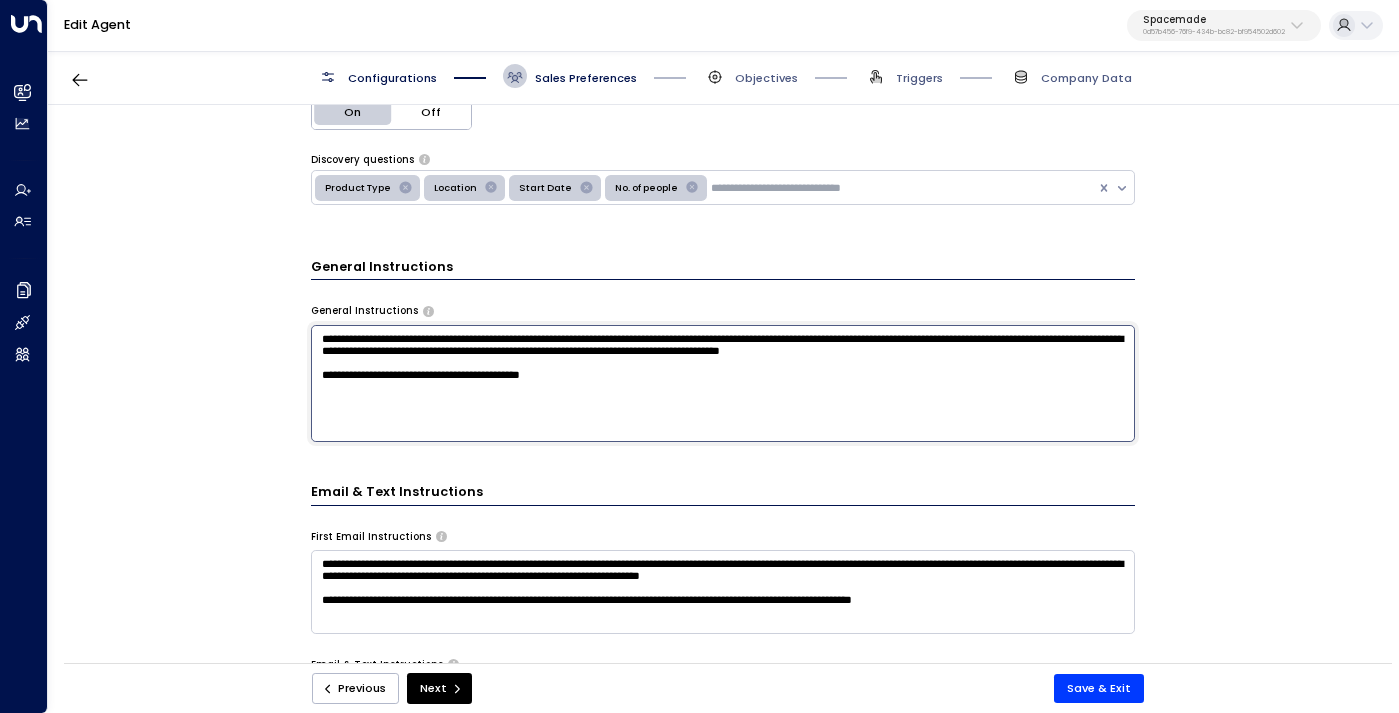 drag, startPoint x: 438, startPoint y: 376, endPoint x: 312, endPoint y: 341, distance: 130.7708 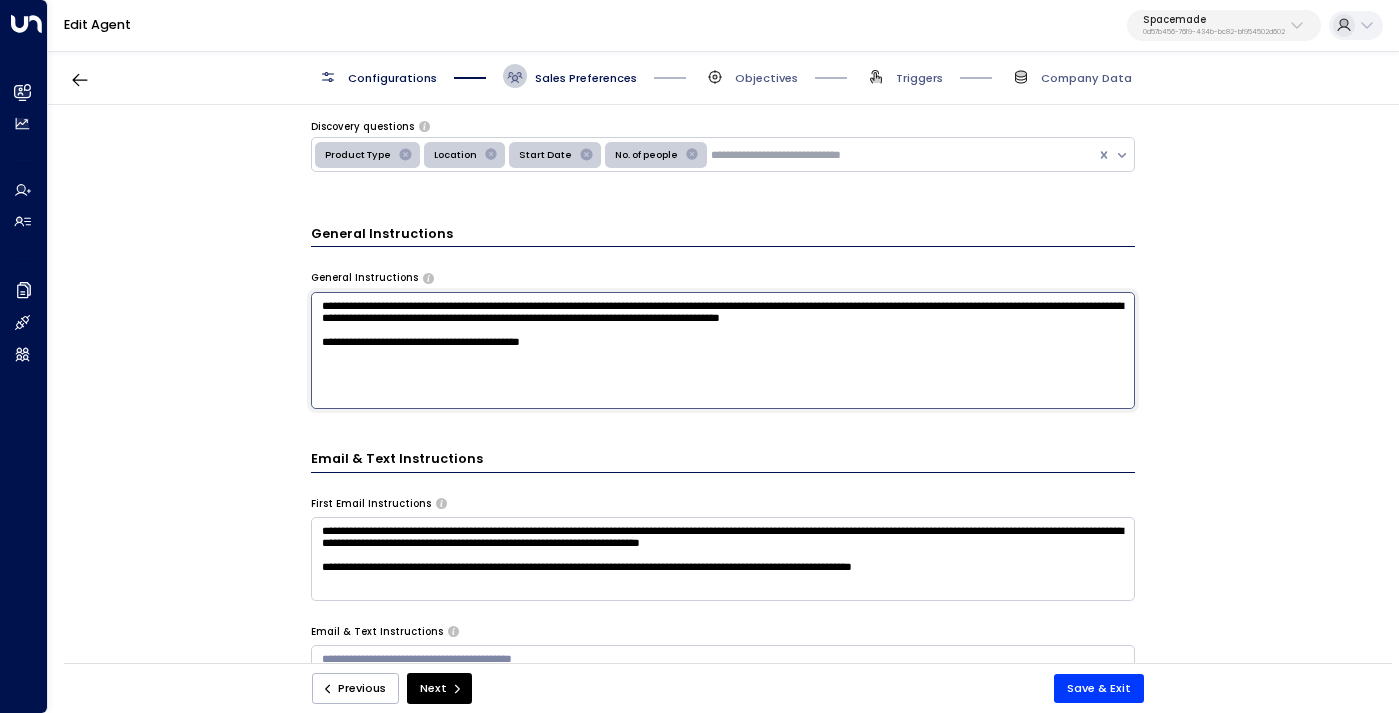 scroll, scrollTop: 443, scrollLeft: 0, axis: vertical 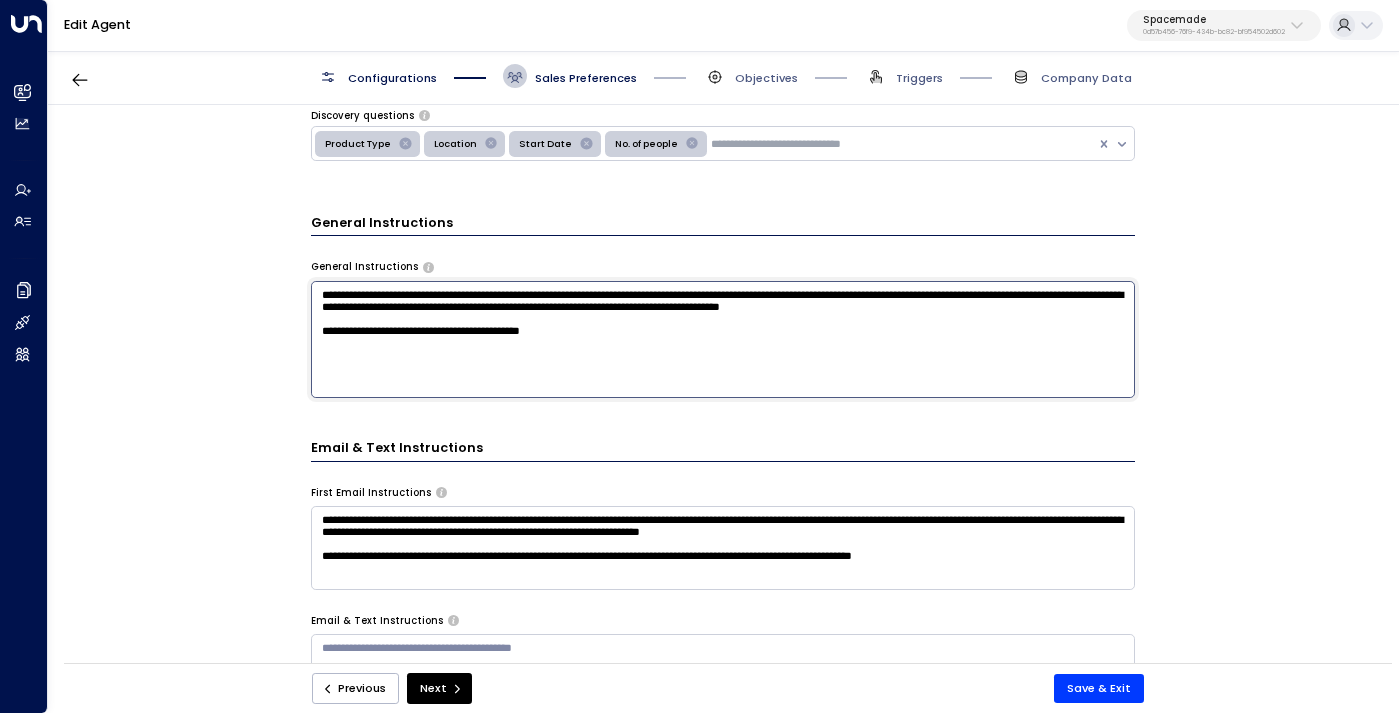 type on "**********" 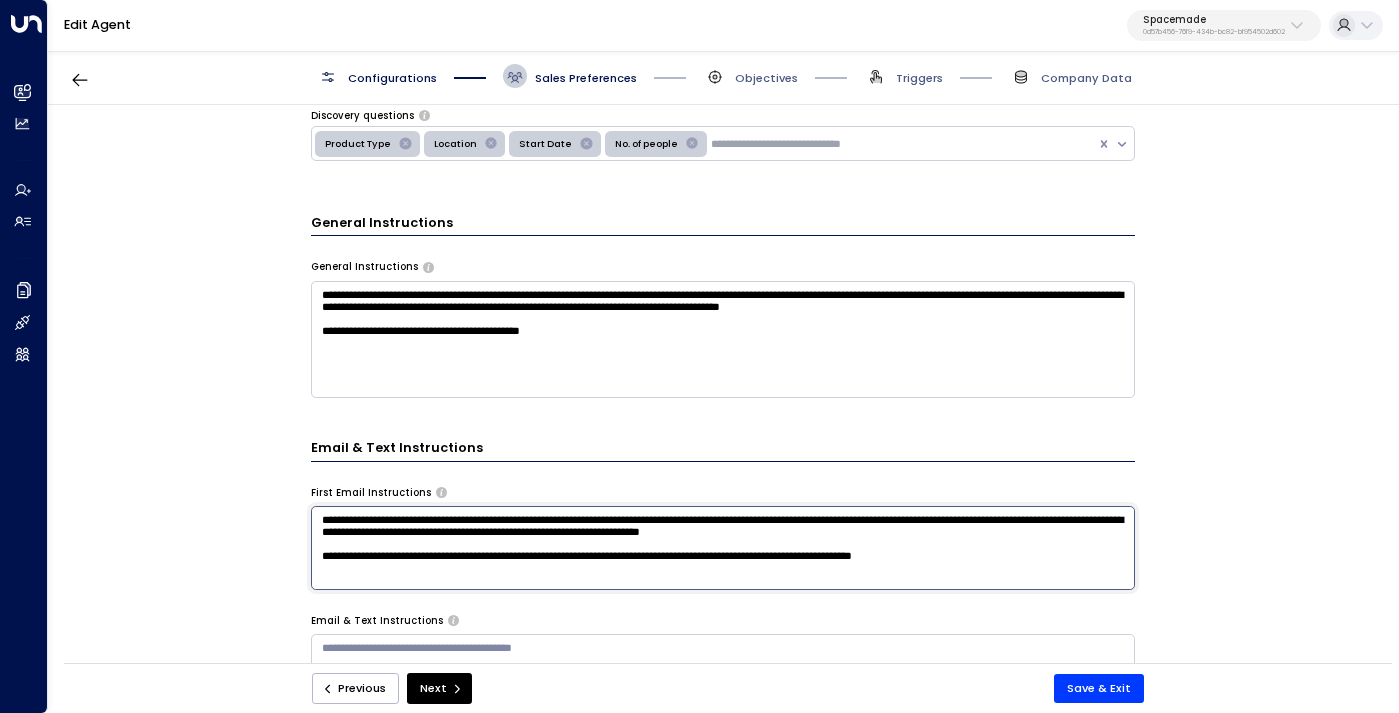 click on "**********" at bounding box center (723, 547) 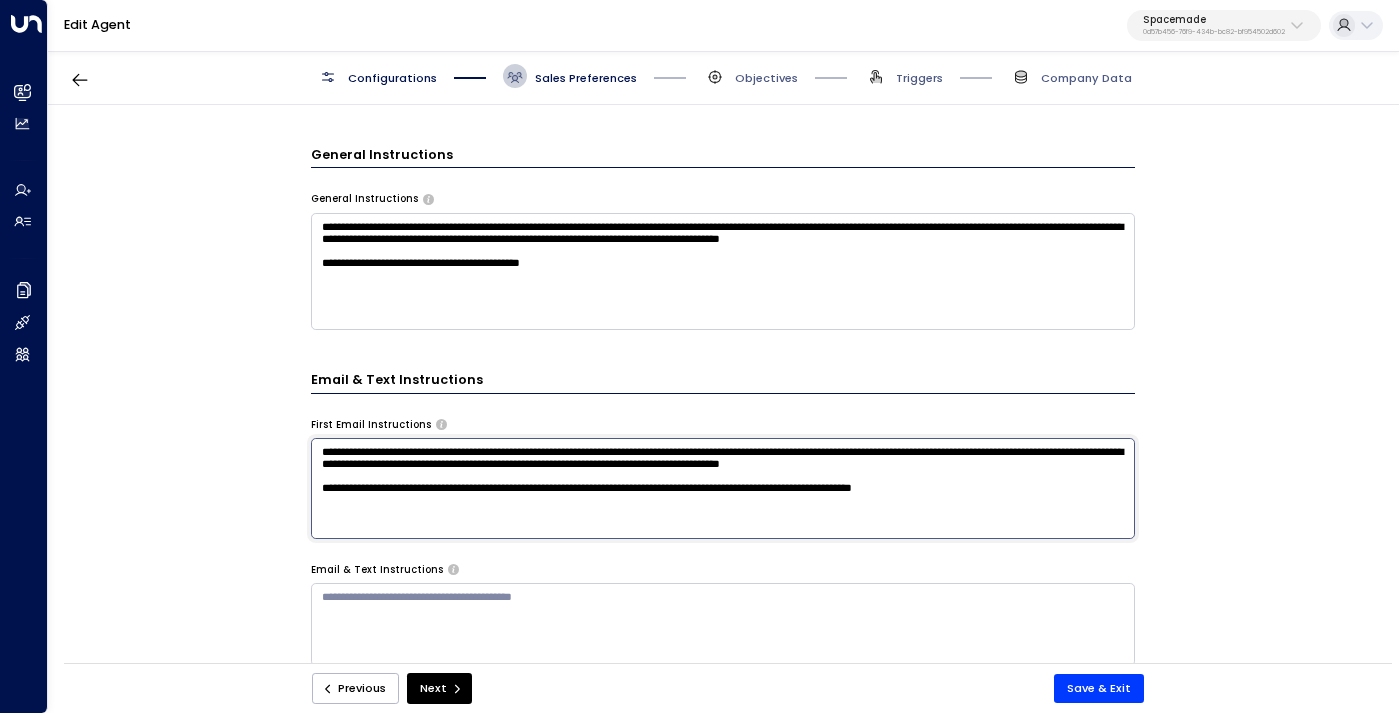scroll, scrollTop: 515, scrollLeft: 0, axis: vertical 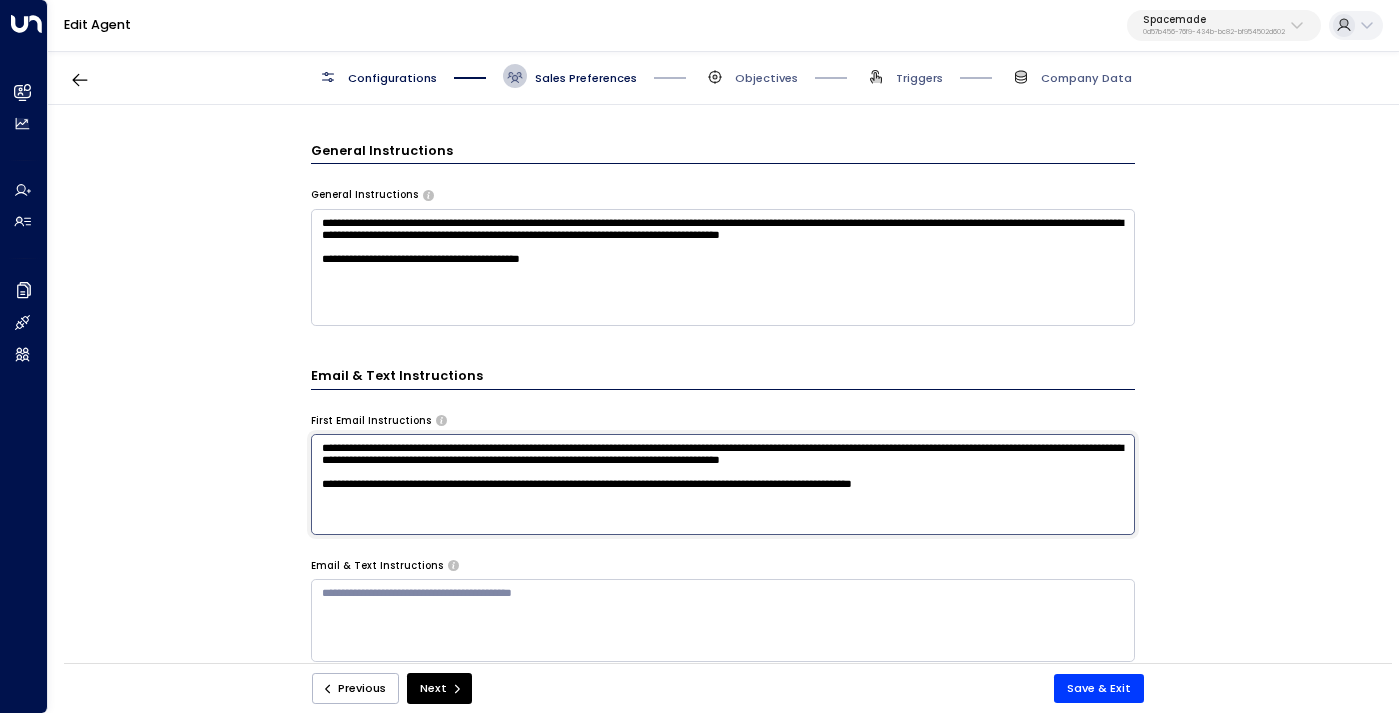 type on "**********" 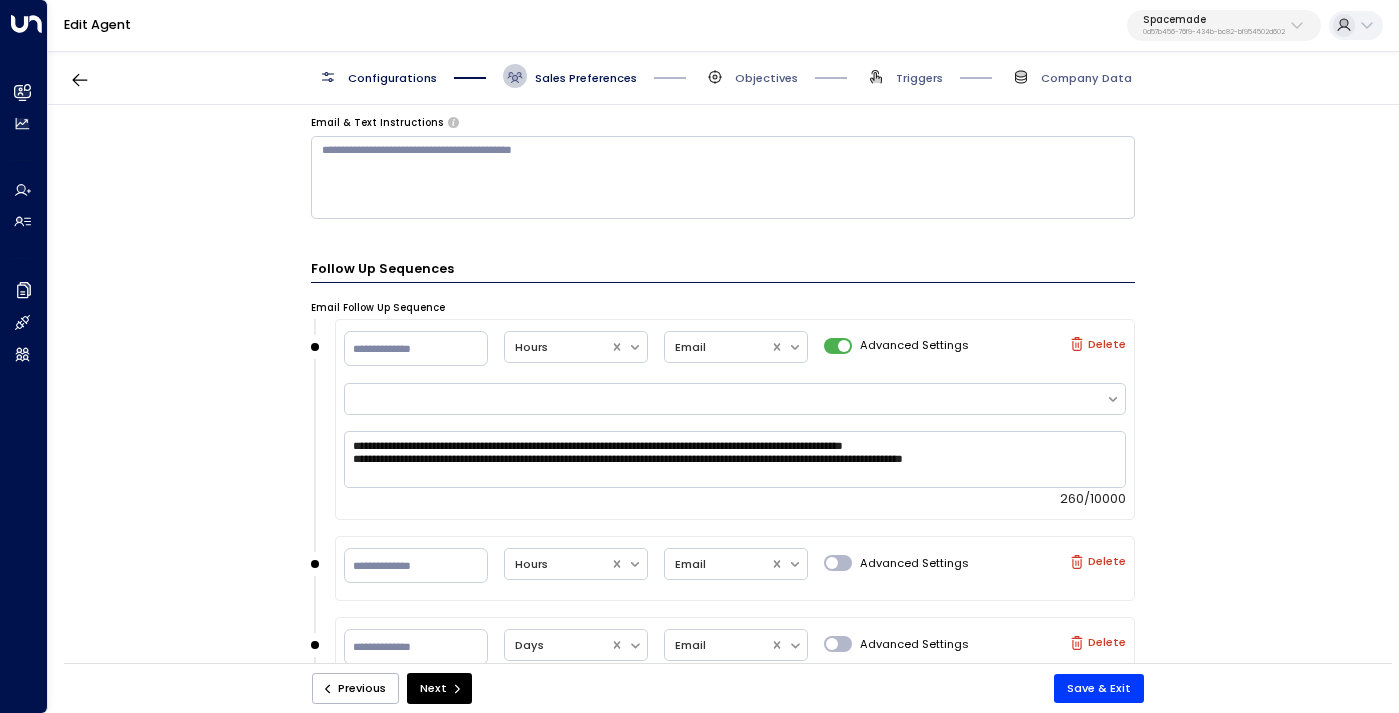 scroll, scrollTop: 1026, scrollLeft: 0, axis: vertical 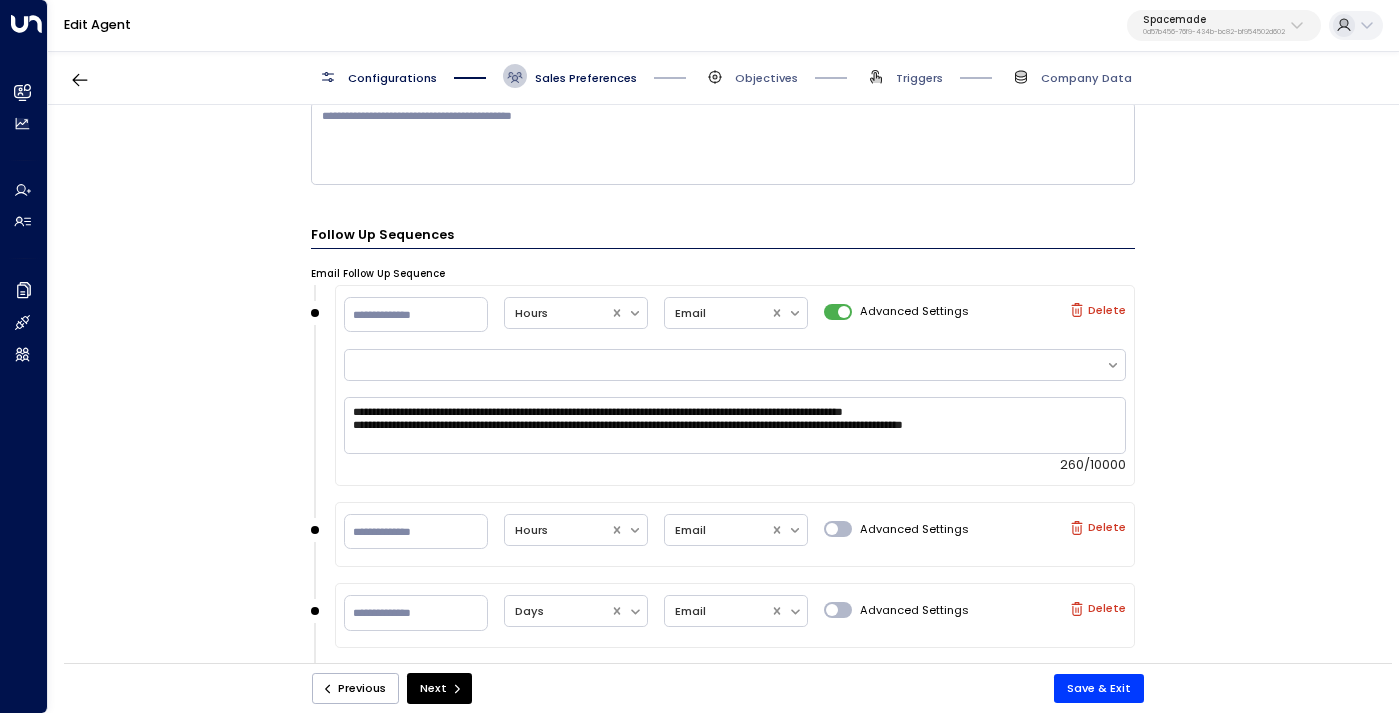 type on "**********" 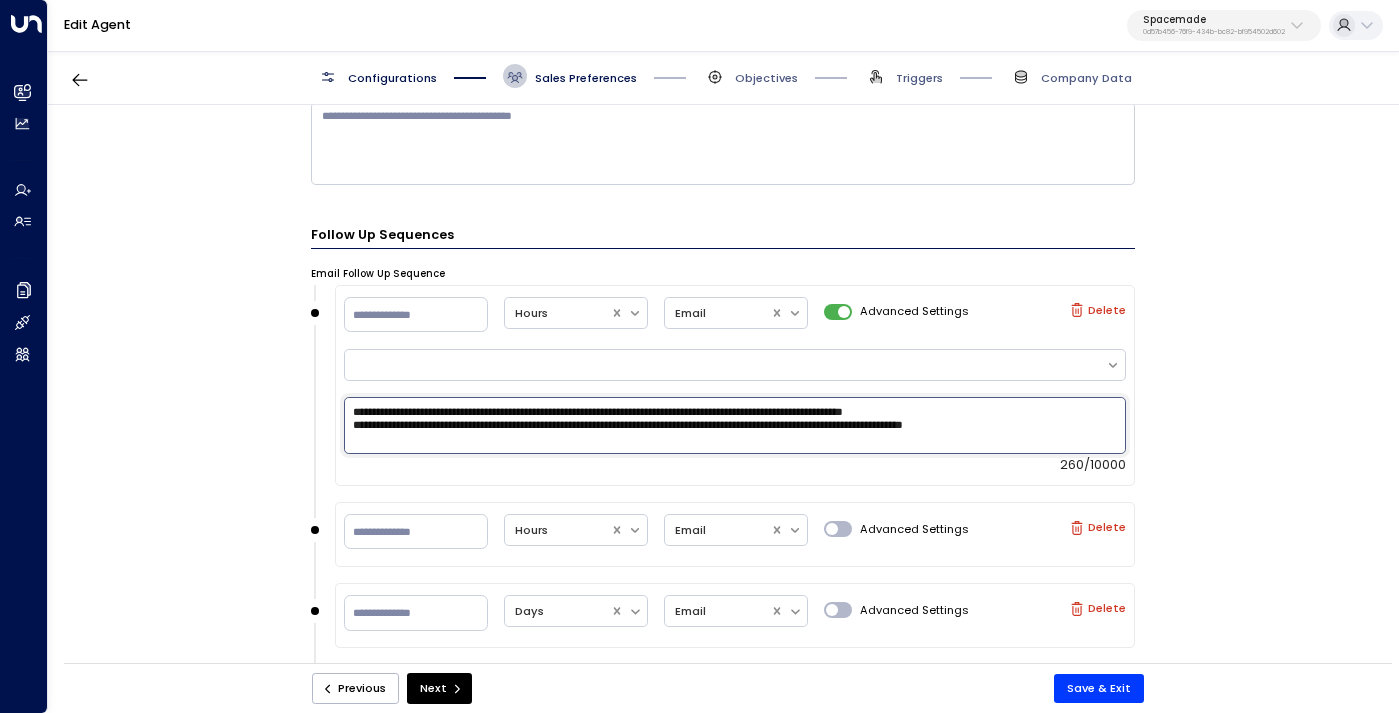 click on "**********" at bounding box center (735, 425) 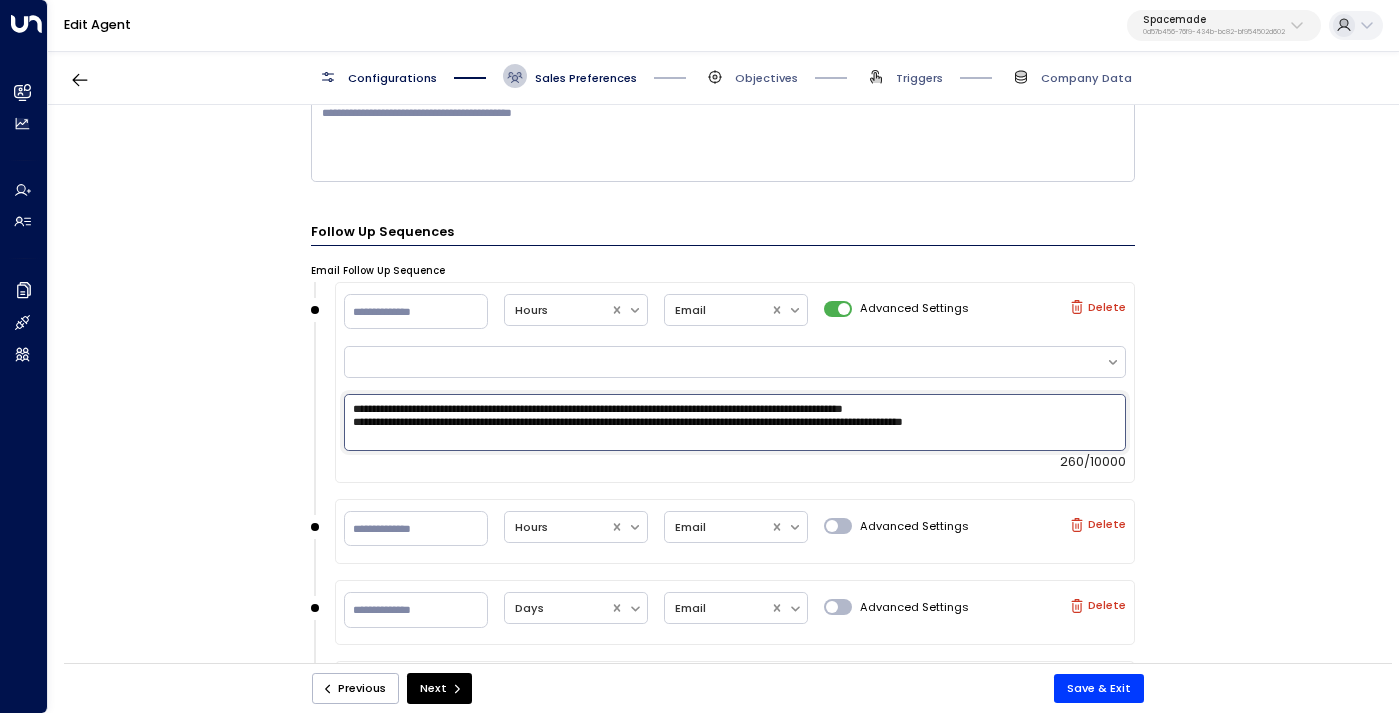 click on "**********" at bounding box center [735, 422] 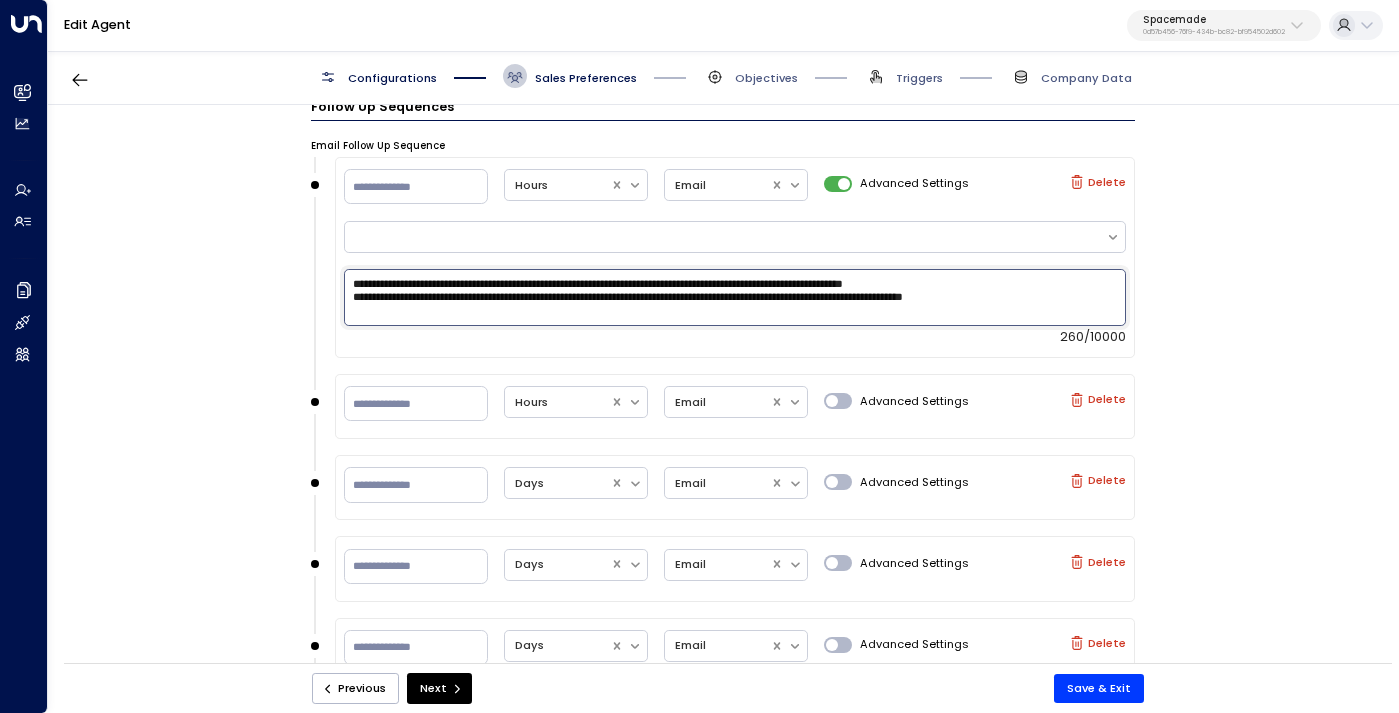 scroll, scrollTop: 1216, scrollLeft: 0, axis: vertical 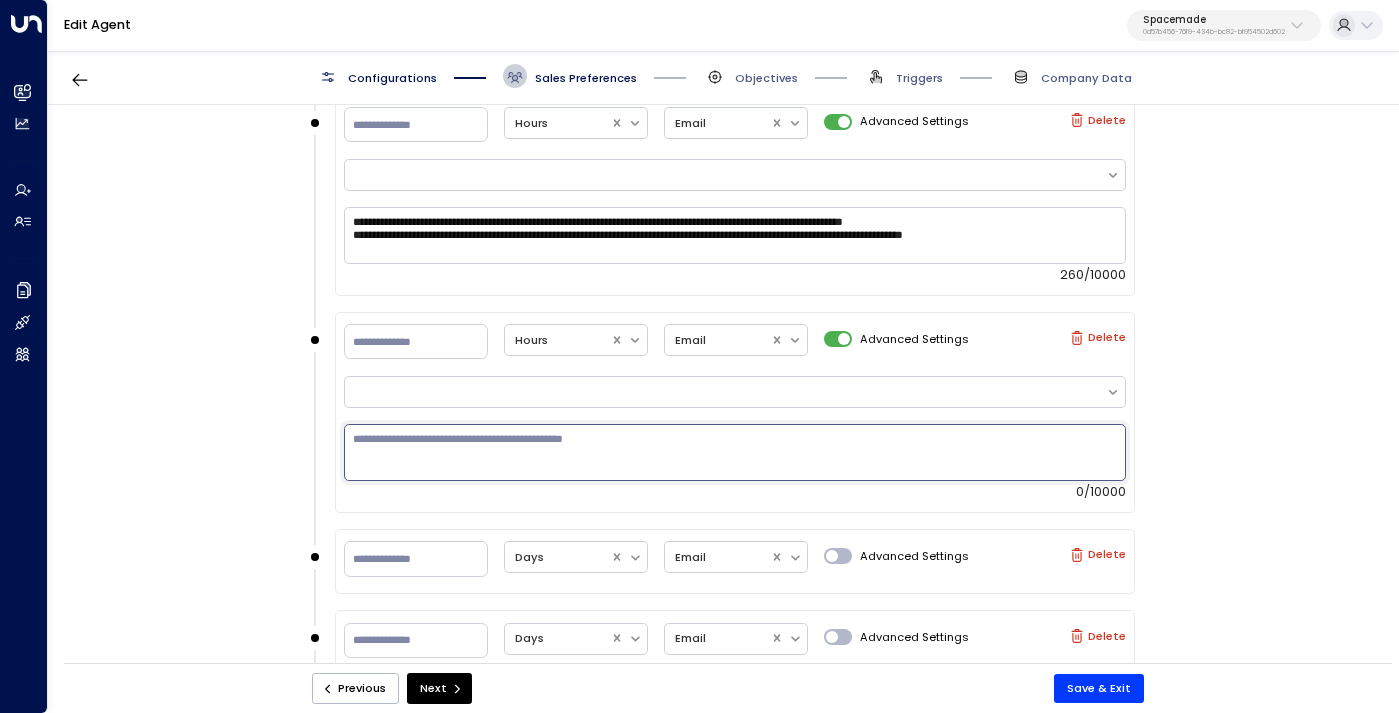 click at bounding box center (735, 452) 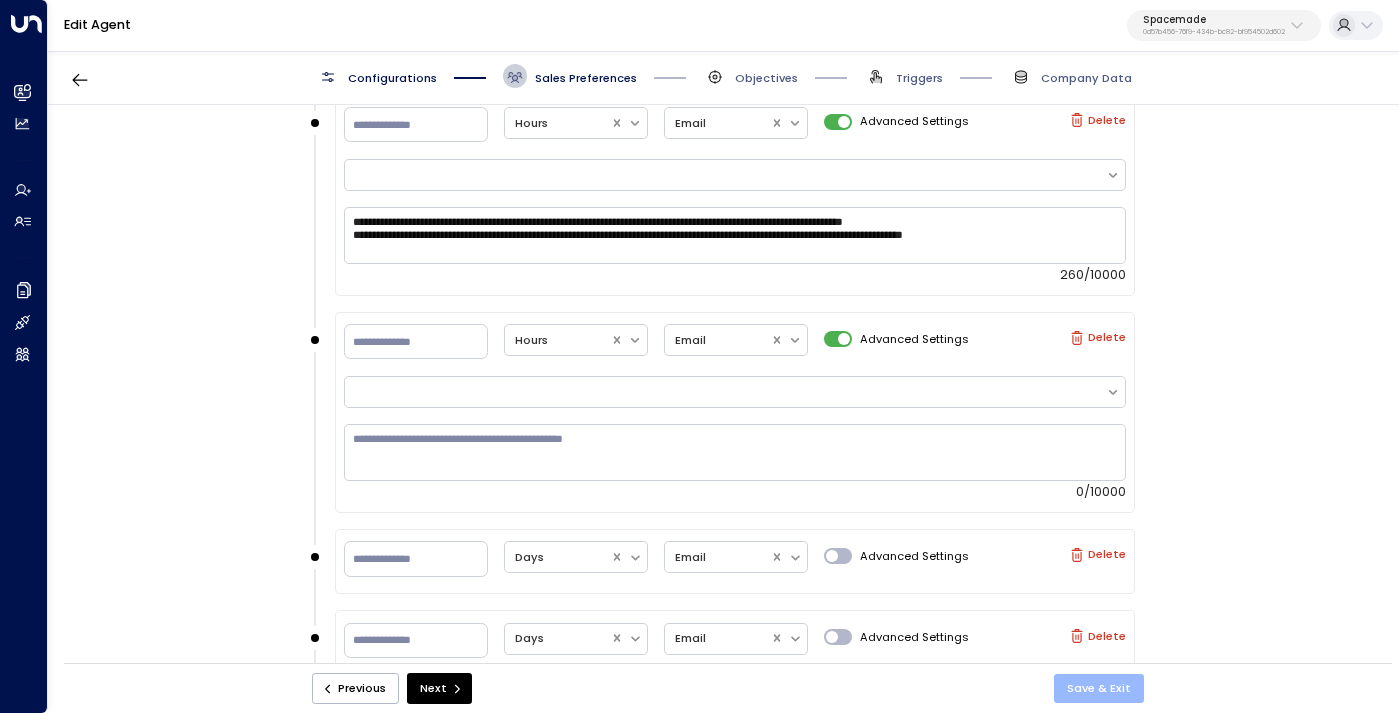 click on "Save & Exit" at bounding box center (1099, 688) 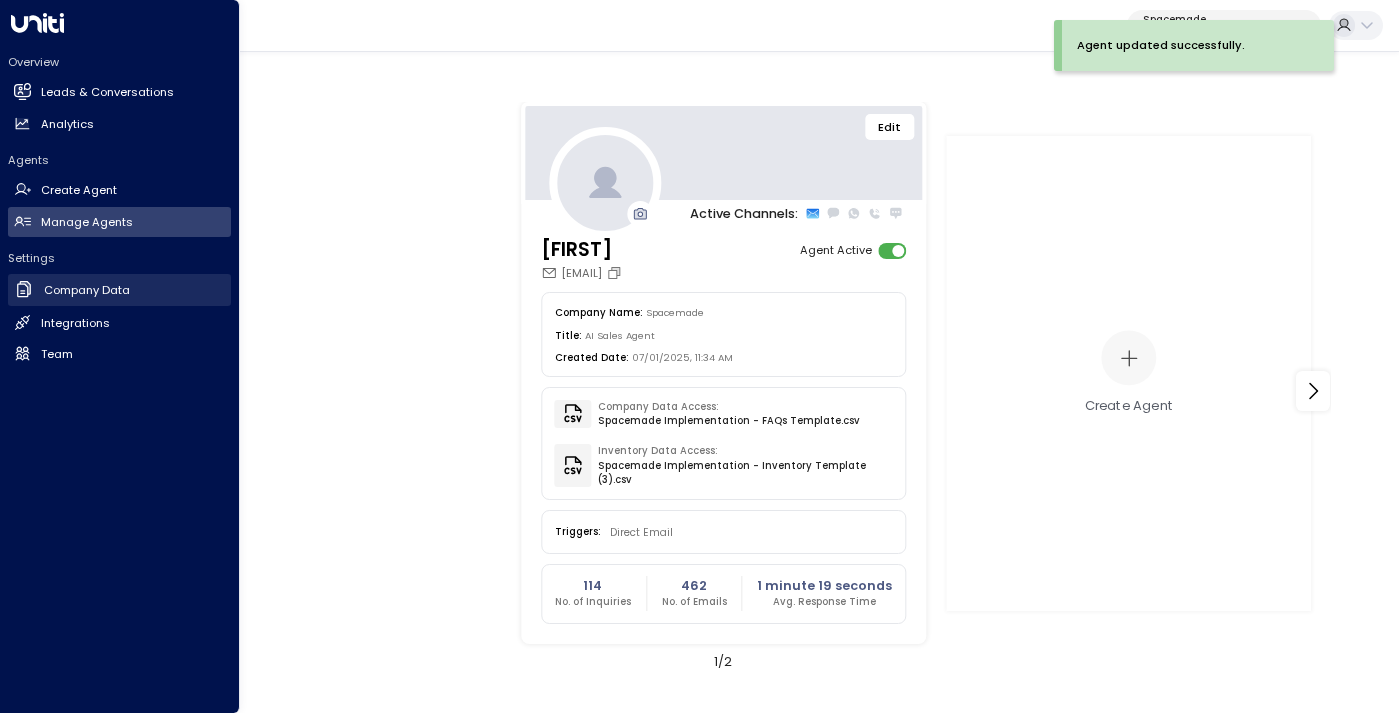click on "Company Data" at bounding box center (87, 290) 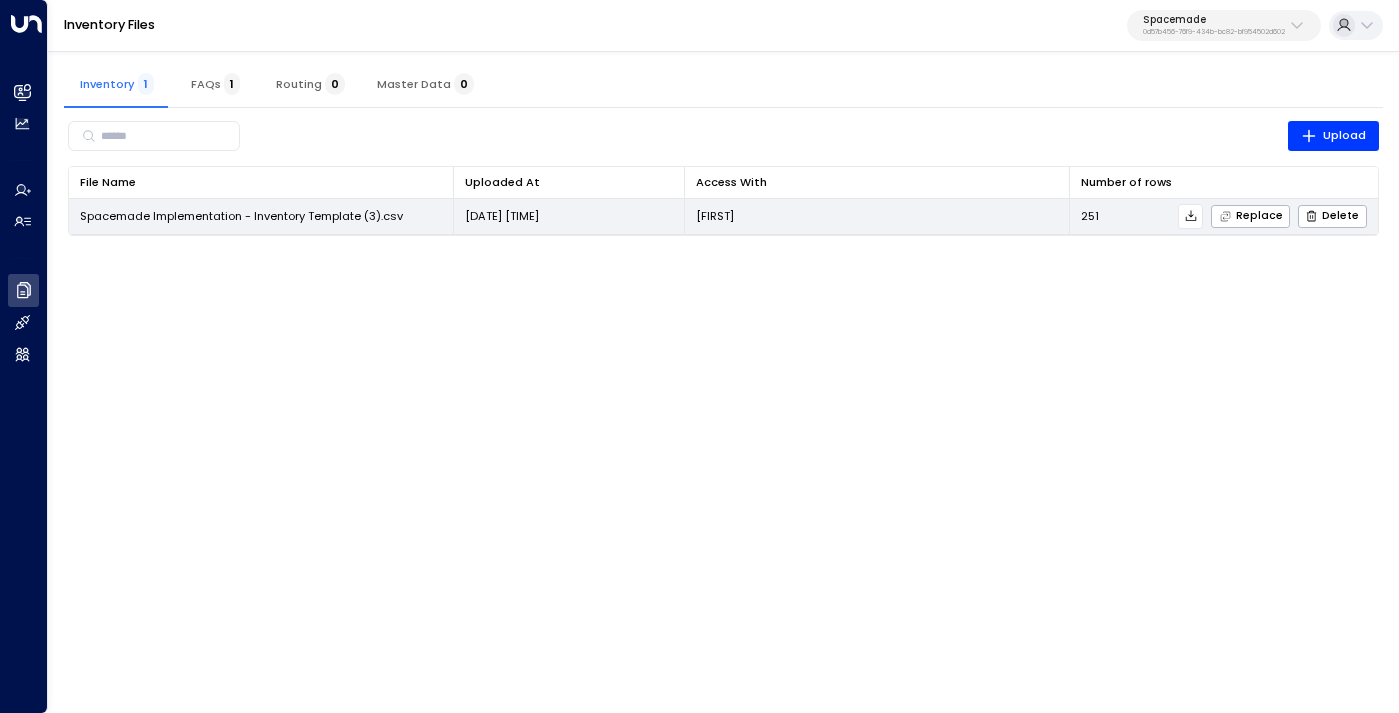 click 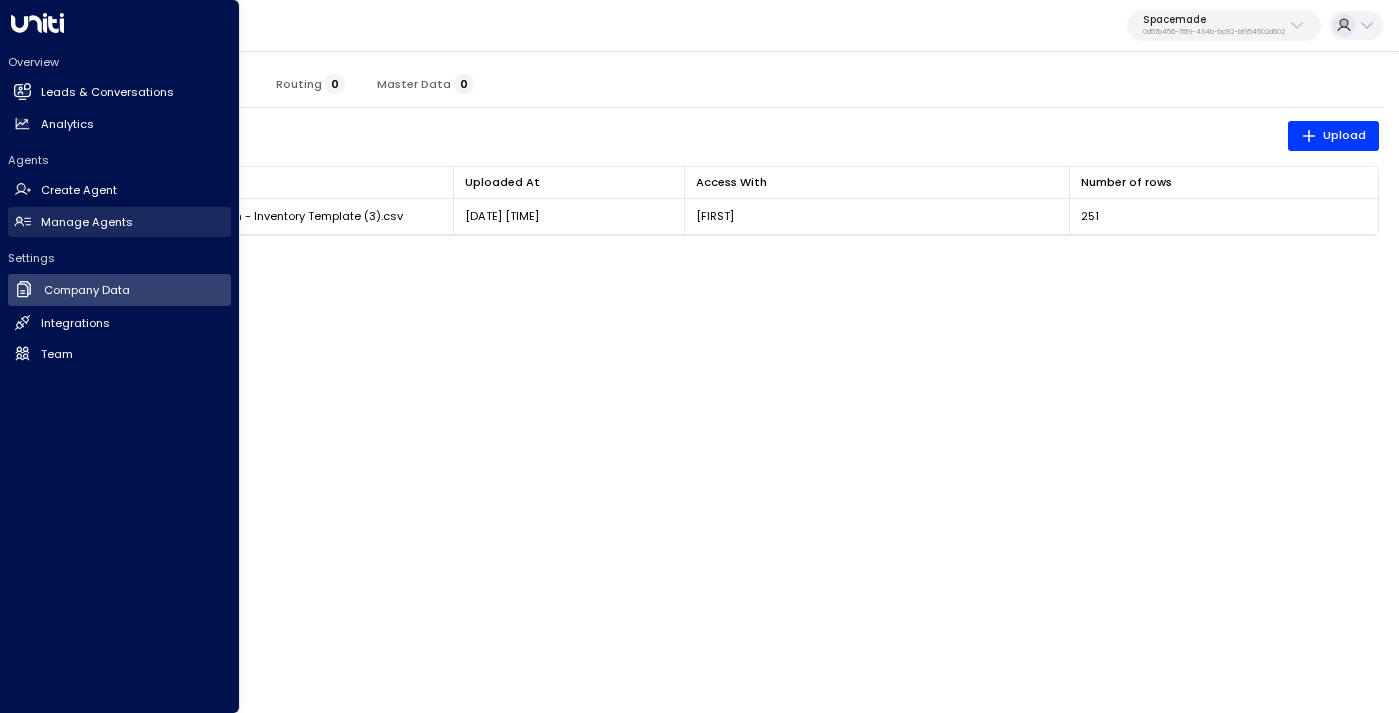 click on "Manage Agents" at bounding box center (87, 222) 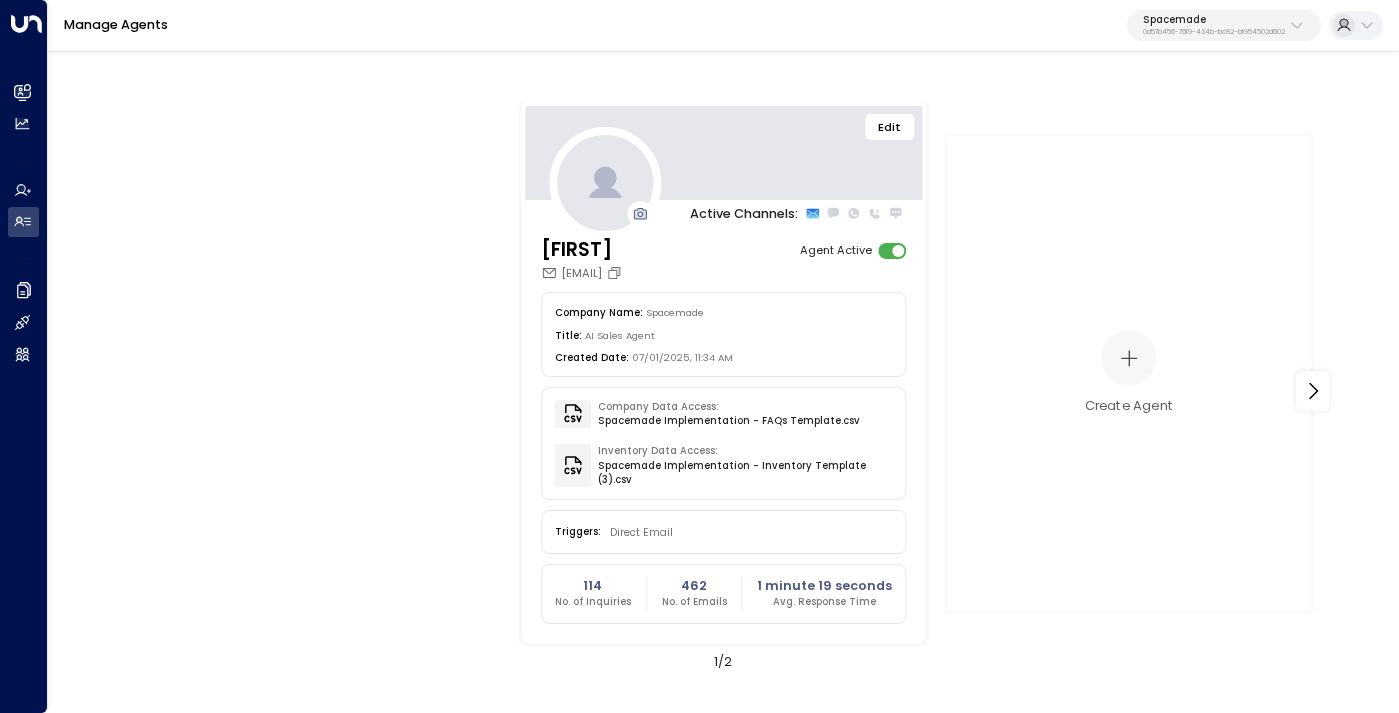 click on "Edit" at bounding box center (890, 127) 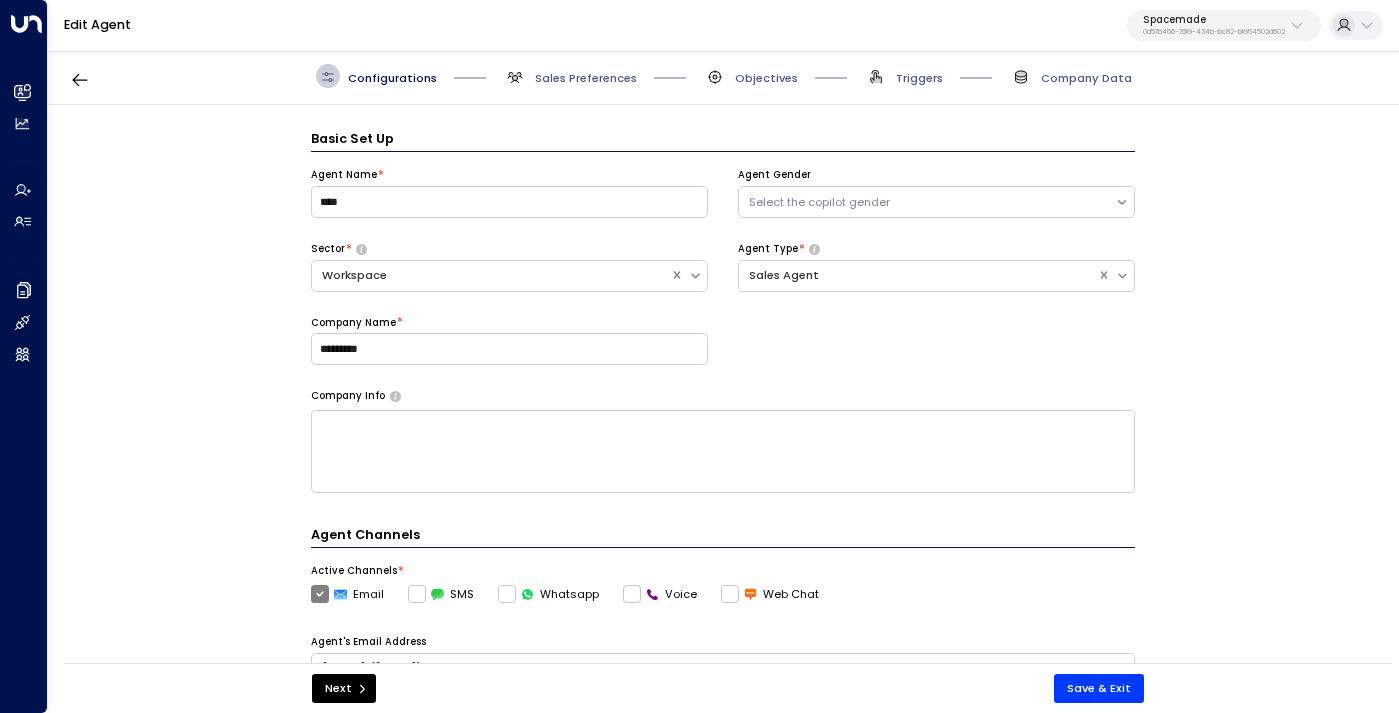 scroll, scrollTop: 24, scrollLeft: 0, axis: vertical 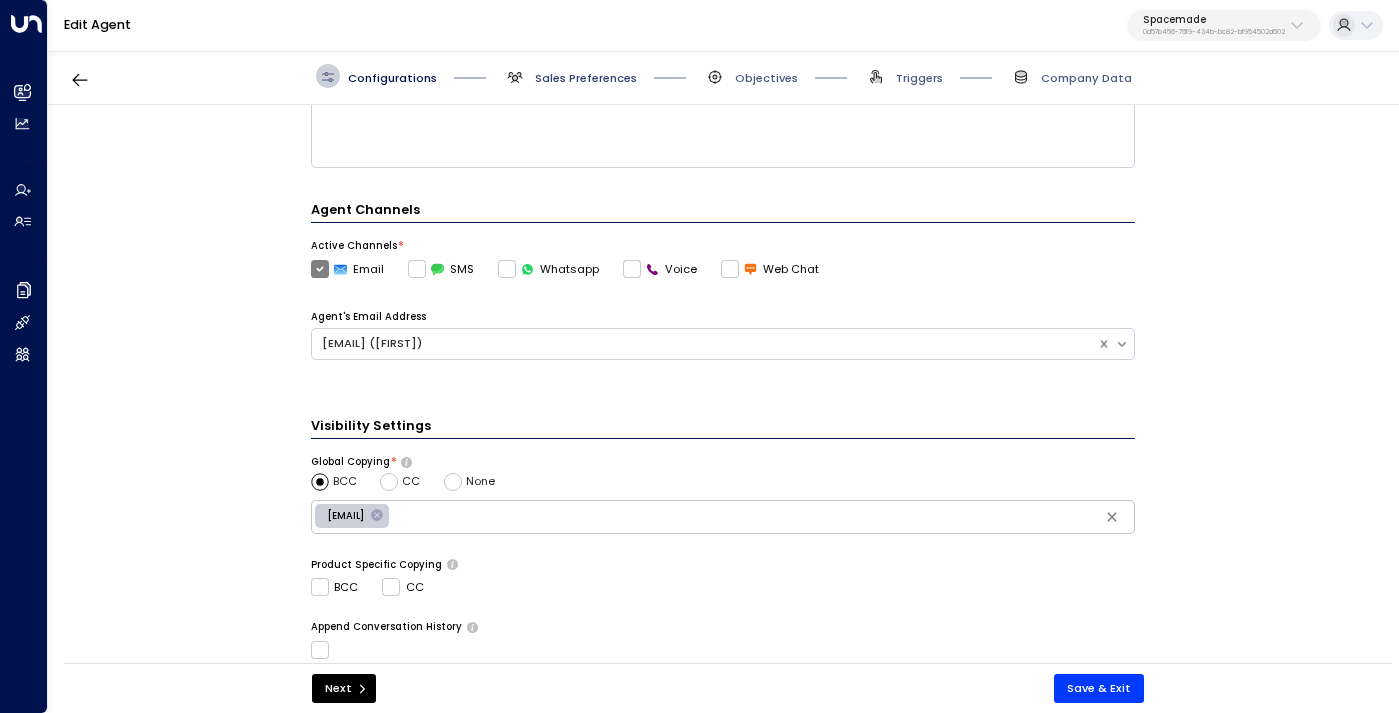 click on "Sales Preferences" at bounding box center [586, 78] 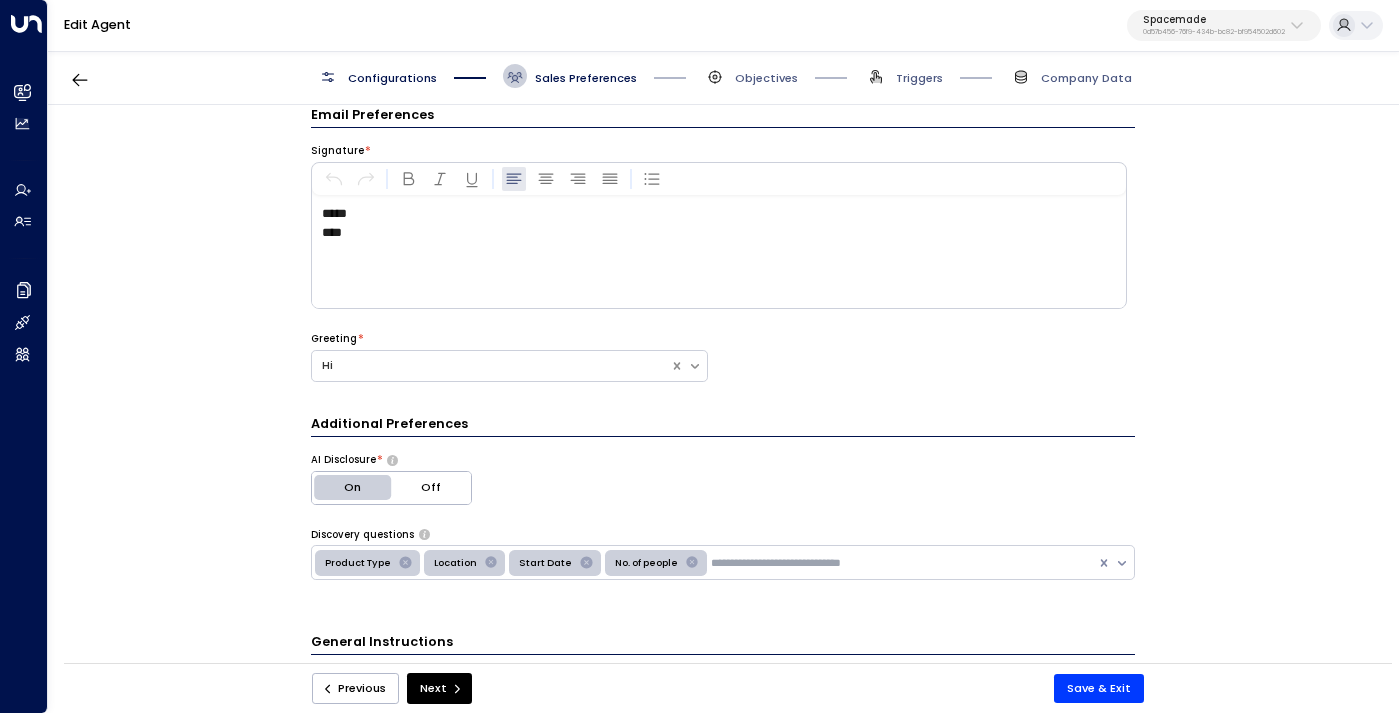 scroll, scrollTop: 449, scrollLeft: 0, axis: vertical 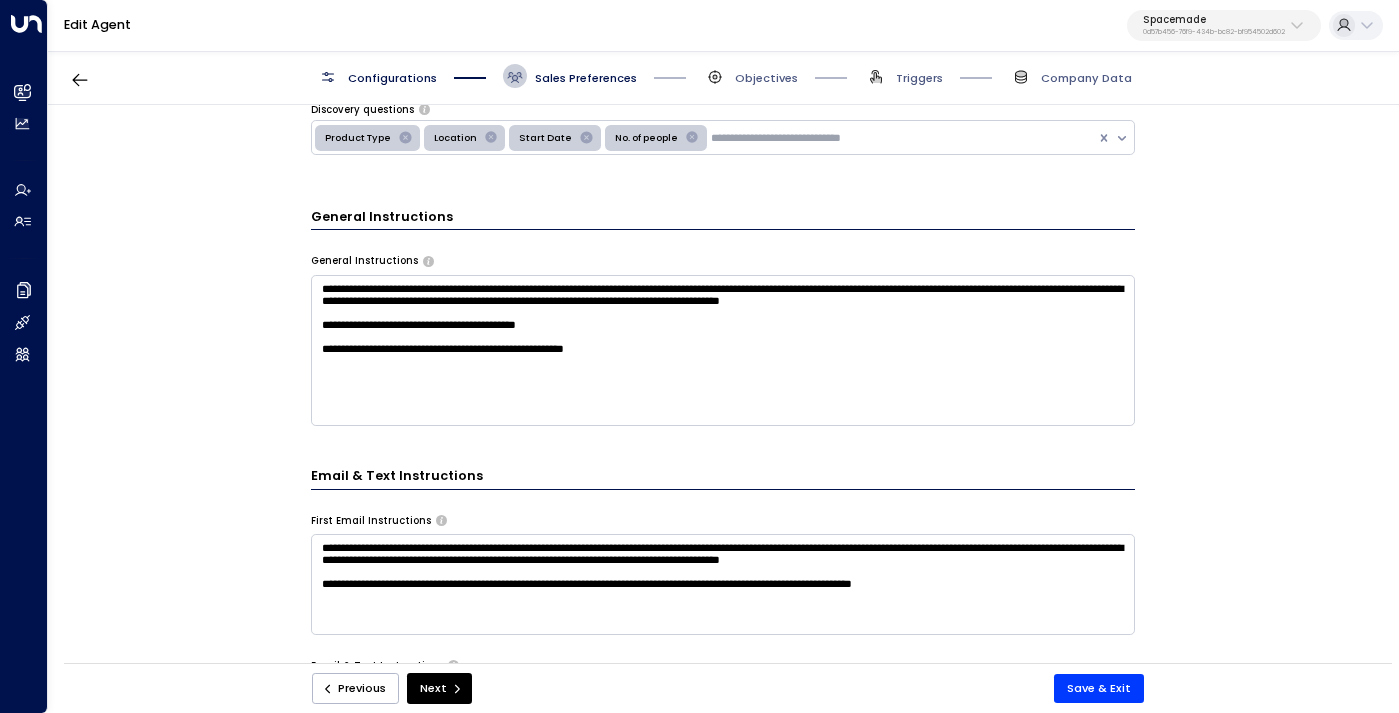 click on "**********" at bounding box center (723, 350) 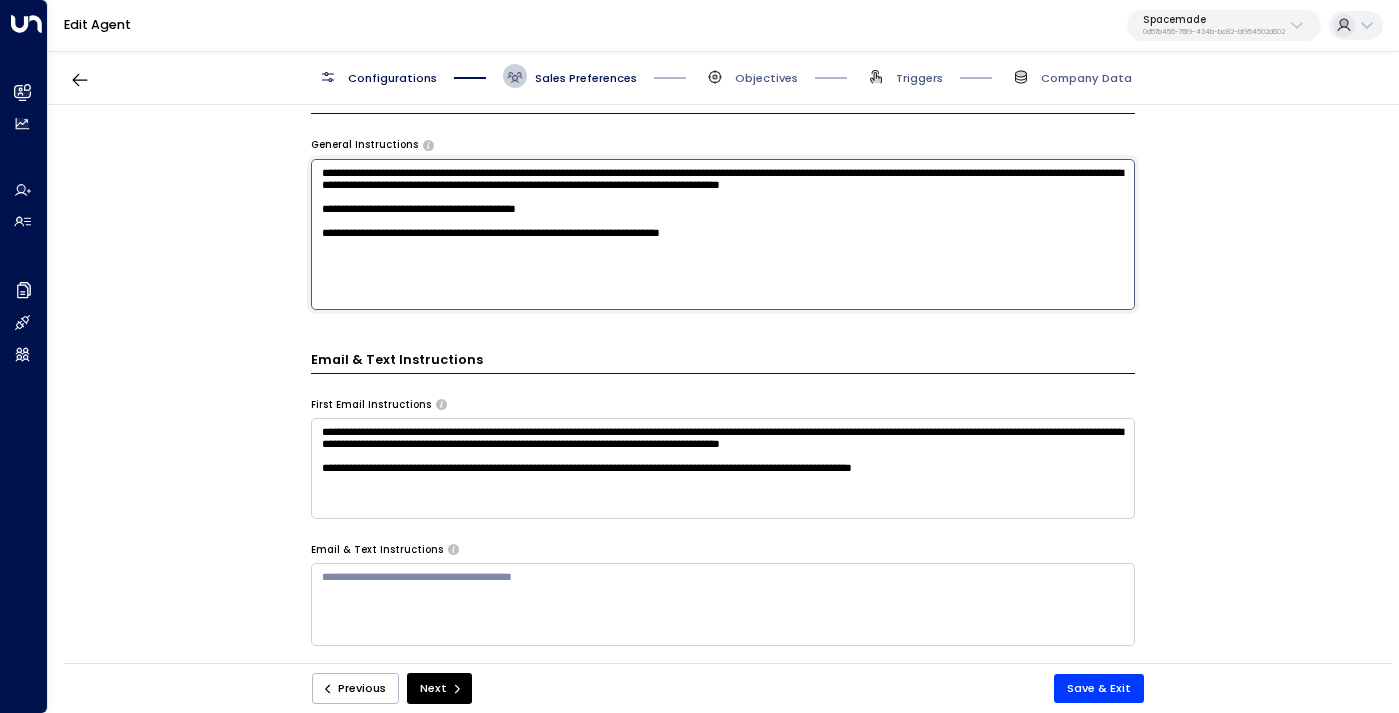 scroll, scrollTop: 583, scrollLeft: 0, axis: vertical 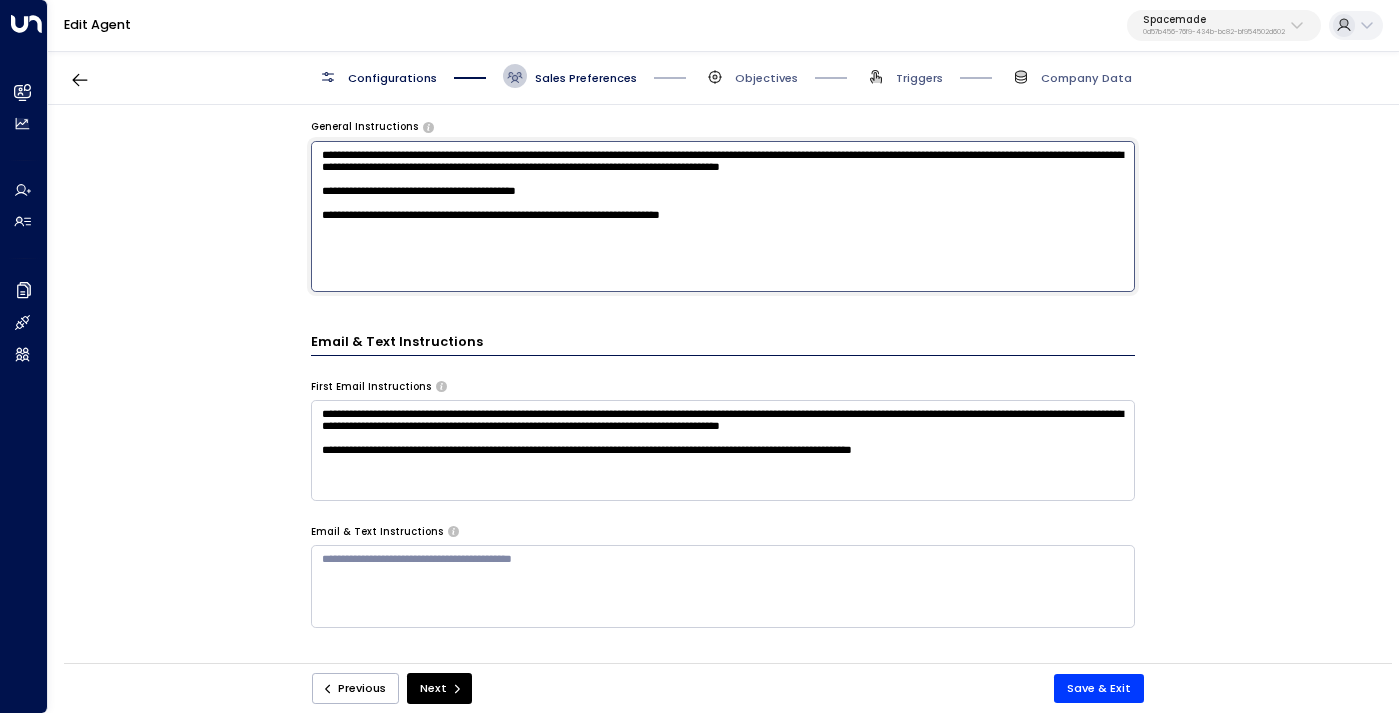 type on "**********" 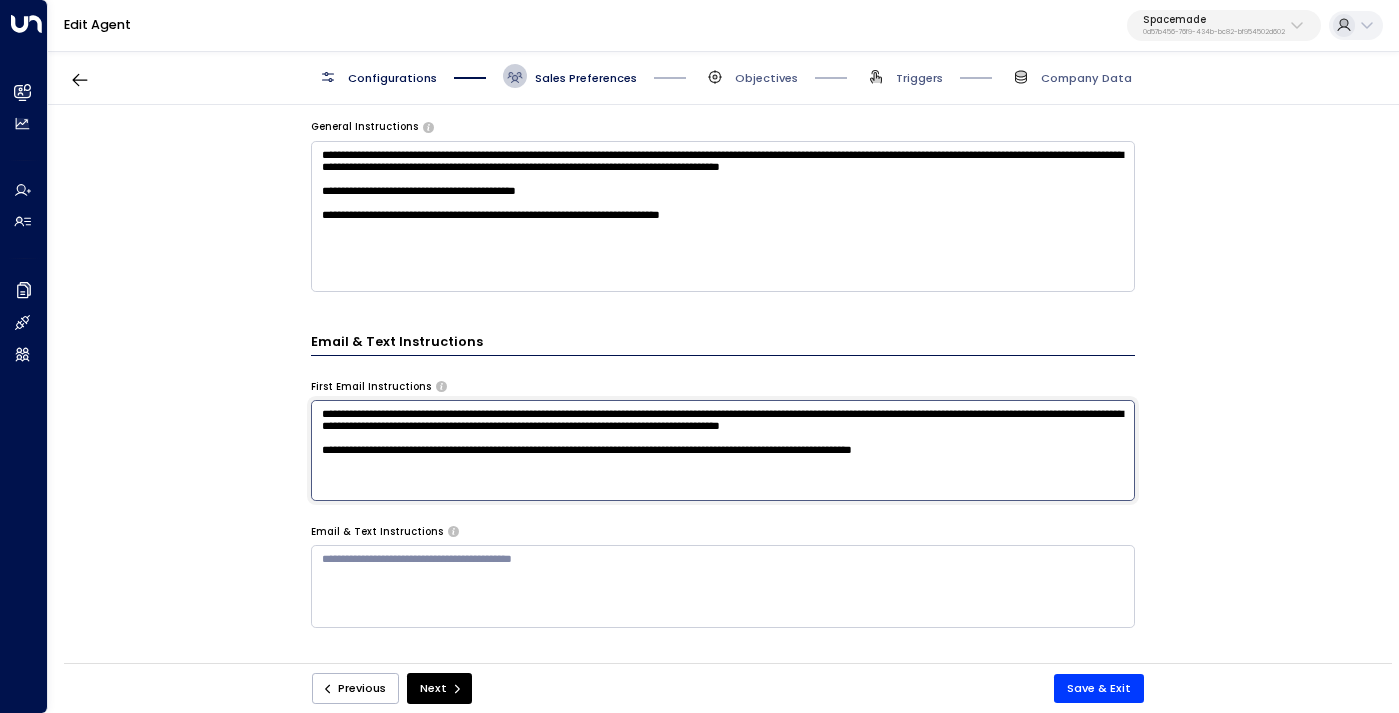 click on "**********" at bounding box center (723, 450) 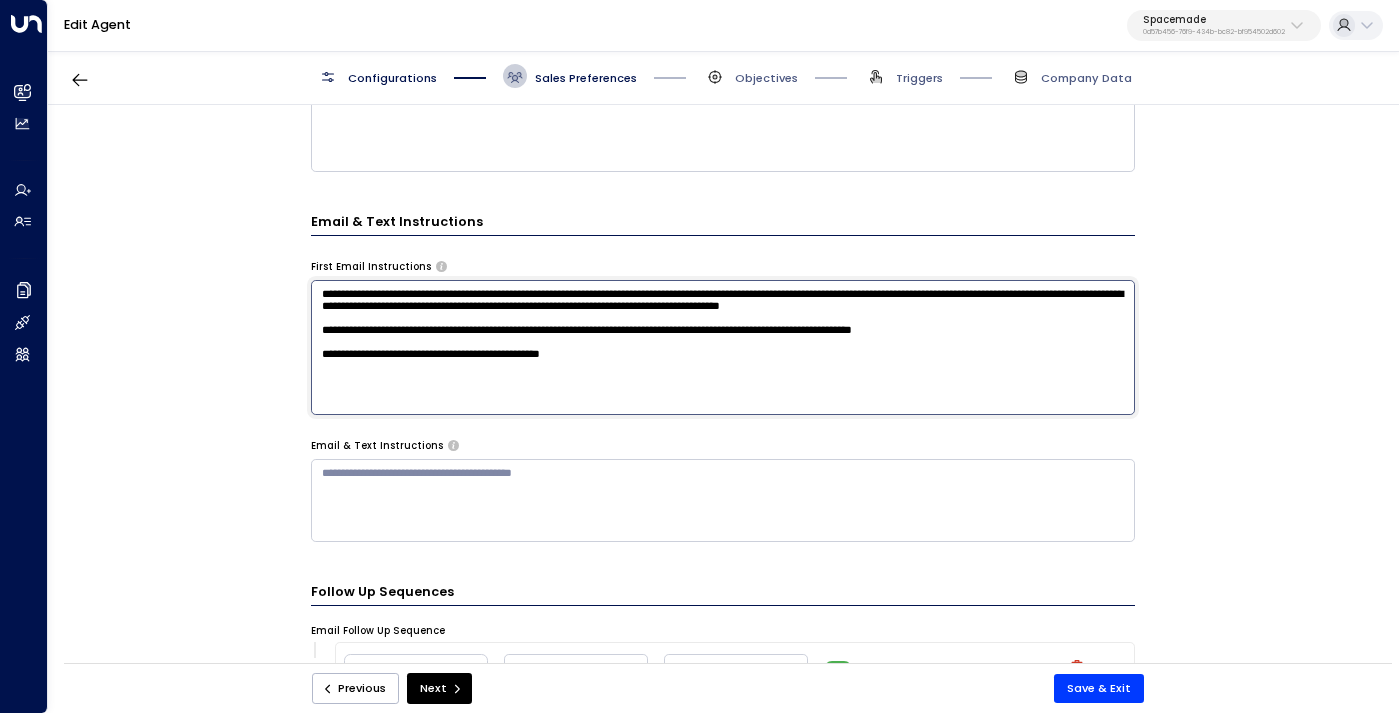 scroll, scrollTop: 1028, scrollLeft: 0, axis: vertical 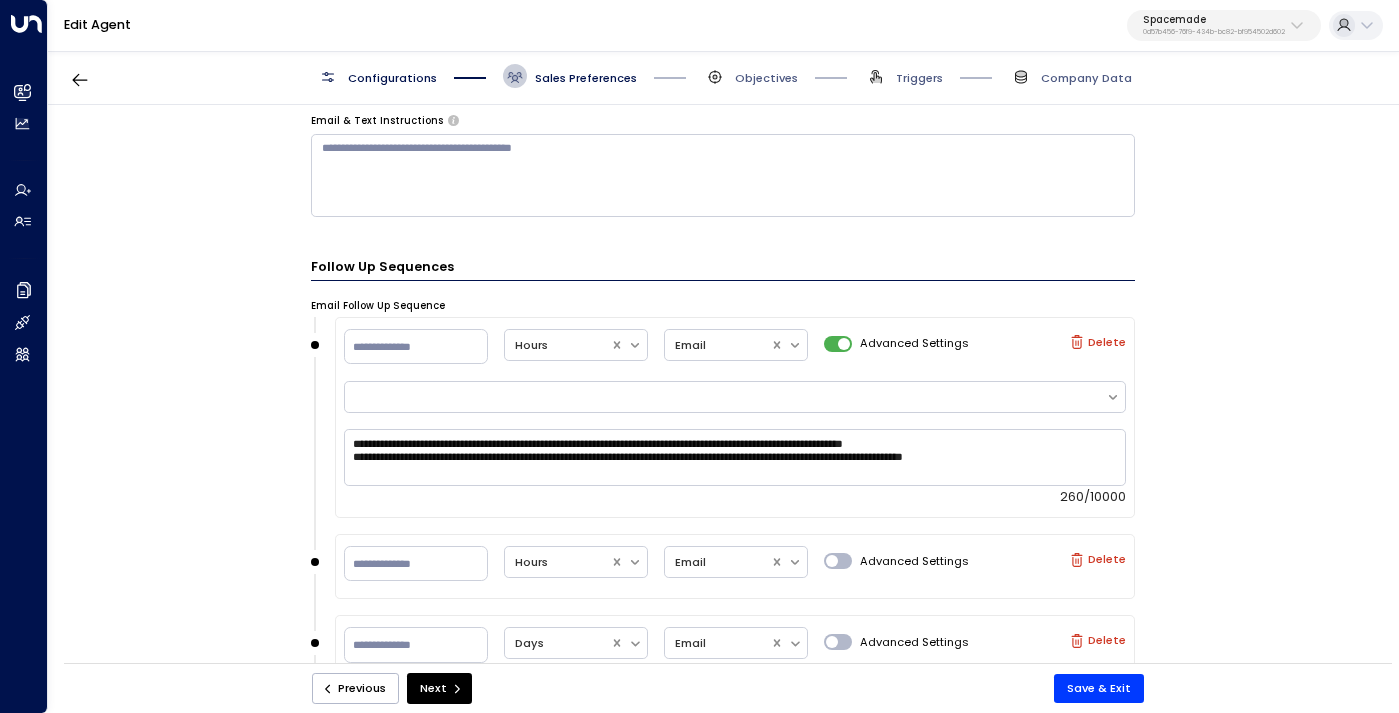 type on "**********" 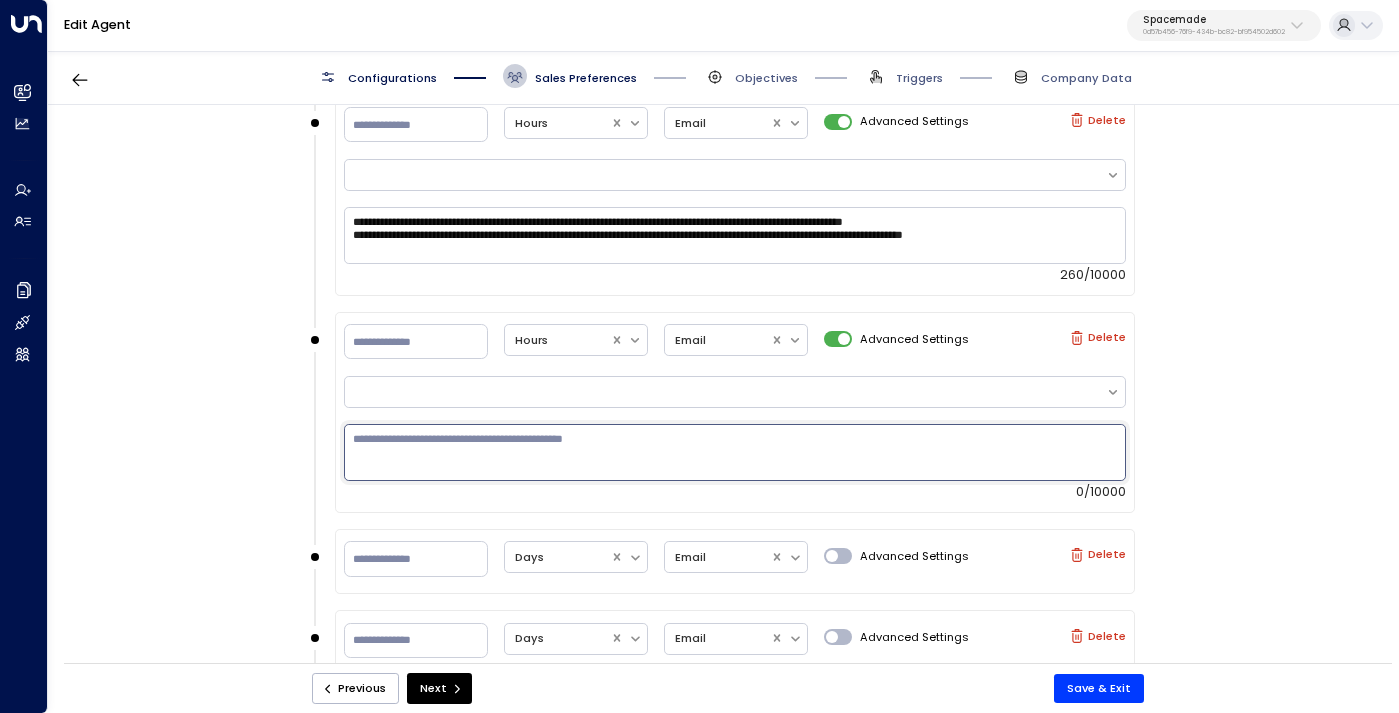 click at bounding box center (735, 452) 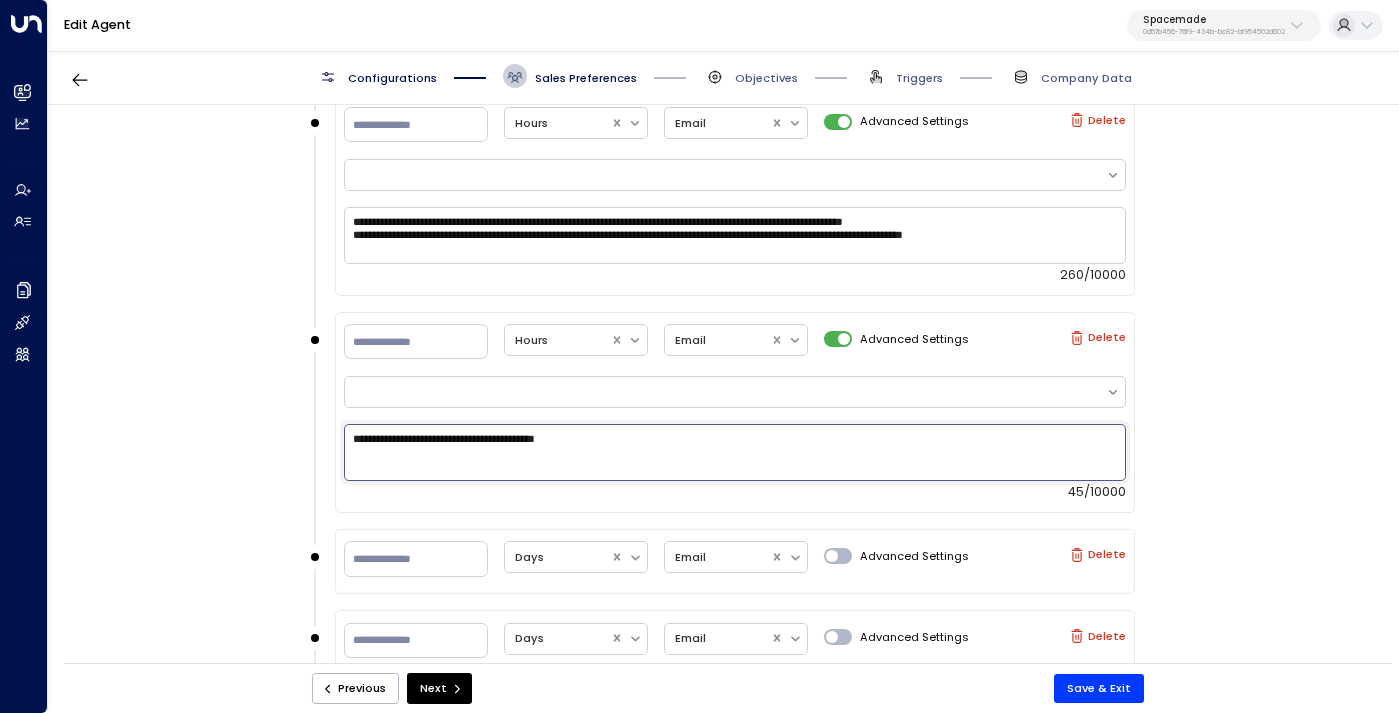 click on "**********" at bounding box center [735, 452] 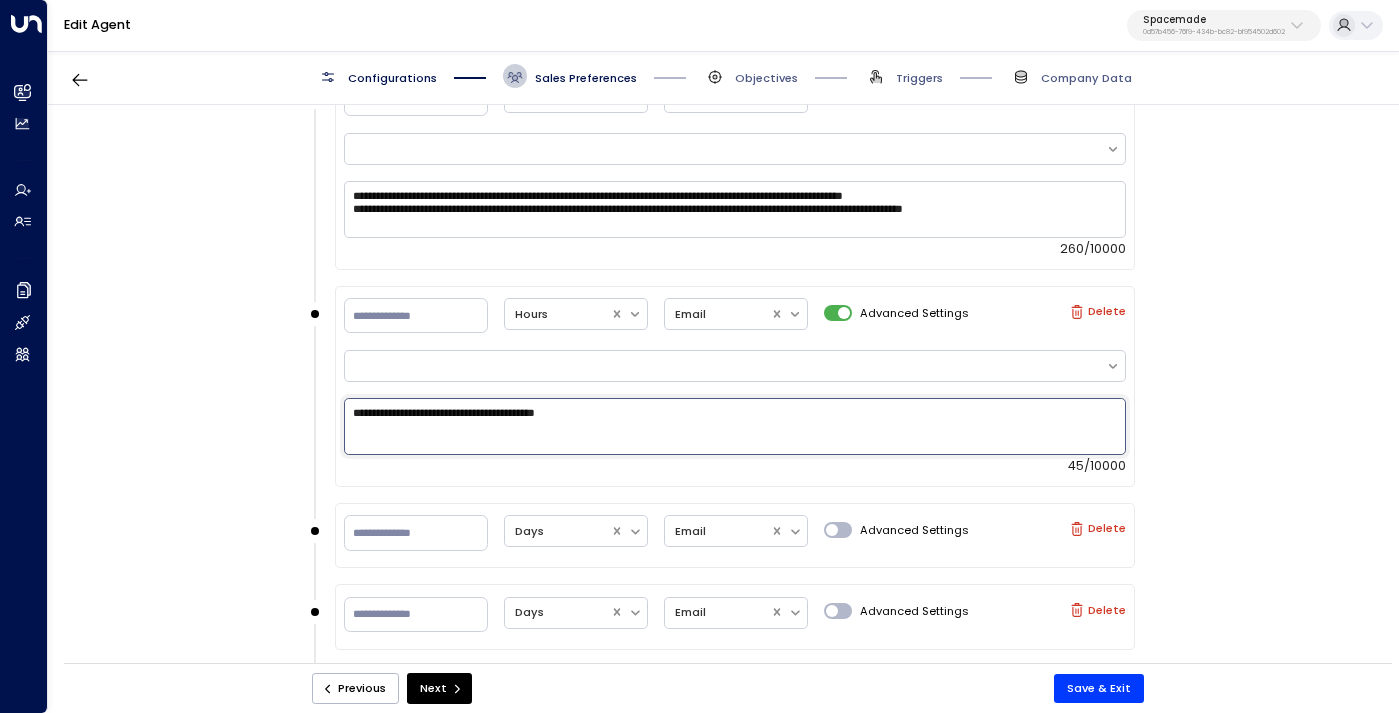 type on "**********" 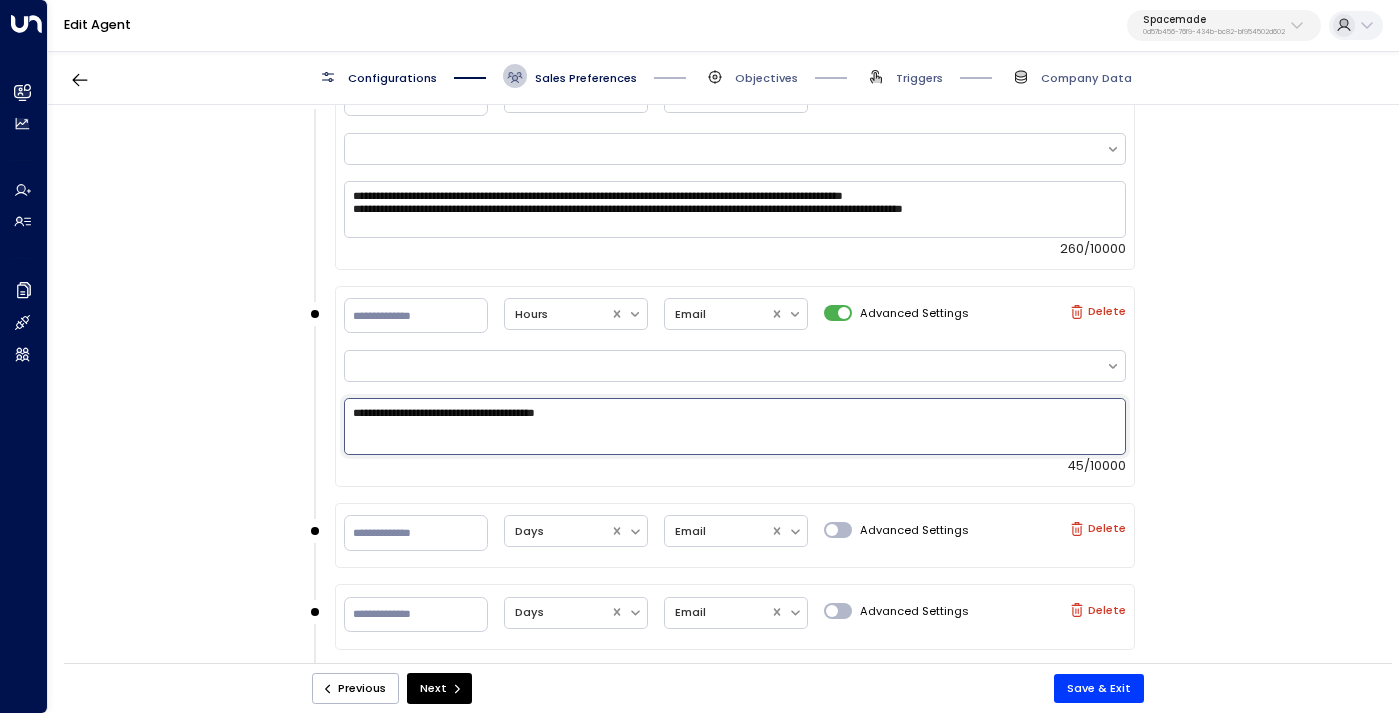 scroll, scrollTop: 1387, scrollLeft: 0, axis: vertical 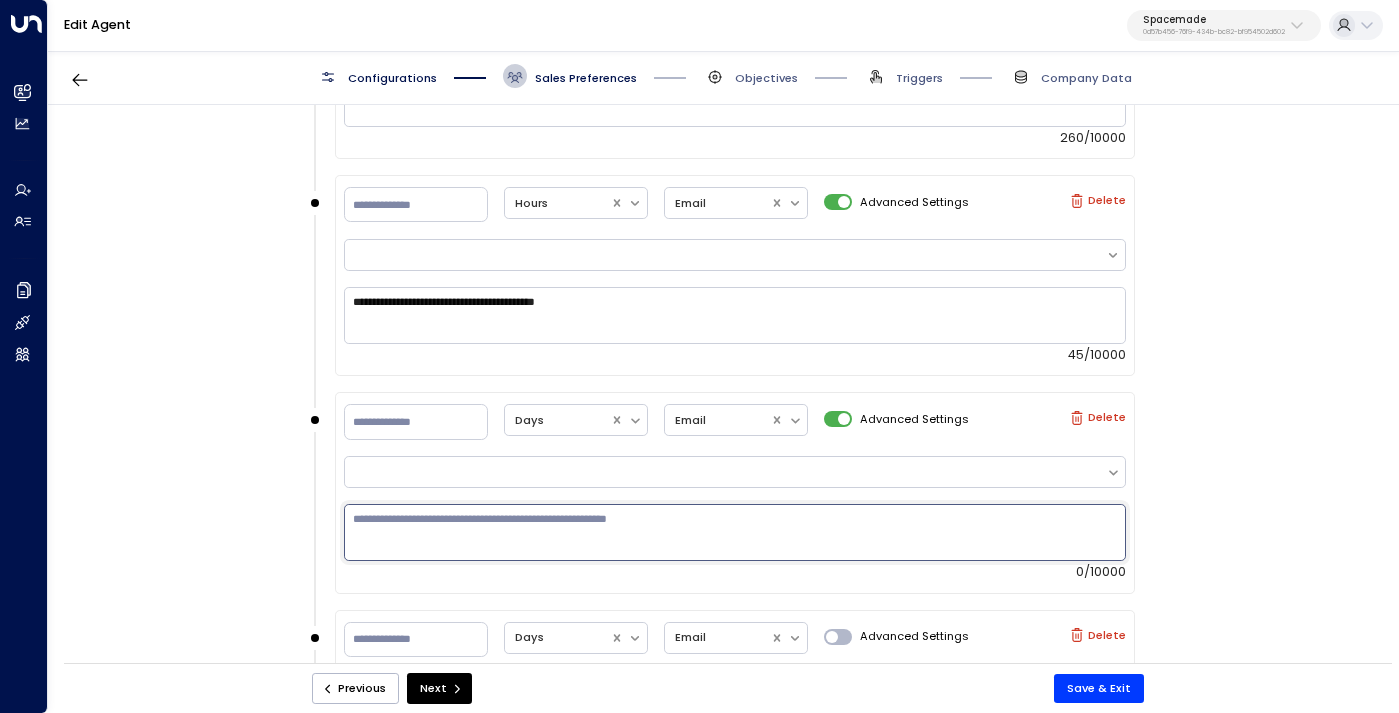 click at bounding box center [735, 532] 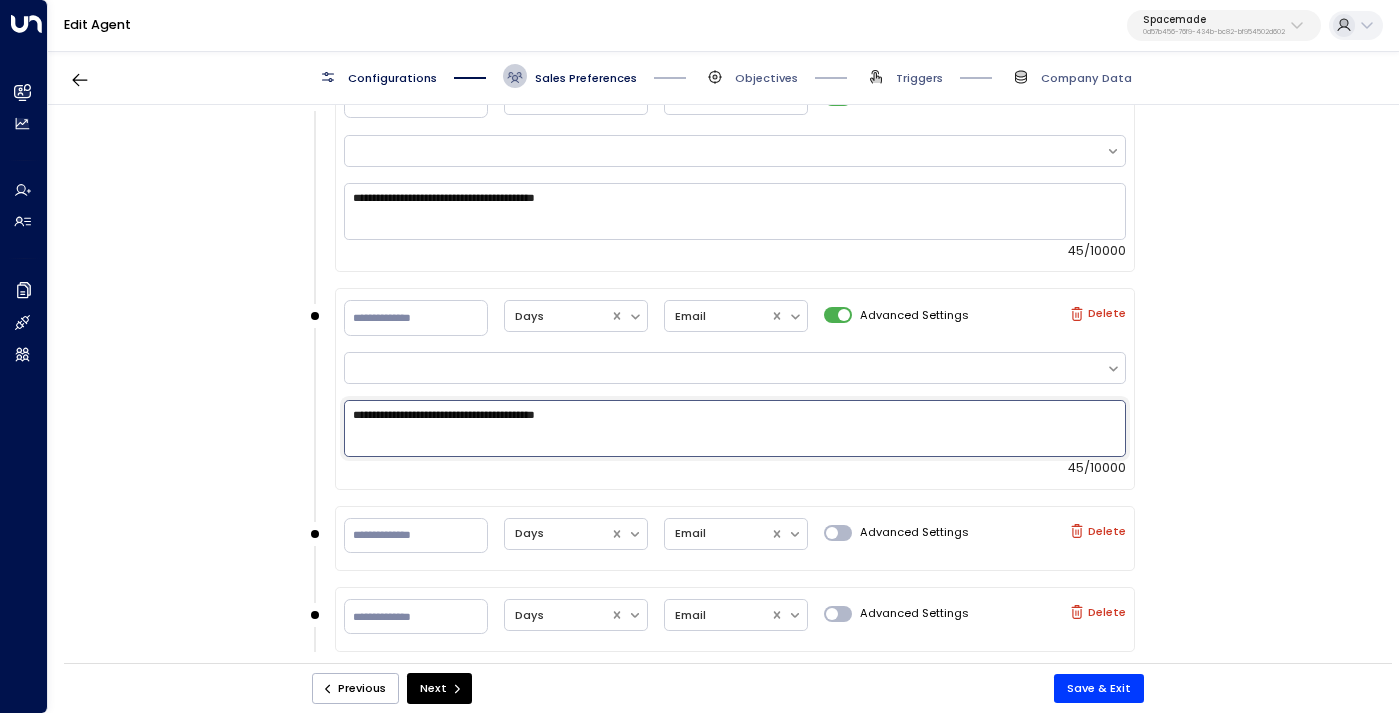 scroll, scrollTop: 1523, scrollLeft: 0, axis: vertical 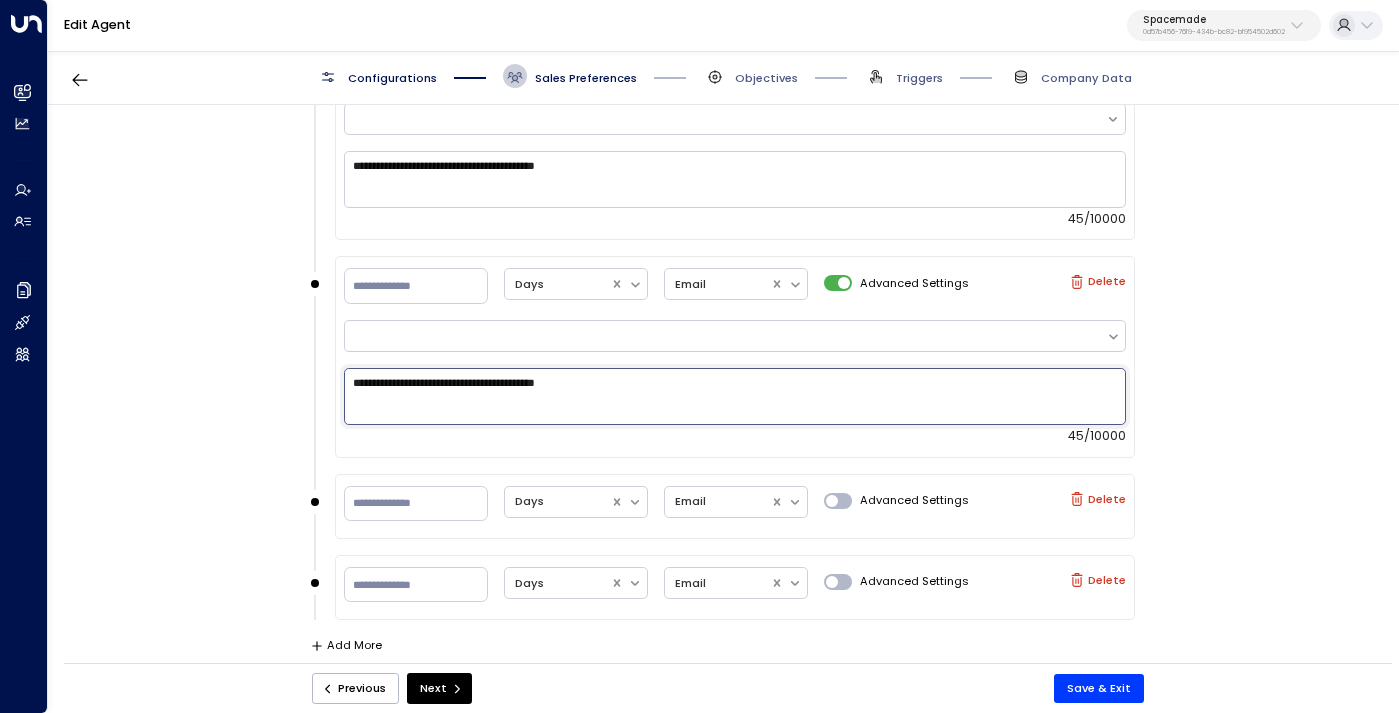 type on "**********" 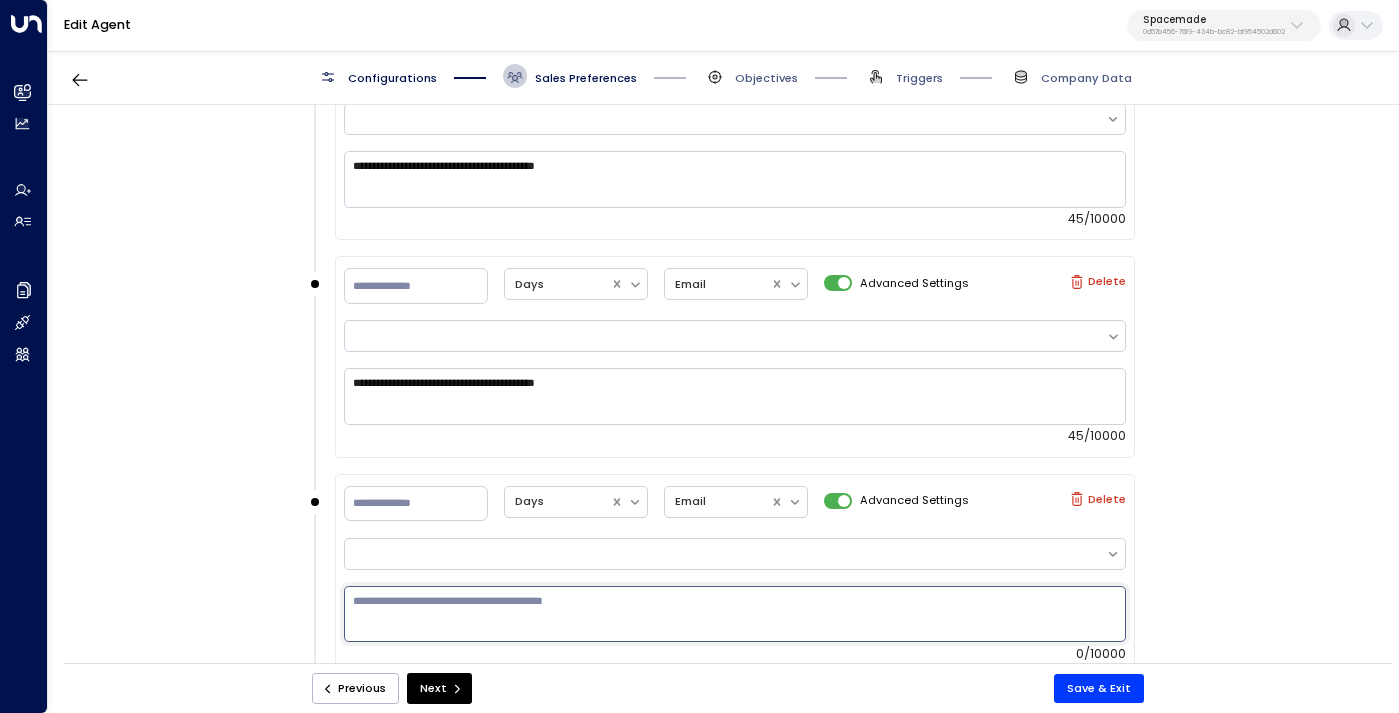 click at bounding box center [735, 614] 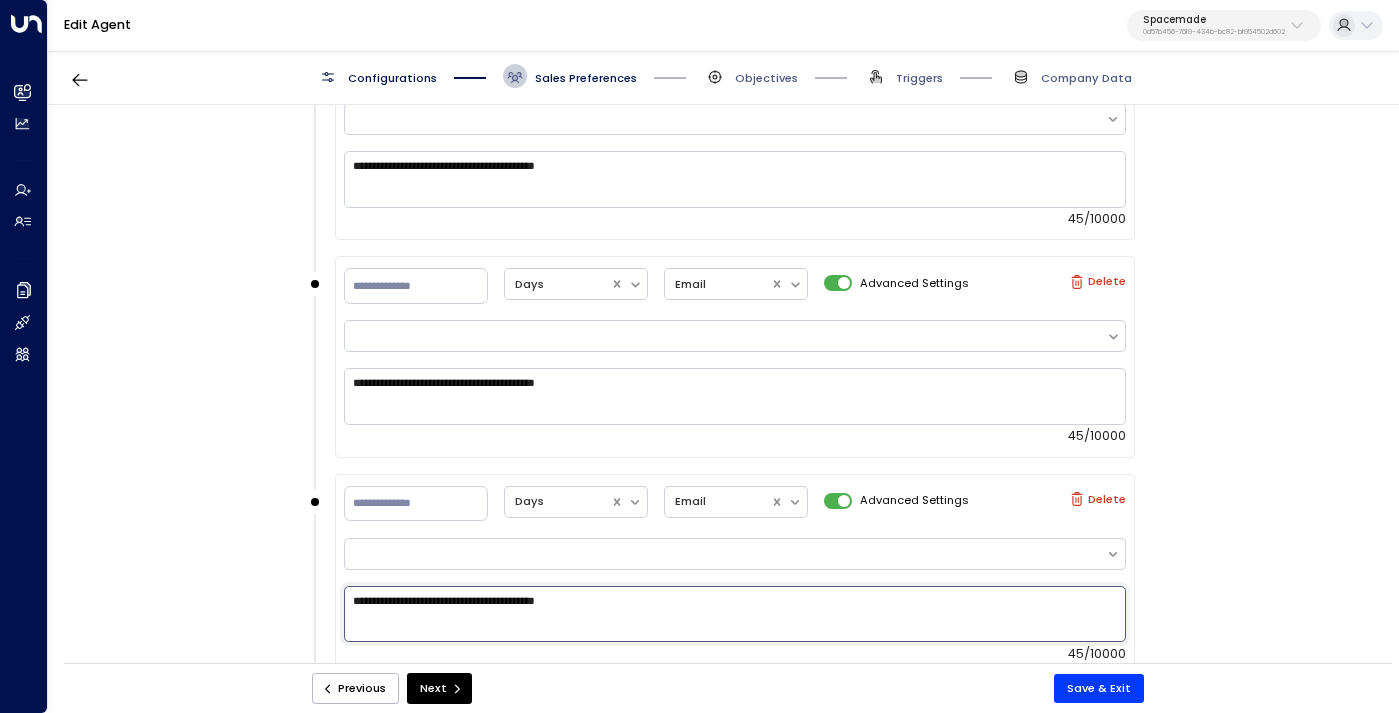 scroll, scrollTop: 1659, scrollLeft: 0, axis: vertical 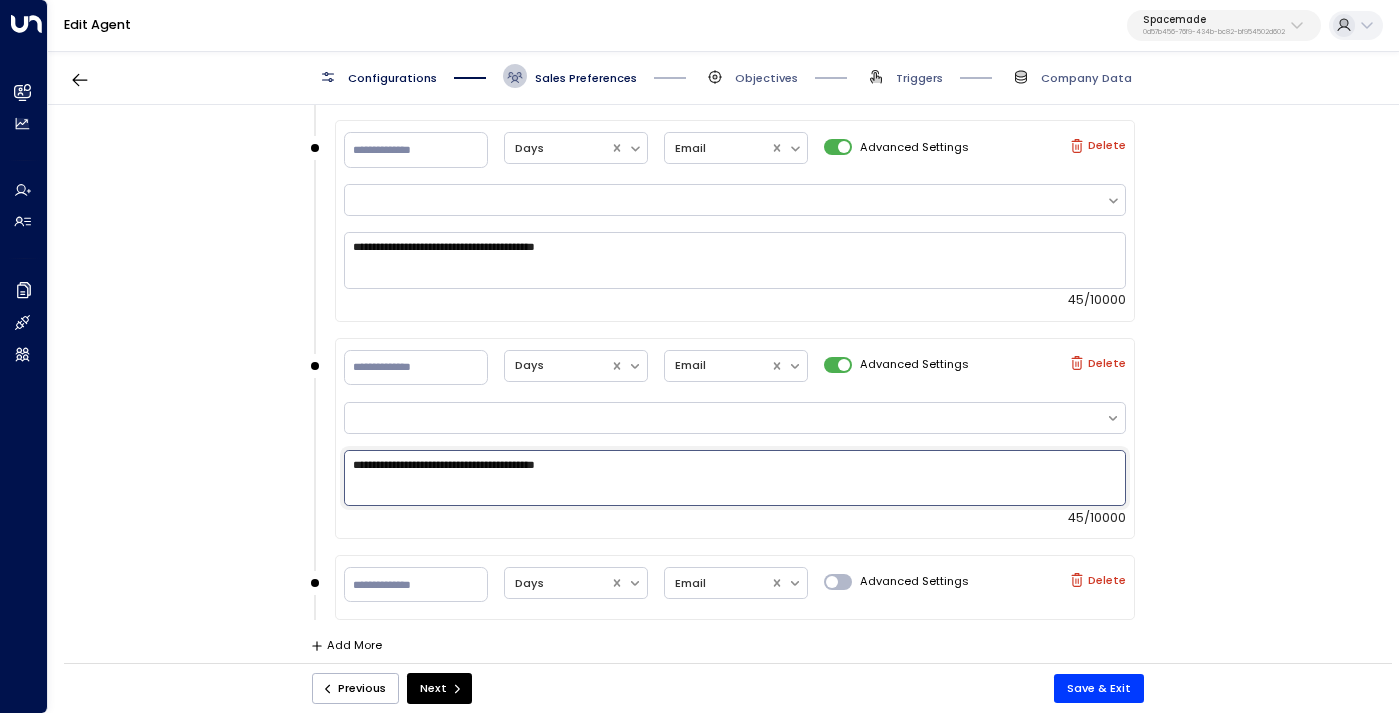 type on "**********" 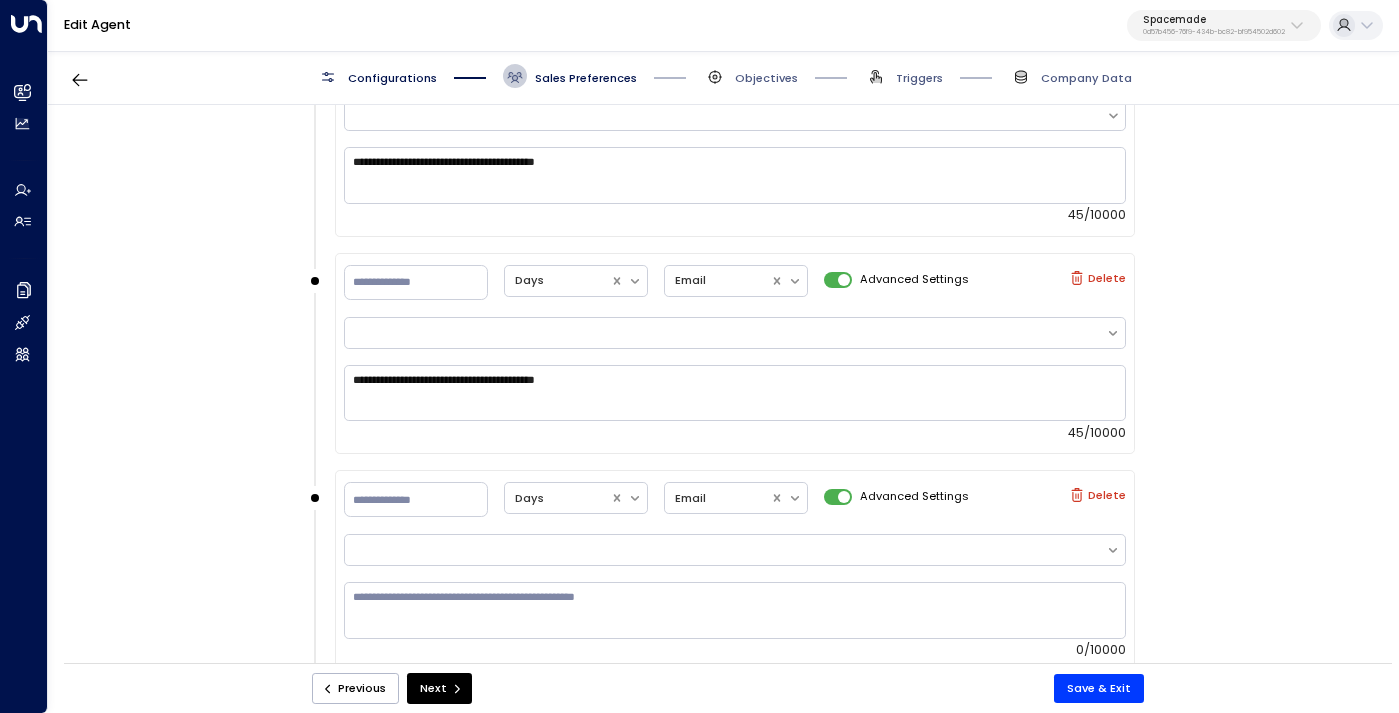 scroll, scrollTop: 1795, scrollLeft: 0, axis: vertical 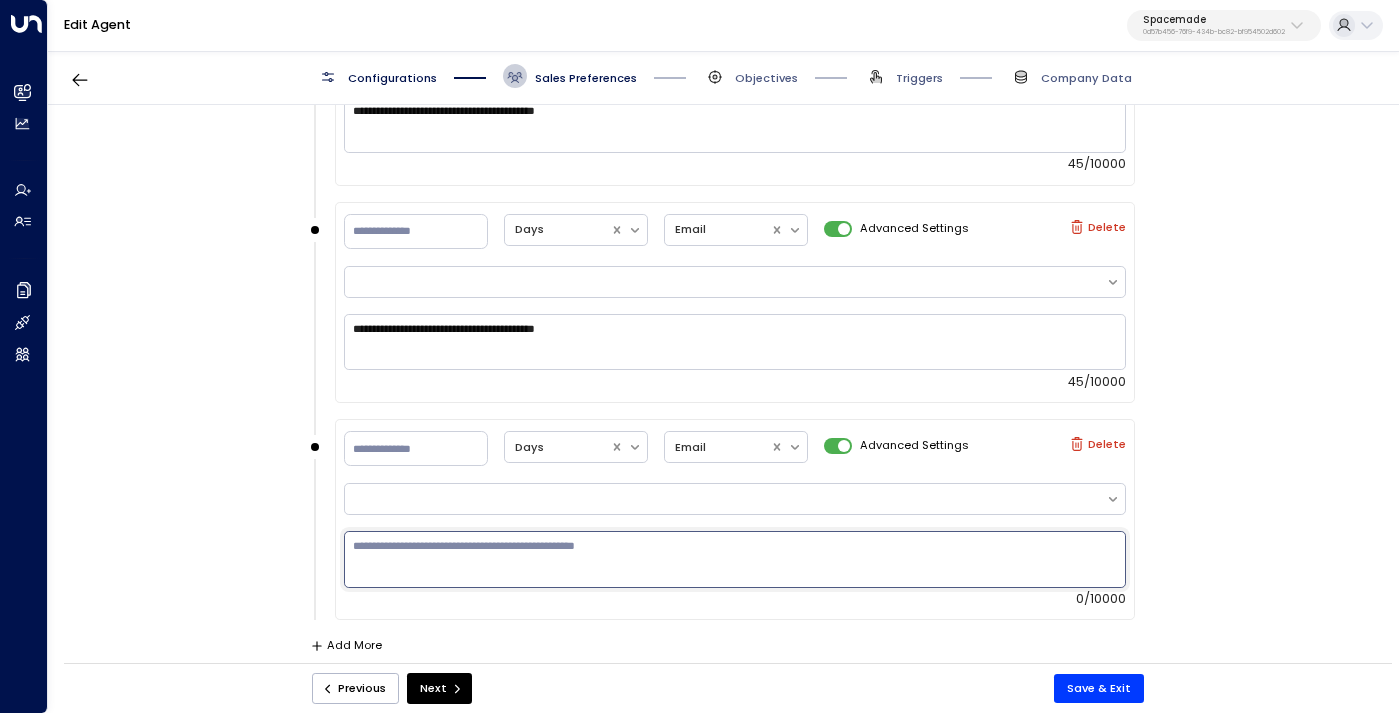 click at bounding box center [735, 559] 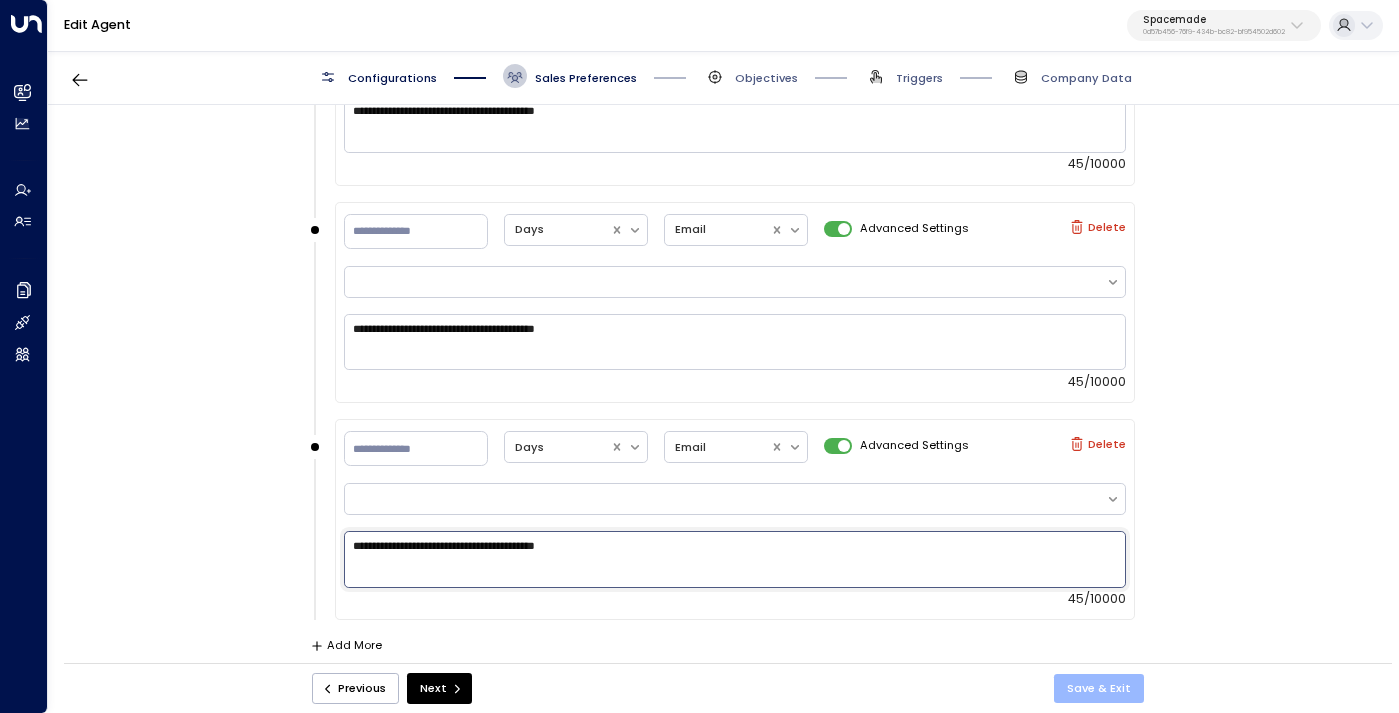 type on "**********" 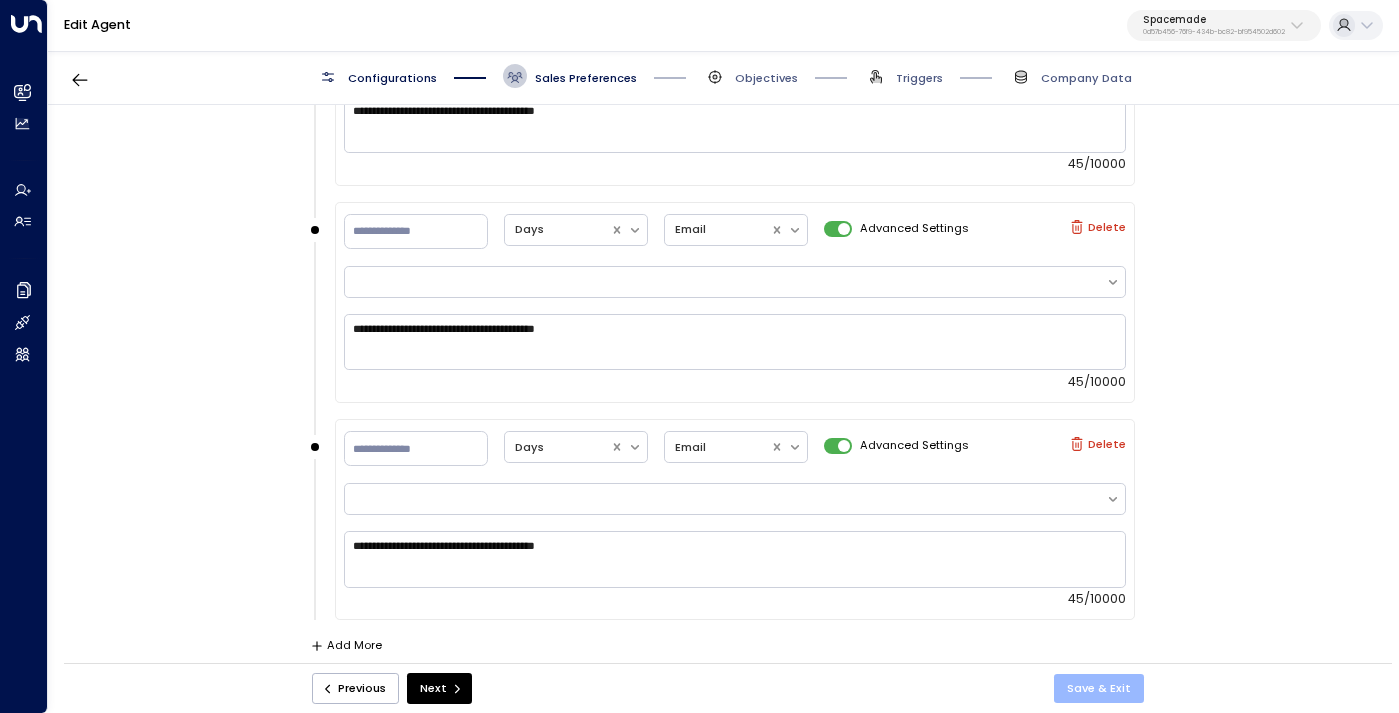 click on "Save & Exit" at bounding box center (1099, 688) 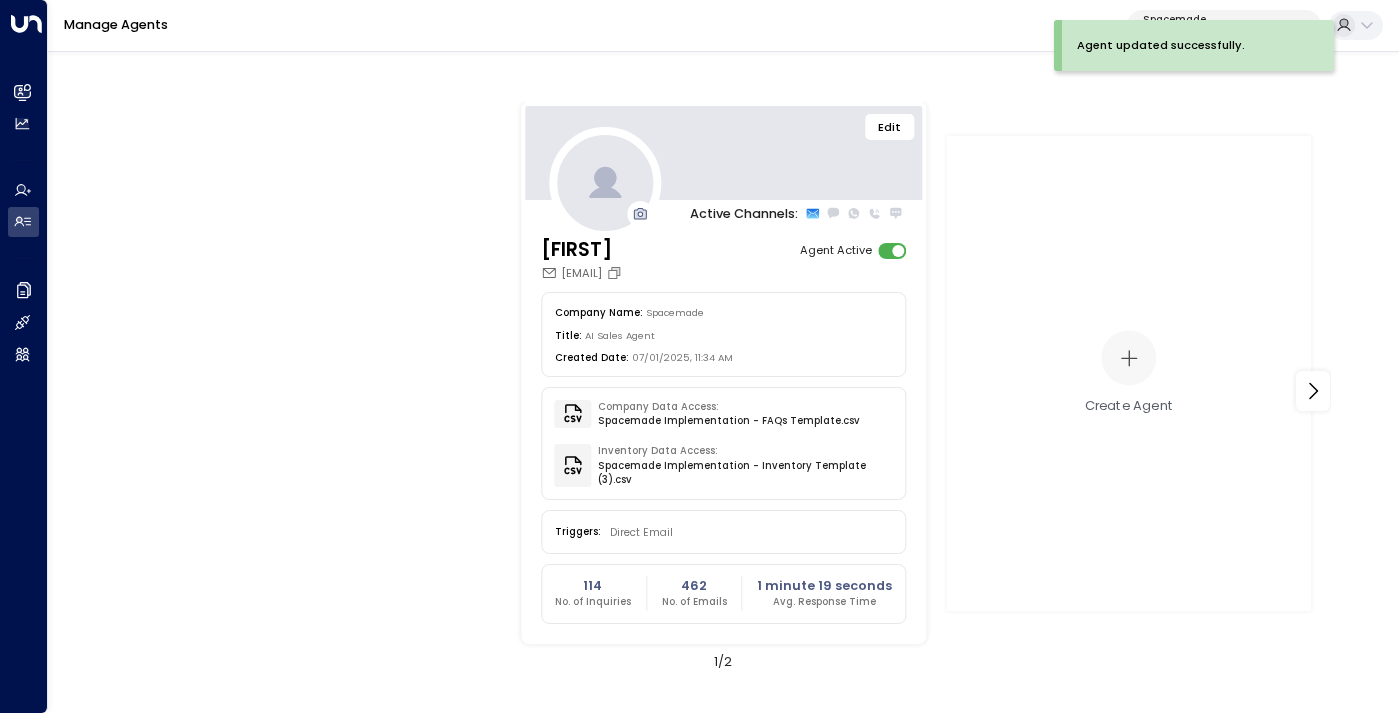 click on "Edit" at bounding box center (890, 127) 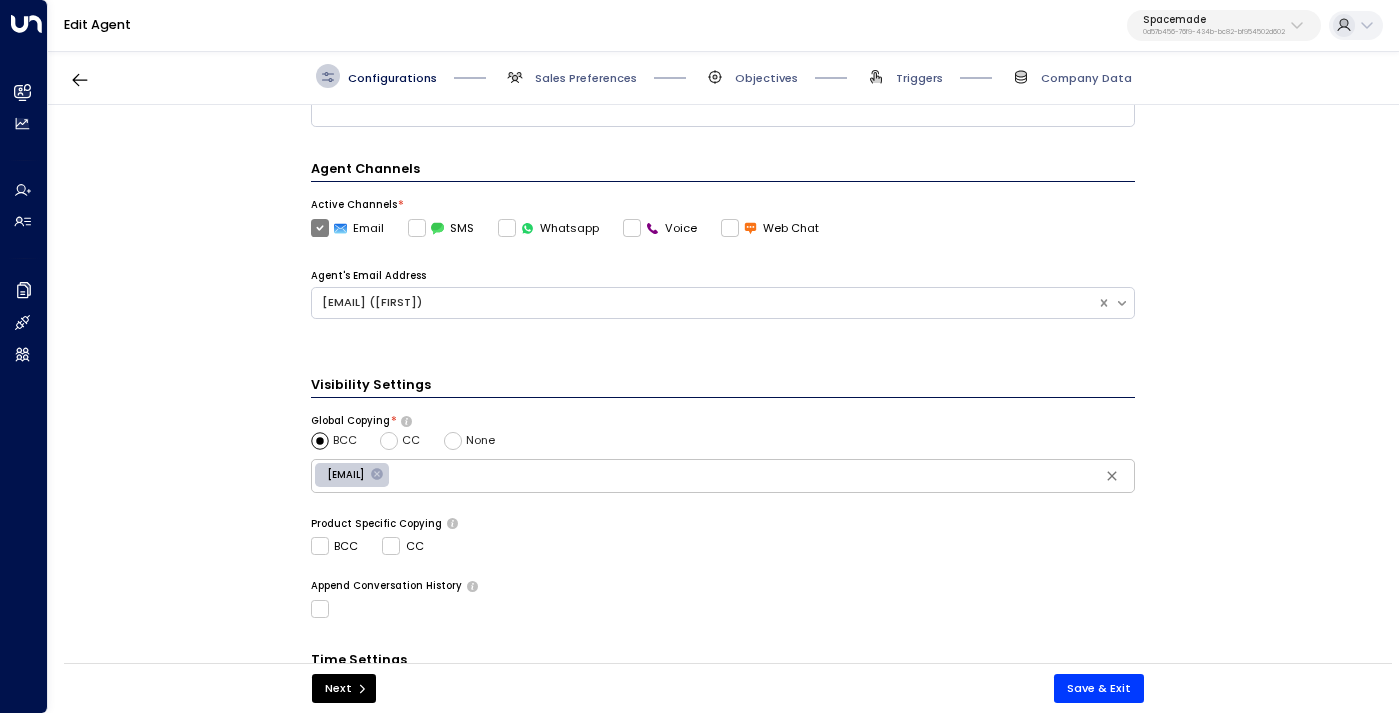 scroll, scrollTop: 165, scrollLeft: 0, axis: vertical 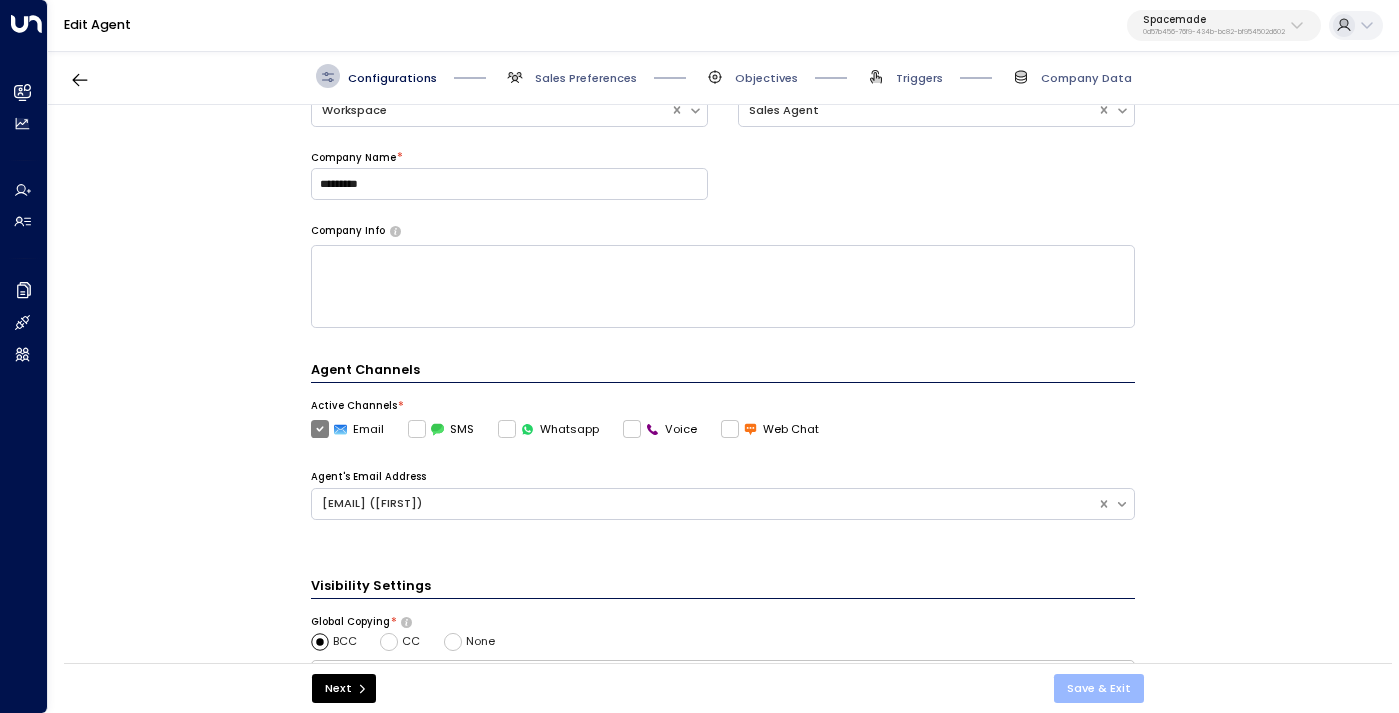 click on "Save & Exit" at bounding box center [1099, 688] 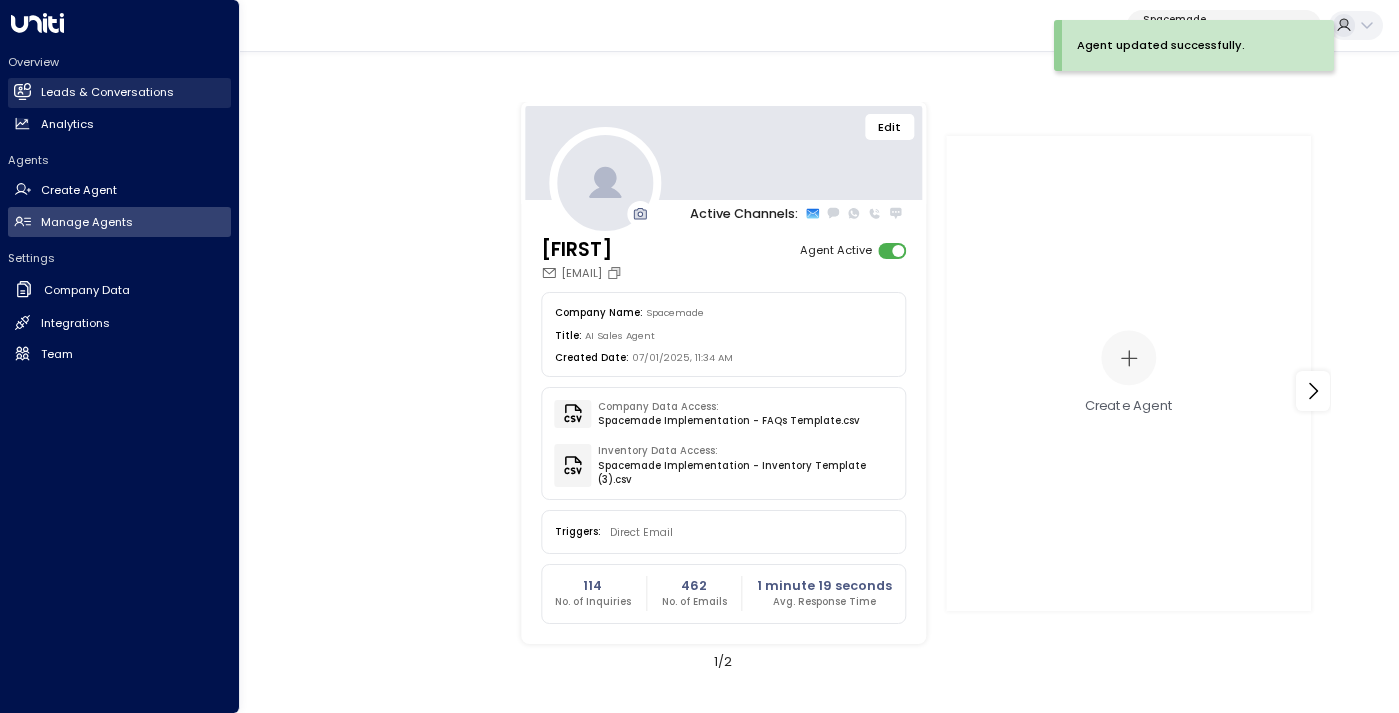 click on "Leads & Conversations Leads & Conversations" at bounding box center [119, 93] 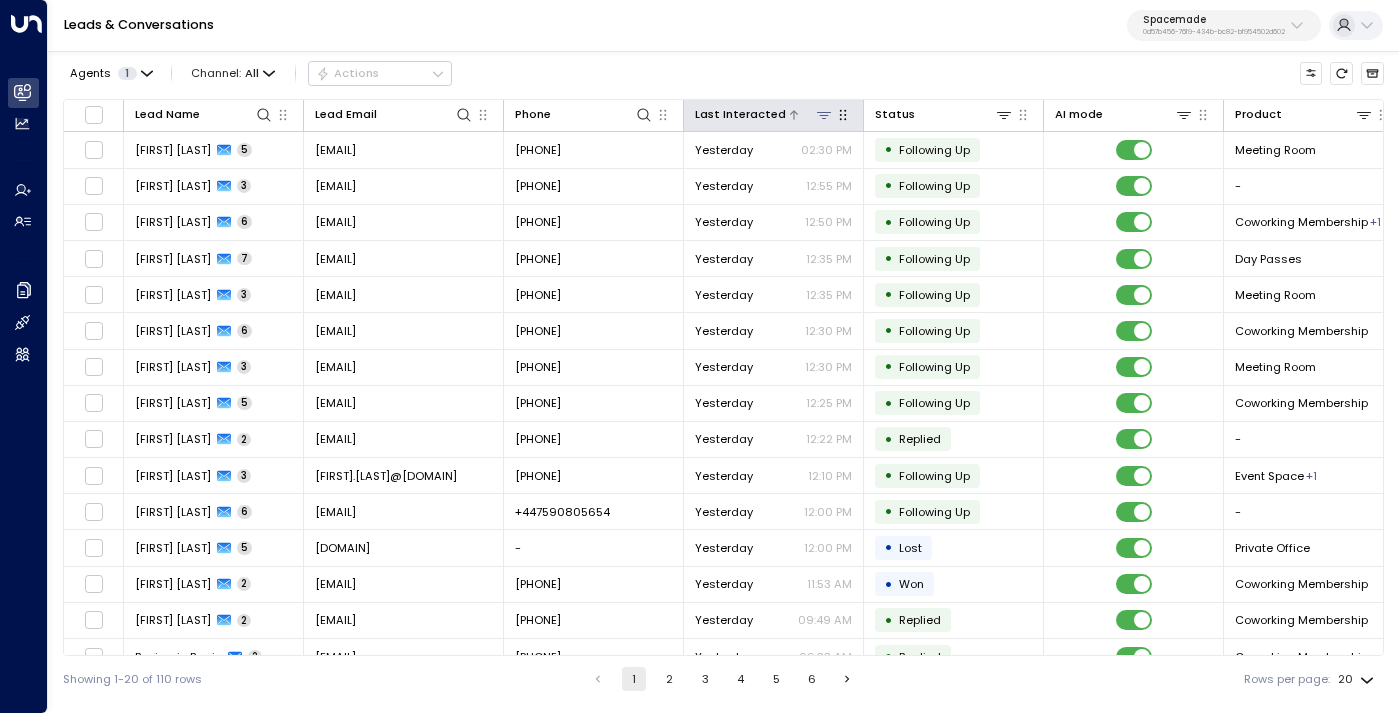 click 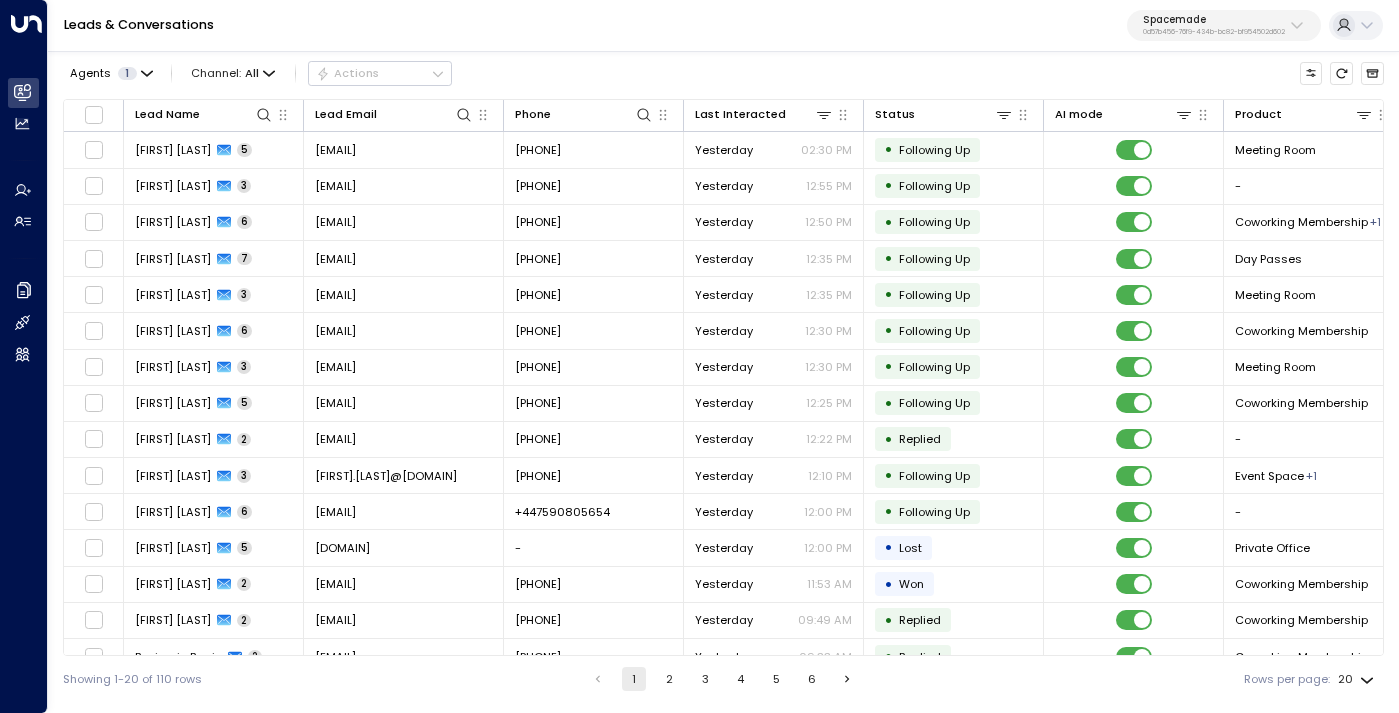 click on "Agents   1 Channel: All   Actions" at bounding box center [723, 73] 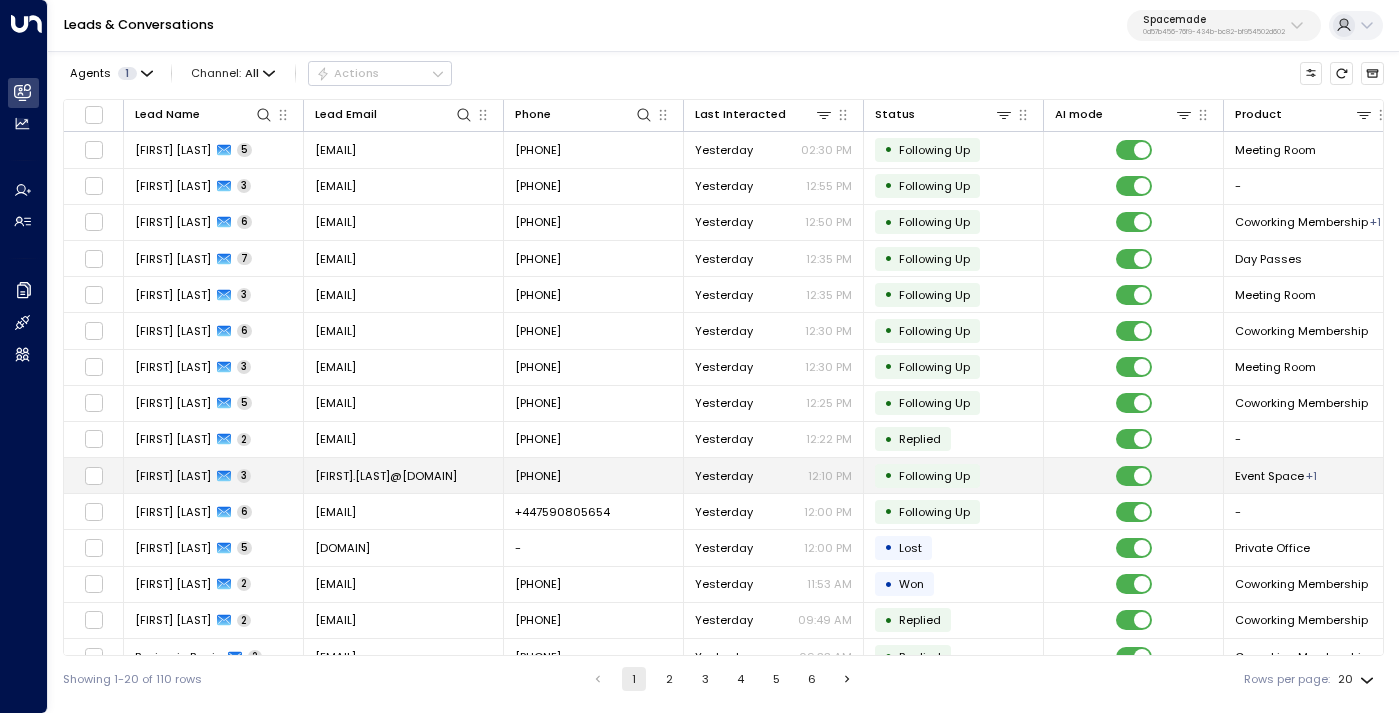 scroll, scrollTop: 206, scrollLeft: 0, axis: vertical 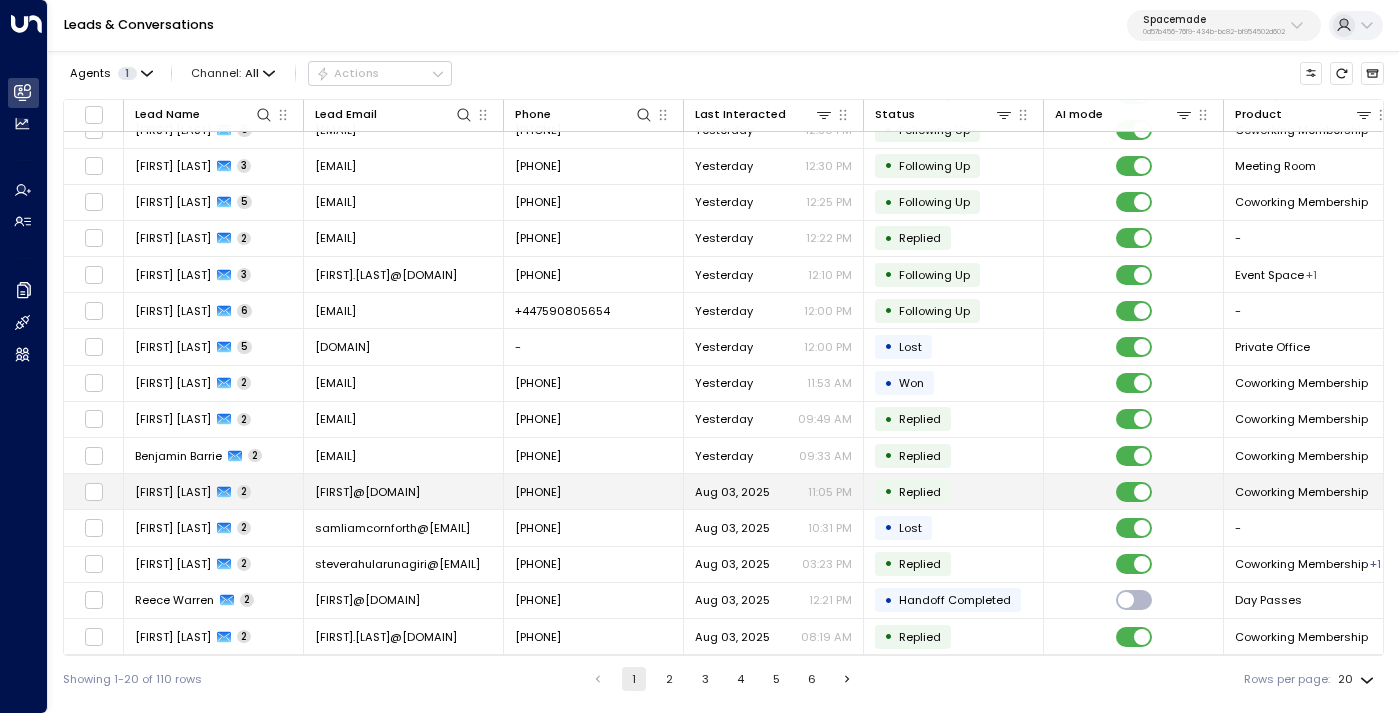 click on "Aug 03, 2025" at bounding box center (732, 492) 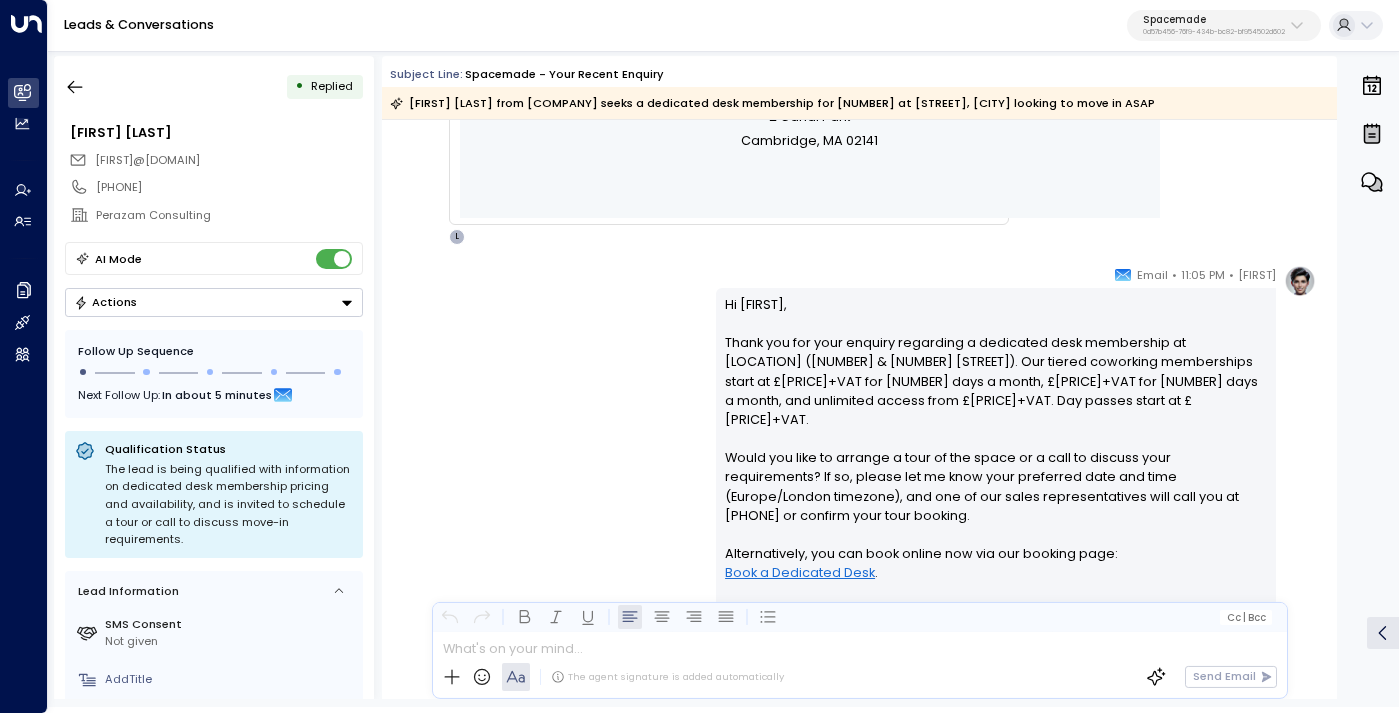 scroll, scrollTop: 996, scrollLeft: 0, axis: vertical 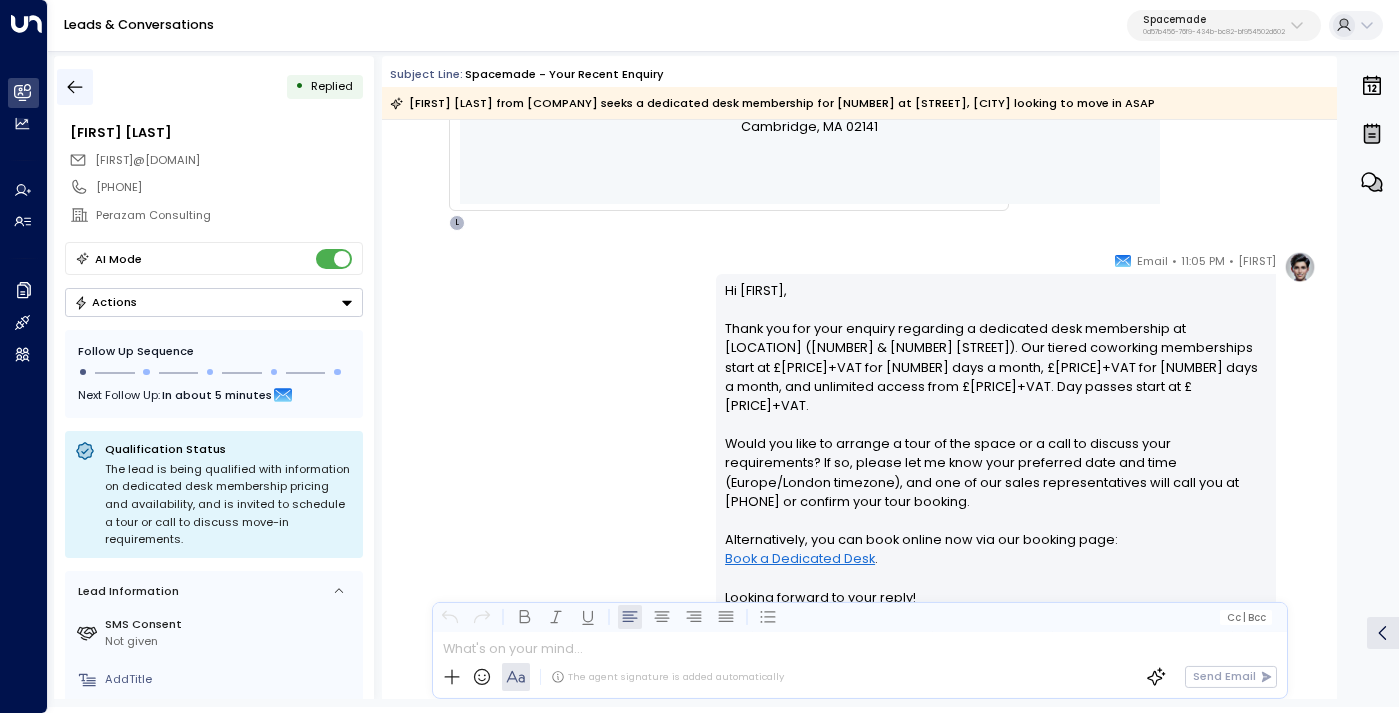 click 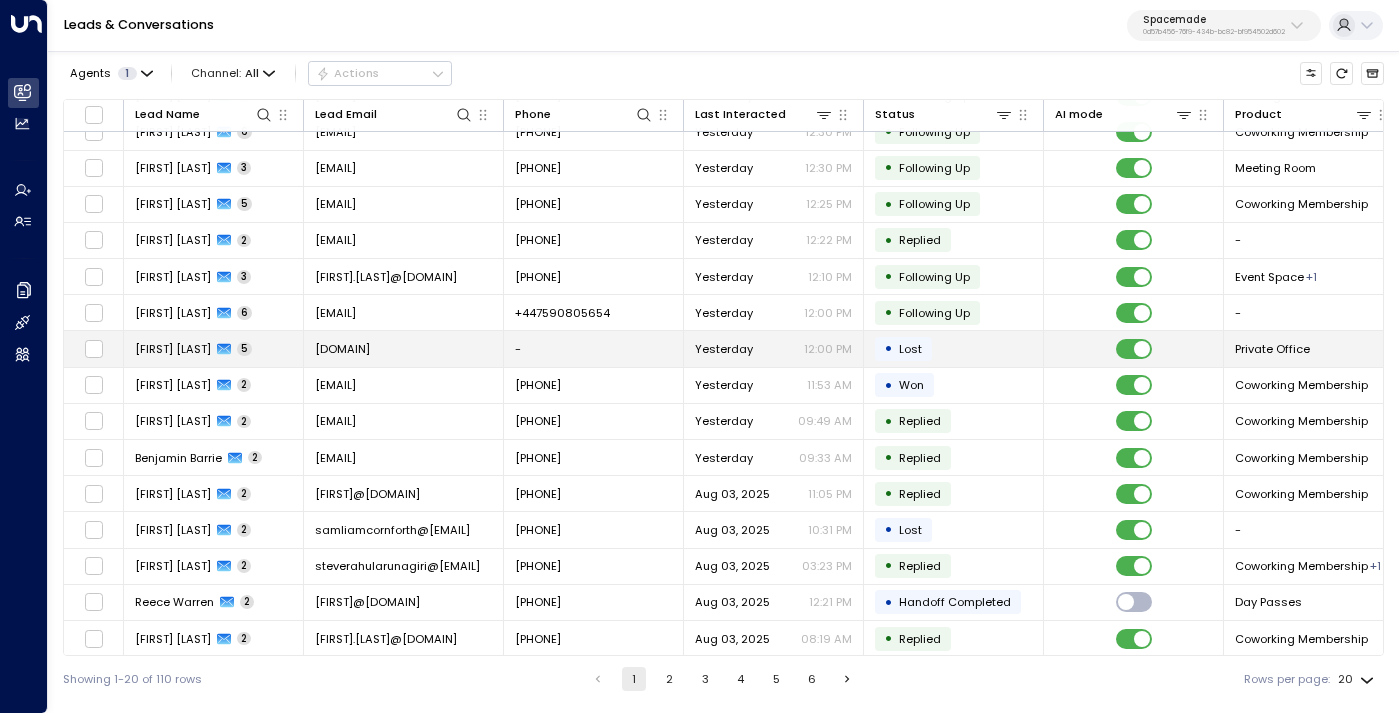 scroll, scrollTop: 206, scrollLeft: 0, axis: vertical 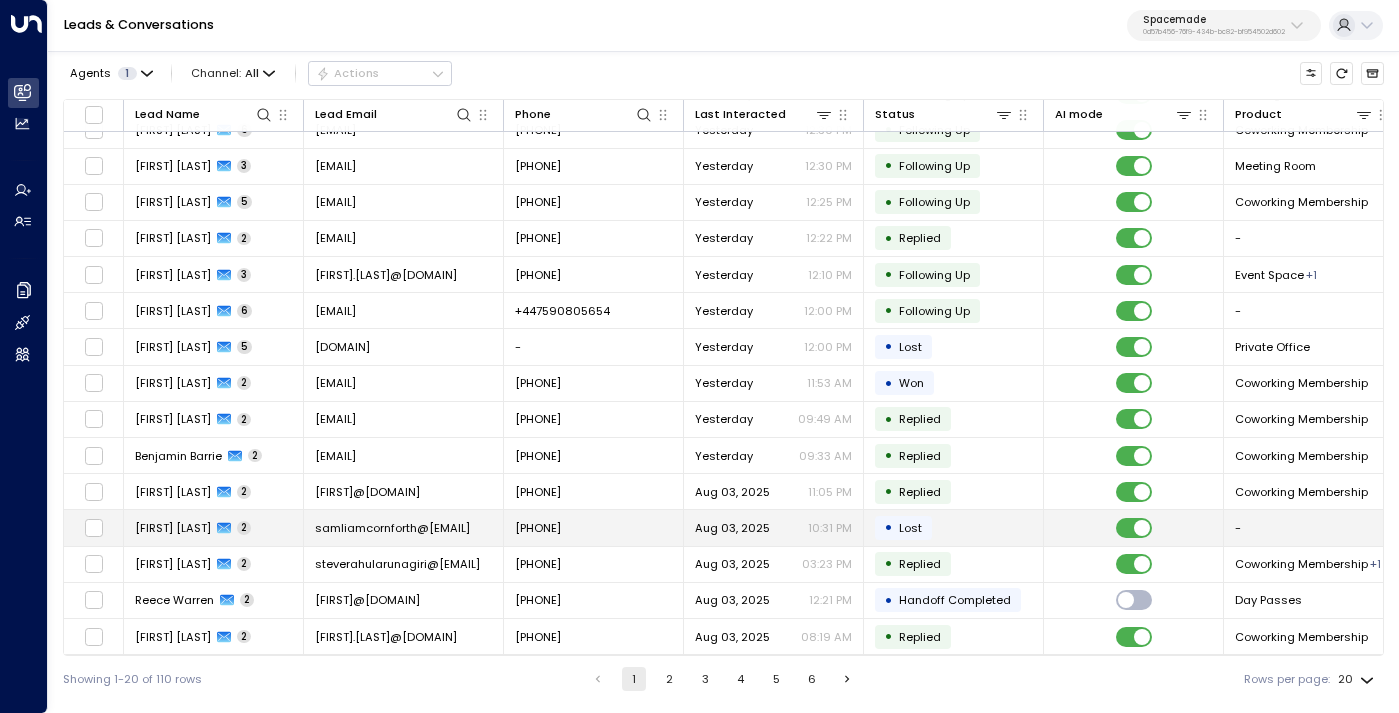 click on "Aug 03, 2025" at bounding box center [732, 528] 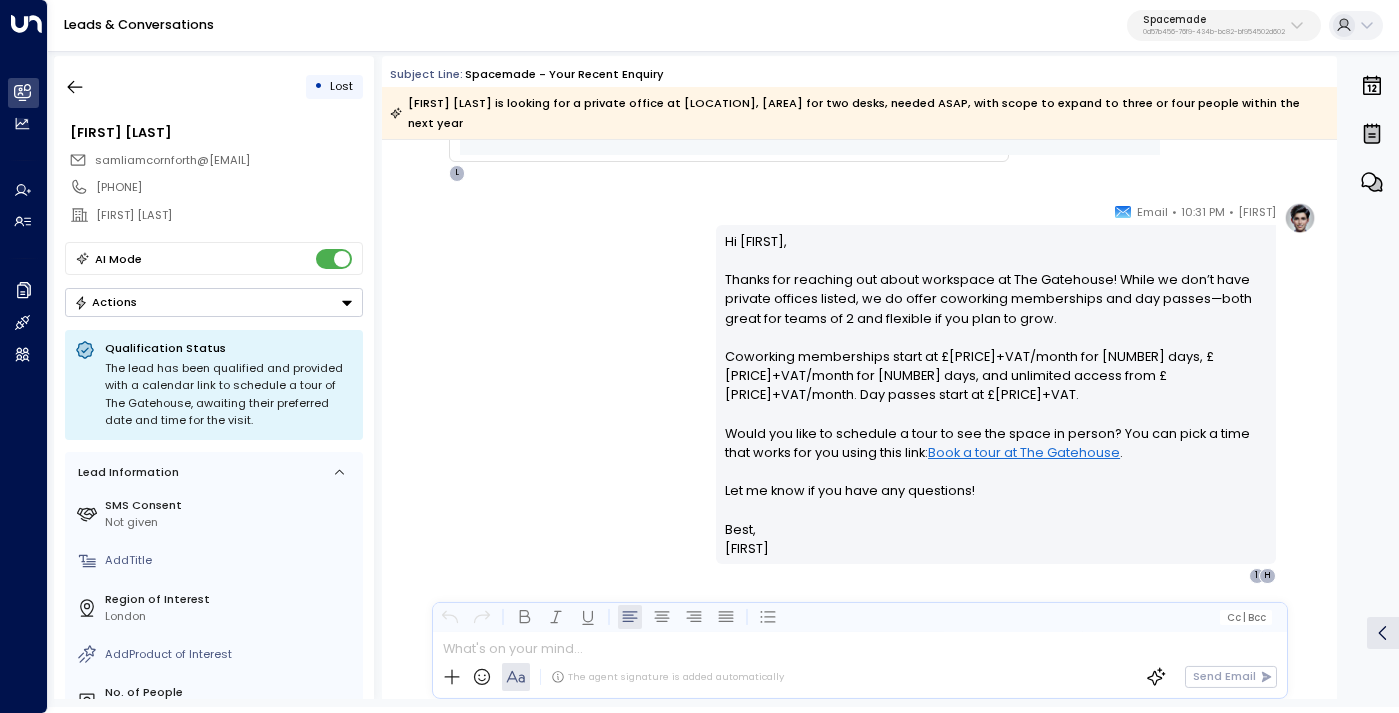 scroll, scrollTop: 1231, scrollLeft: 0, axis: vertical 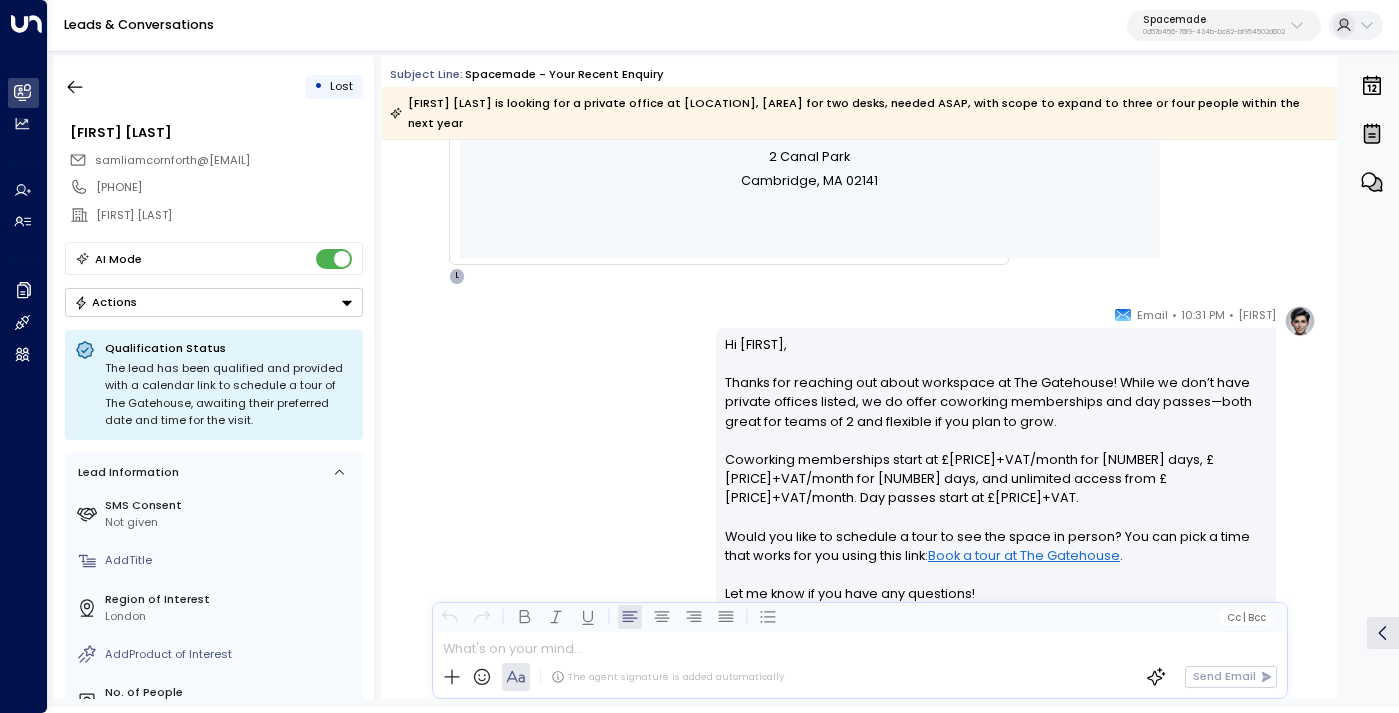 click on "Spacemade" at bounding box center [1214, 20] 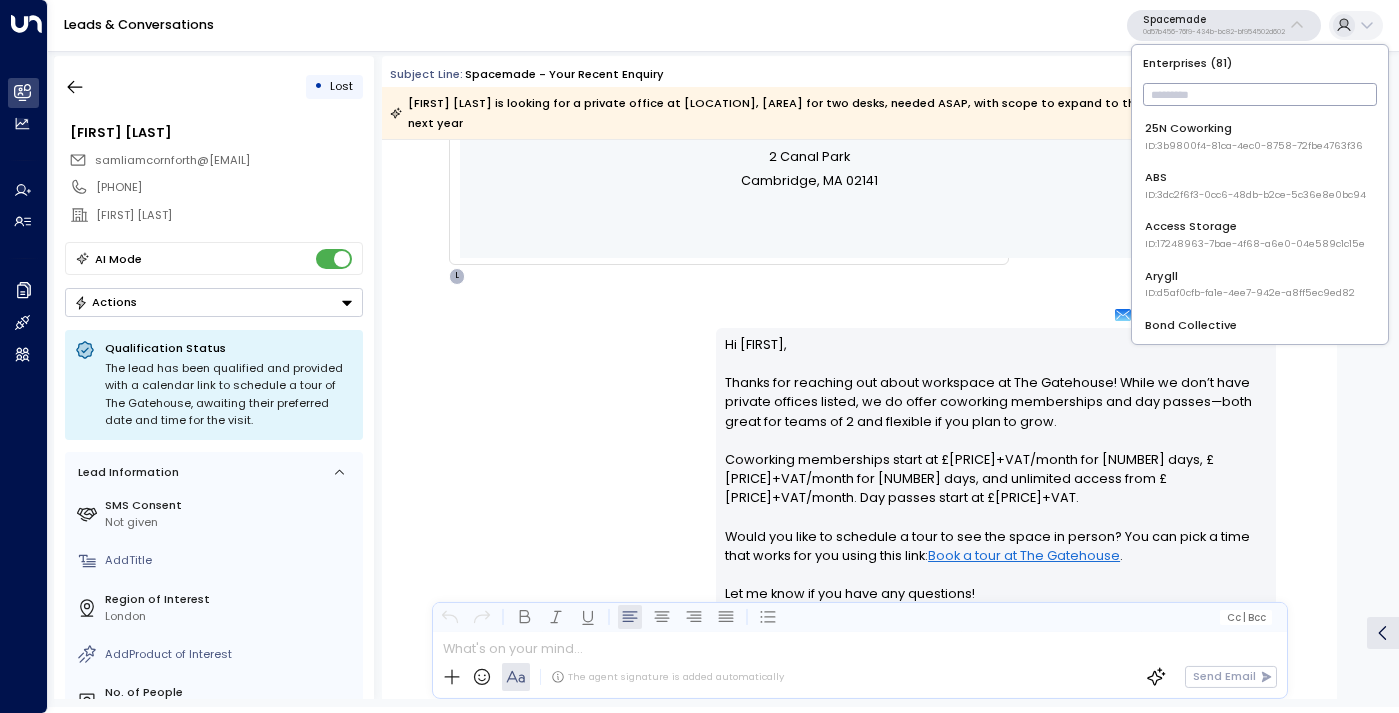 click at bounding box center (1260, 94) 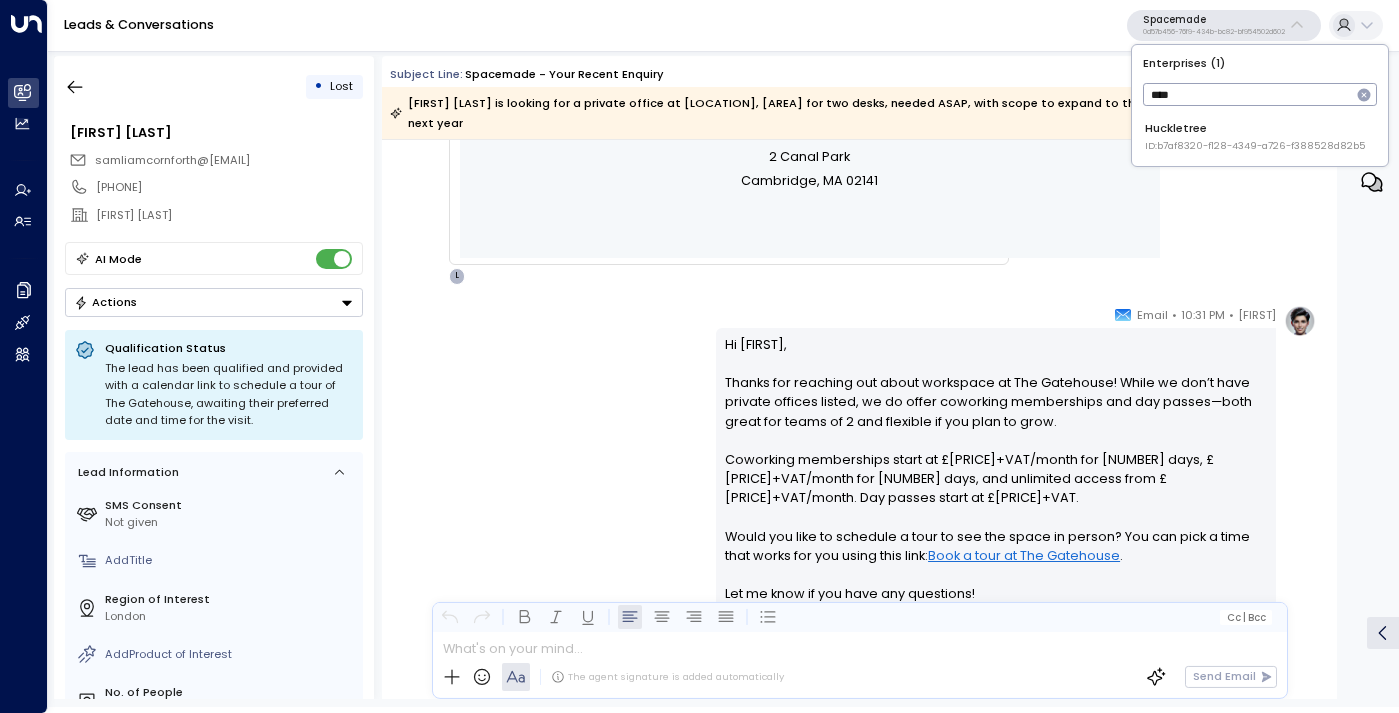 type on "****" 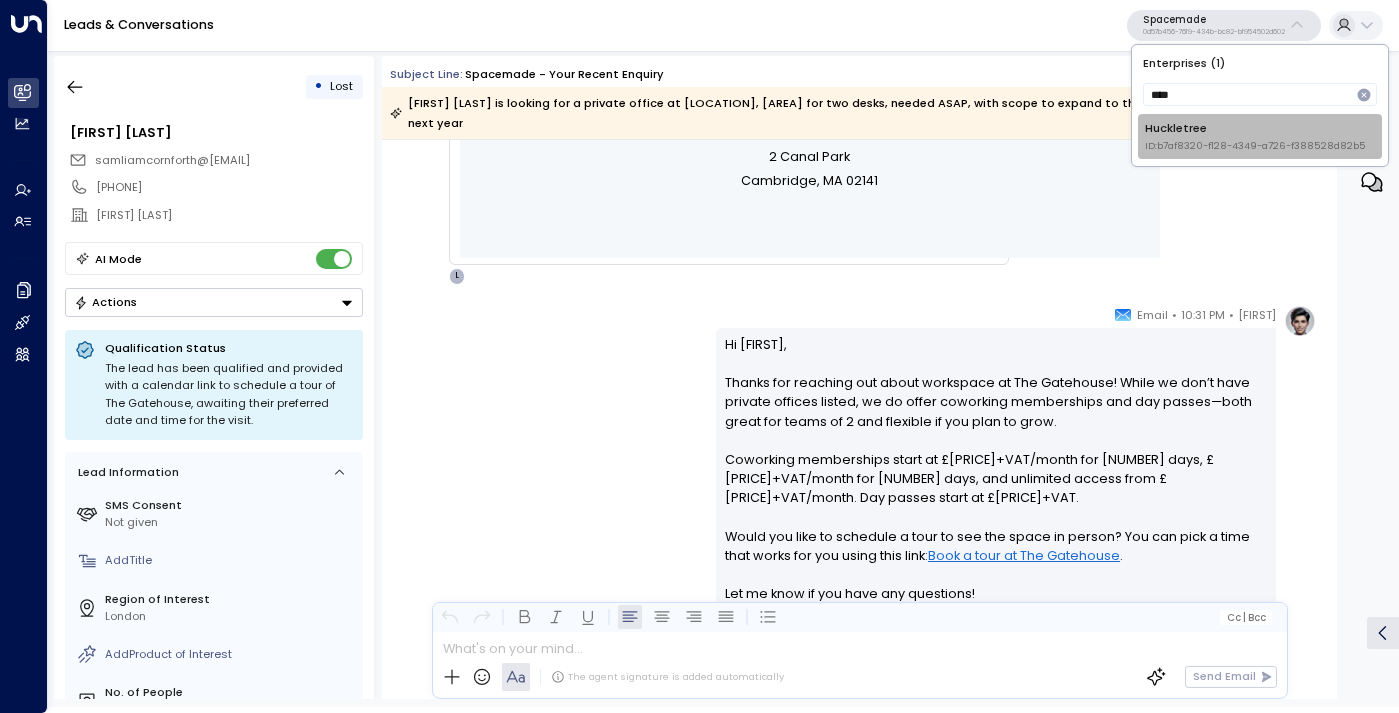 click on "Huckletree ID:  b7af8320-f128-4349-a726-f388528d82b5" at bounding box center (1255, 136) 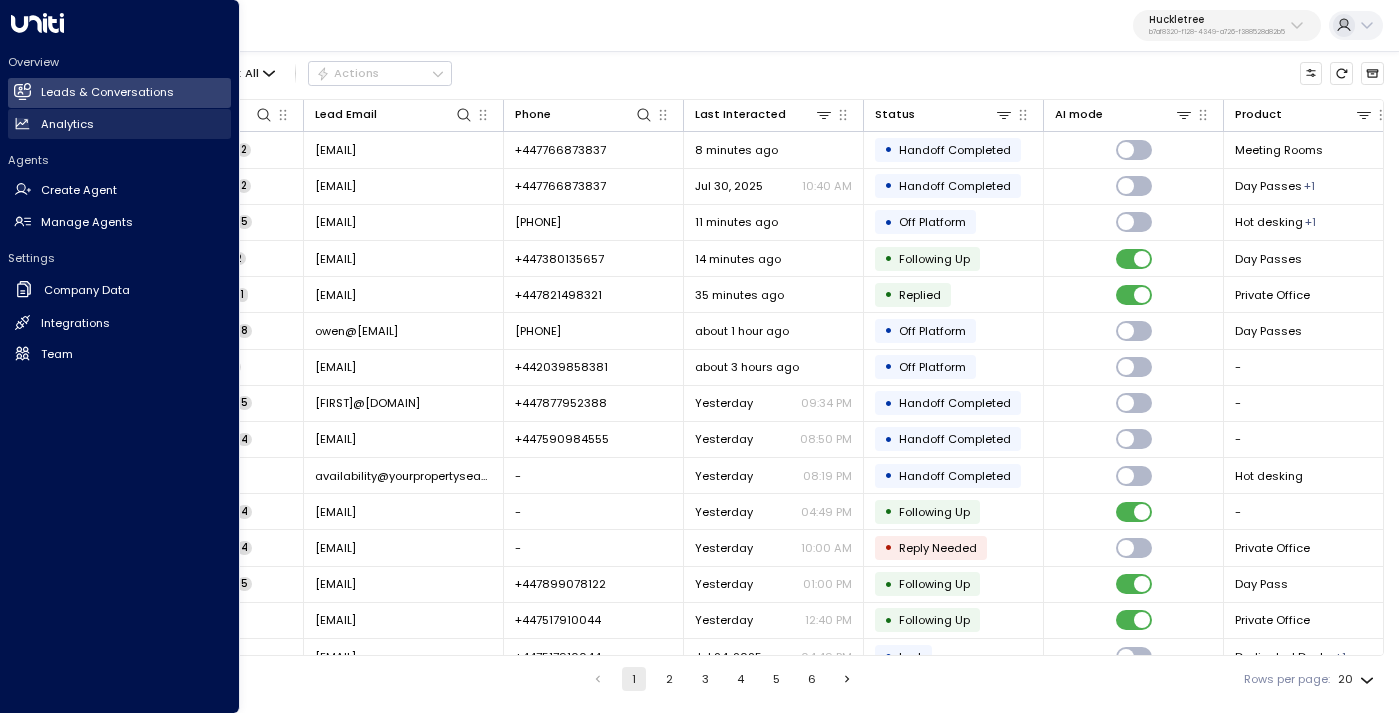 click on "Analytics Analytics" at bounding box center [119, 124] 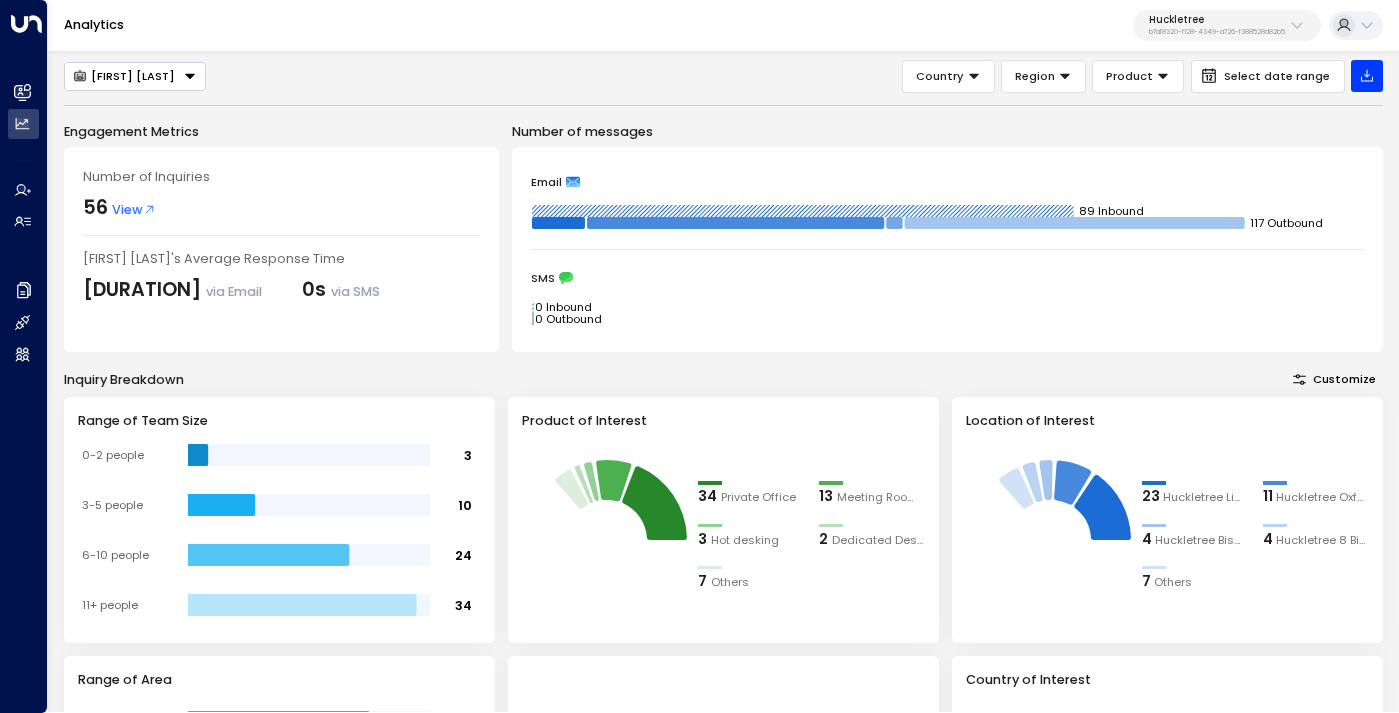 click on "[FIRST] [LAST]" at bounding box center (135, 76) 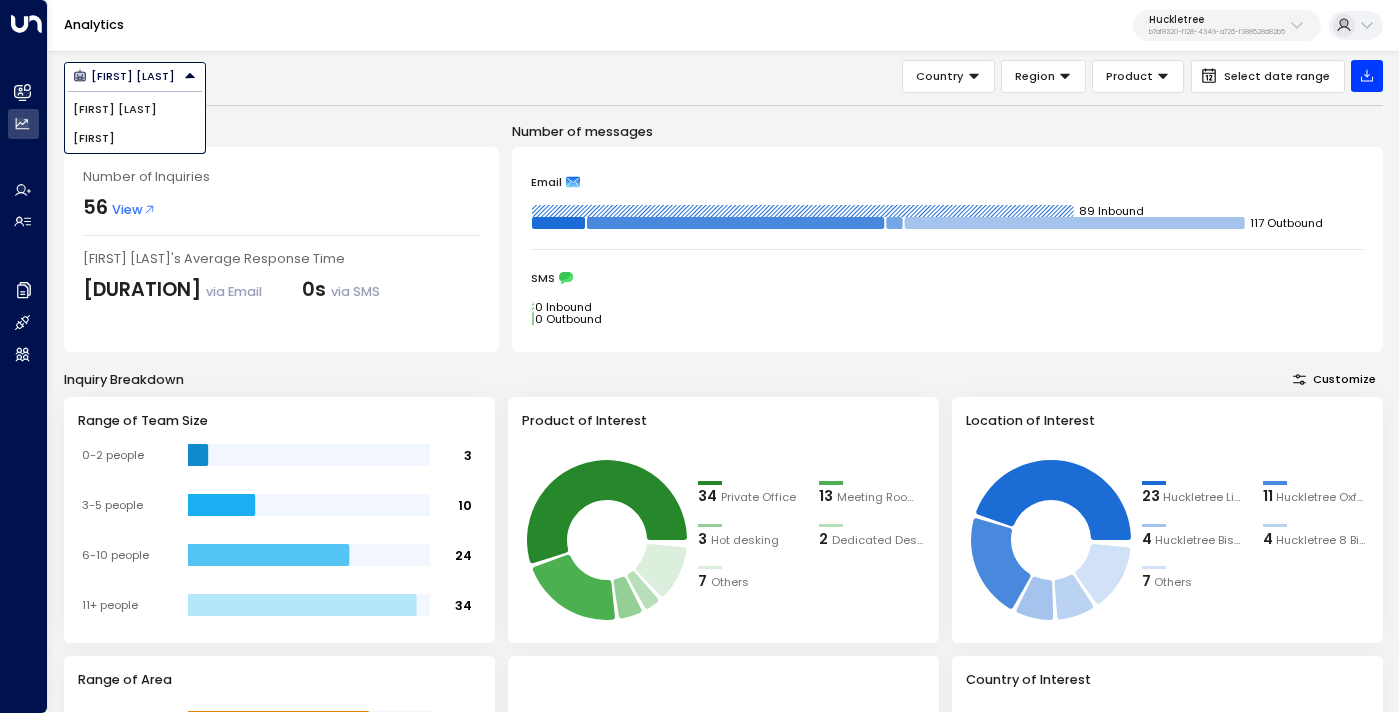 click on "Alice" at bounding box center (135, 138) 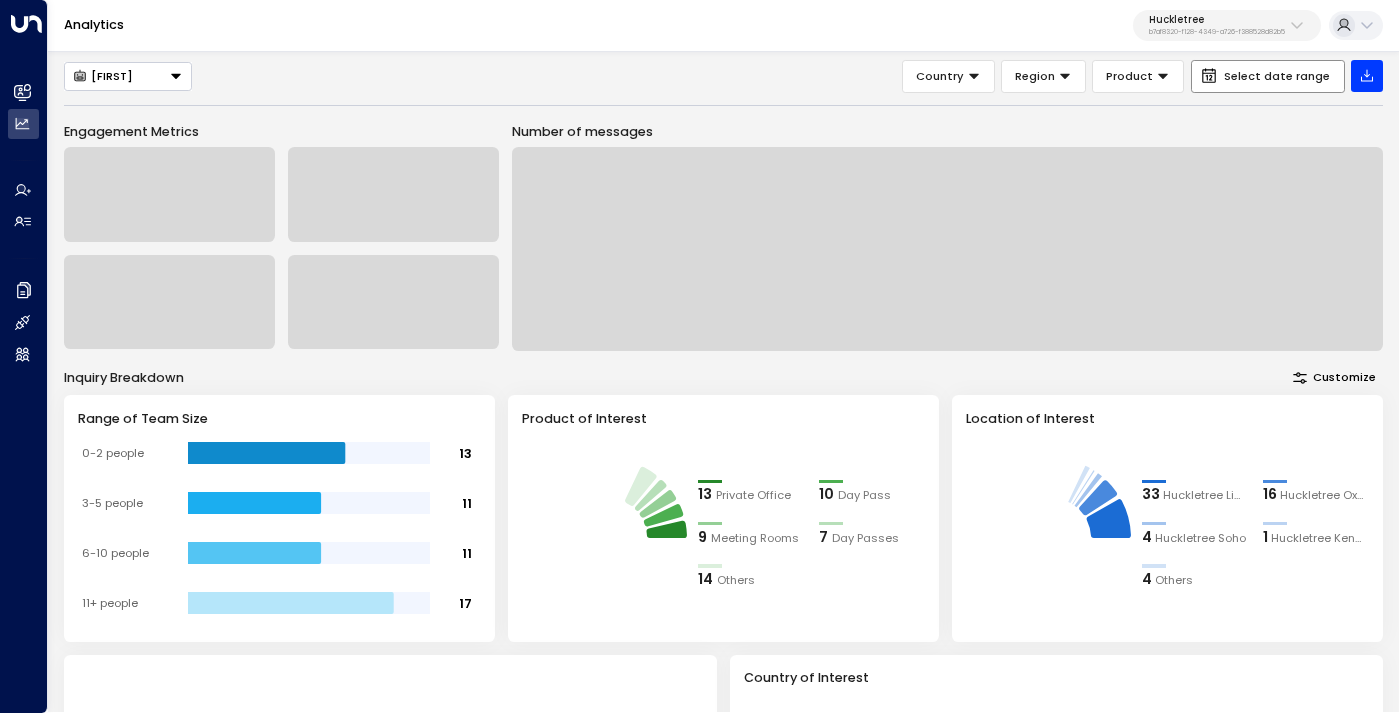 click on "Select date range" at bounding box center [1277, 76] 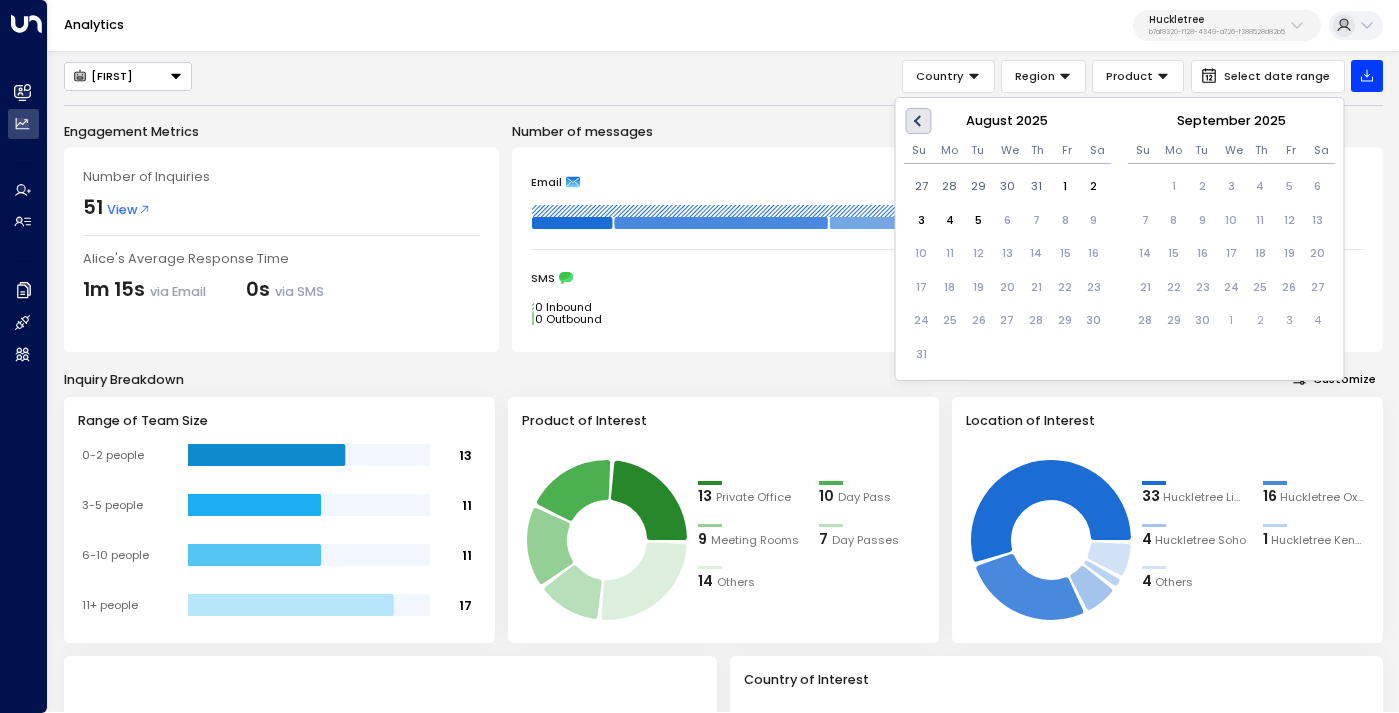 click on "Previous Month" at bounding box center [921, 121] 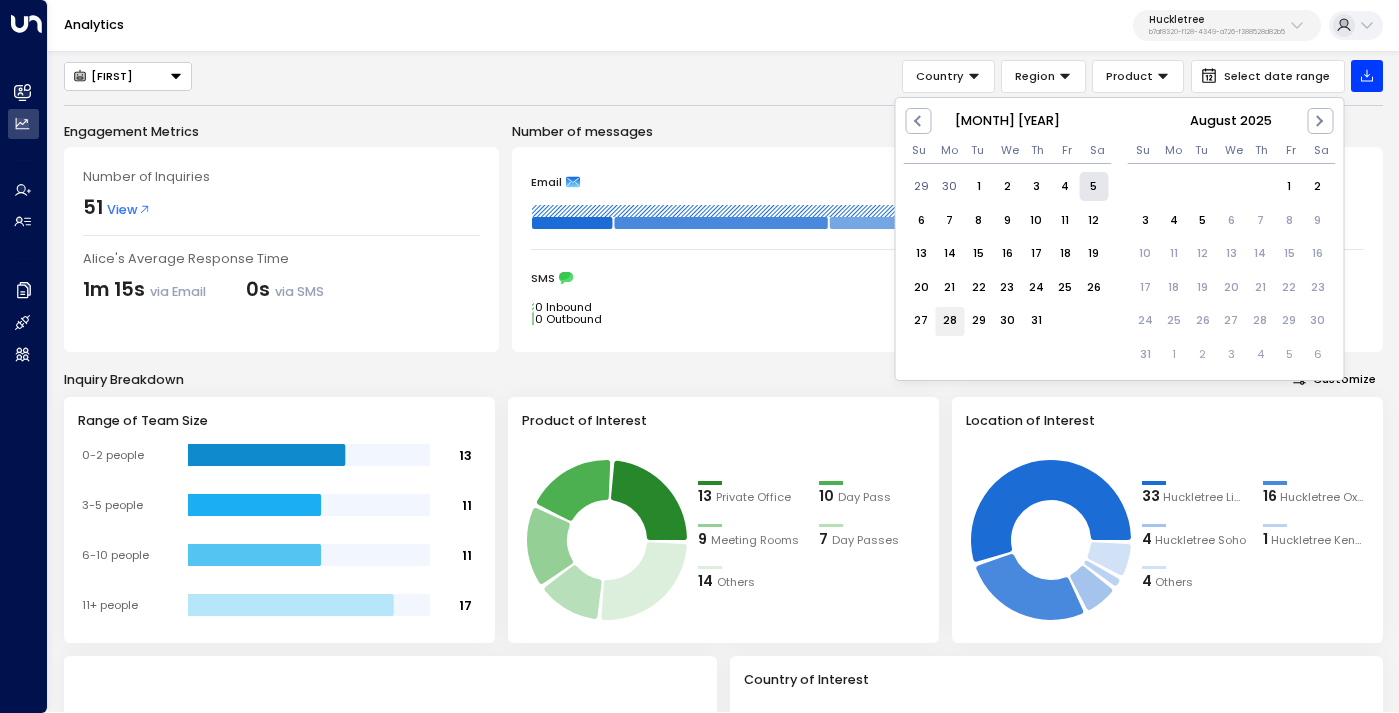 click on "28" at bounding box center [949, 321] 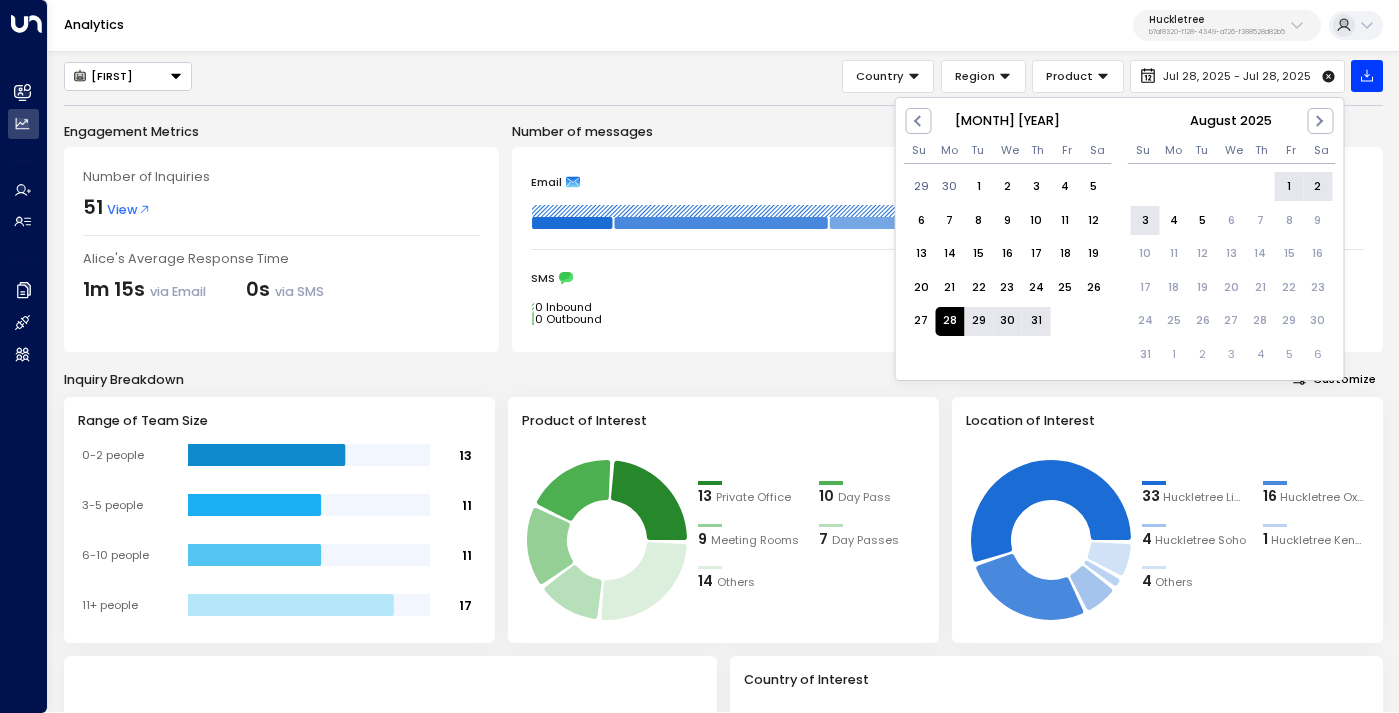 click on "3" at bounding box center (1145, 220) 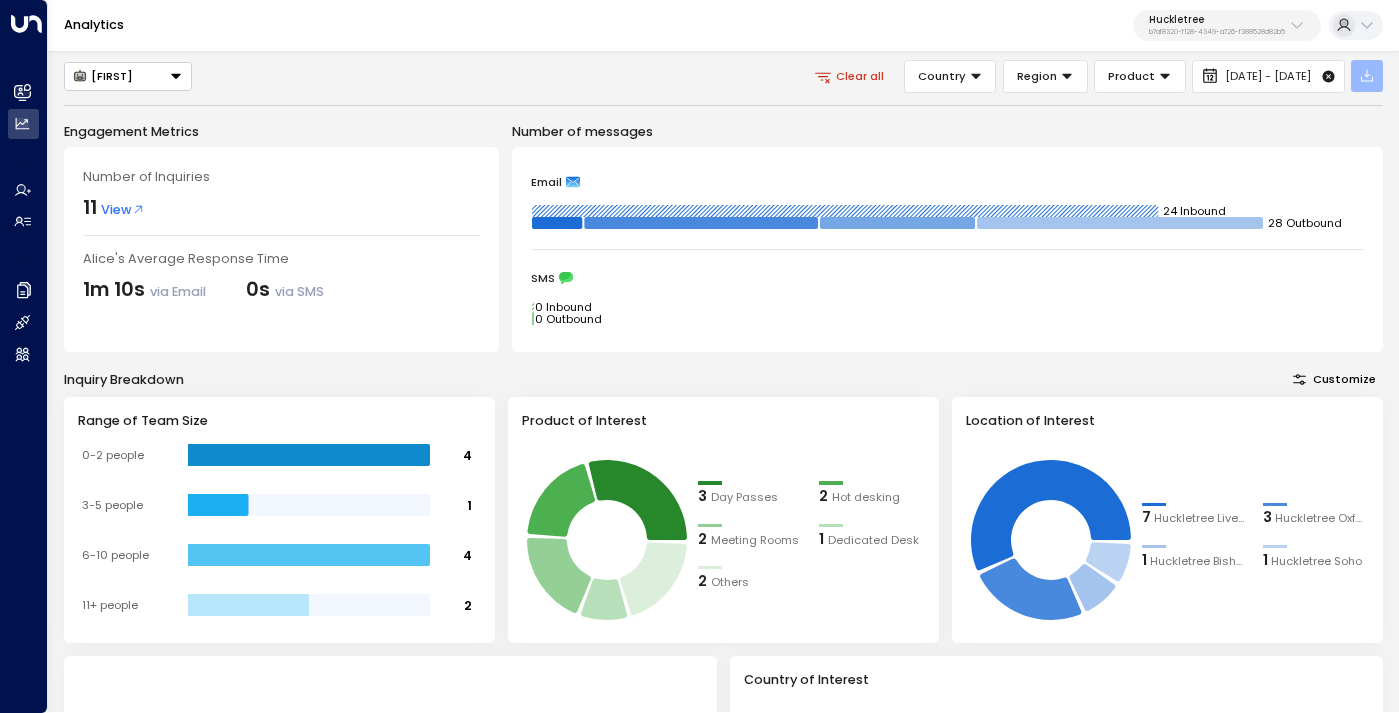 click at bounding box center [1367, 76] 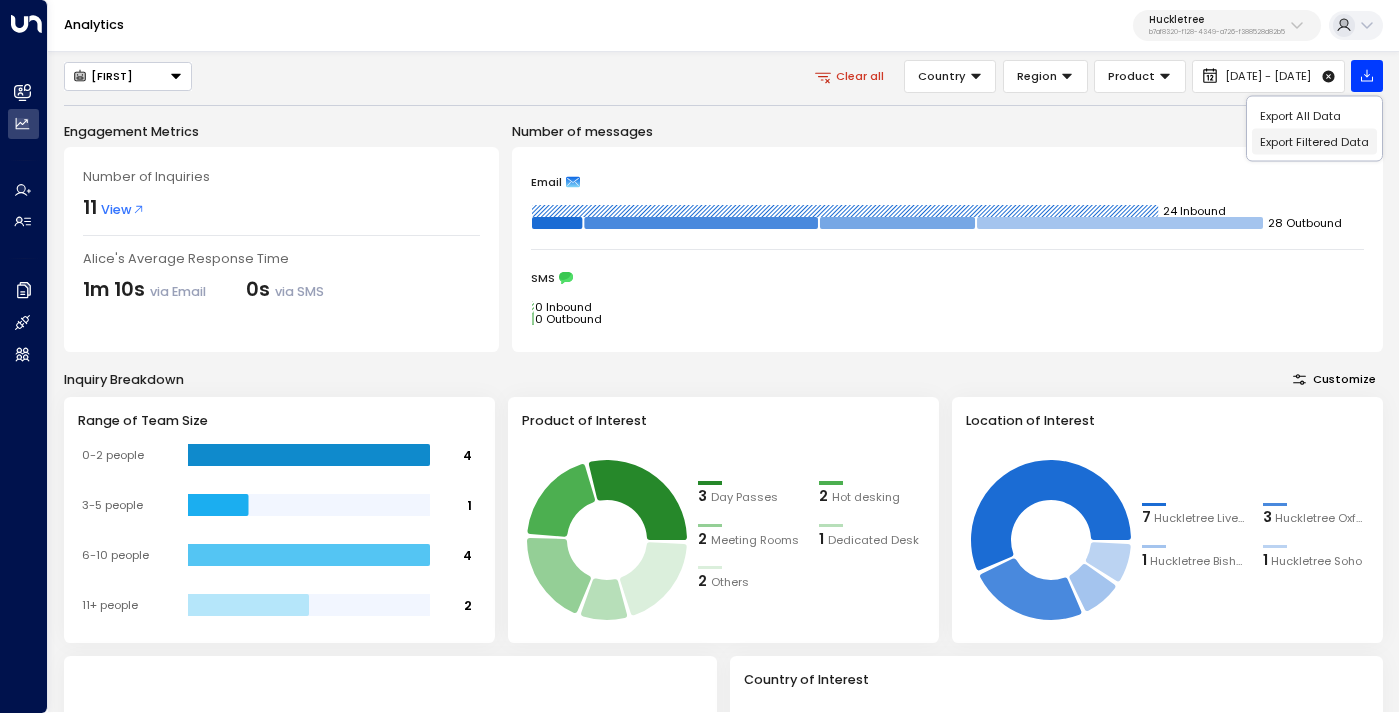 click on "Export Filtered Data" at bounding box center [1314, 141] 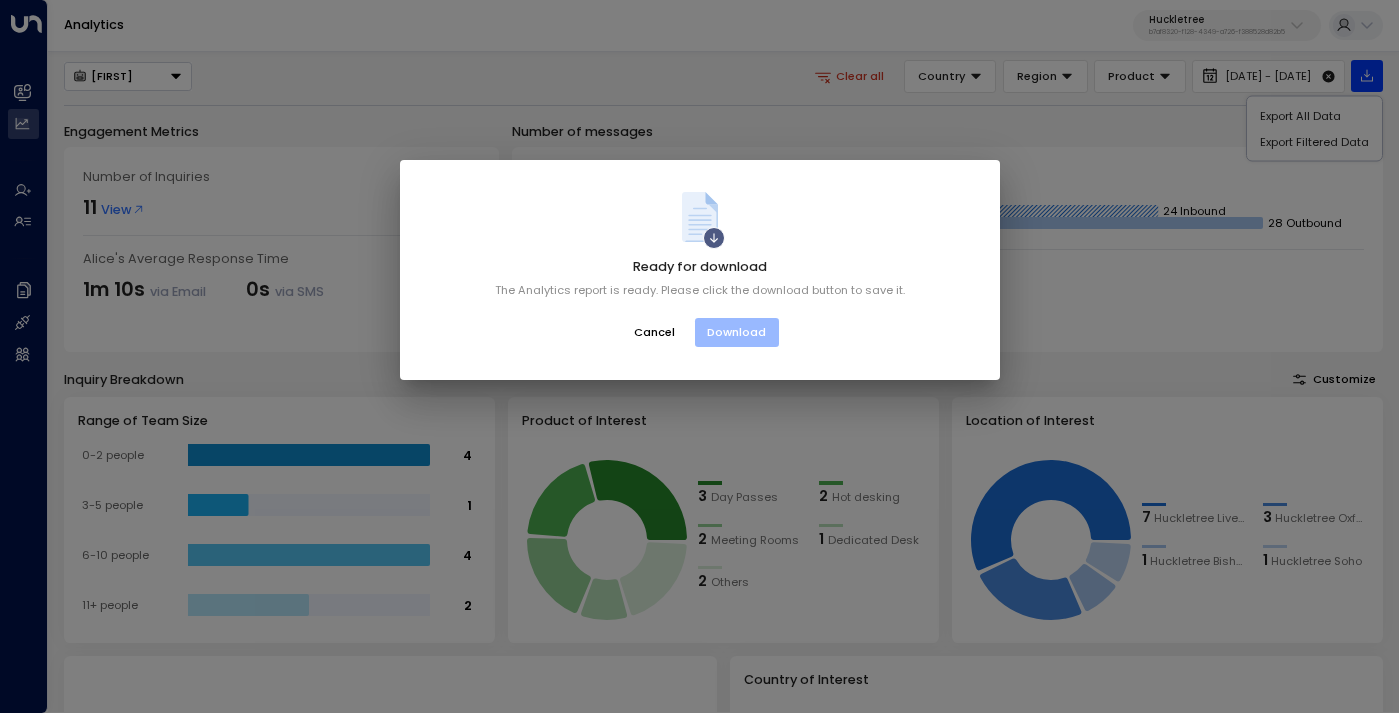click on "Download" at bounding box center [737, 332] 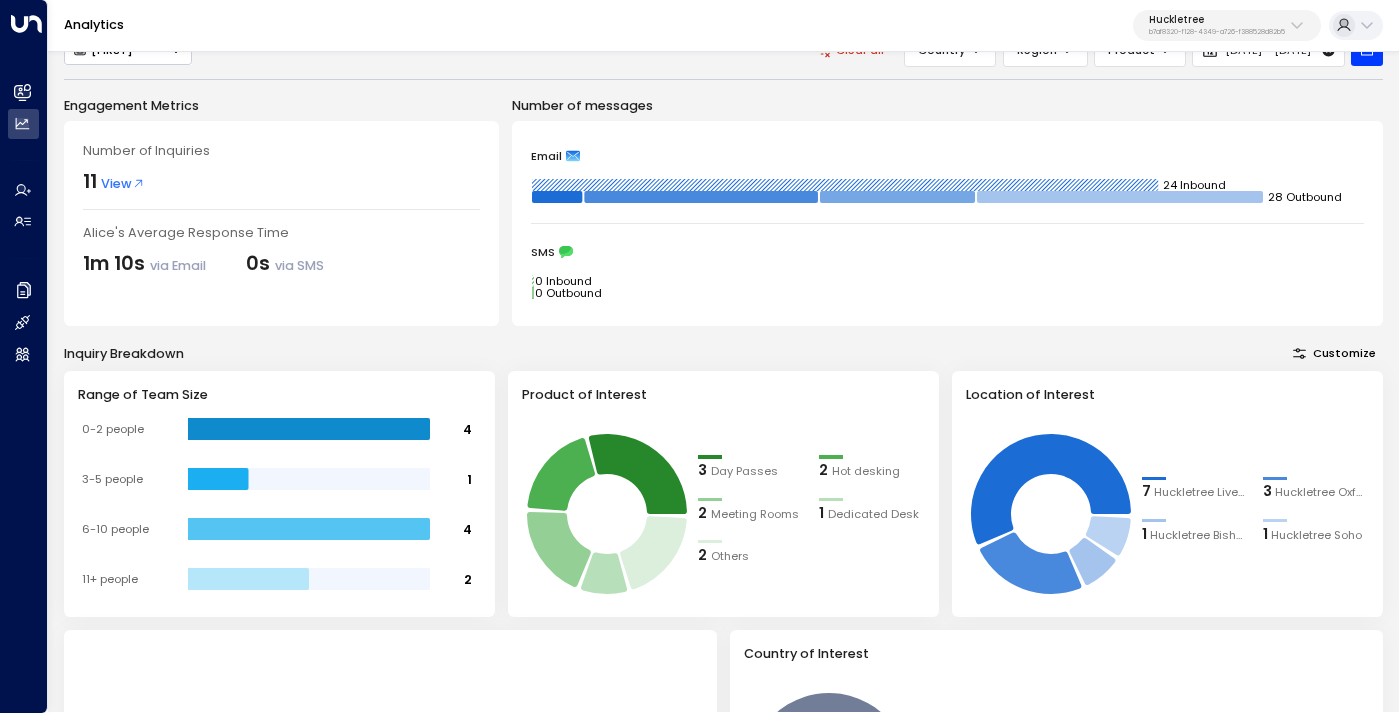 scroll, scrollTop: 0, scrollLeft: 0, axis: both 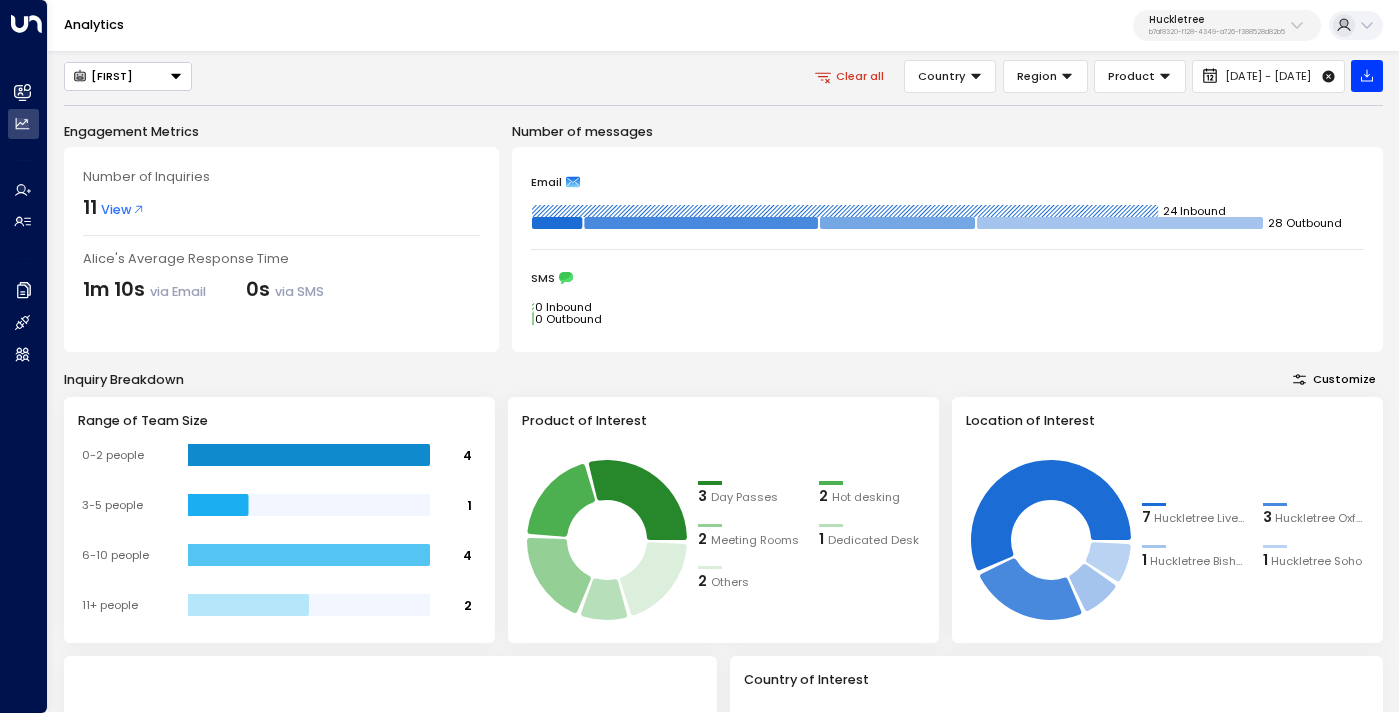 click on "View" at bounding box center [123, 209] 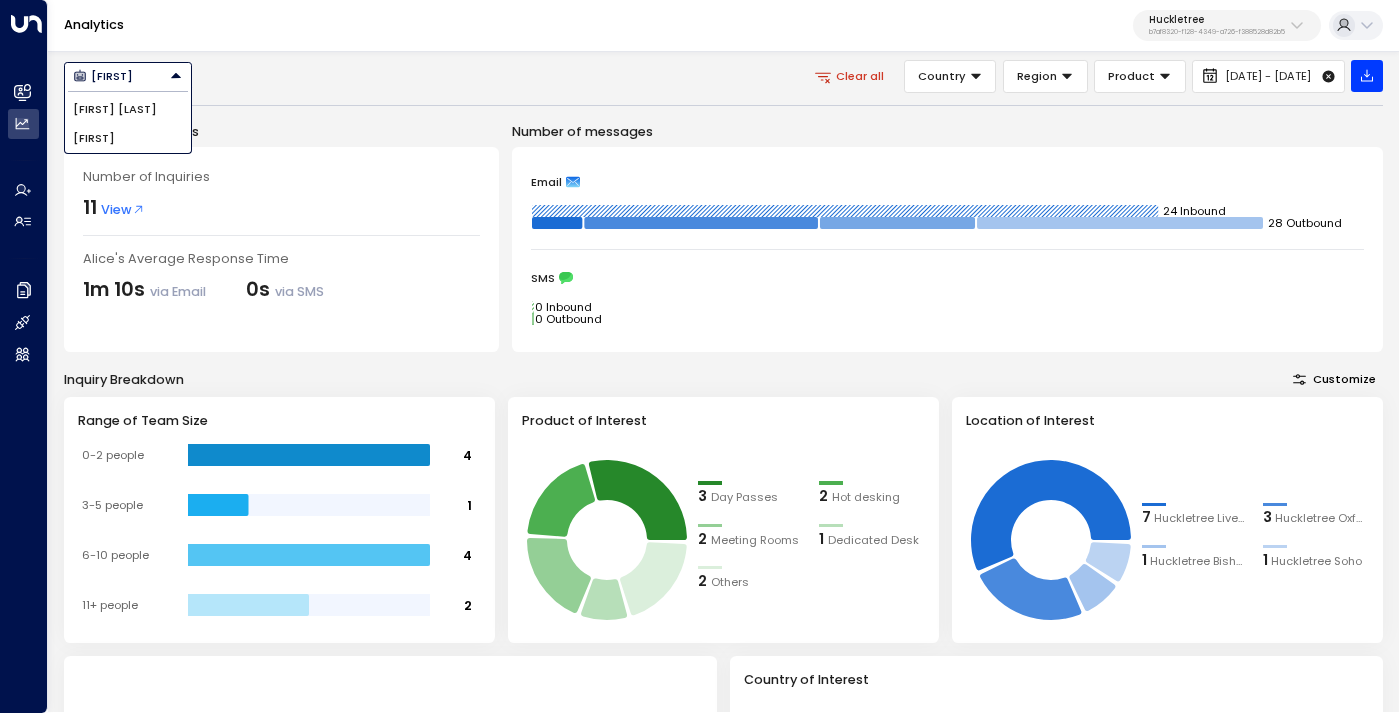 click on "[FIRST] [LAST]" at bounding box center (115, 109) 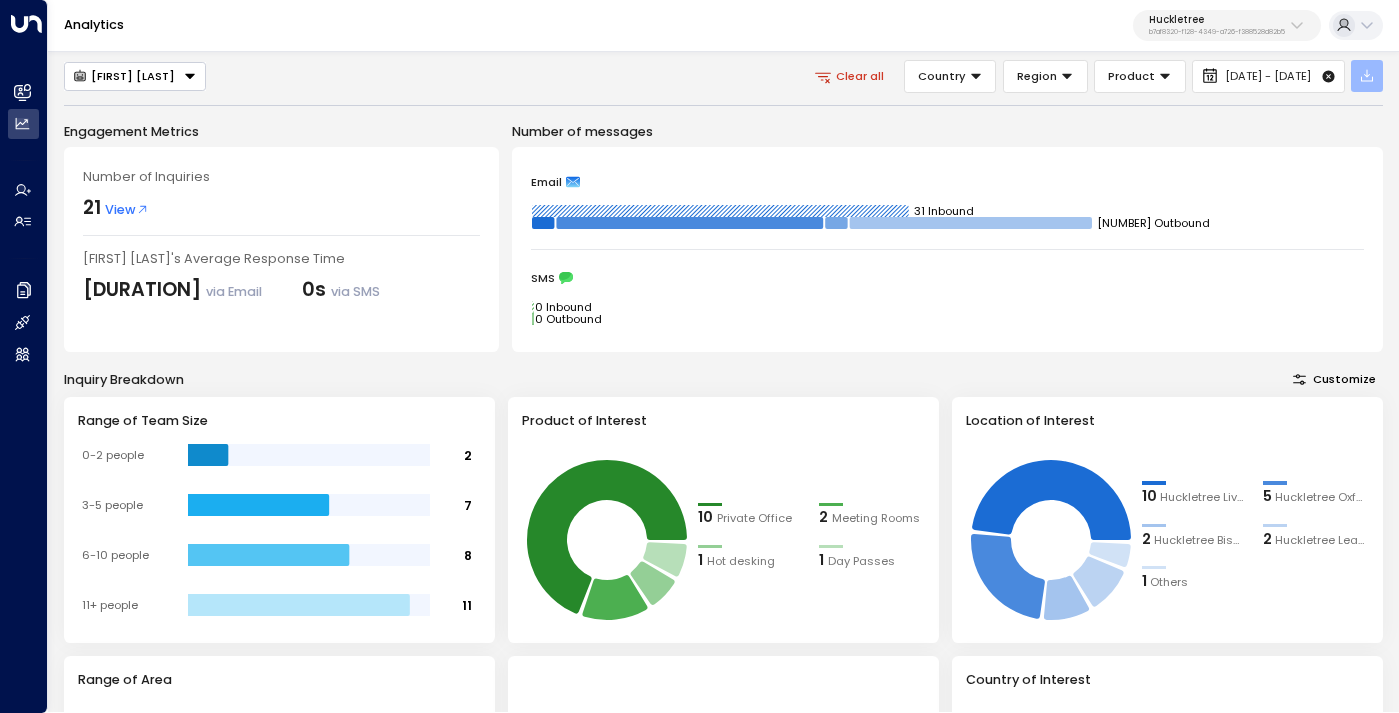 click 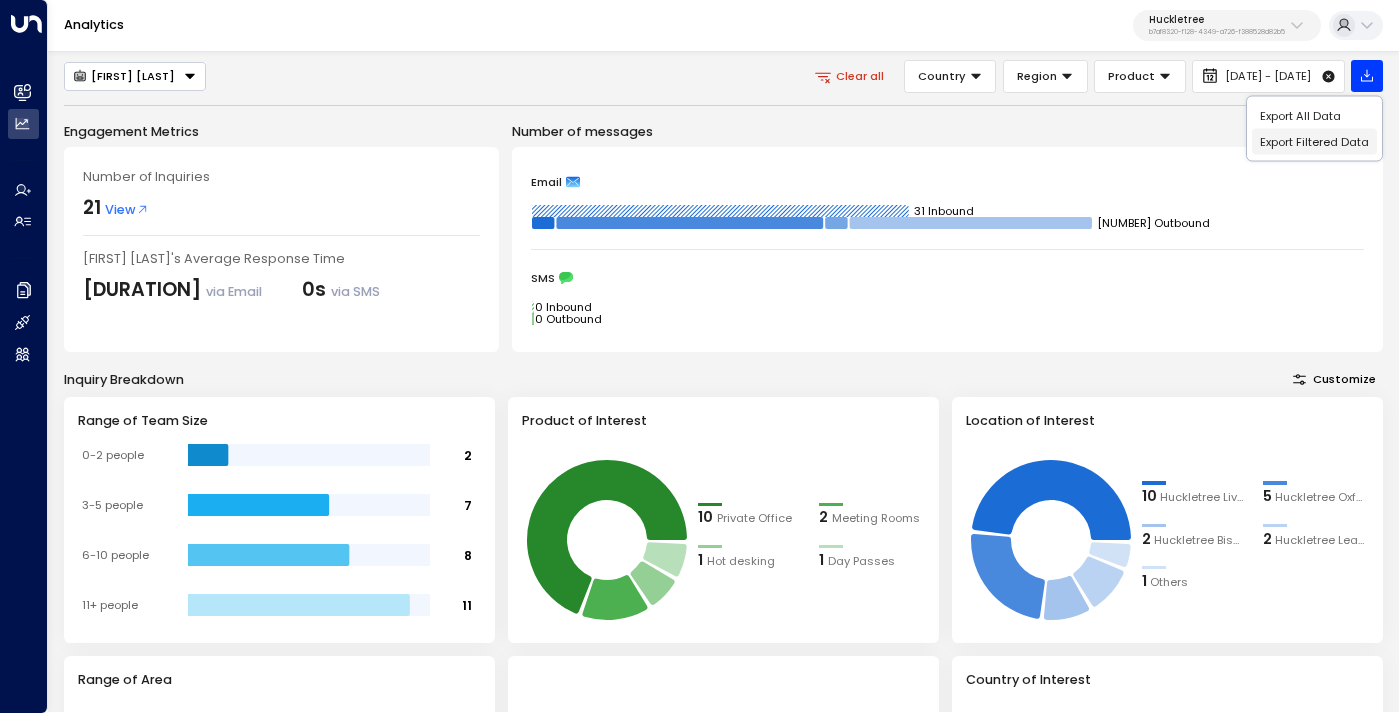 click on "Export Filtered Data" at bounding box center [1314, 141] 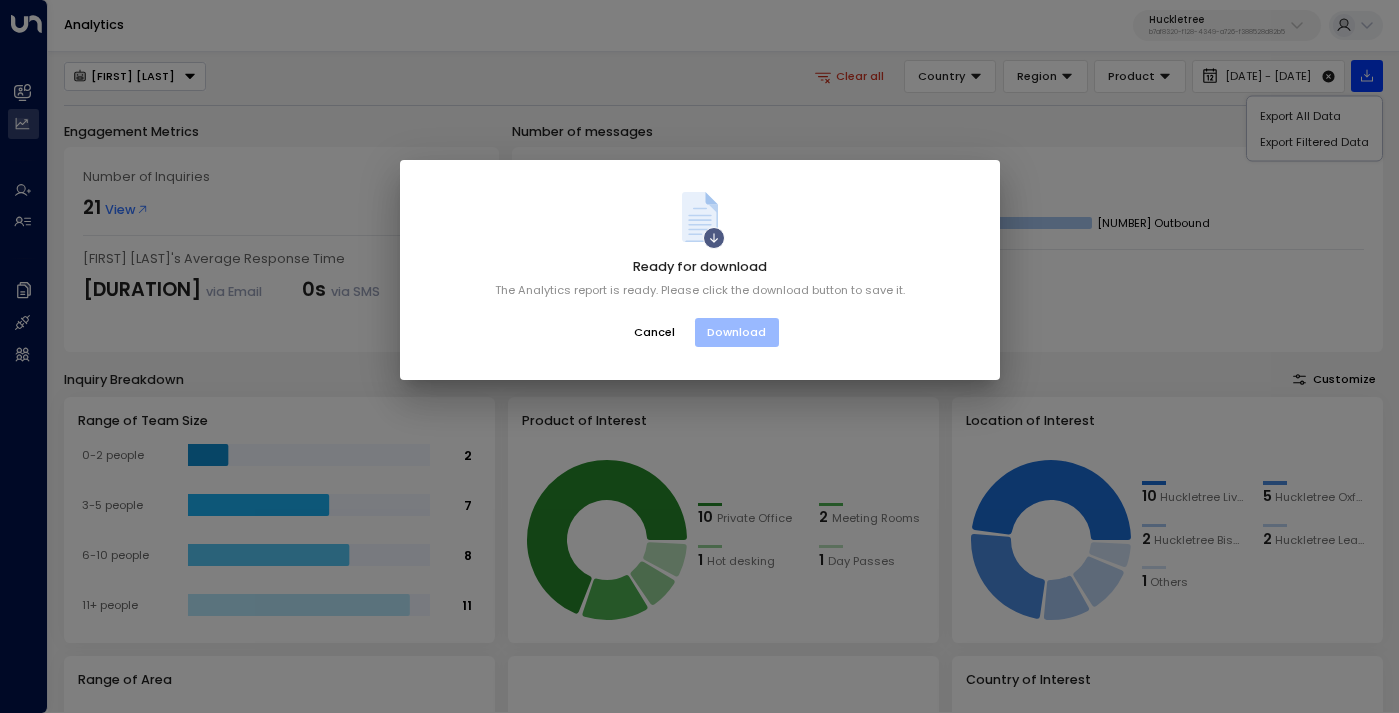 click on "Download" at bounding box center [737, 332] 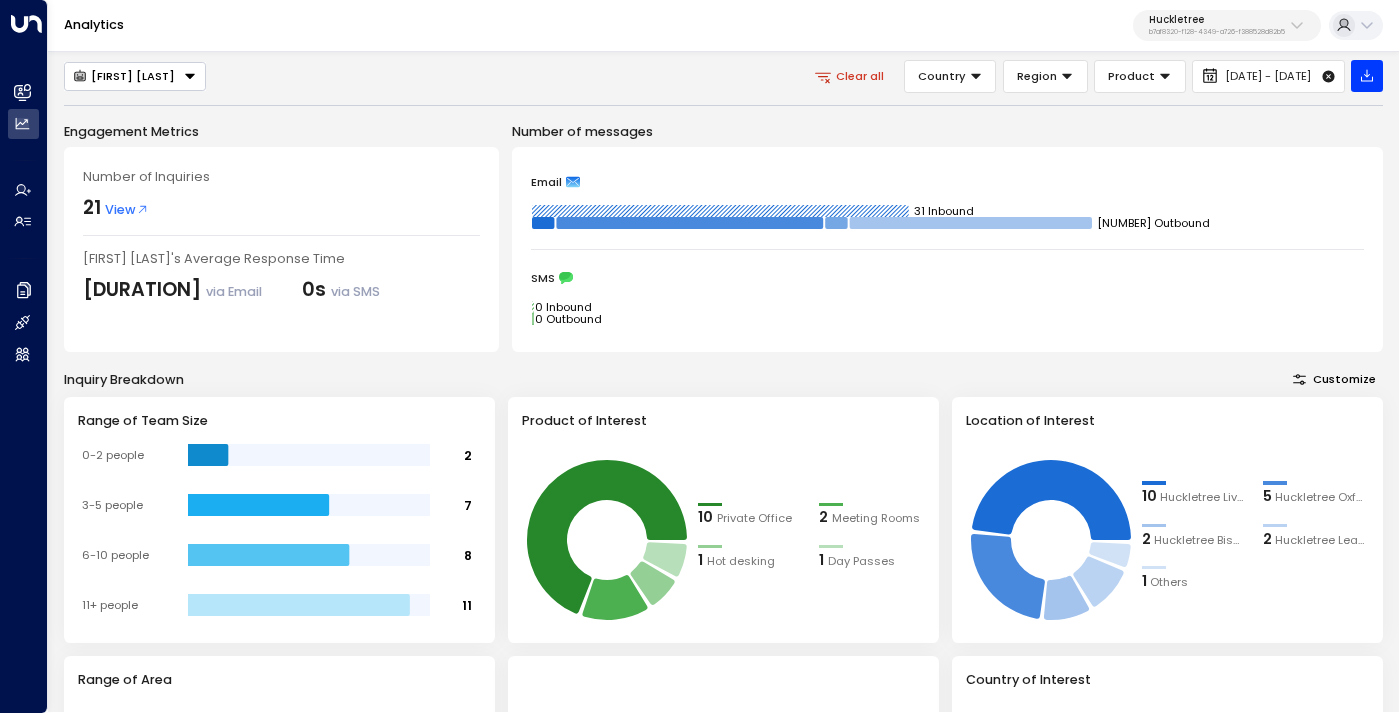 click on "b7af8320-f128-4349-a726-f388528d82b5" at bounding box center (1217, 32) 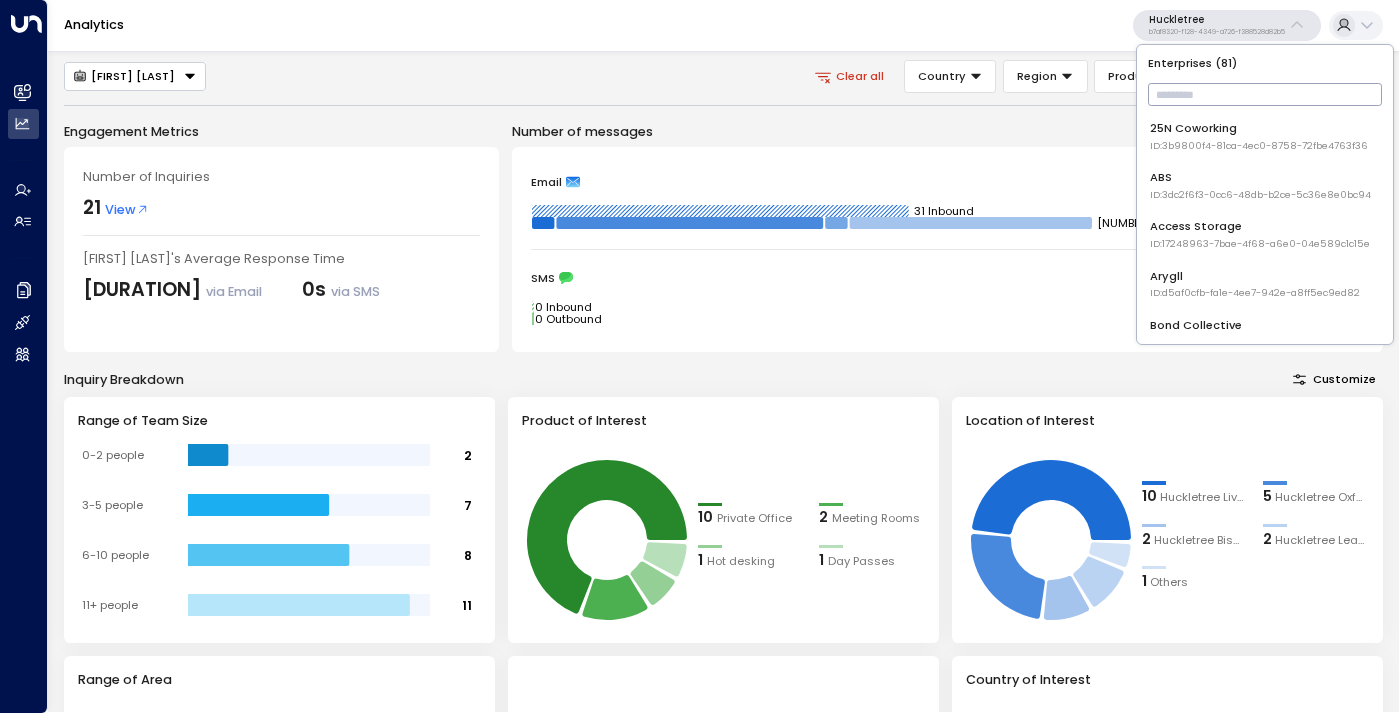 click at bounding box center [1265, 94] 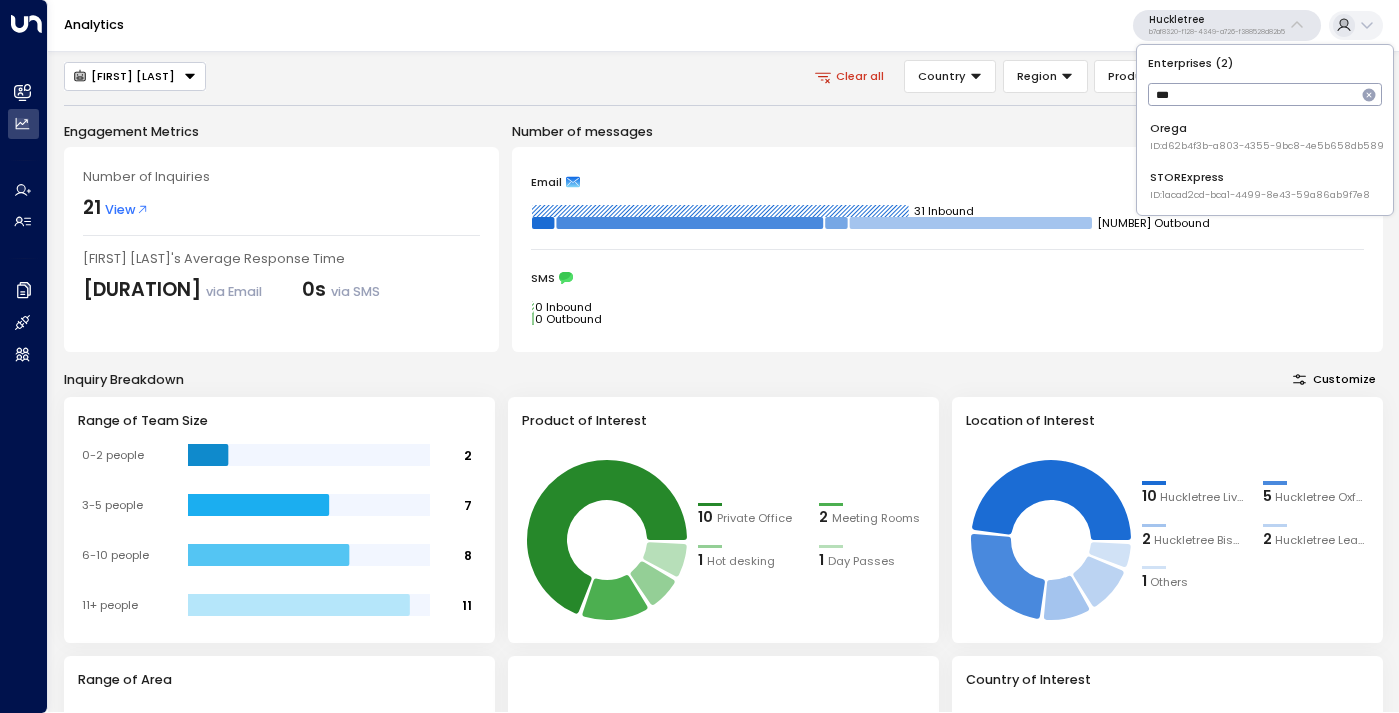 type on "***" 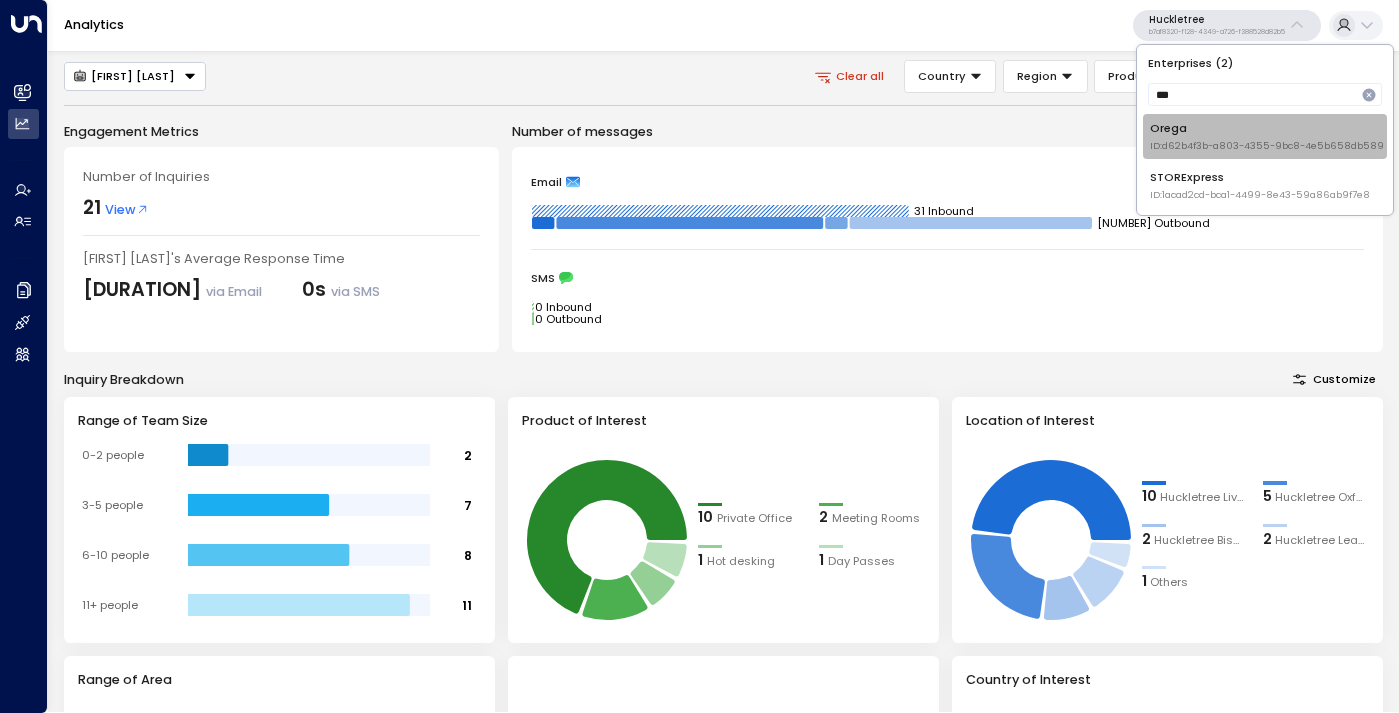 click on "Orega ID:  d62b4f3b-a803-4355-9bc8-4e5b658db589" at bounding box center [1267, 136] 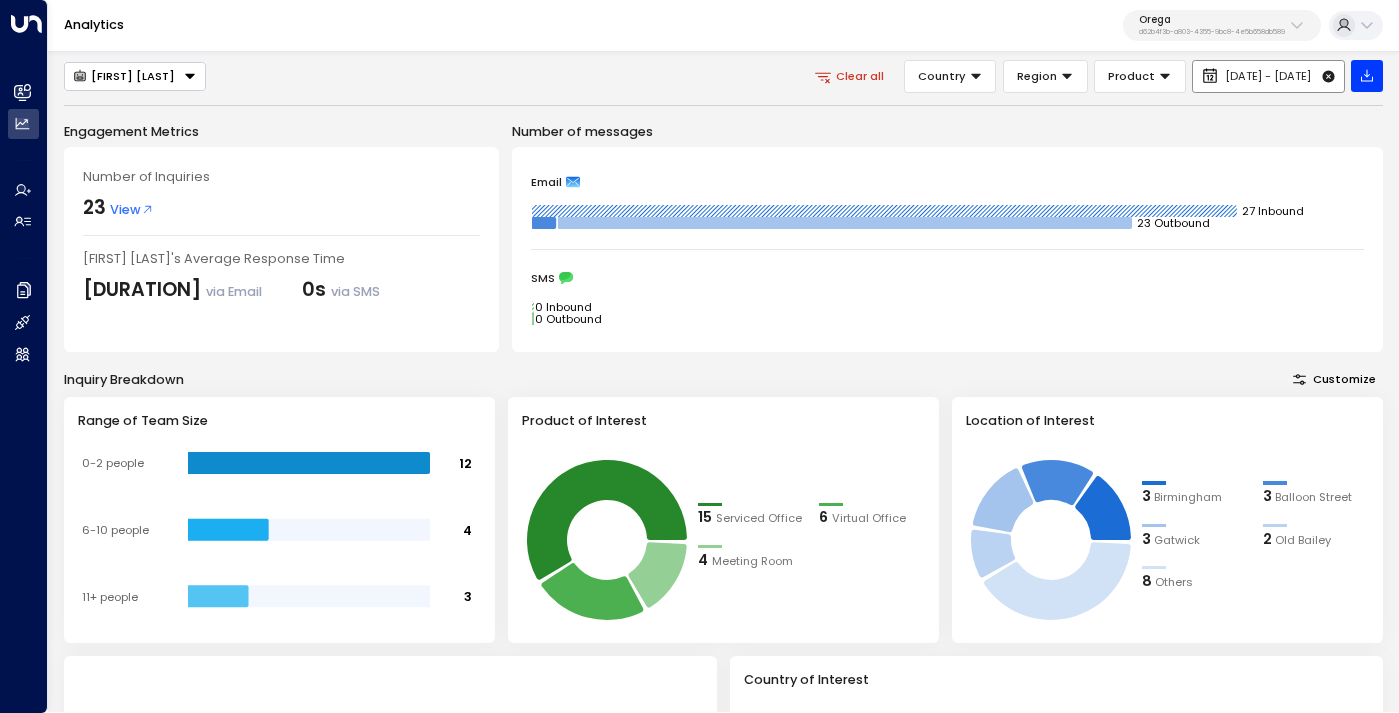 click 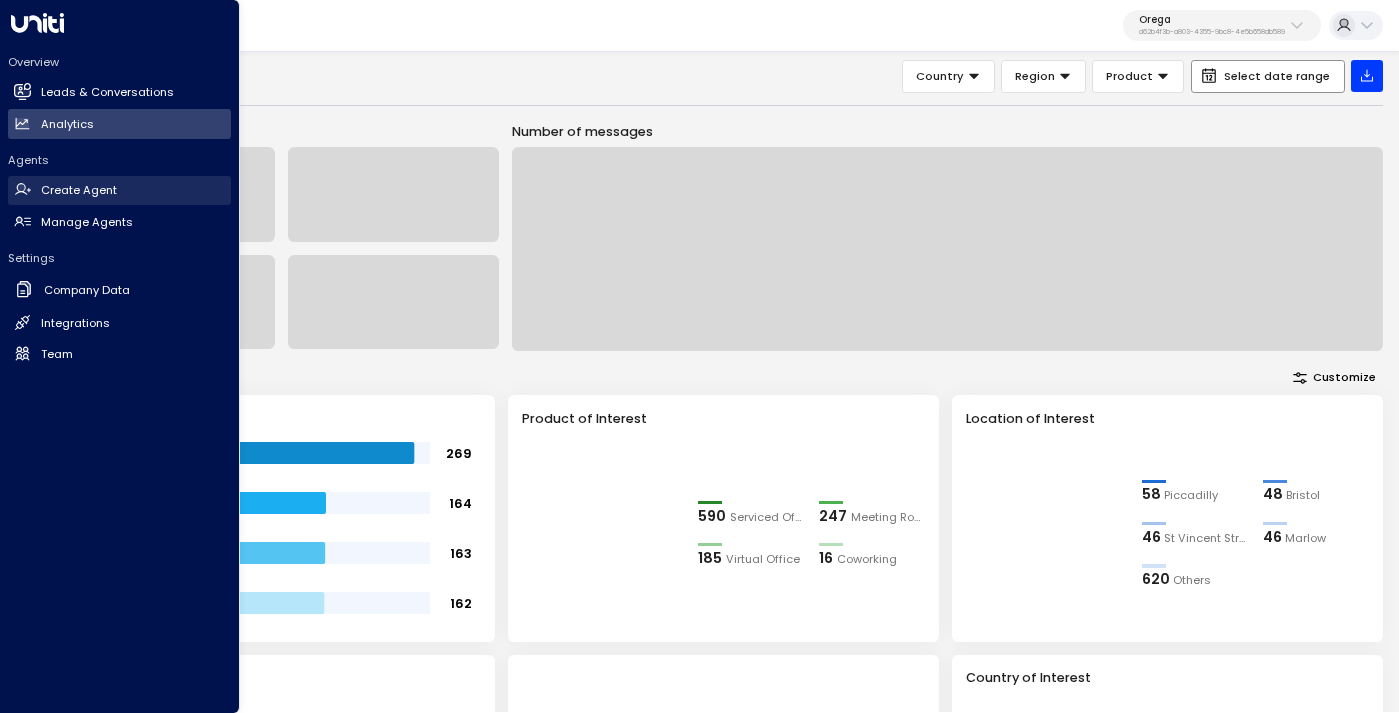click on "Create Agent" at bounding box center (79, 190) 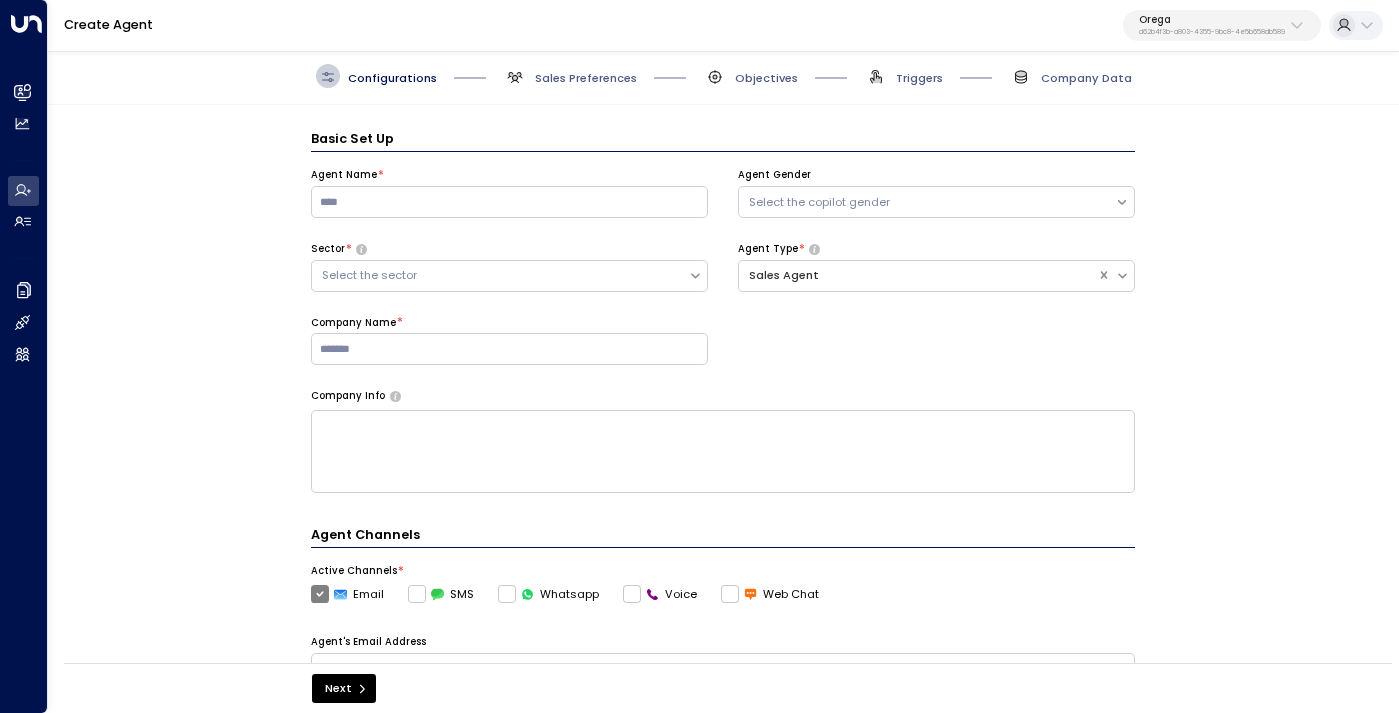 scroll, scrollTop: 24, scrollLeft: 0, axis: vertical 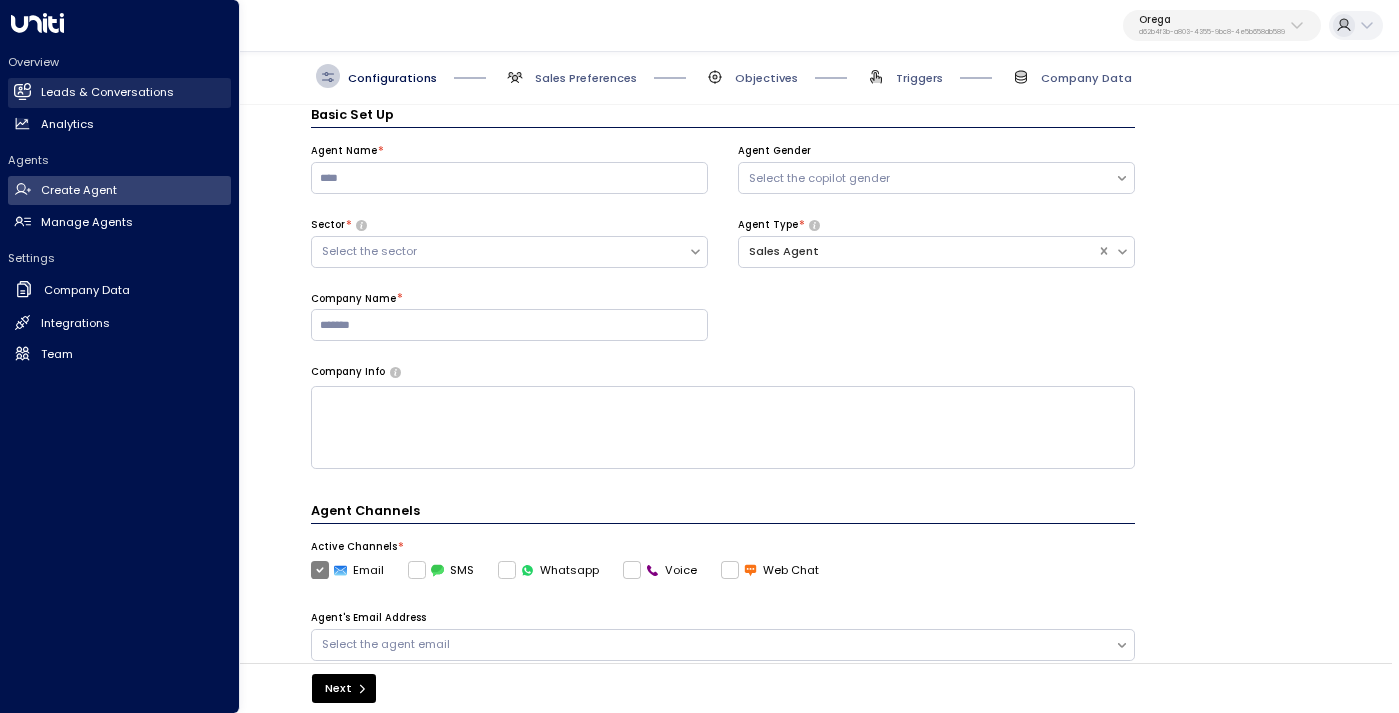 click on "Leads & Conversations Leads & Conversations" at bounding box center [119, 93] 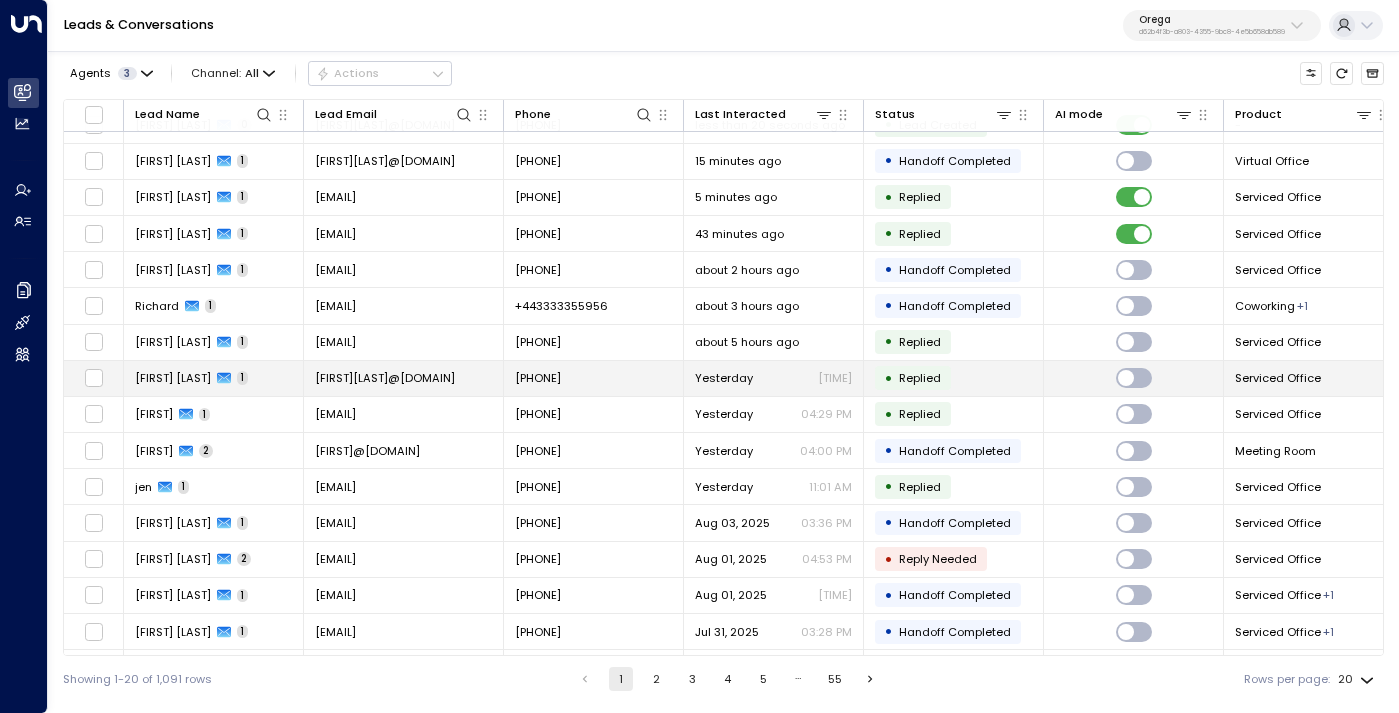 scroll, scrollTop: 26, scrollLeft: 0, axis: vertical 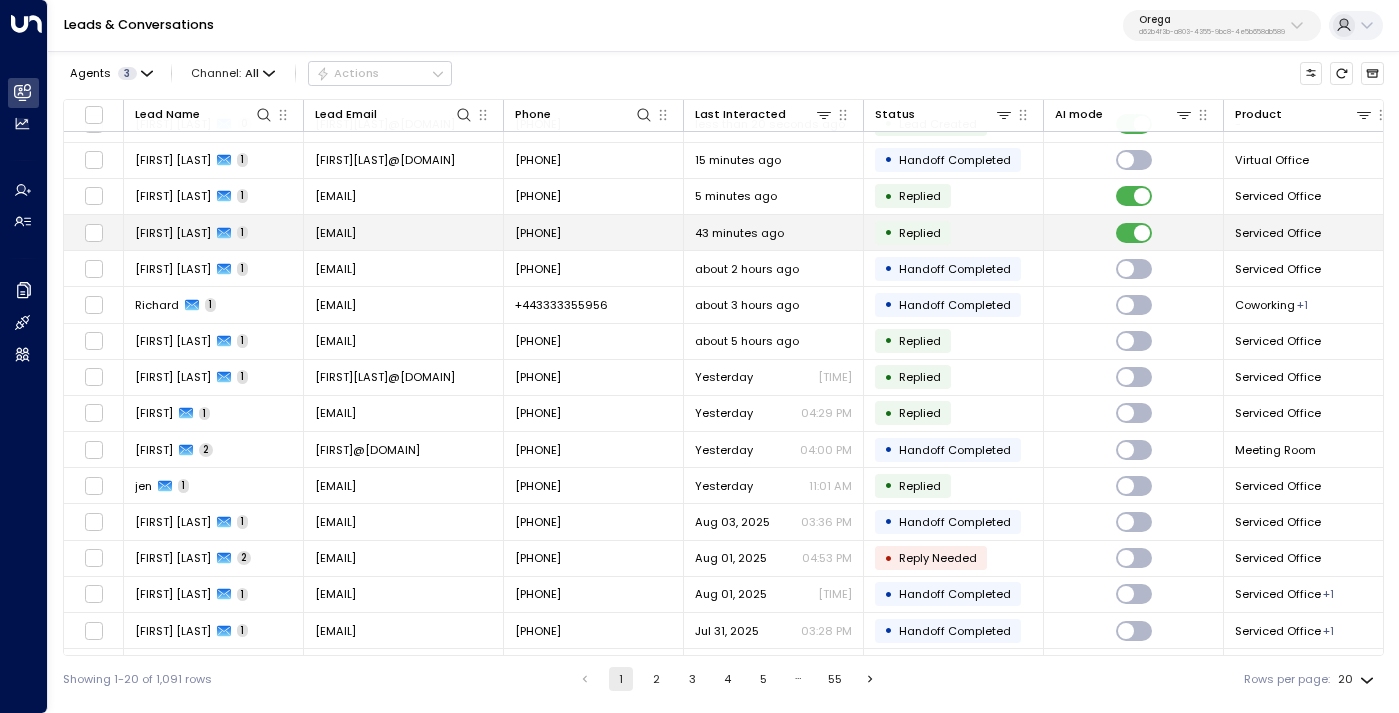 click on "jay.thinsa@kingdom.co.uk" at bounding box center (335, 233) 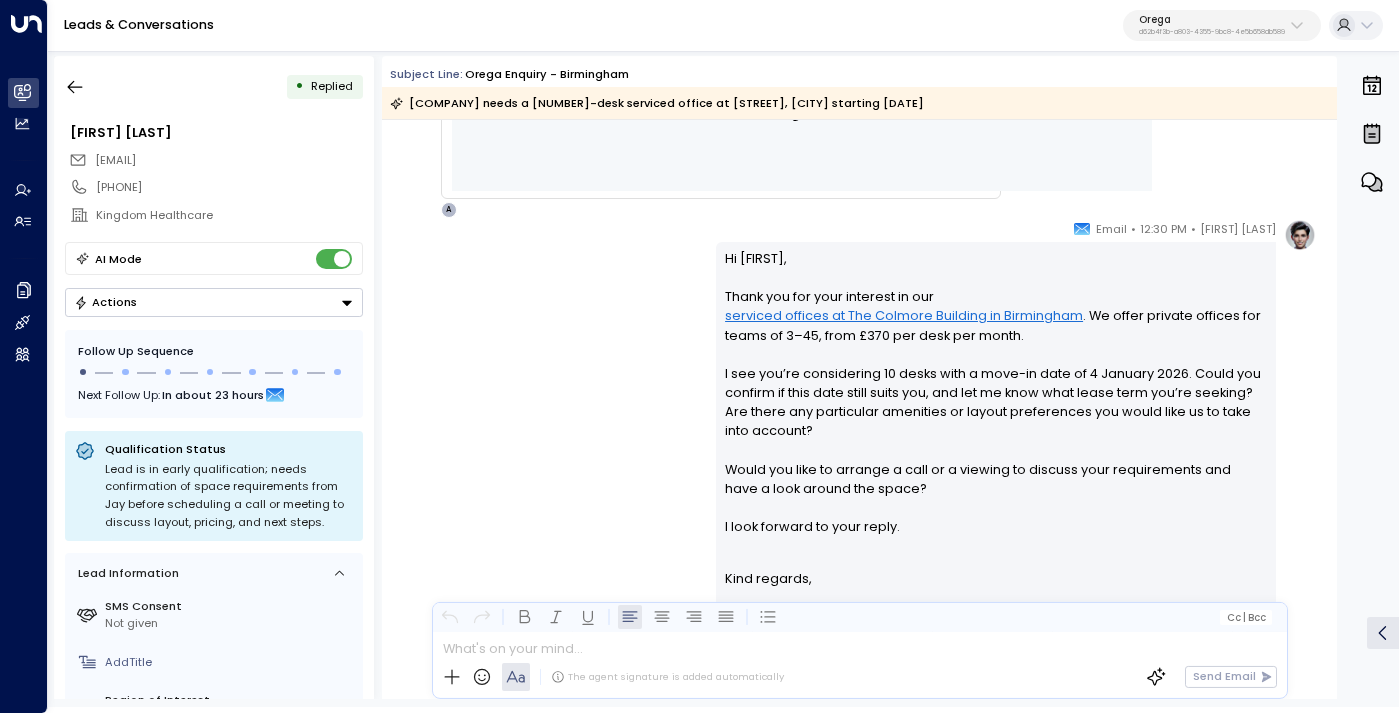 scroll, scrollTop: 1641, scrollLeft: 0, axis: vertical 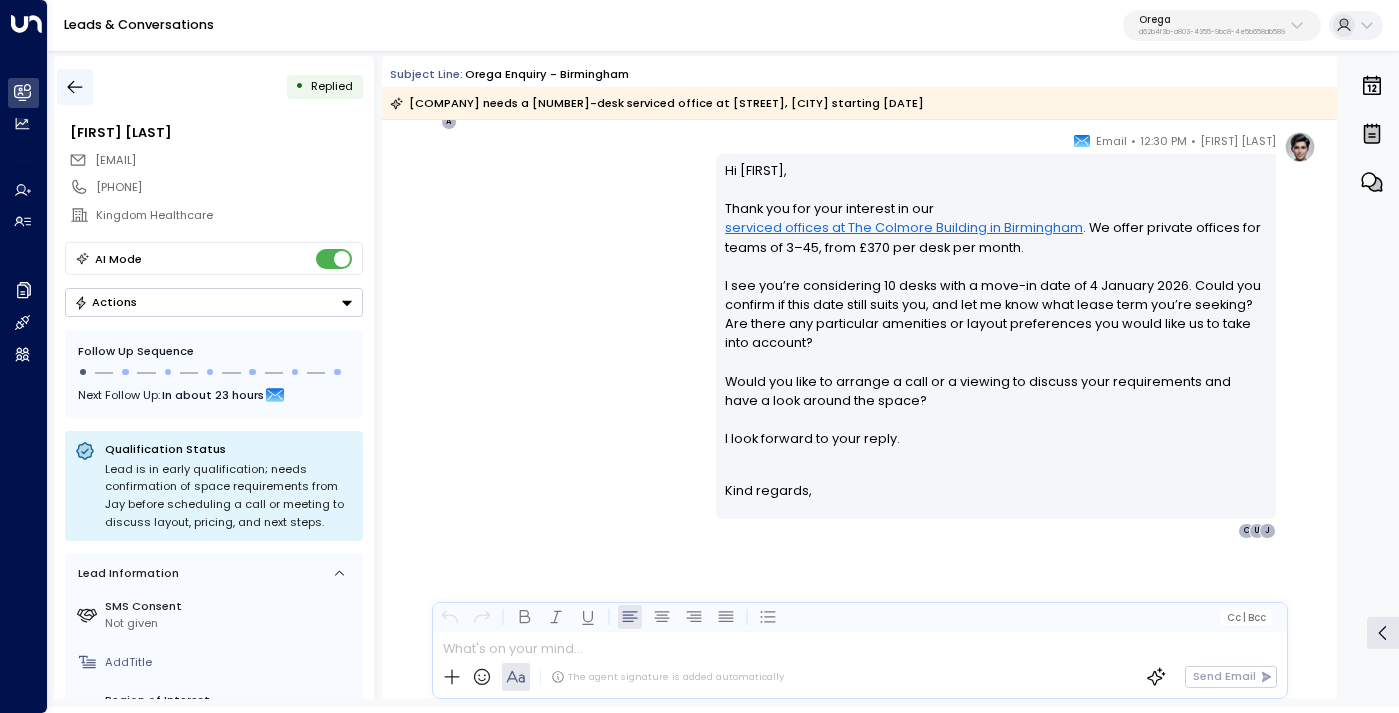 click 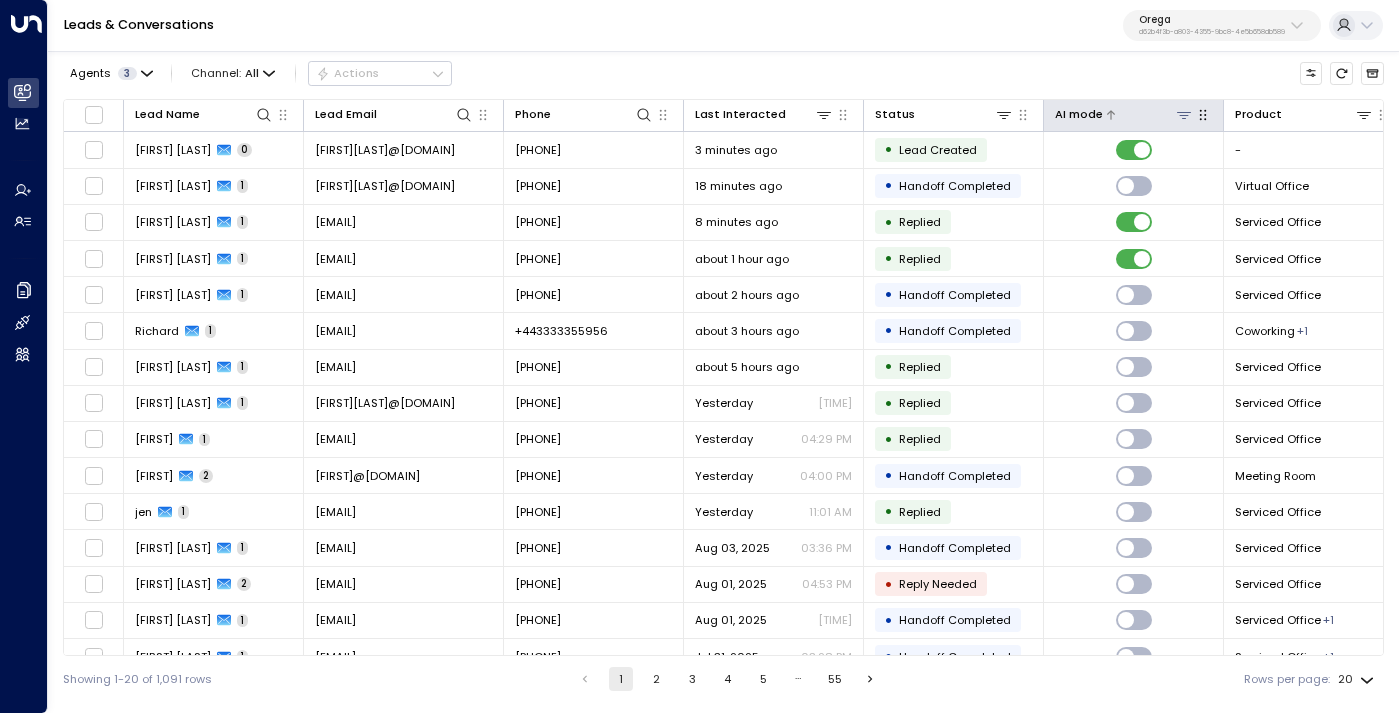 click 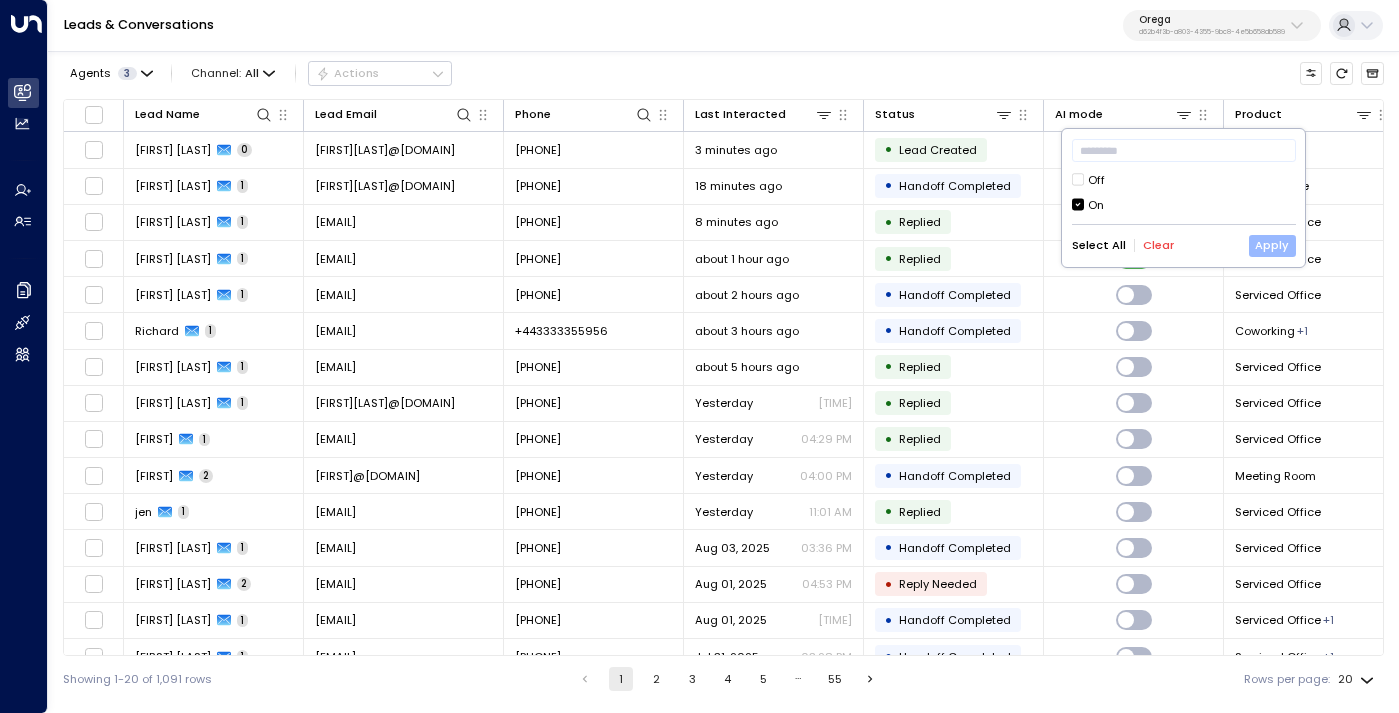 click on "Apply" at bounding box center [1272, 246] 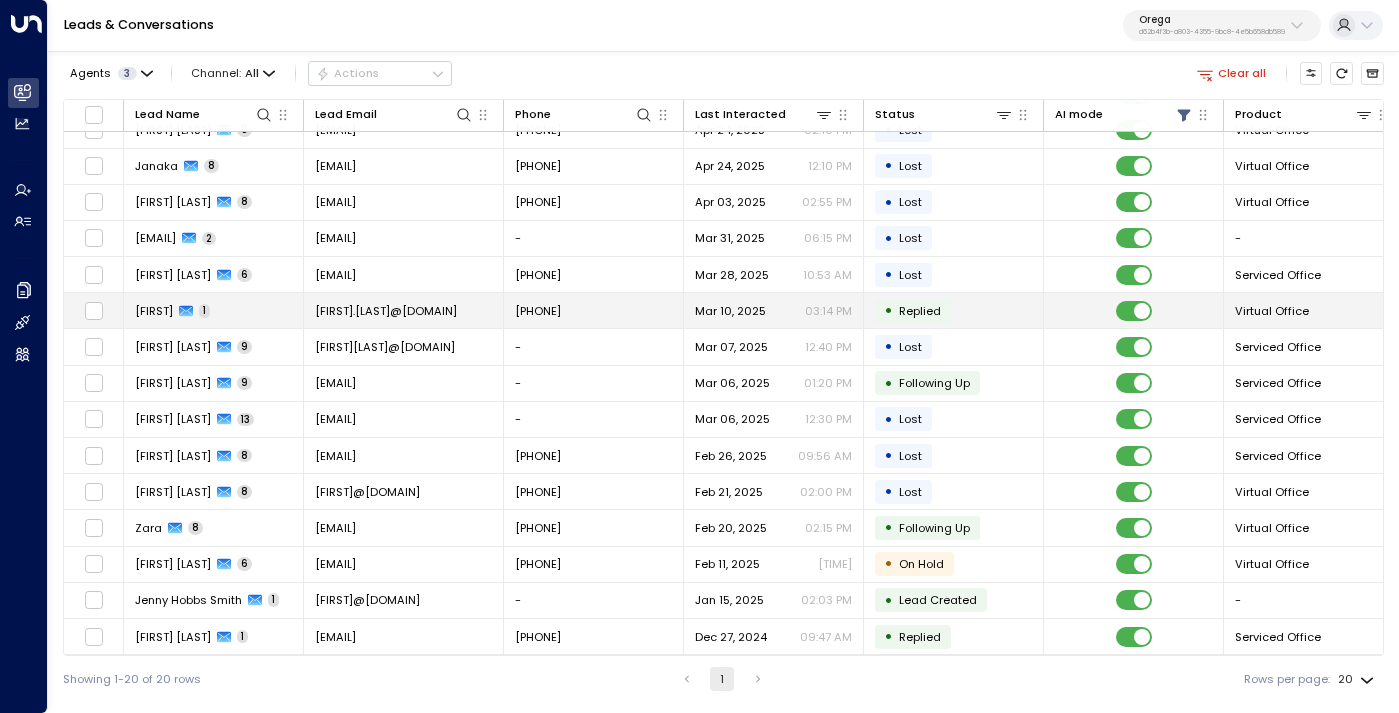 scroll, scrollTop: 0, scrollLeft: 0, axis: both 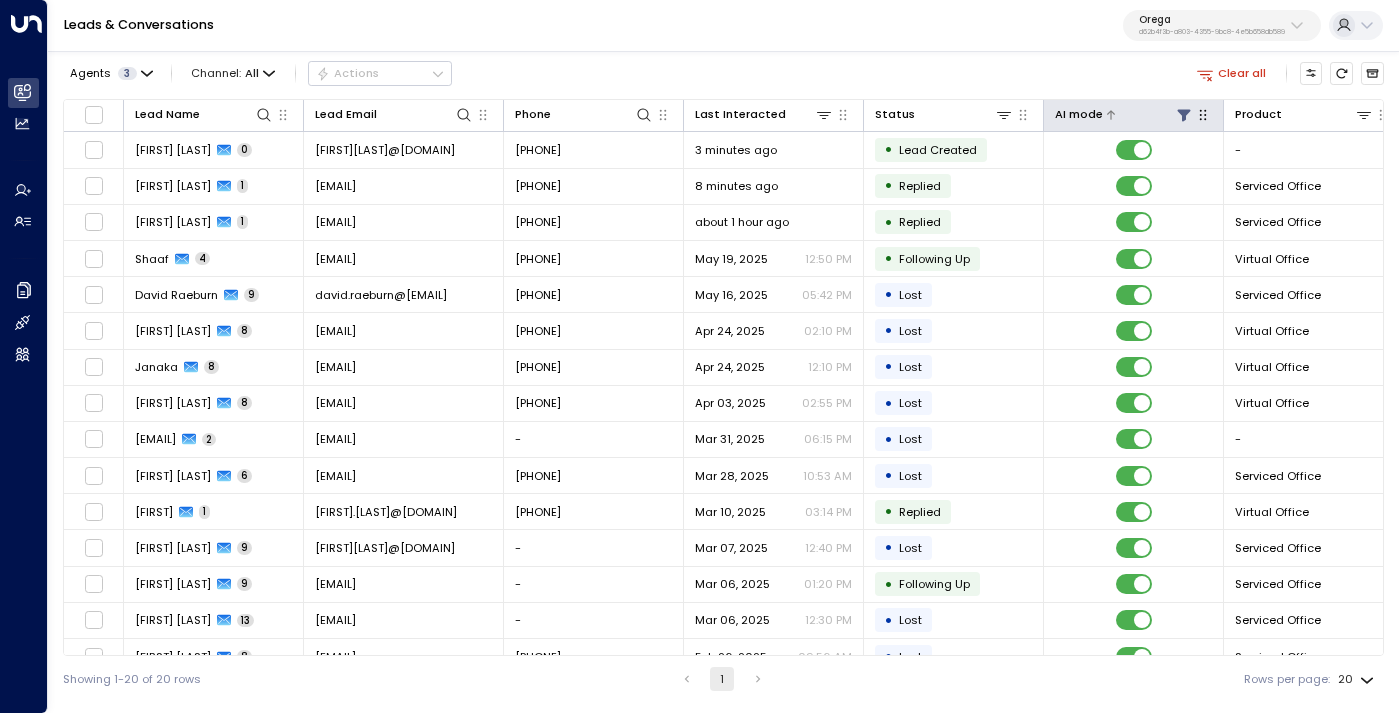 click 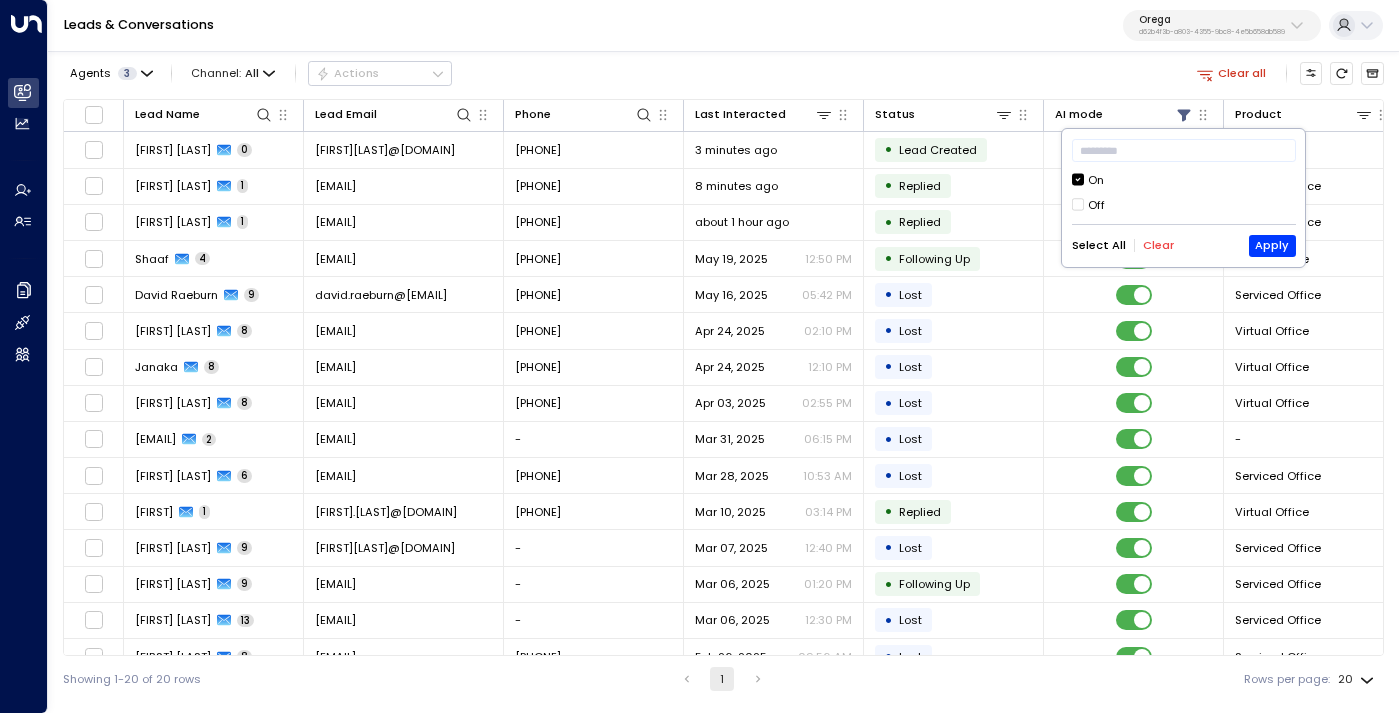 click on "Off" at bounding box center [1096, 205] 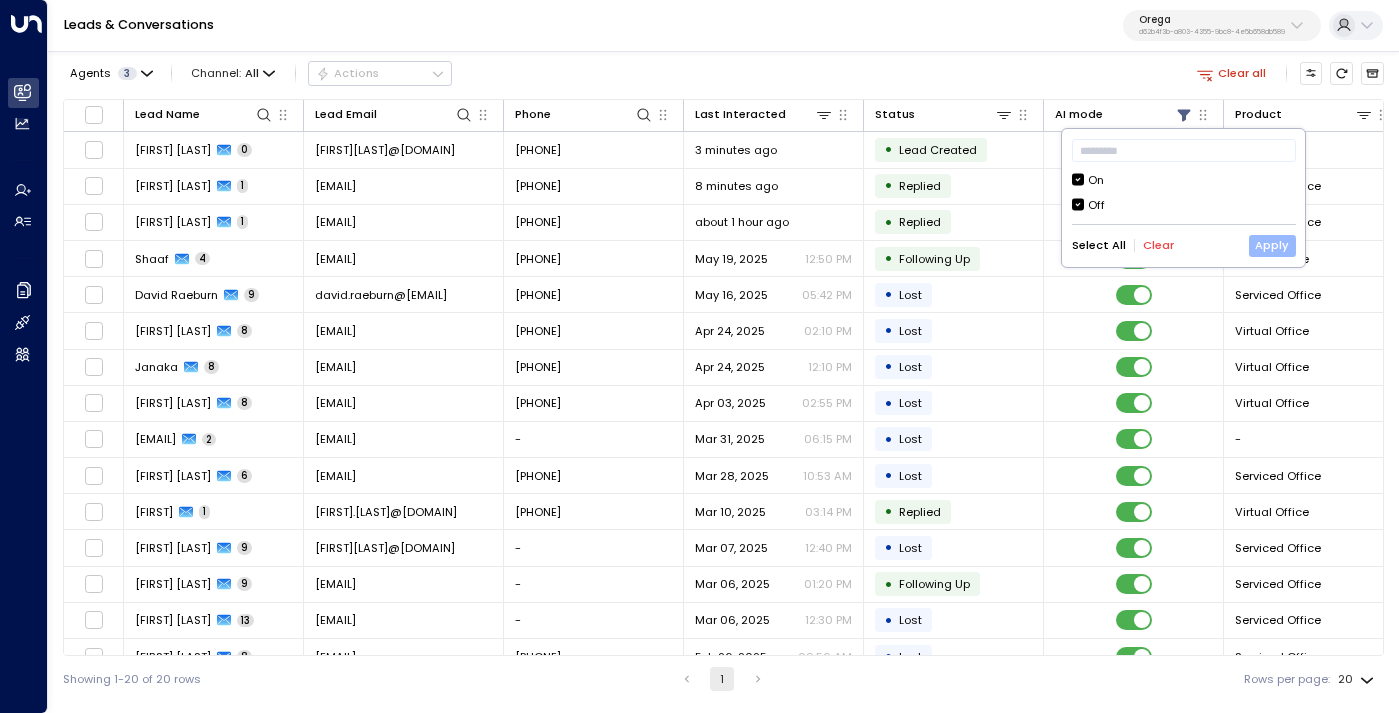 click on "Apply" at bounding box center (1272, 246) 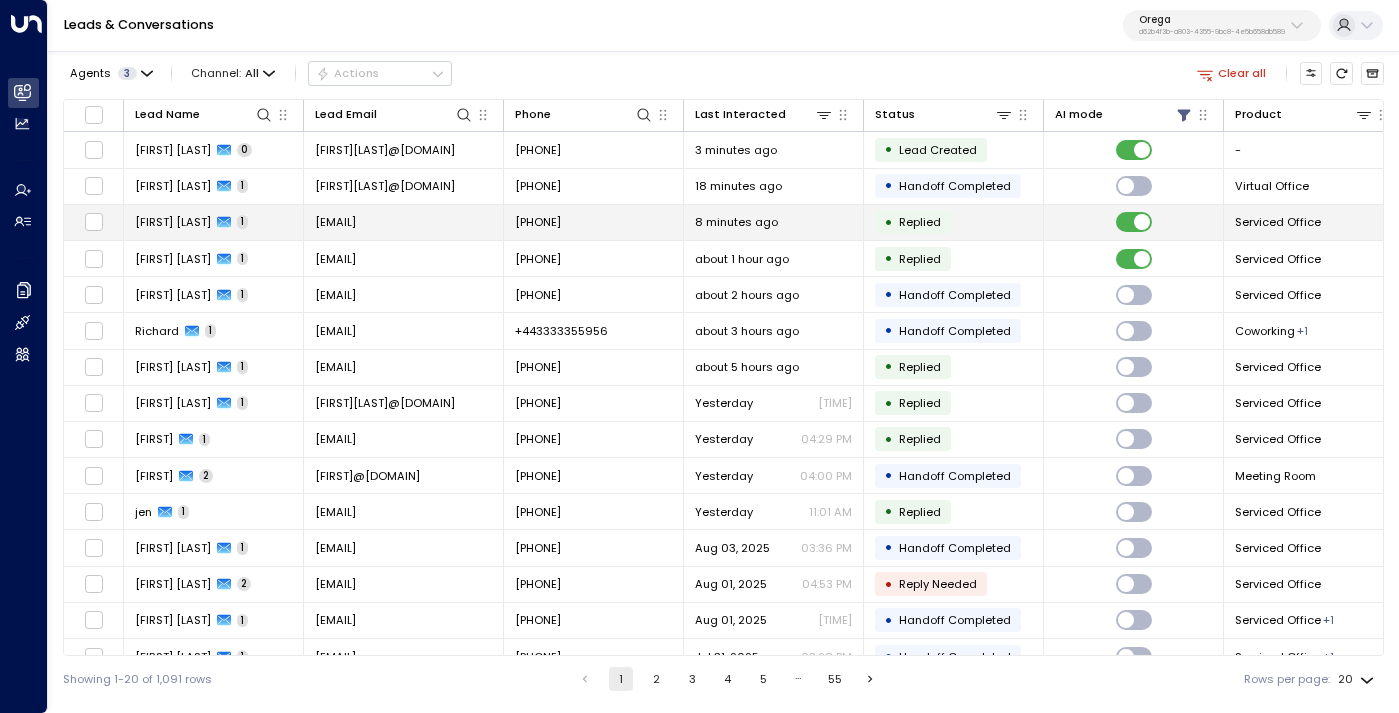 click on "+447957425571" at bounding box center (594, 222) 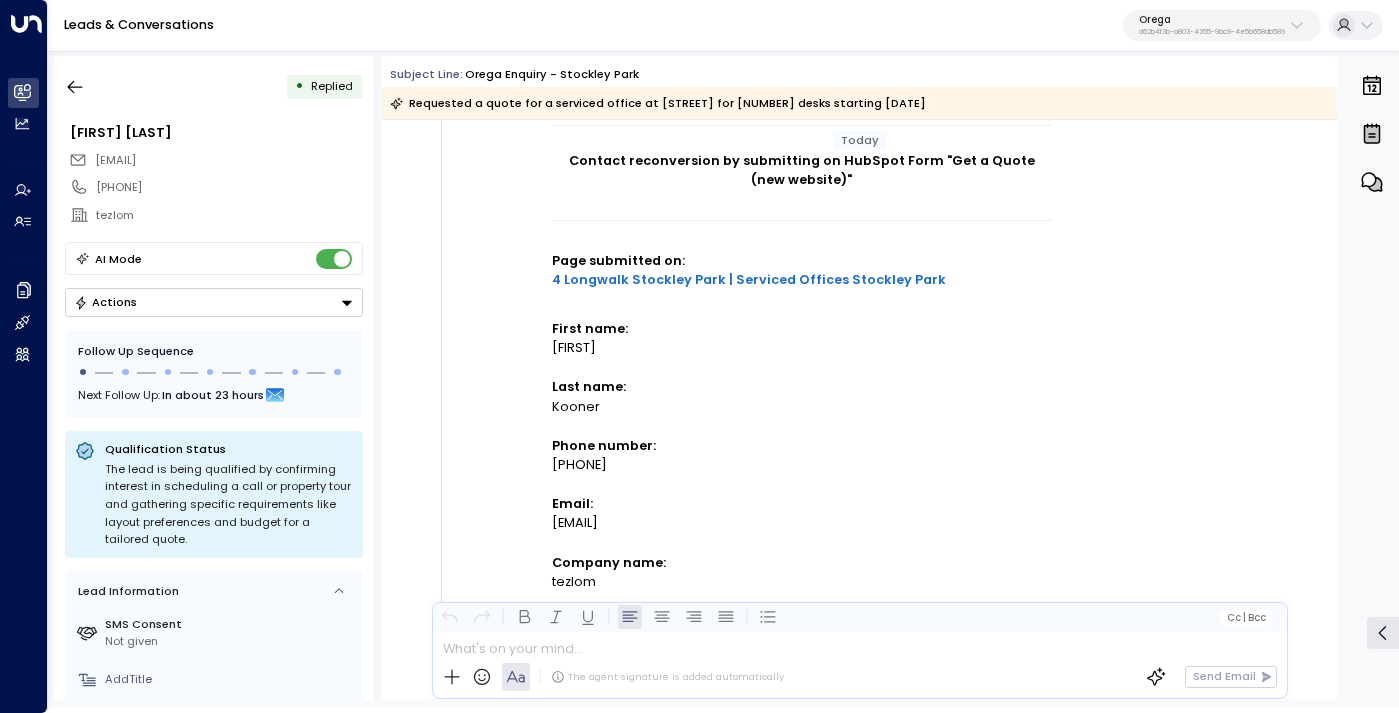 scroll, scrollTop: 89, scrollLeft: 0, axis: vertical 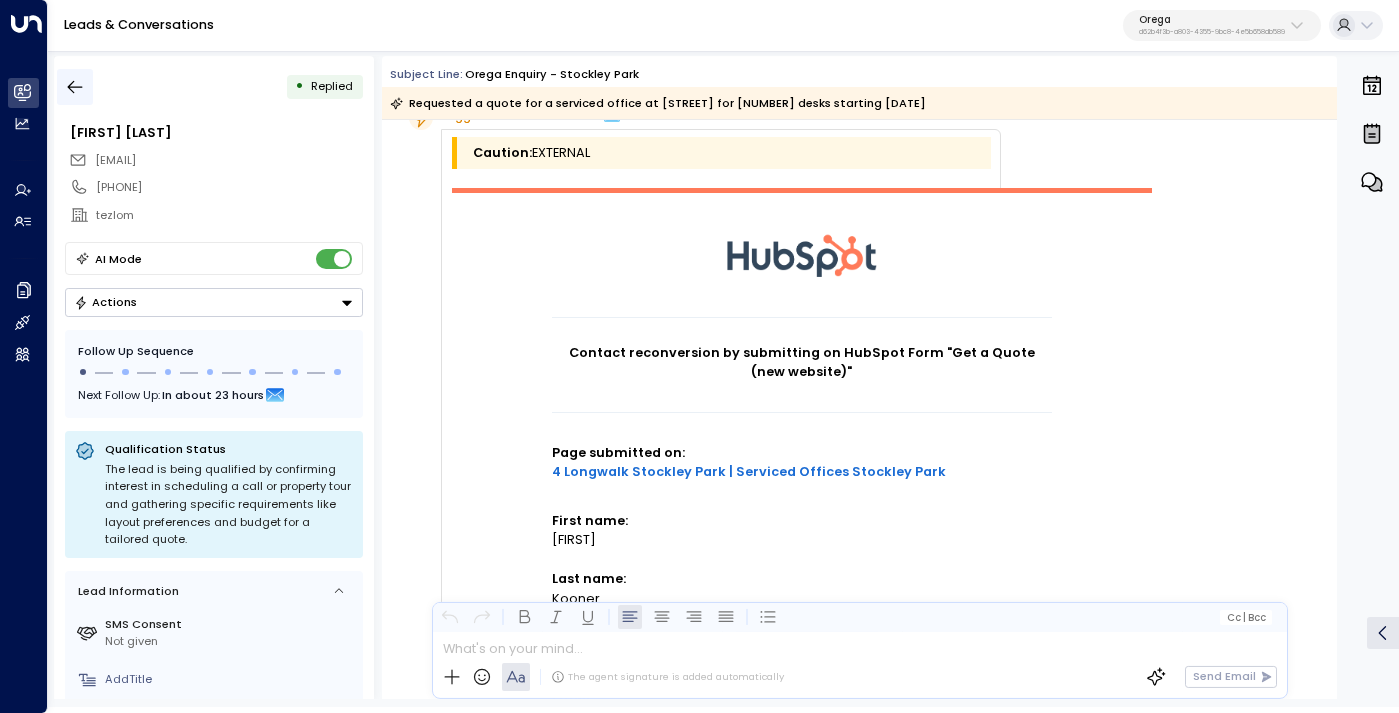 click at bounding box center (75, 87) 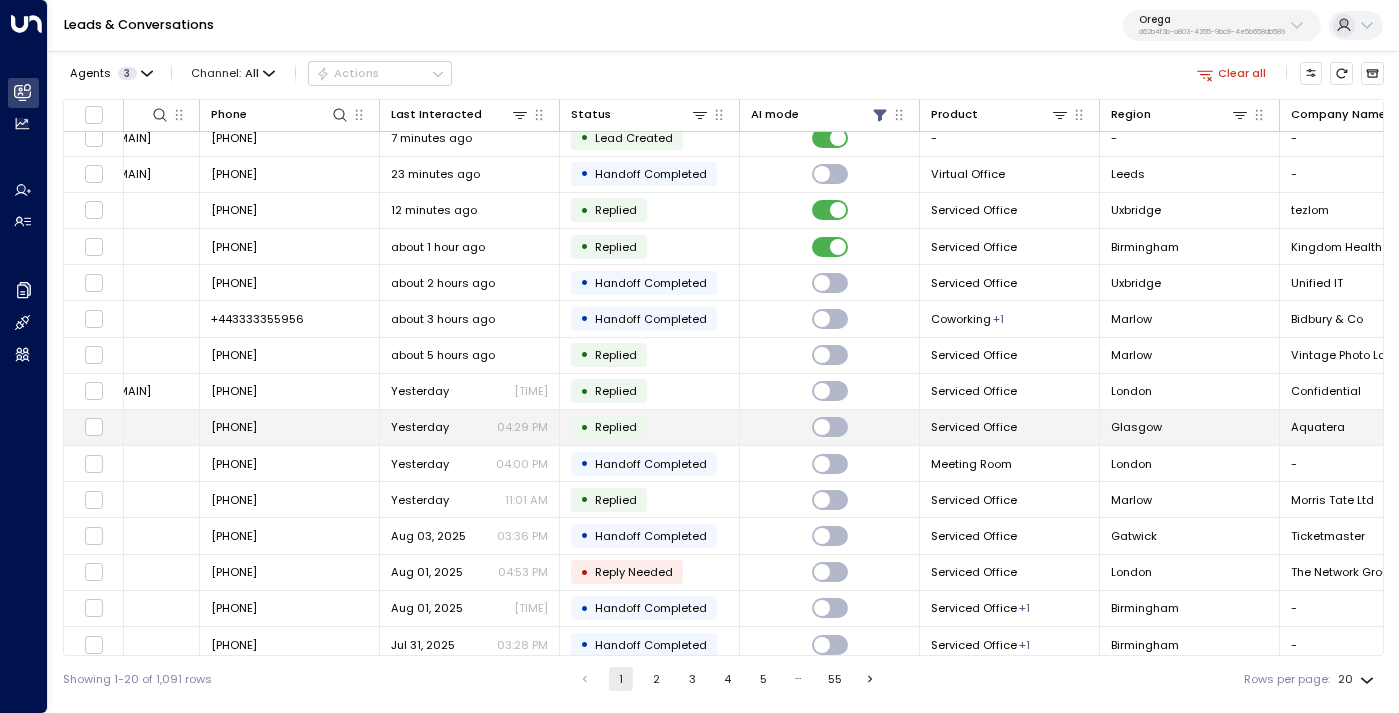 scroll, scrollTop: 0, scrollLeft: 304, axis: horizontal 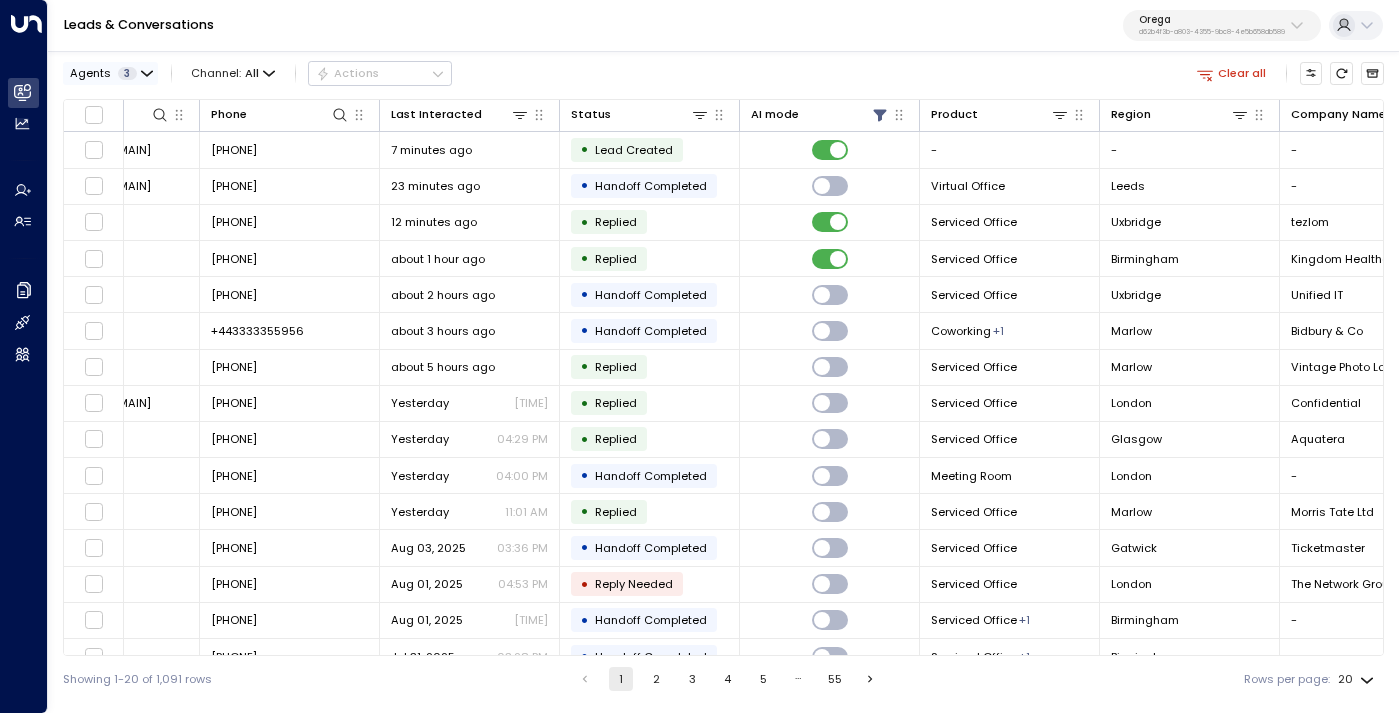 click 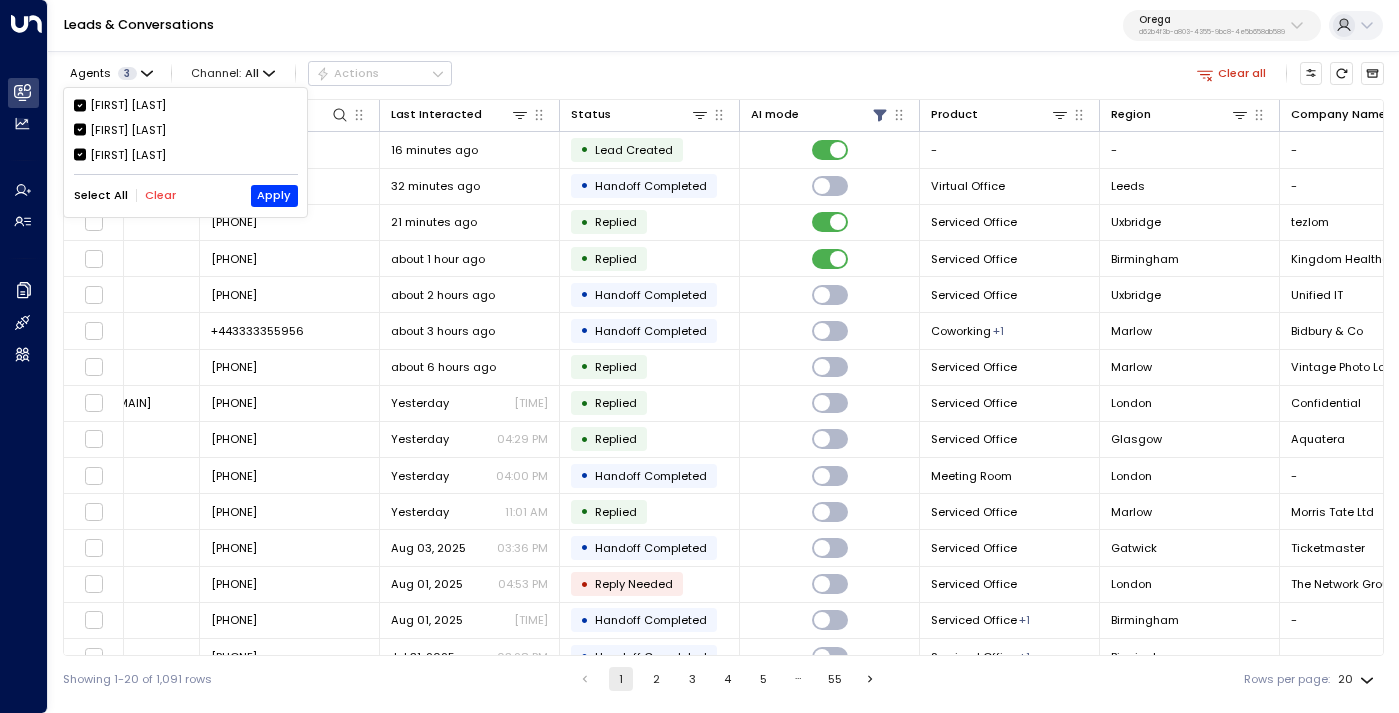 click on "Aimee Irwin" at bounding box center [128, 105] 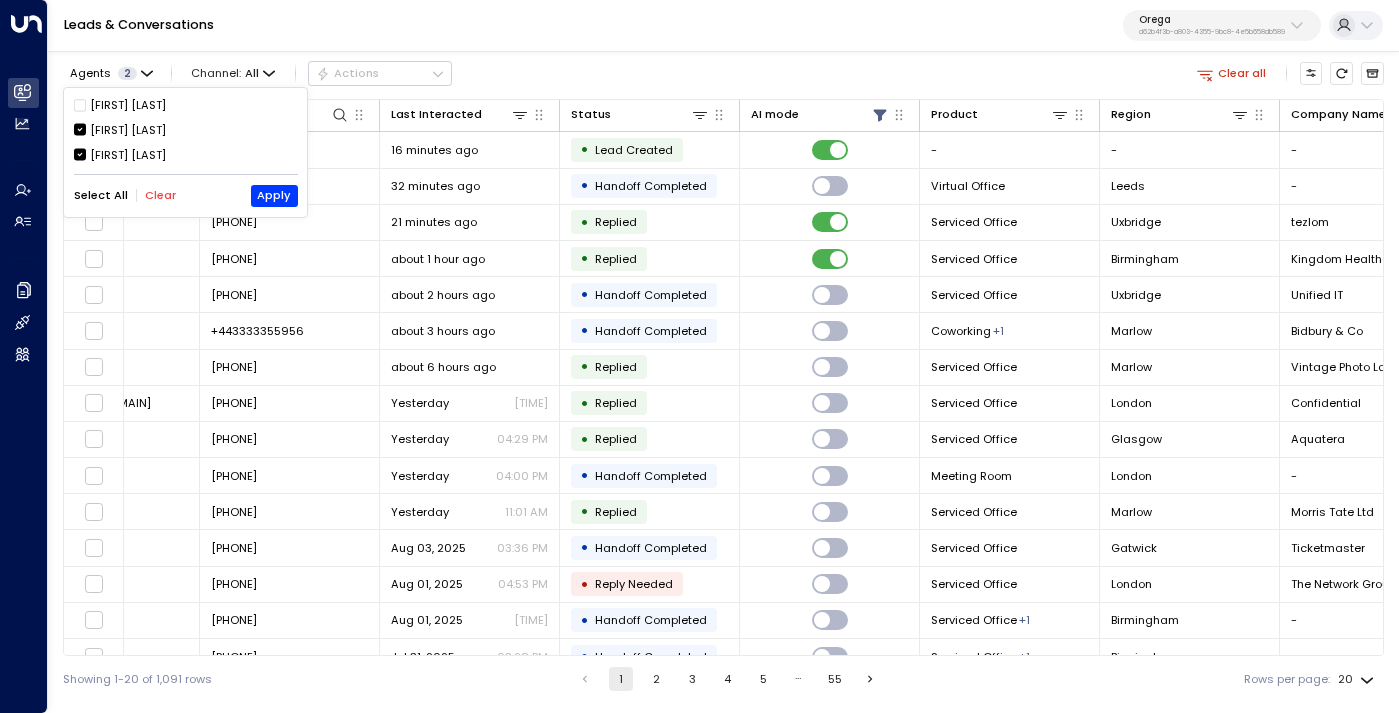 click on "Alex Ingram" at bounding box center (128, 155) 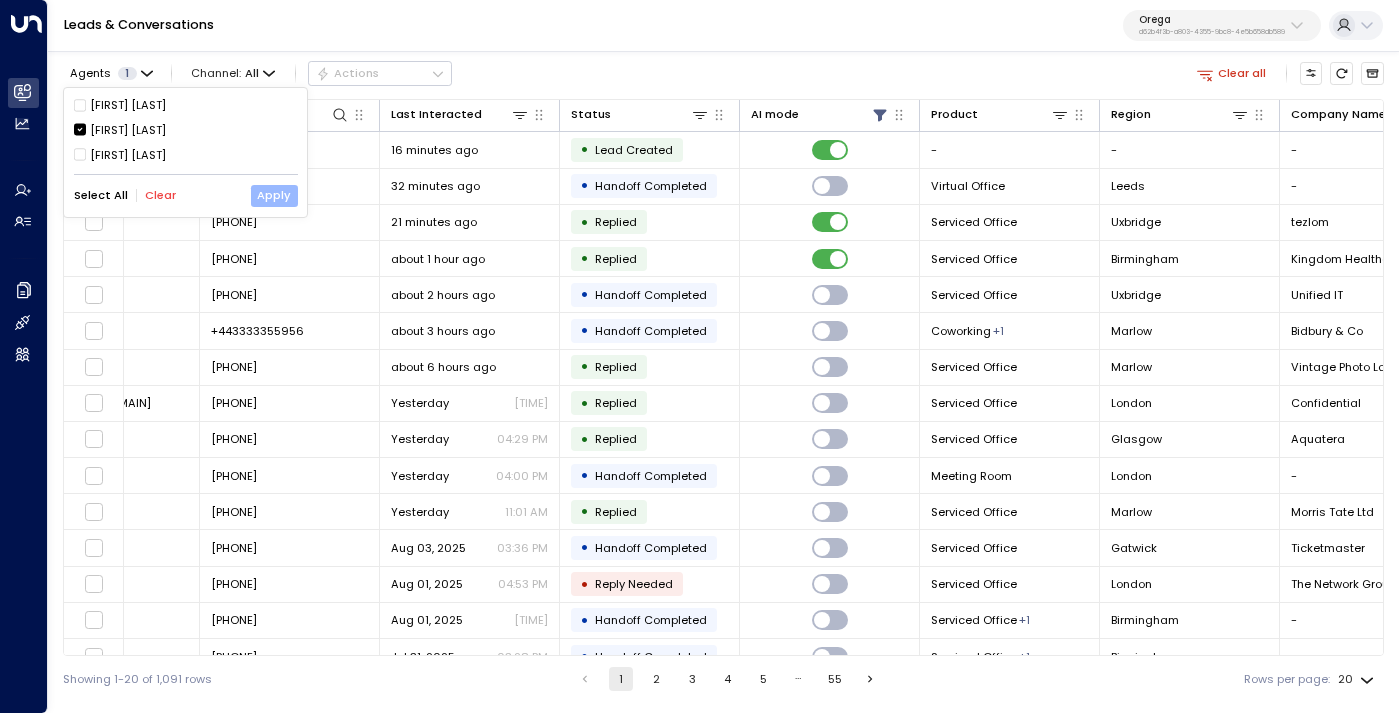 click on "Apply" at bounding box center (274, 196) 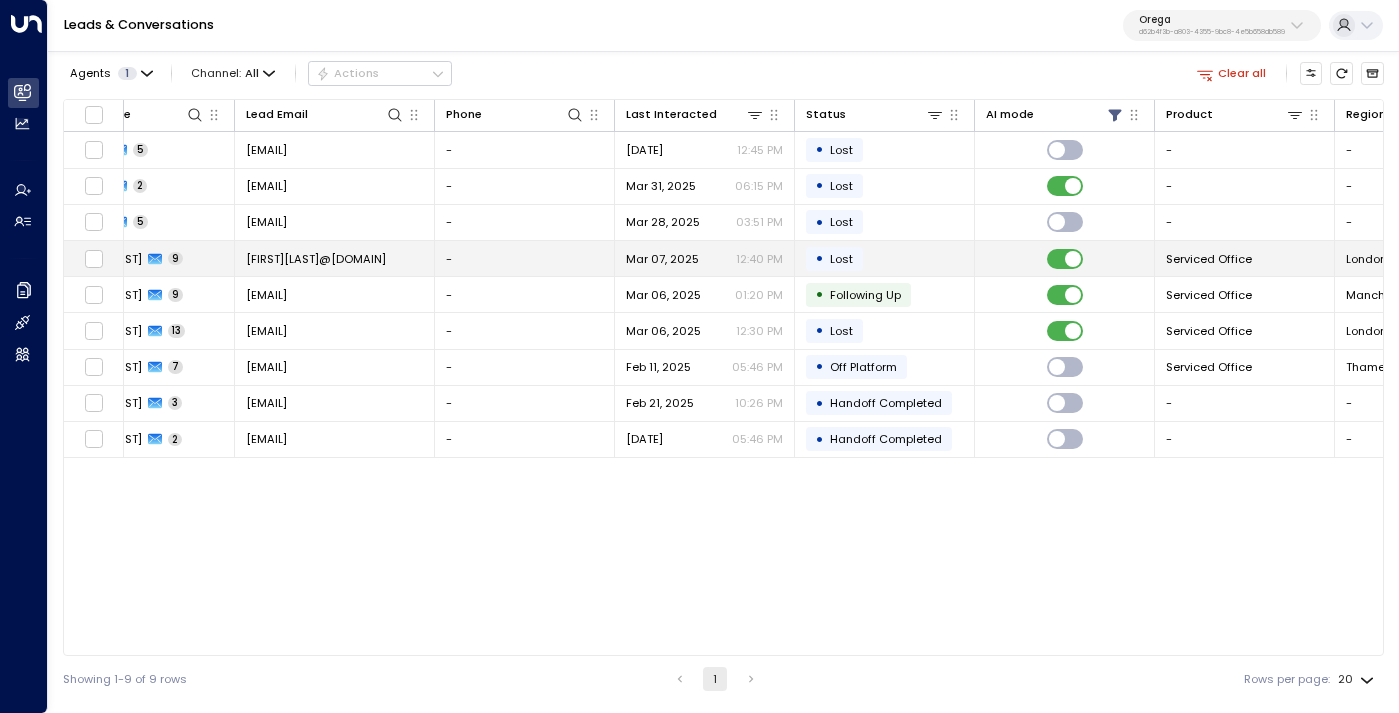 scroll, scrollTop: 0, scrollLeft: 0, axis: both 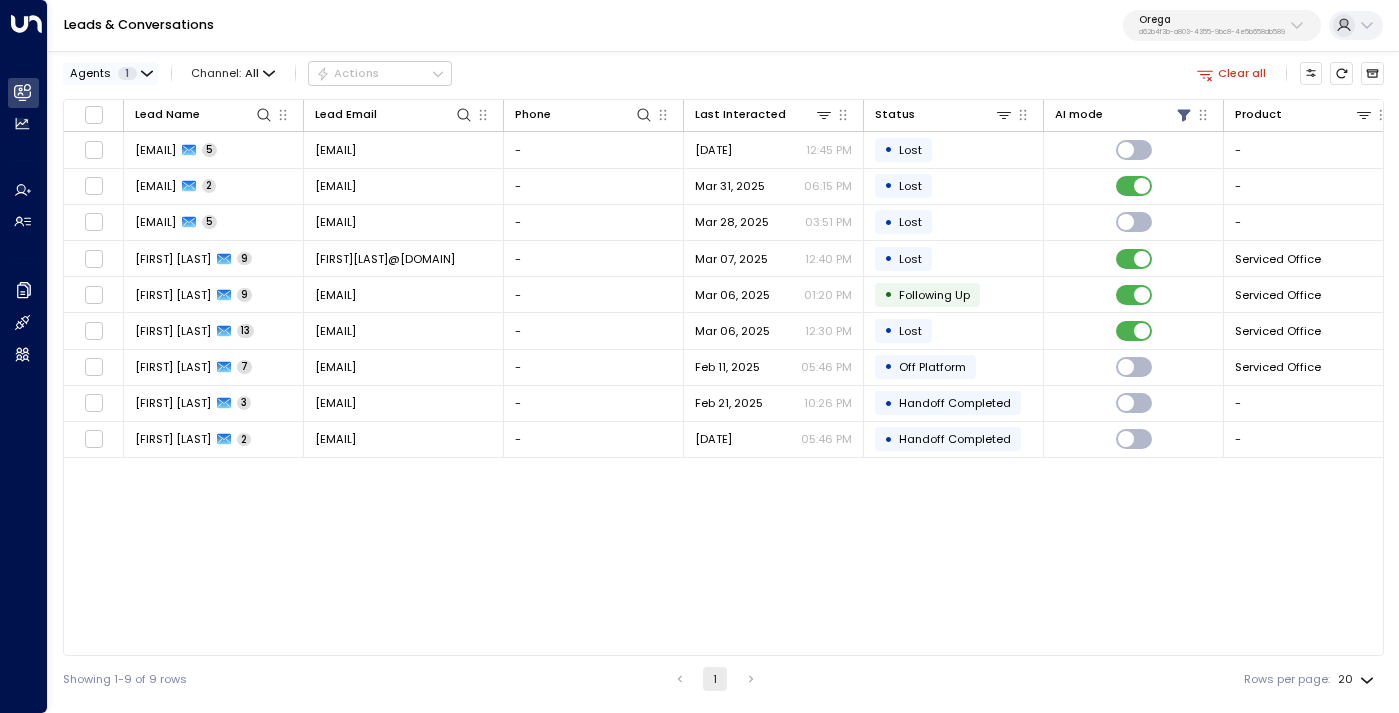 click on "Agents   1" at bounding box center [110, 73] 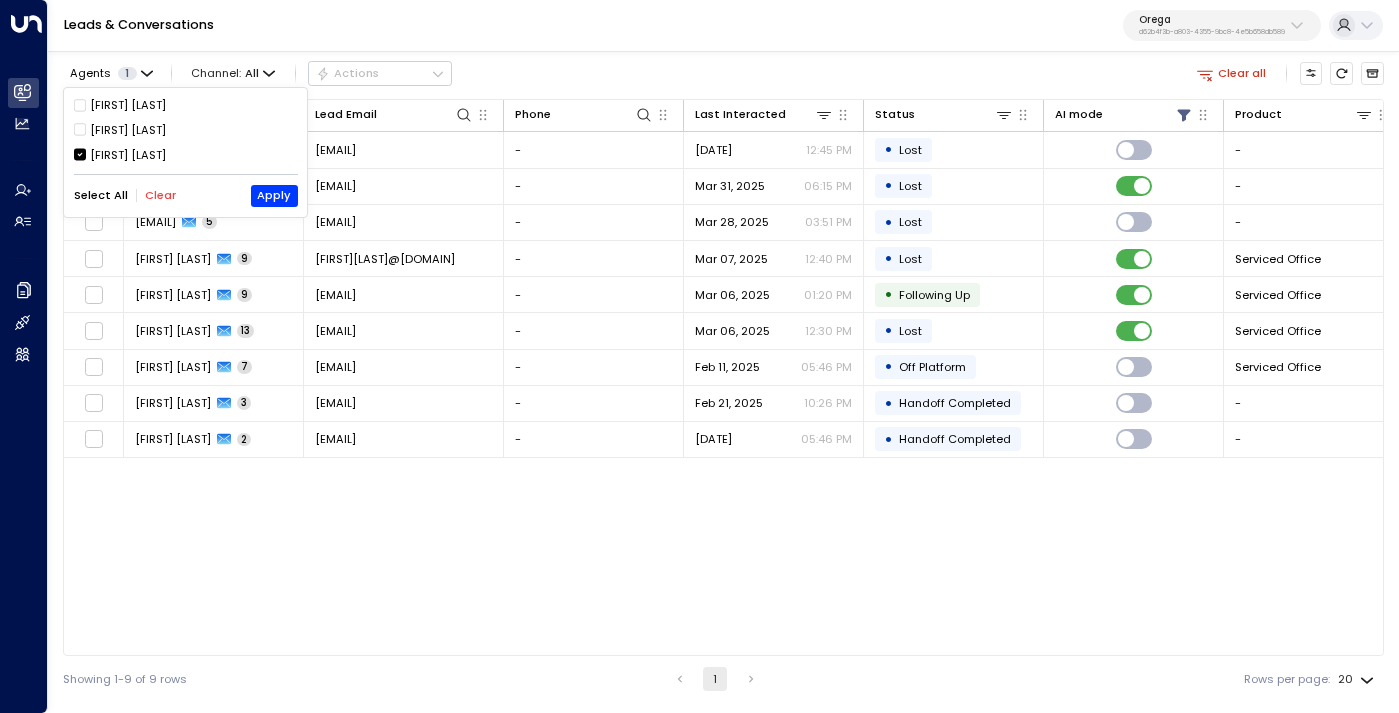 click on "Alex Ingram" at bounding box center (128, 130) 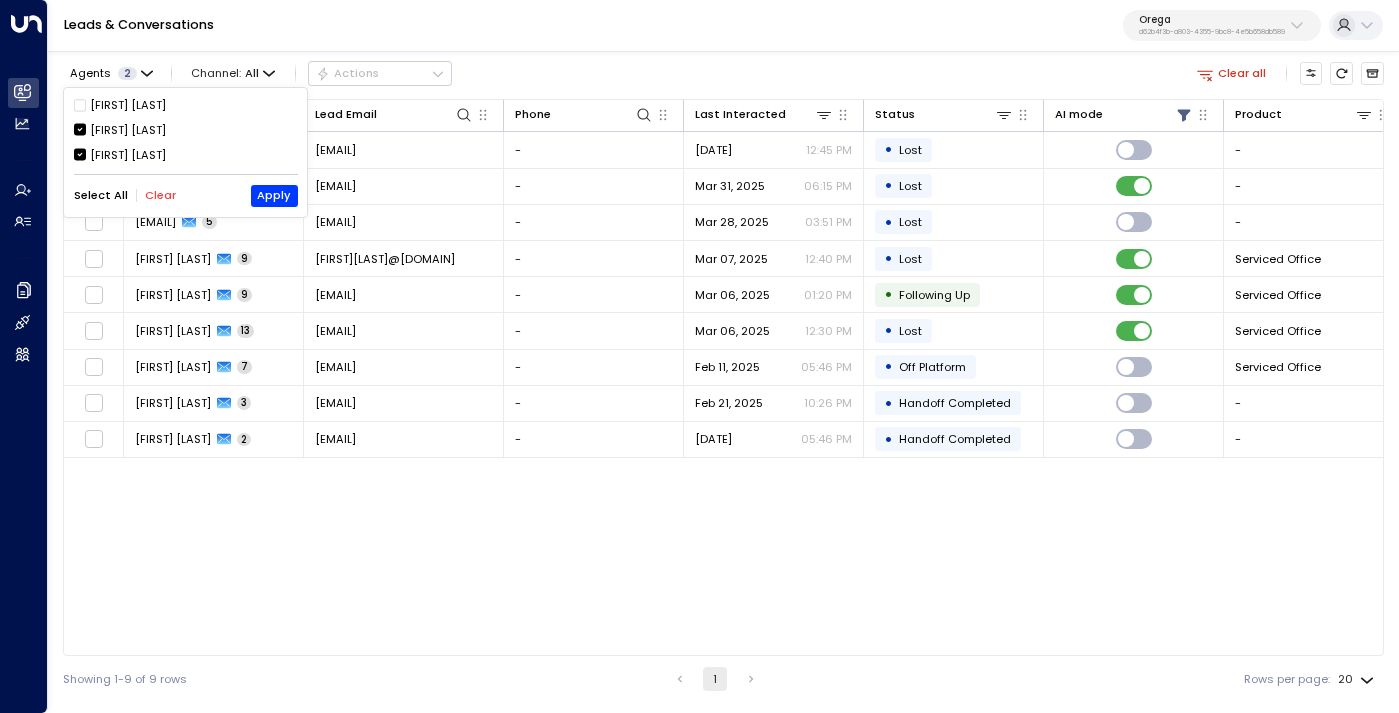 click on "Aiden Ives" at bounding box center [128, 155] 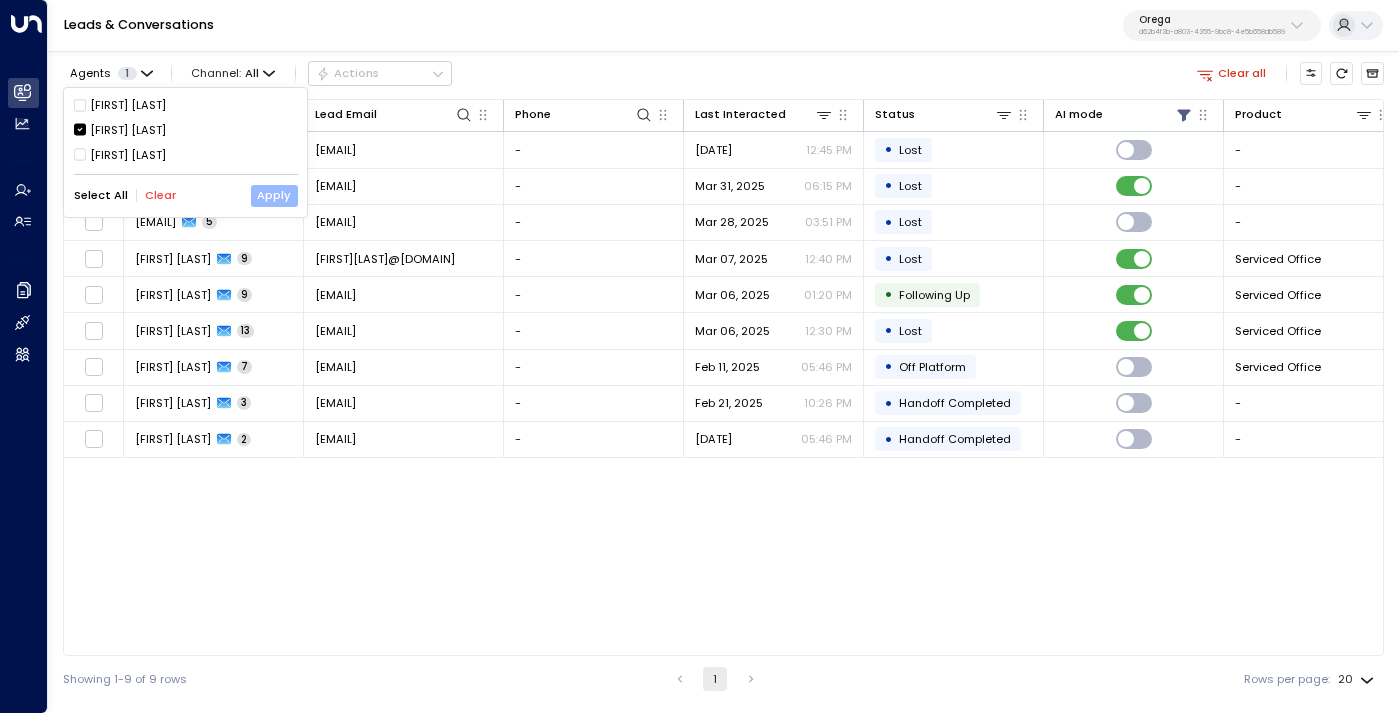 click on "Apply" at bounding box center [274, 196] 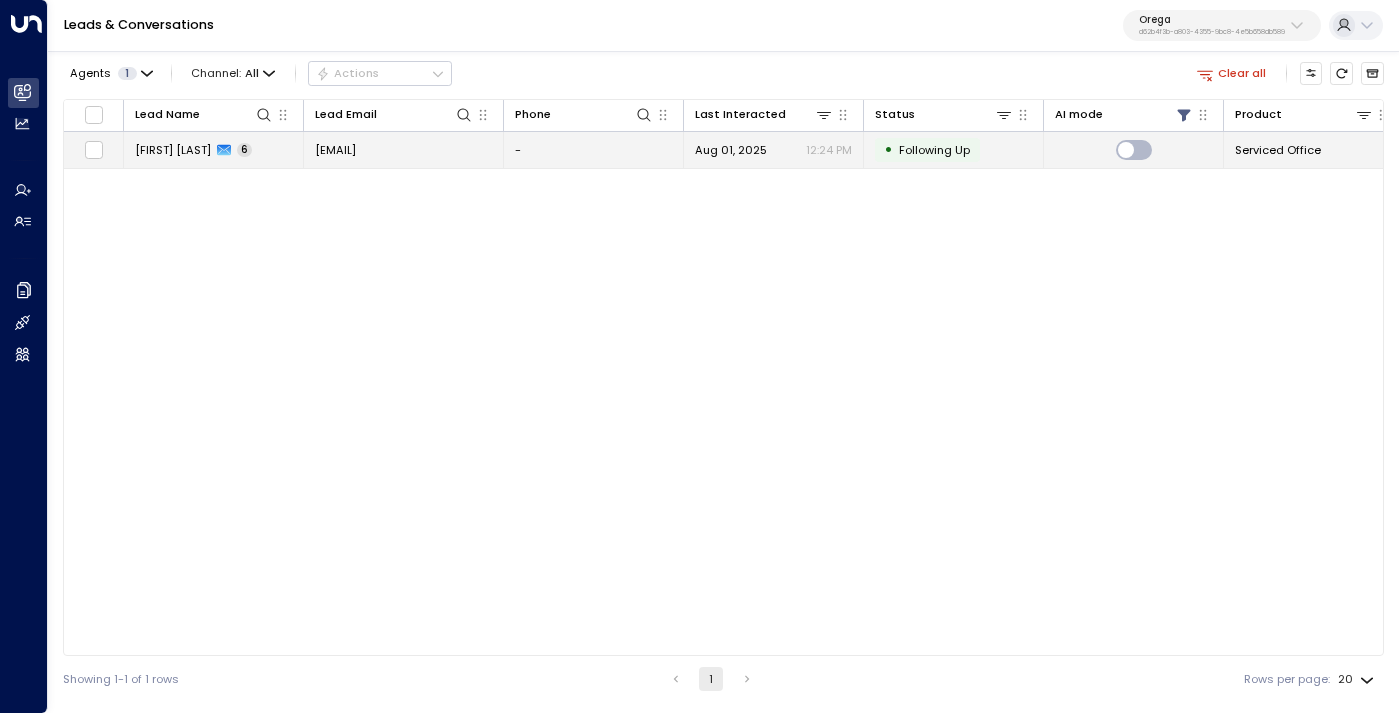 click on "amarsanghera@me.com" at bounding box center [335, 150] 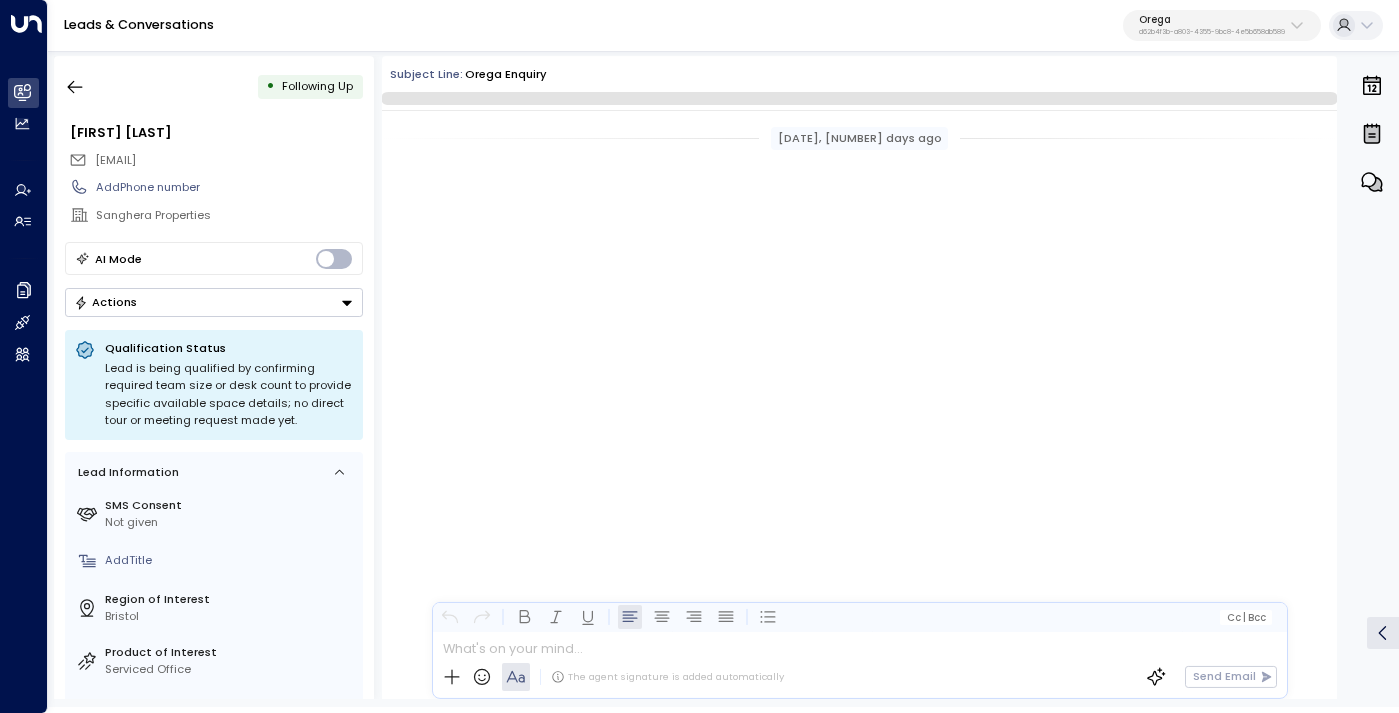 scroll, scrollTop: 3808, scrollLeft: 0, axis: vertical 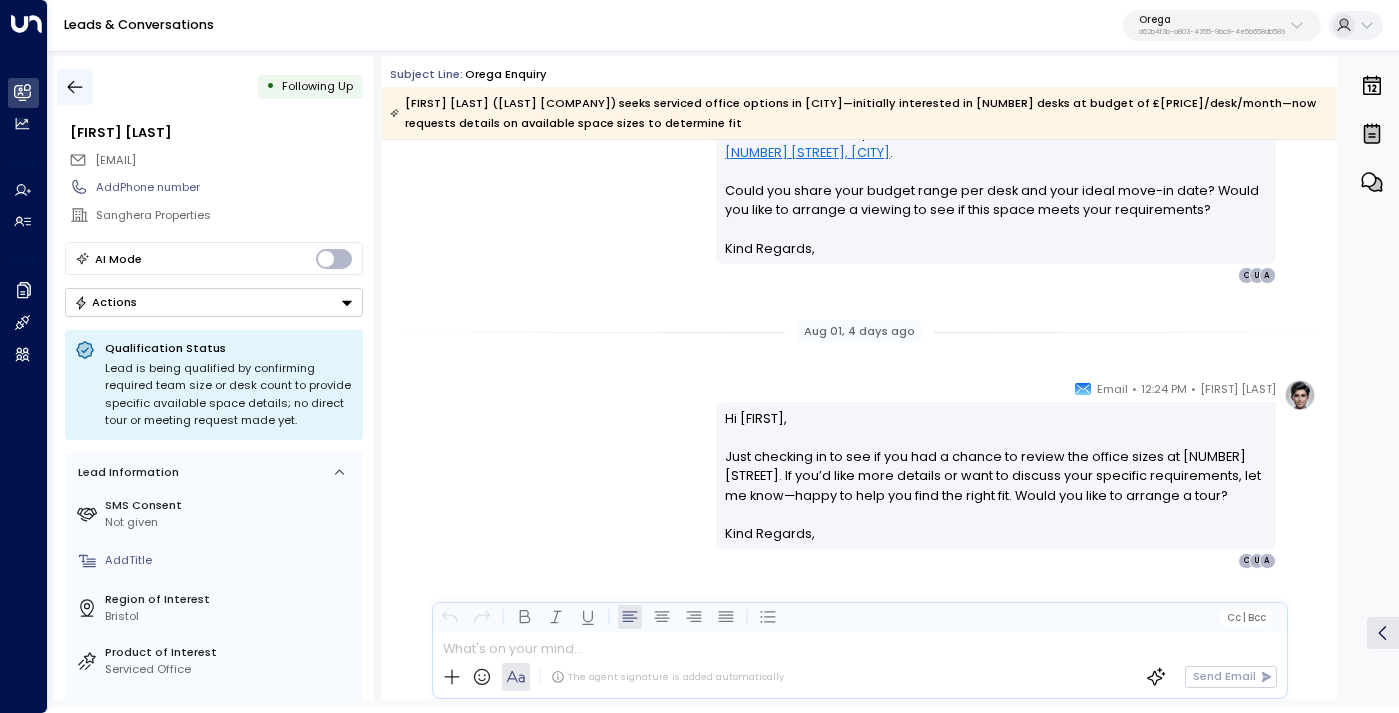 click 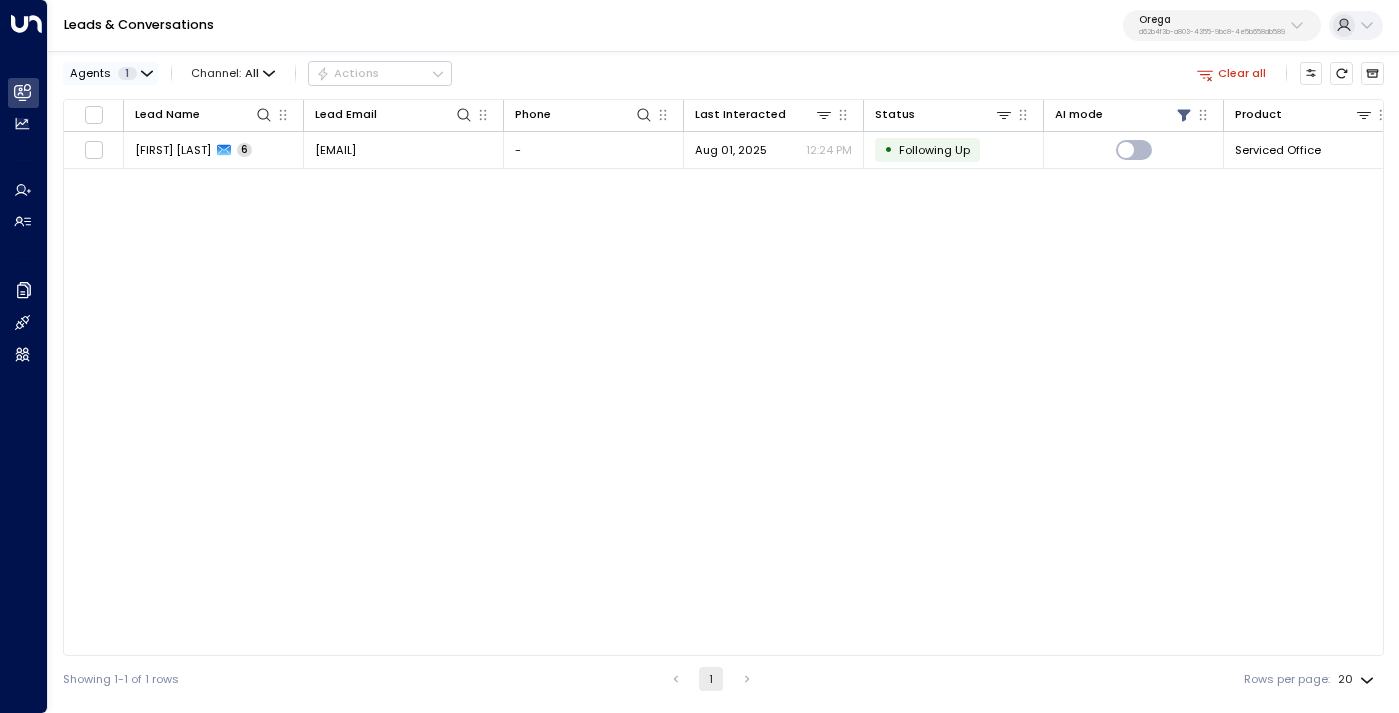 click on "Agents   1" at bounding box center (103, 73) 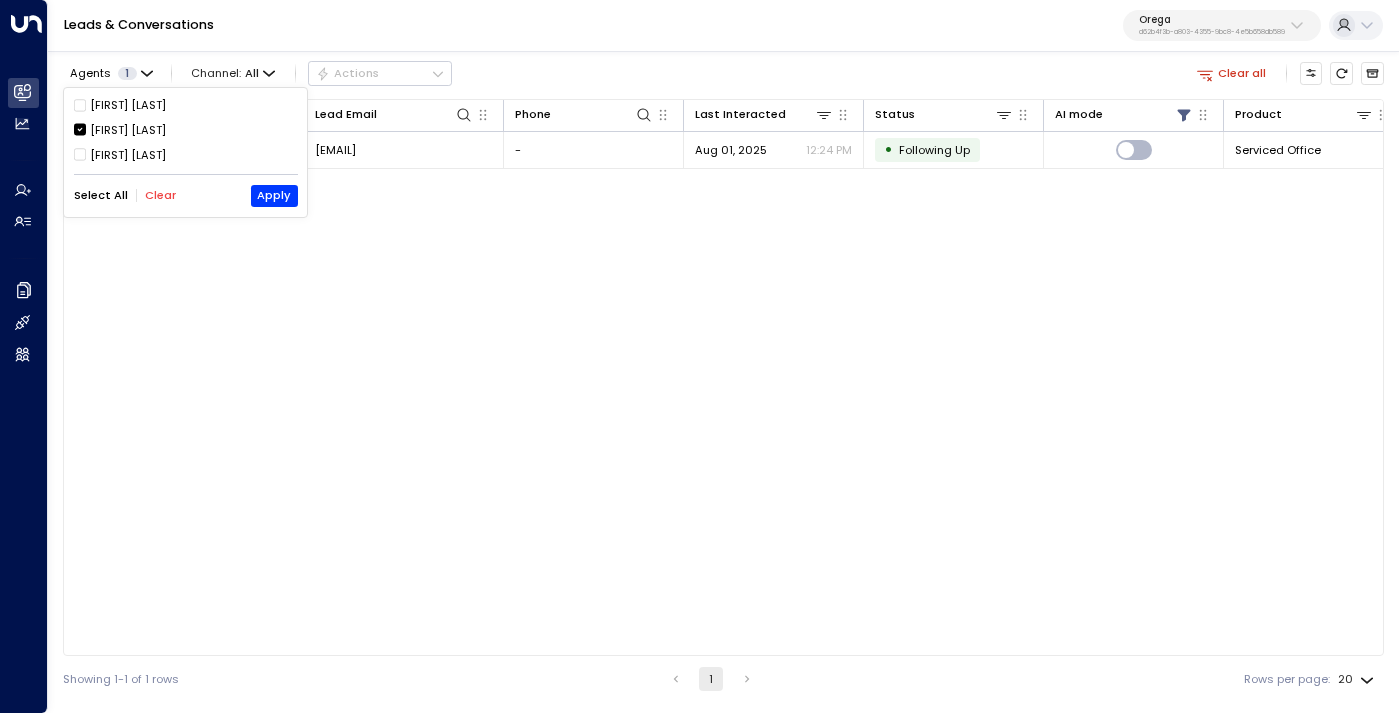 click on "Select All" at bounding box center (101, 195) 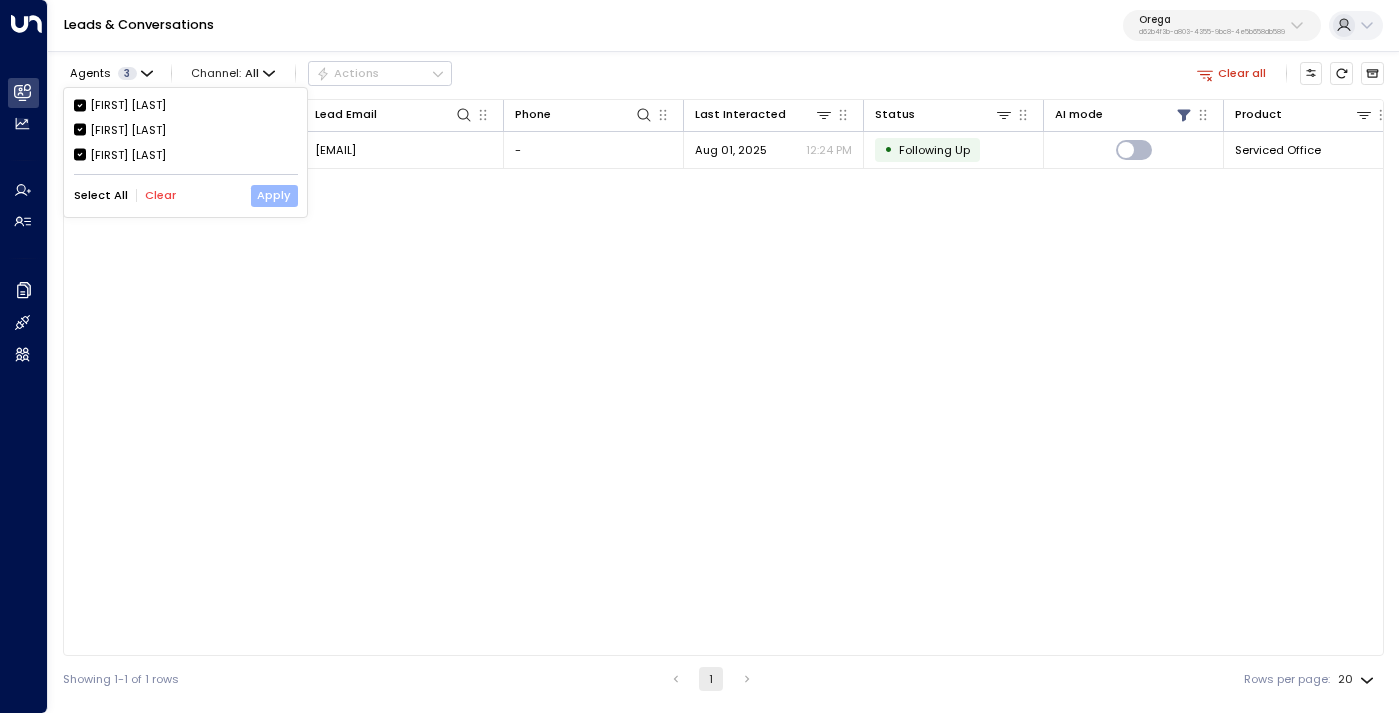 click on "Apply" at bounding box center [274, 196] 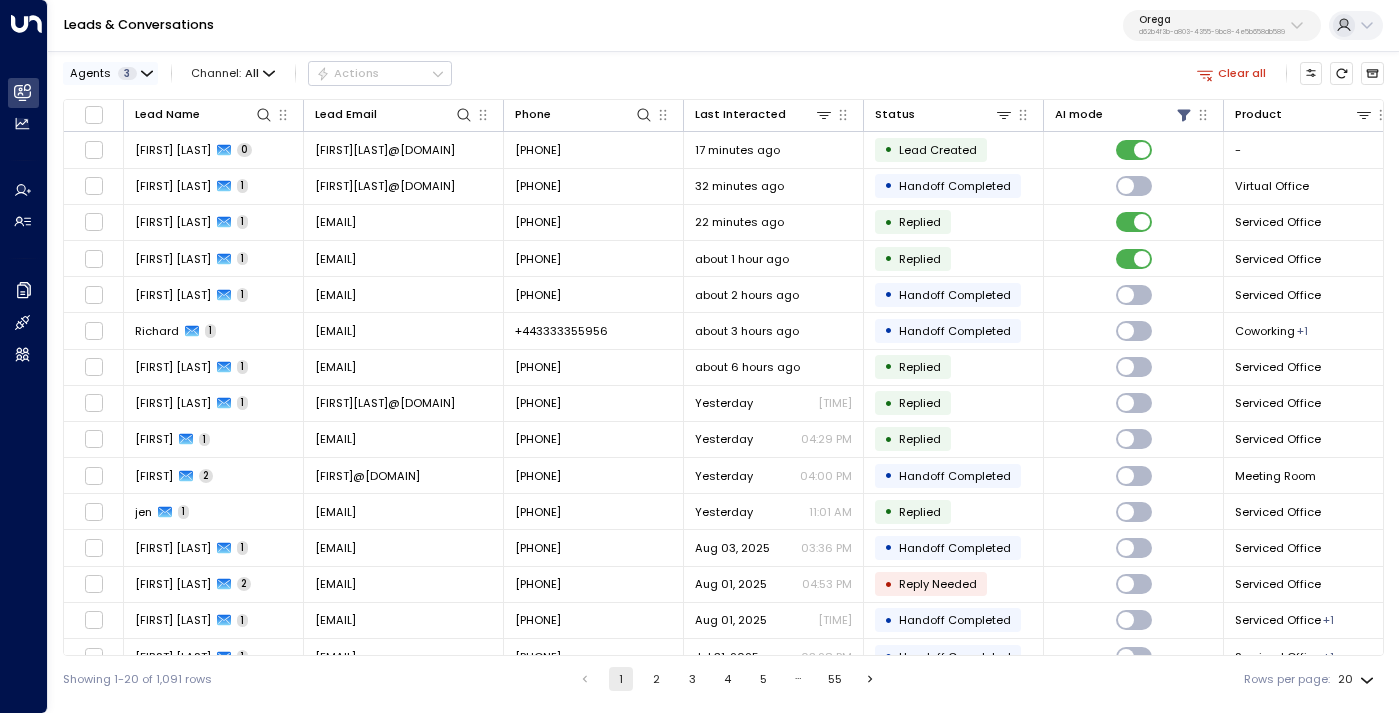 click on "3" at bounding box center (127, 73) 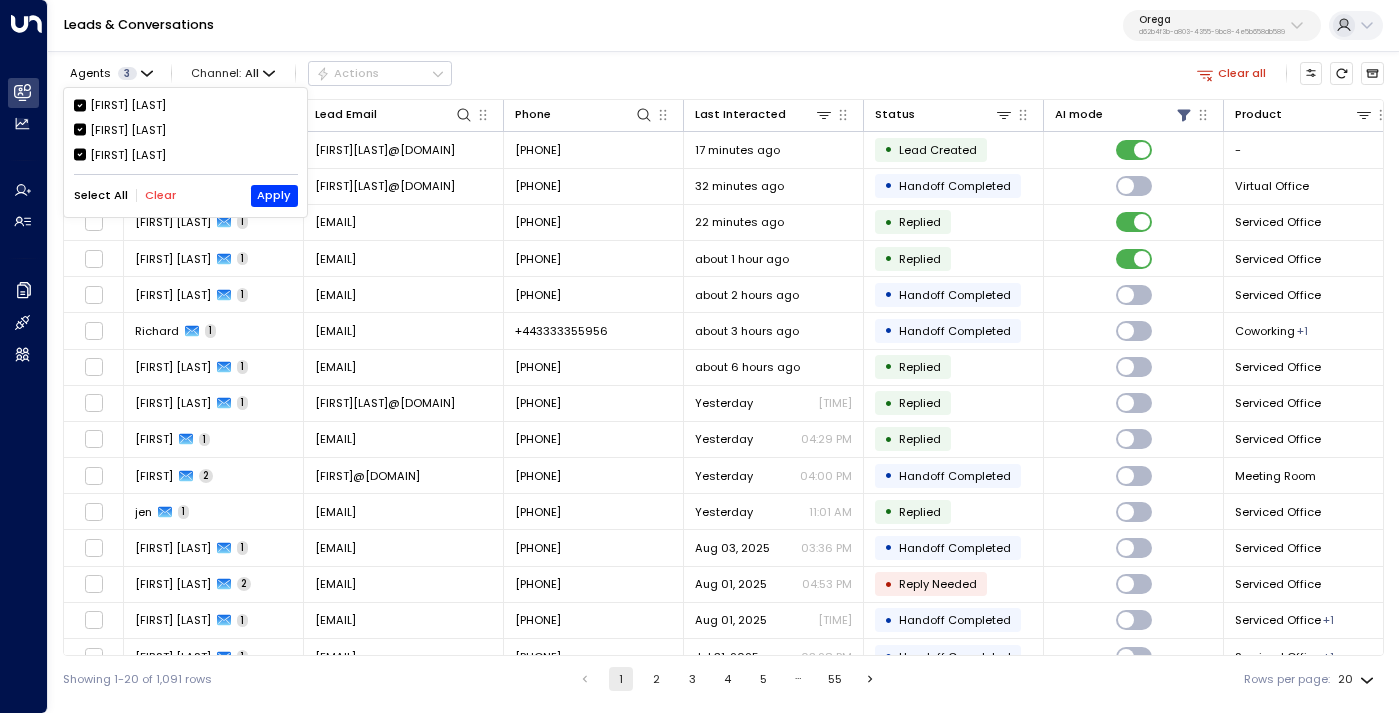 click on "Aiden Ives" at bounding box center (128, 155) 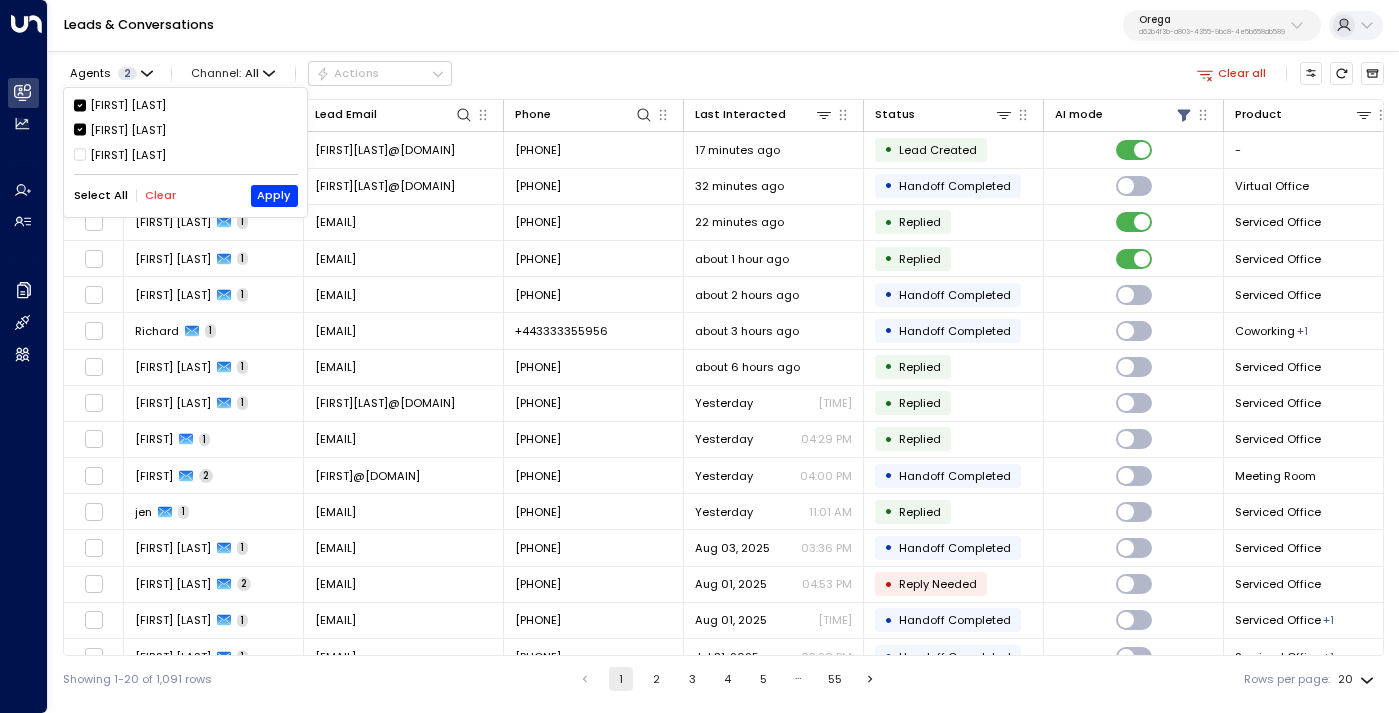 click on "Aimee Irwin" at bounding box center [128, 105] 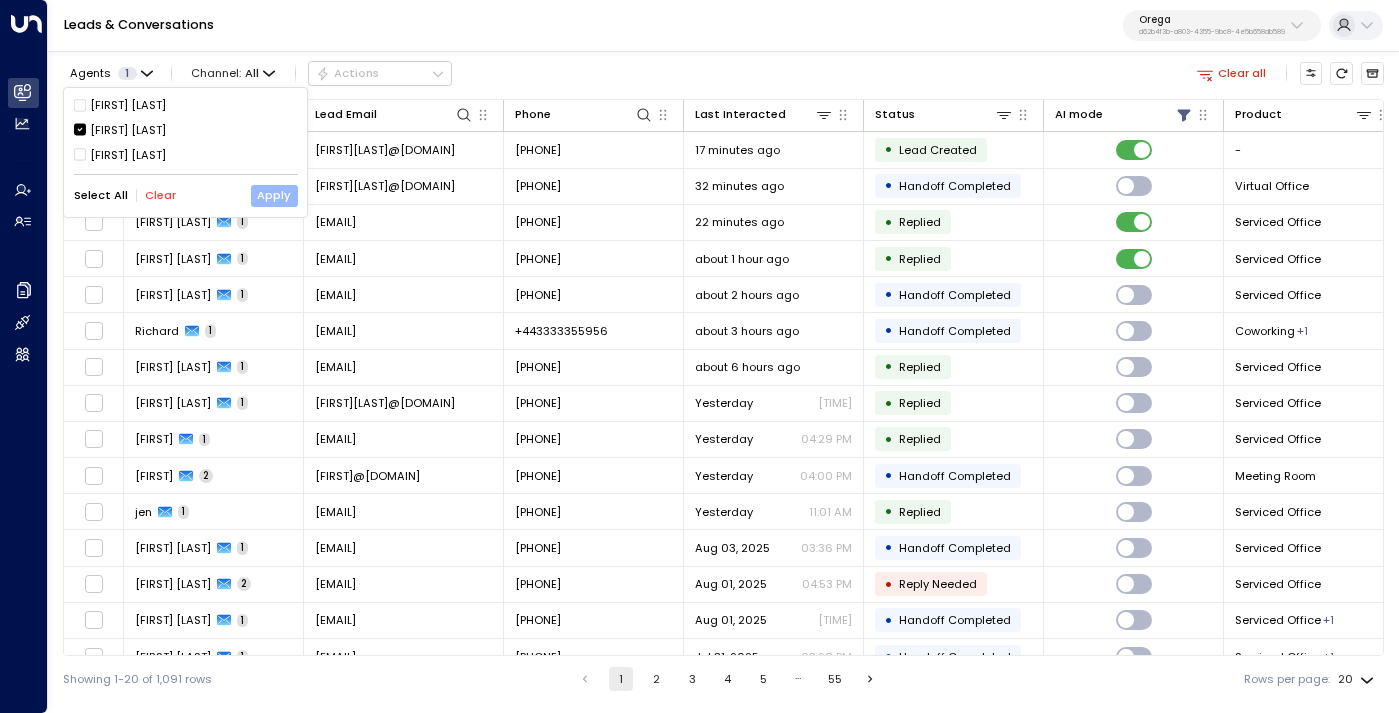 click on "Apply" at bounding box center (274, 196) 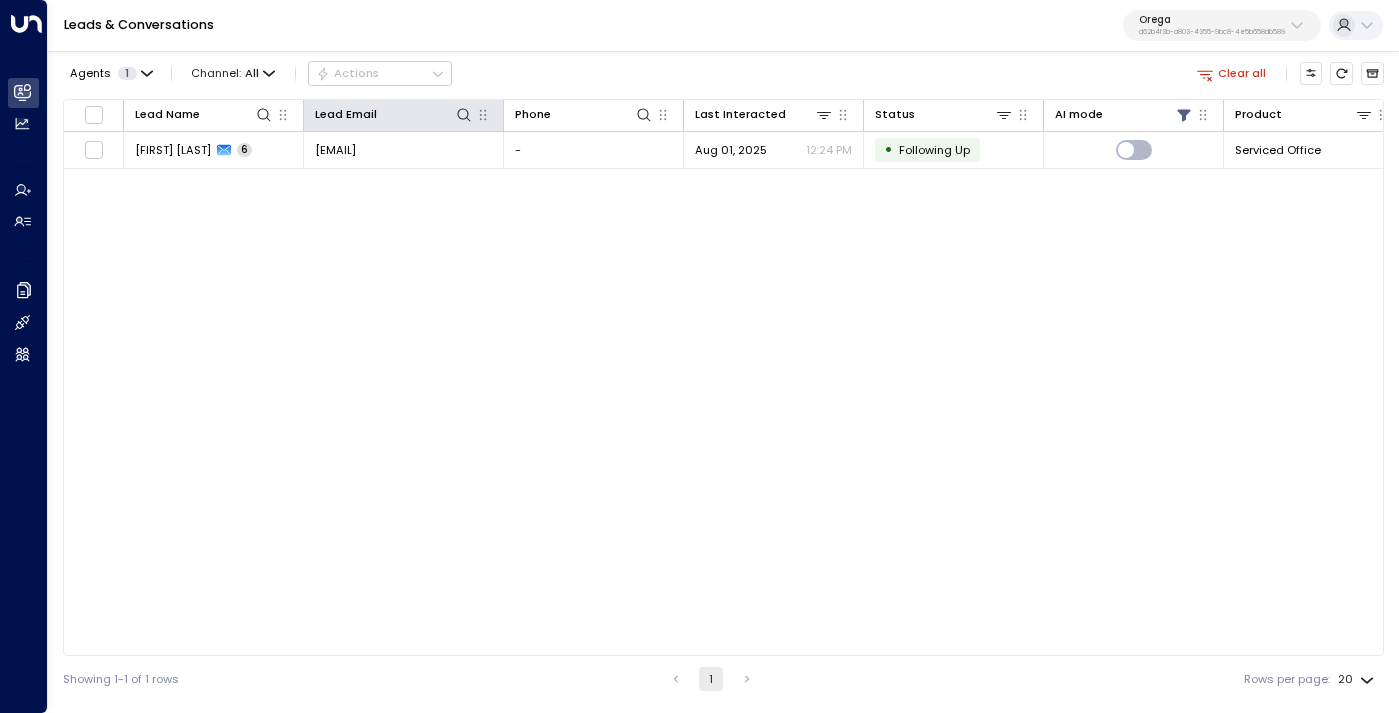 click on "Lead Email" at bounding box center (404, 116) 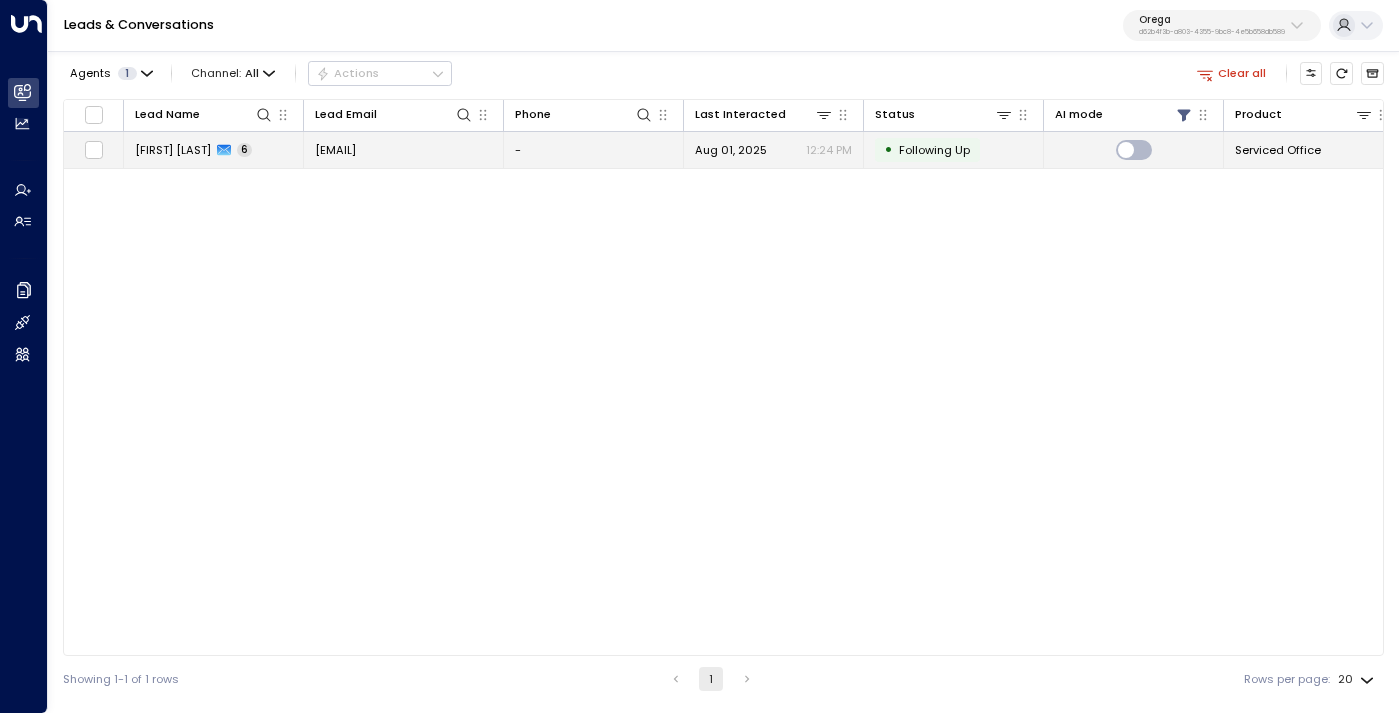 click on "amarsanghera@me.com" at bounding box center (335, 150) 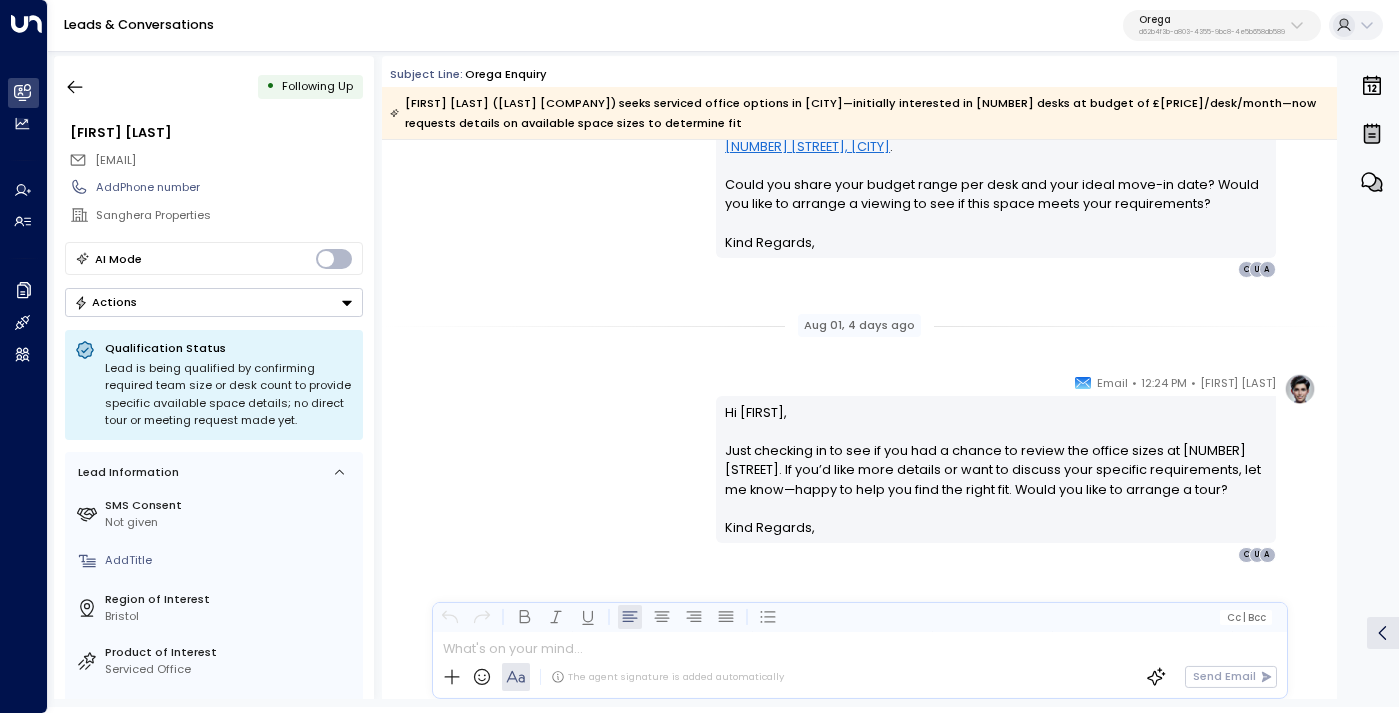 scroll, scrollTop: 3412, scrollLeft: 0, axis: vertical 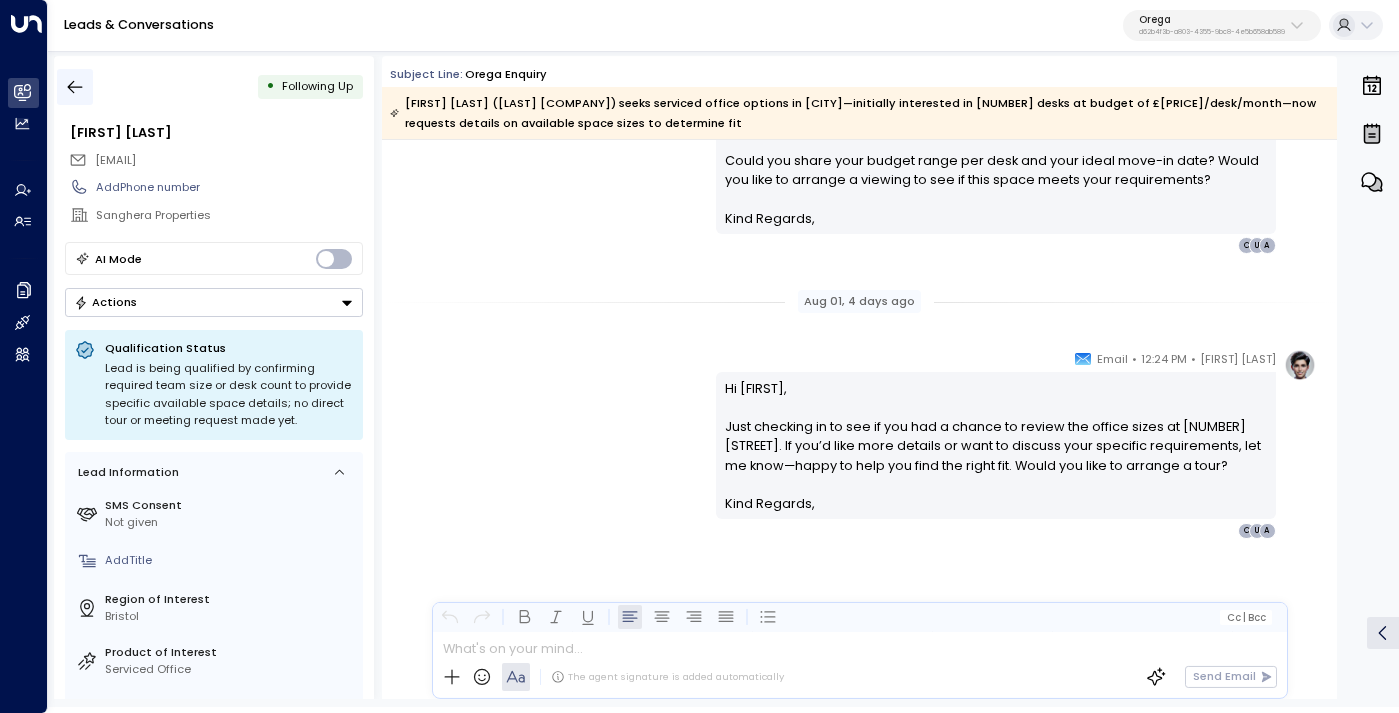 click 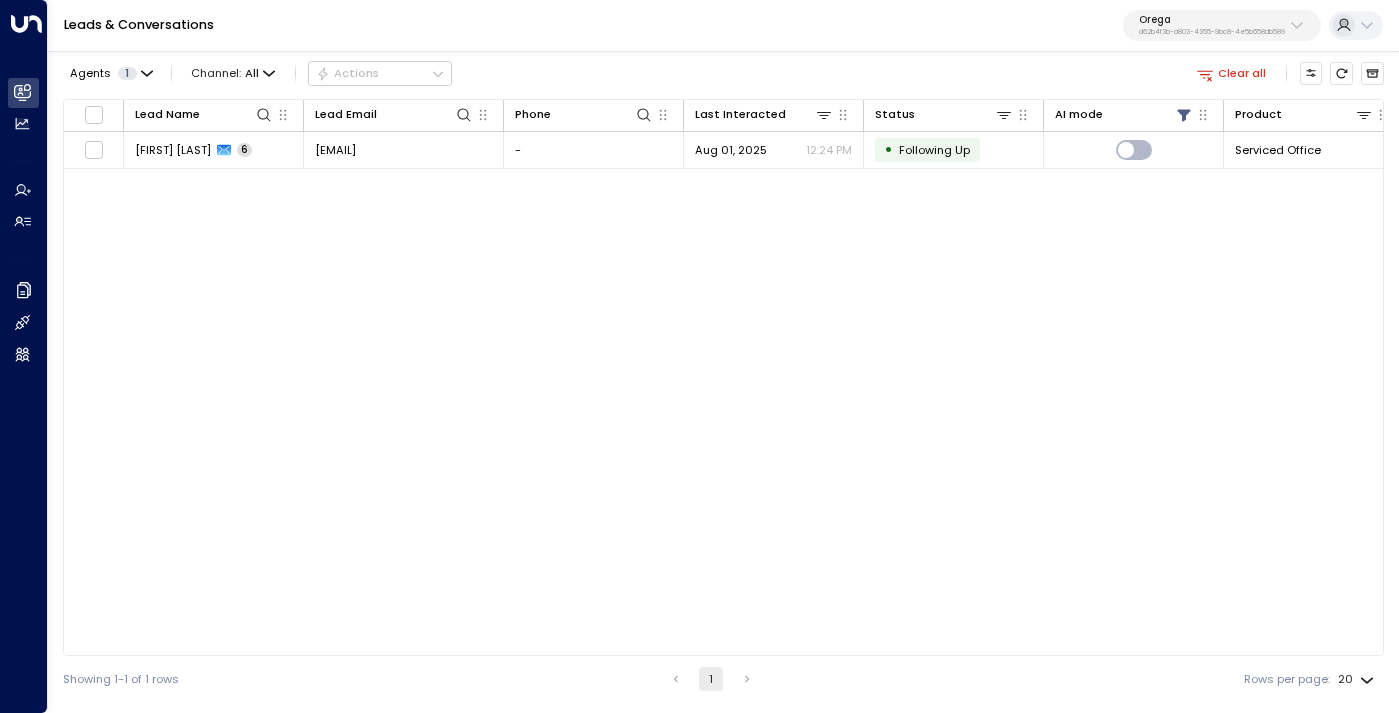 click on "d62b4f3b-a803-4355-9bc8-4e5b658db589" at bounding box center [1212, 32] 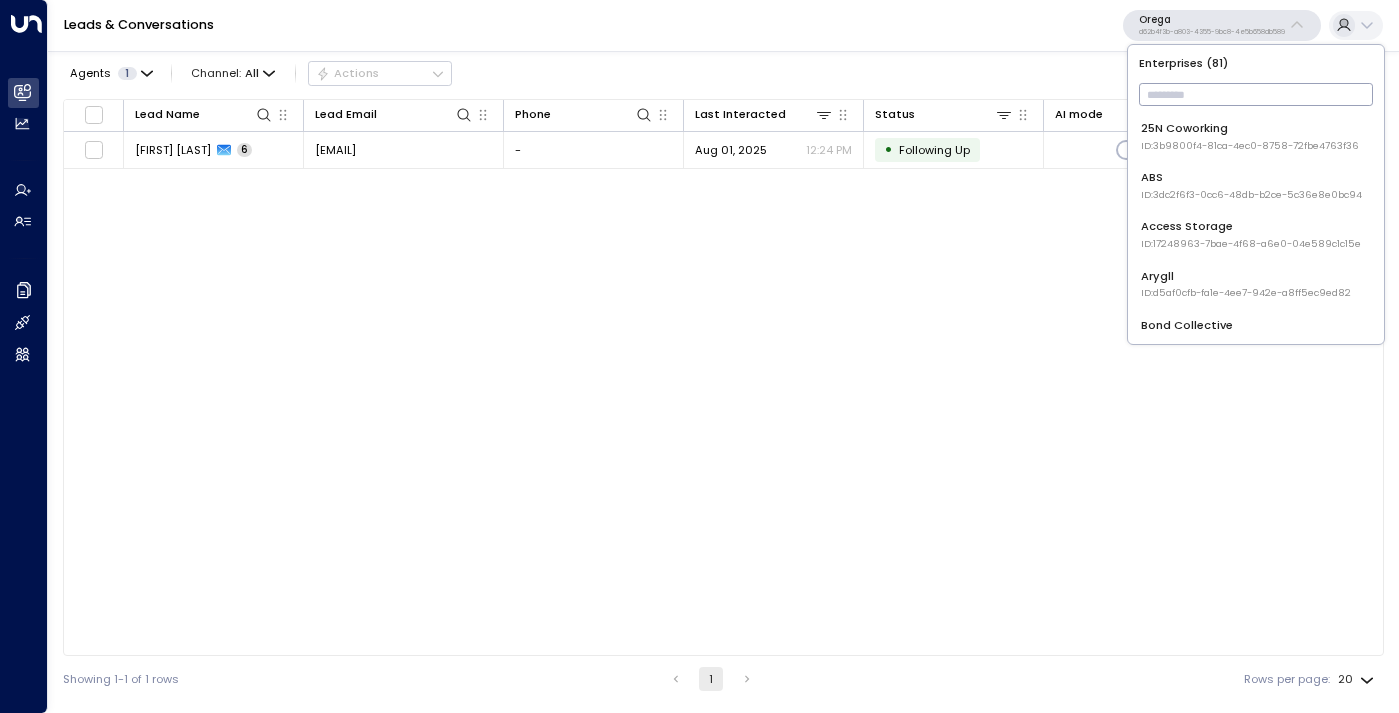 click at bounding box center [1256, 94] 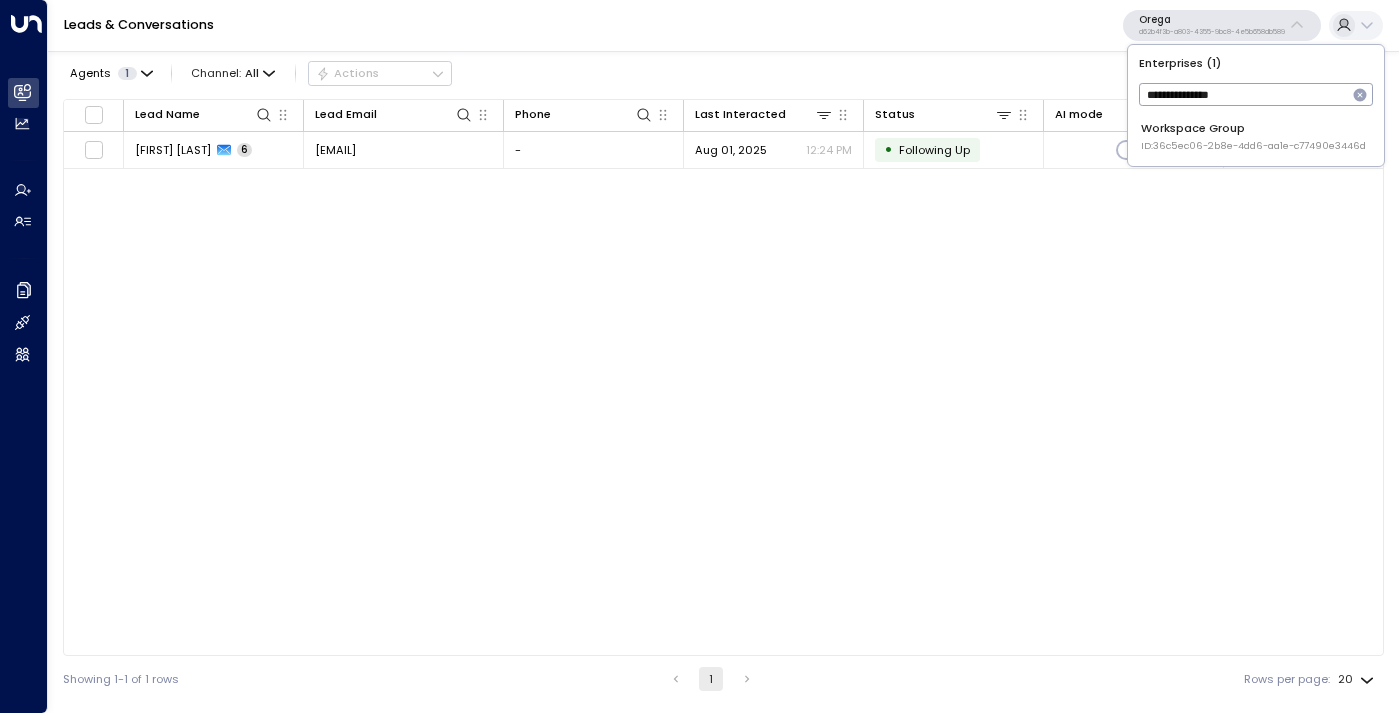 type on "**********" 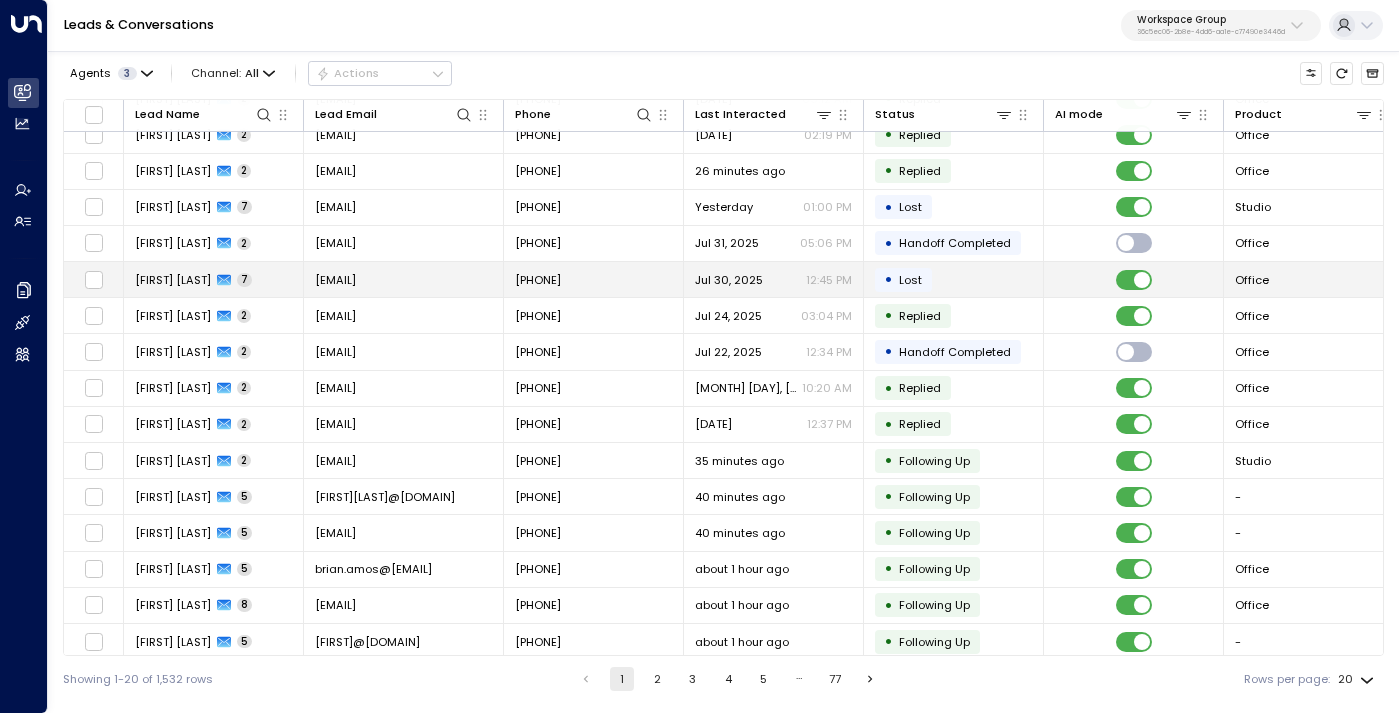 scroll, scrollTop: 206, scrollLeft: 0, axis: vertical 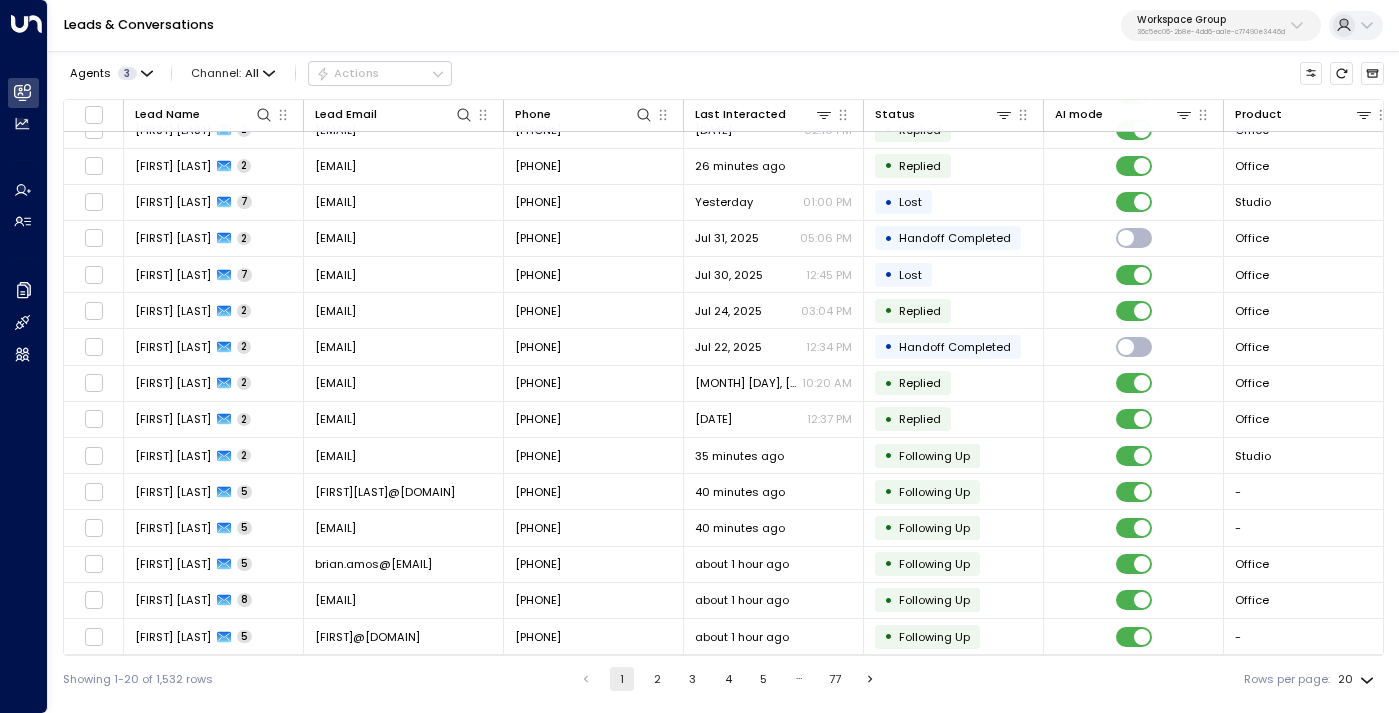 click on "2" at bounding box center [657, 679] 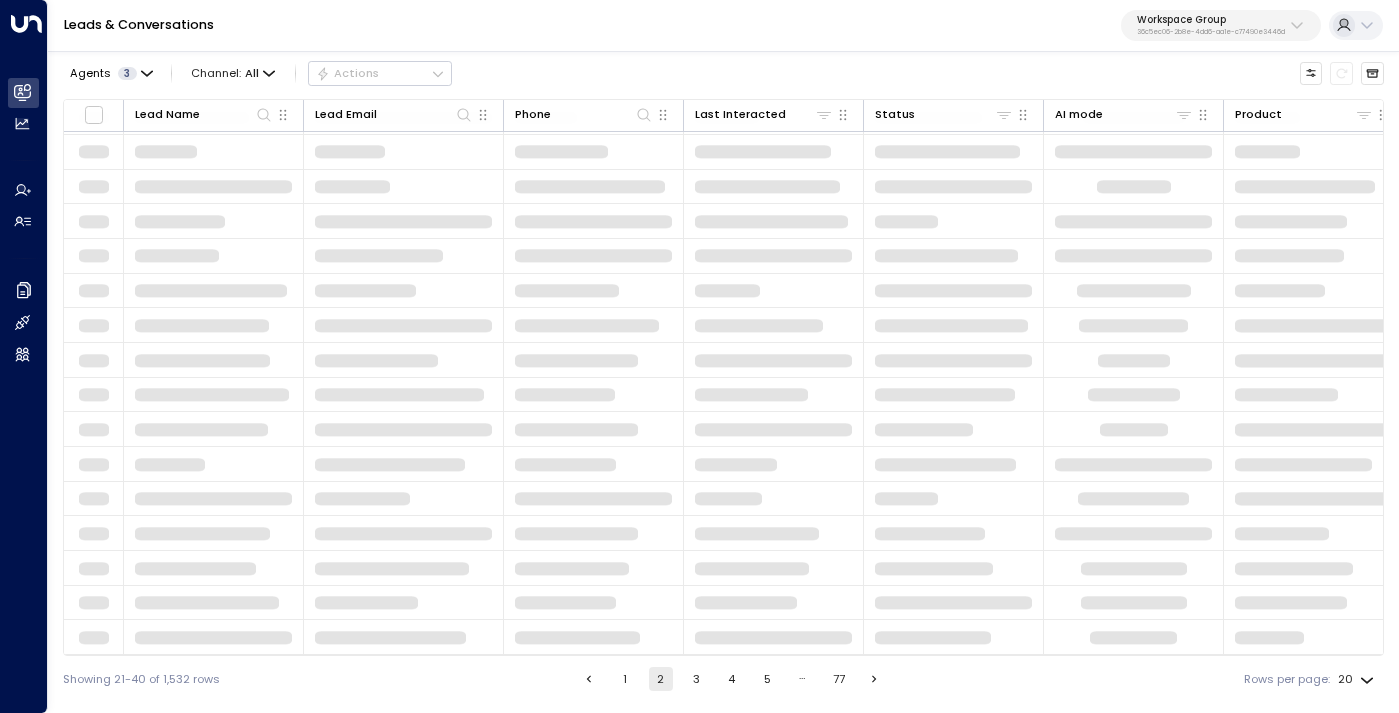 scroll, scrollTop: 206, scrollLeft: 0, axis: vertical 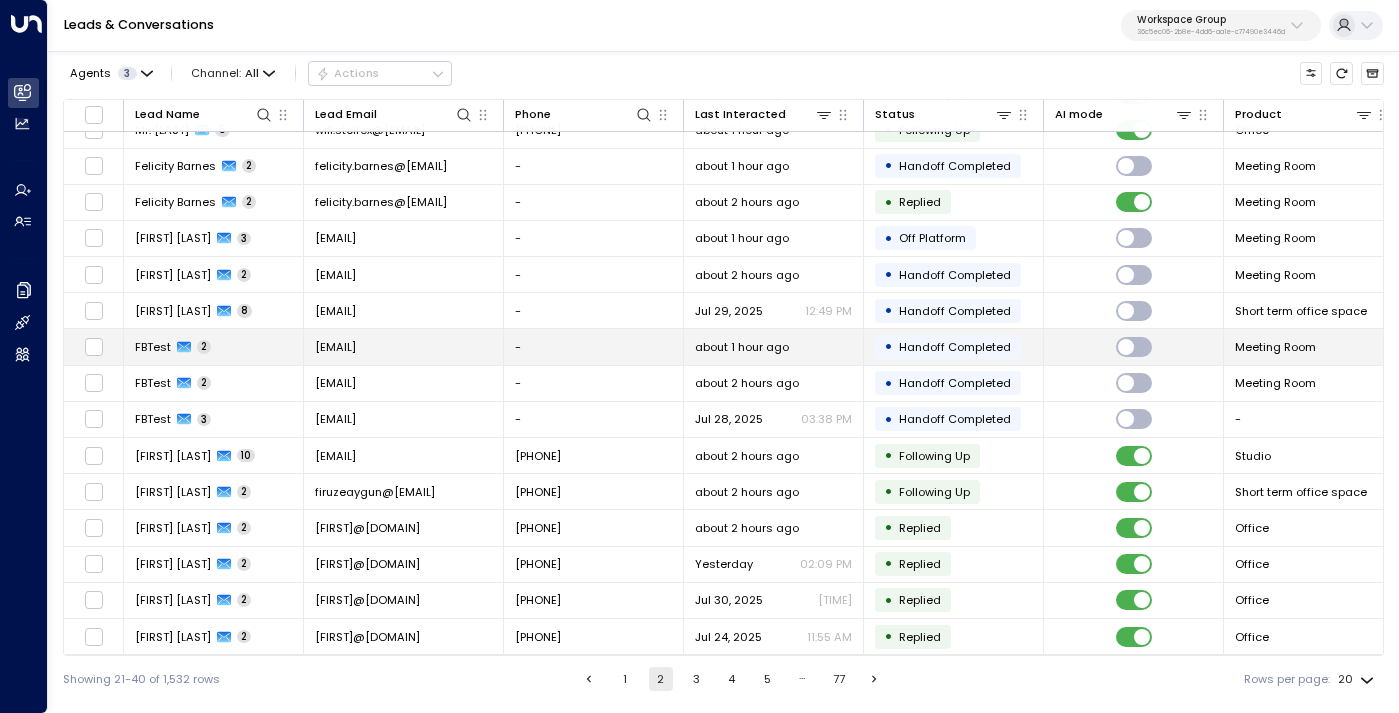 click on "fbtest630@gmail.com" at bounding box center (404, 346) 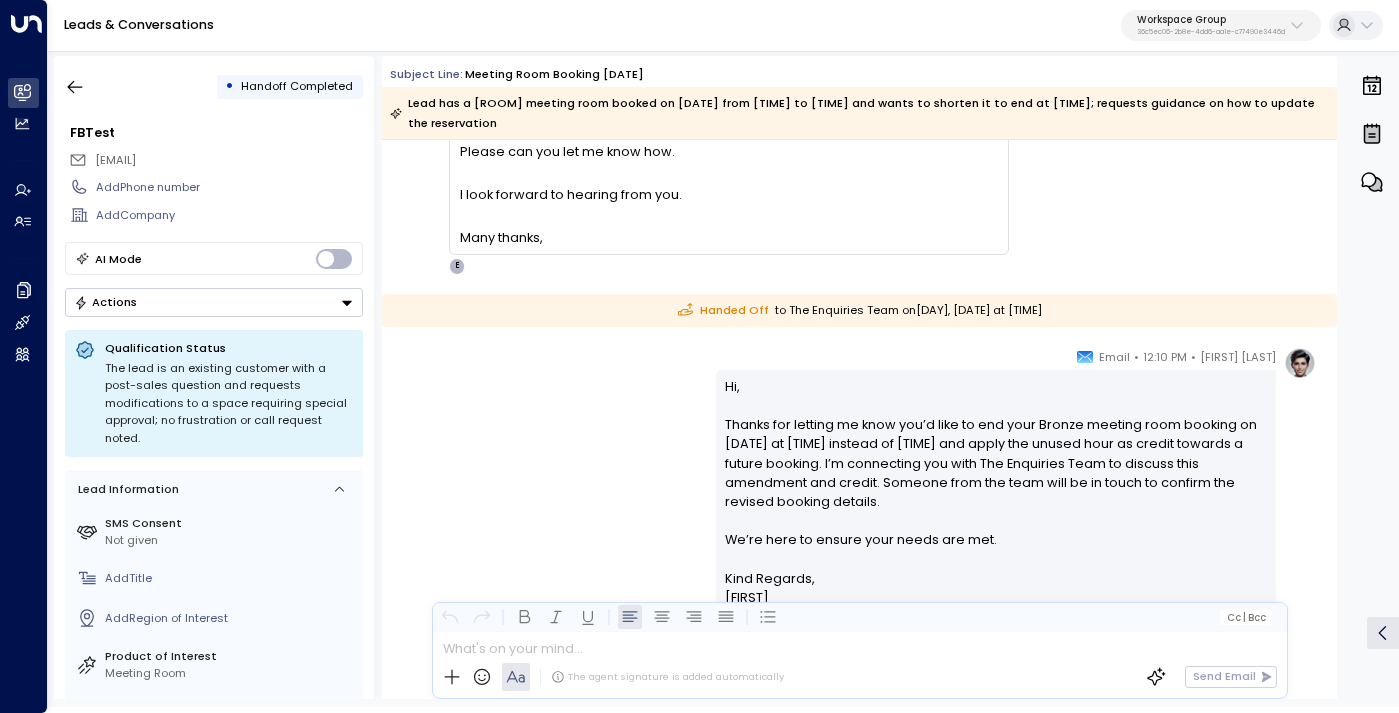 scroll, scrollTop: 298, scrollLeft: 0, axis: vertical 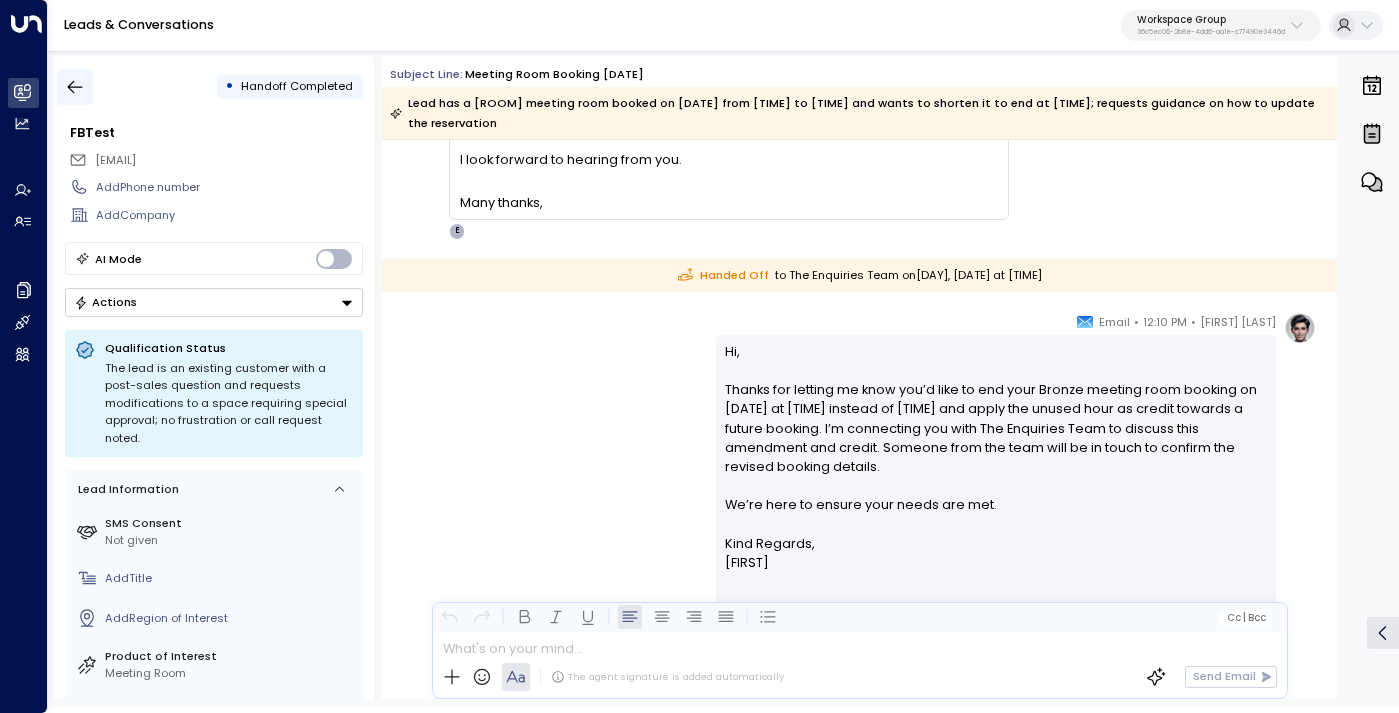 click 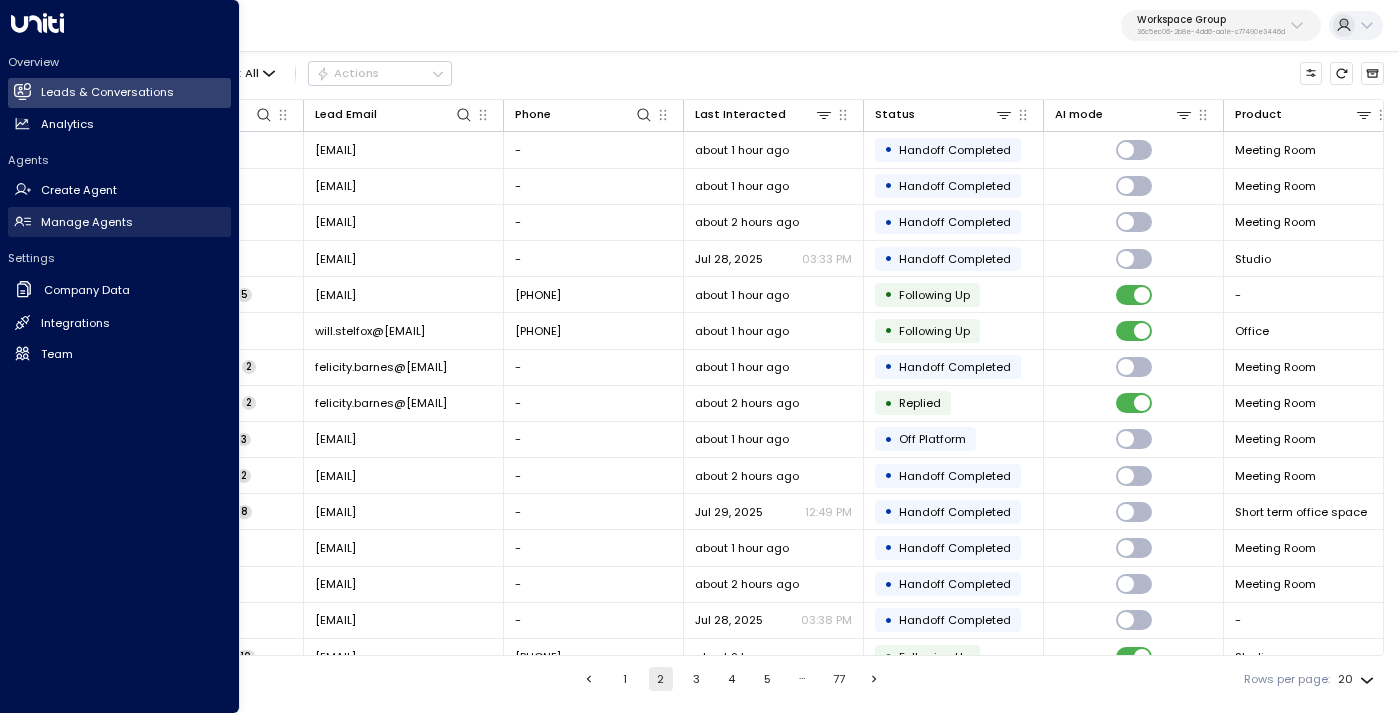 click on "Manage Agents" at bounding box center (87, 222) 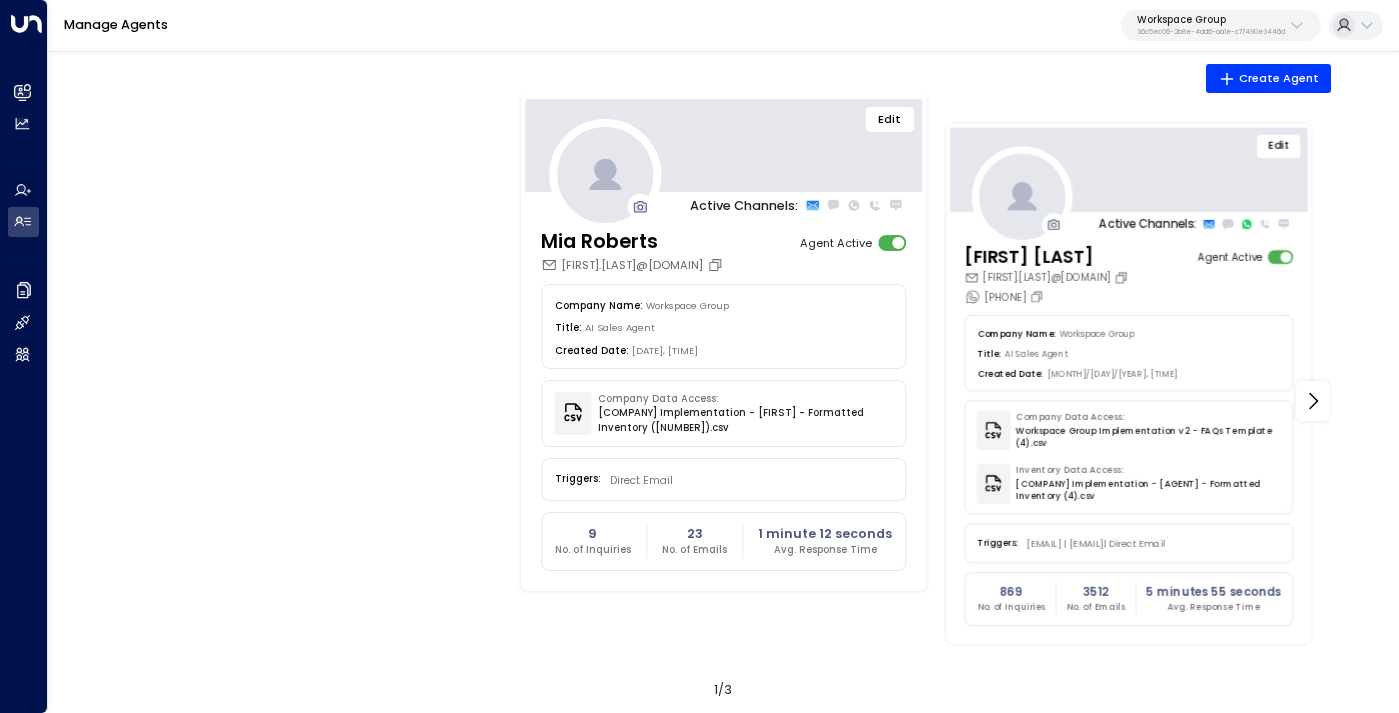 click on "Edit" at bounding box center [1279, 145] 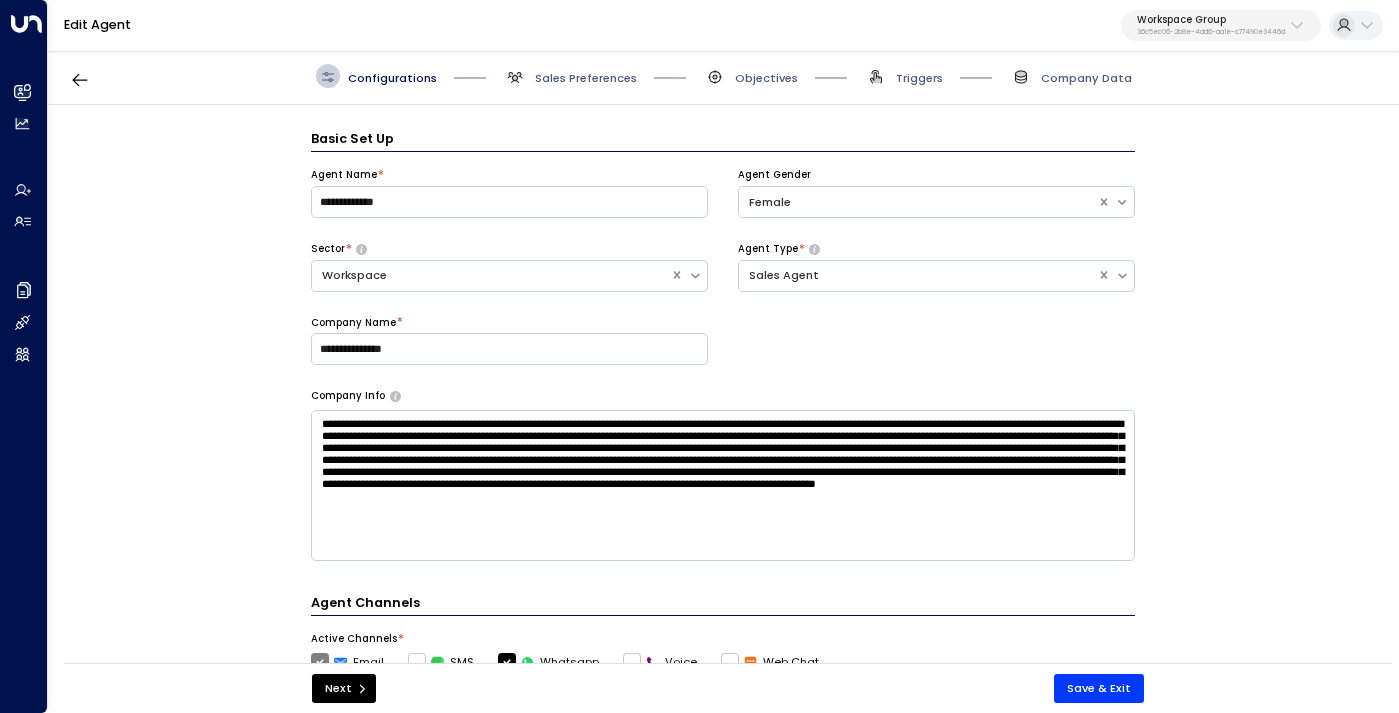 scroll, scrollTop: 24, scrollLeft: 0, axis: vertical 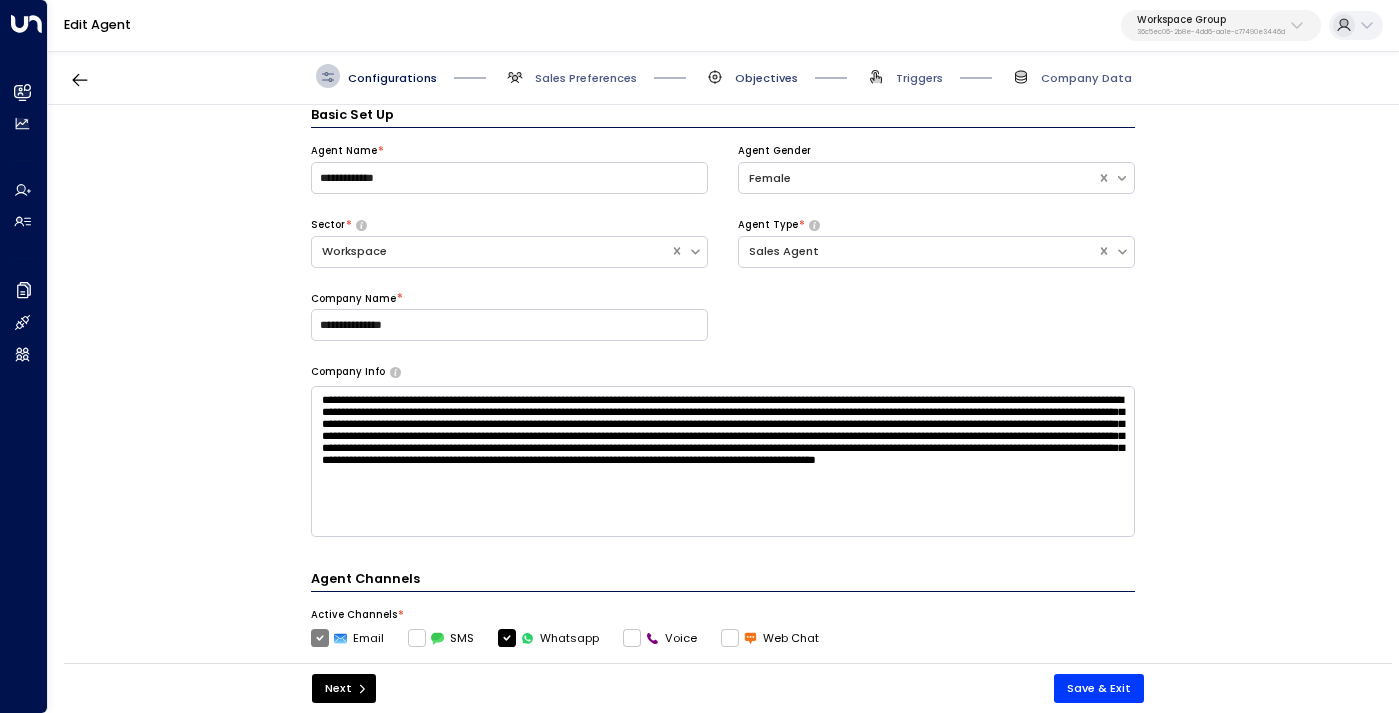 click on "Objectives" at bounding box center [766, 78] 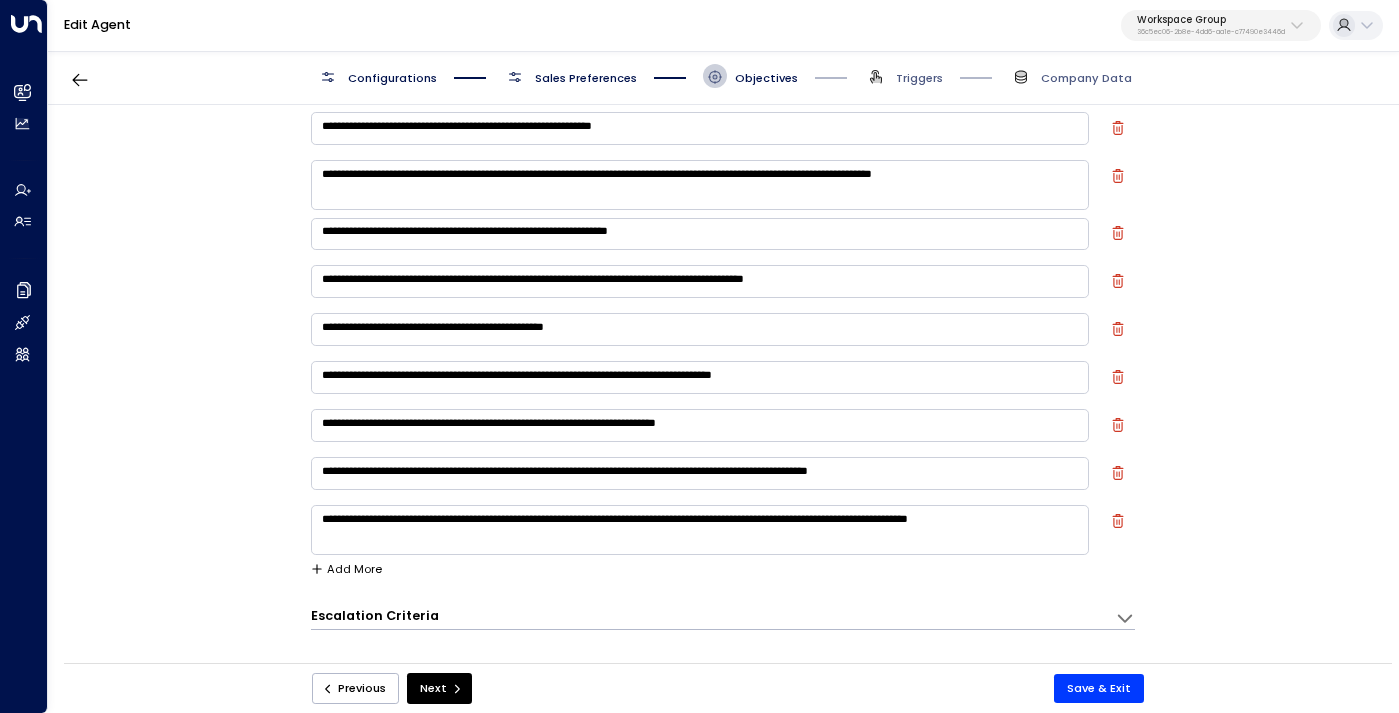 scroll, scrollTop: 122, scrollLeft: 0, axis: vertical 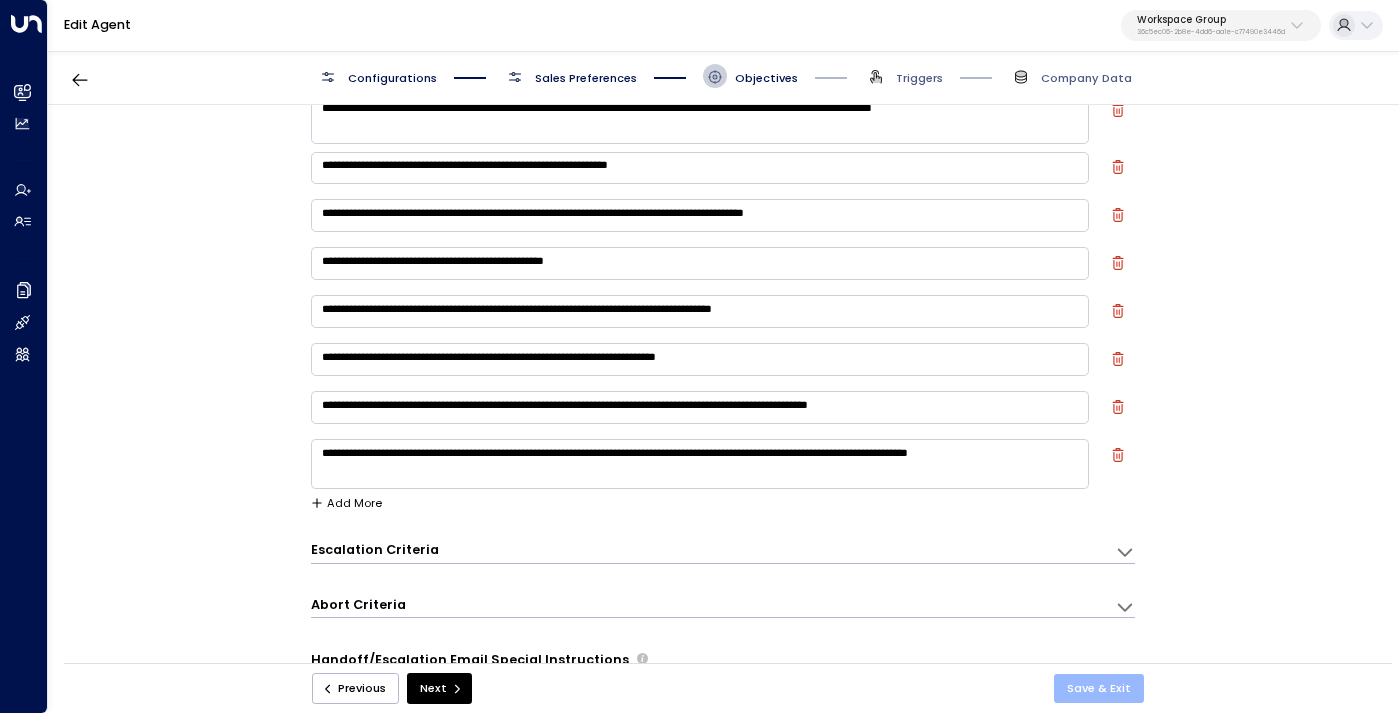 click on "Save & Exit" at bounding box center (1099, 688) 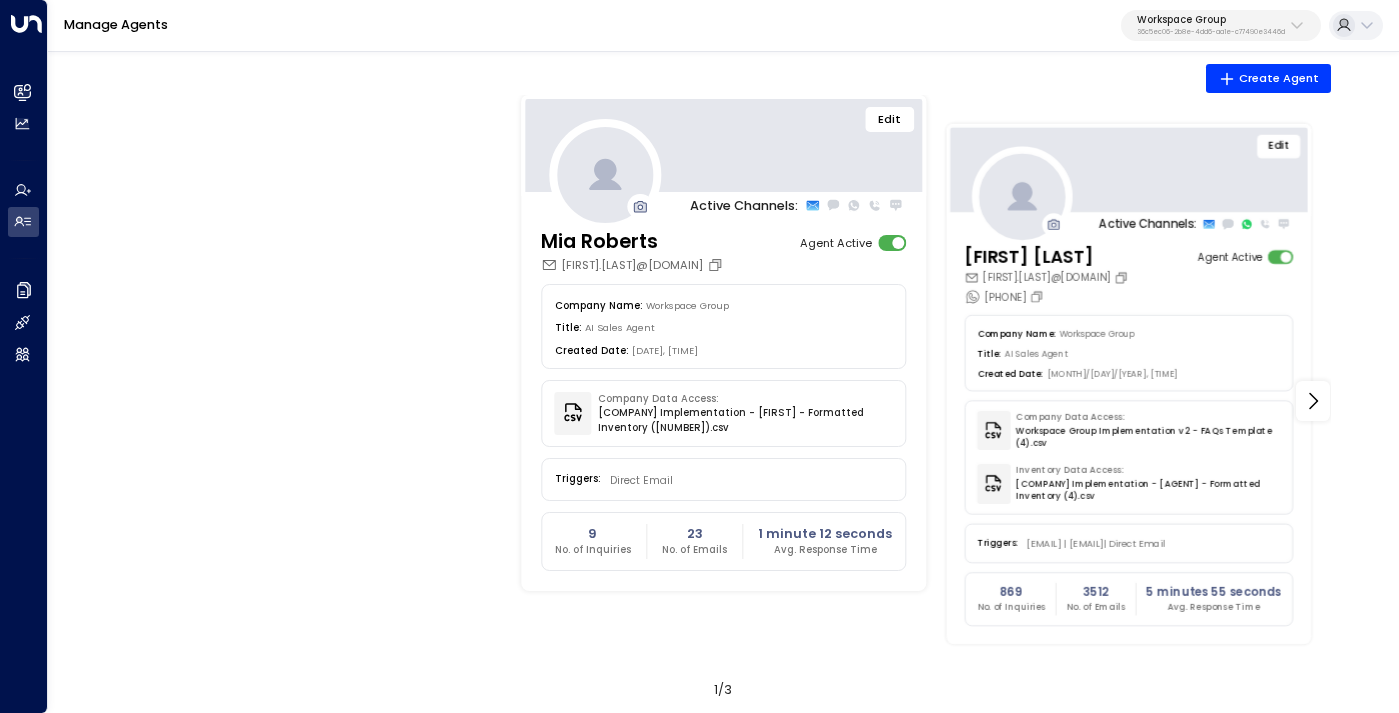 click on "Edit" at bounding box center (1279, 145) 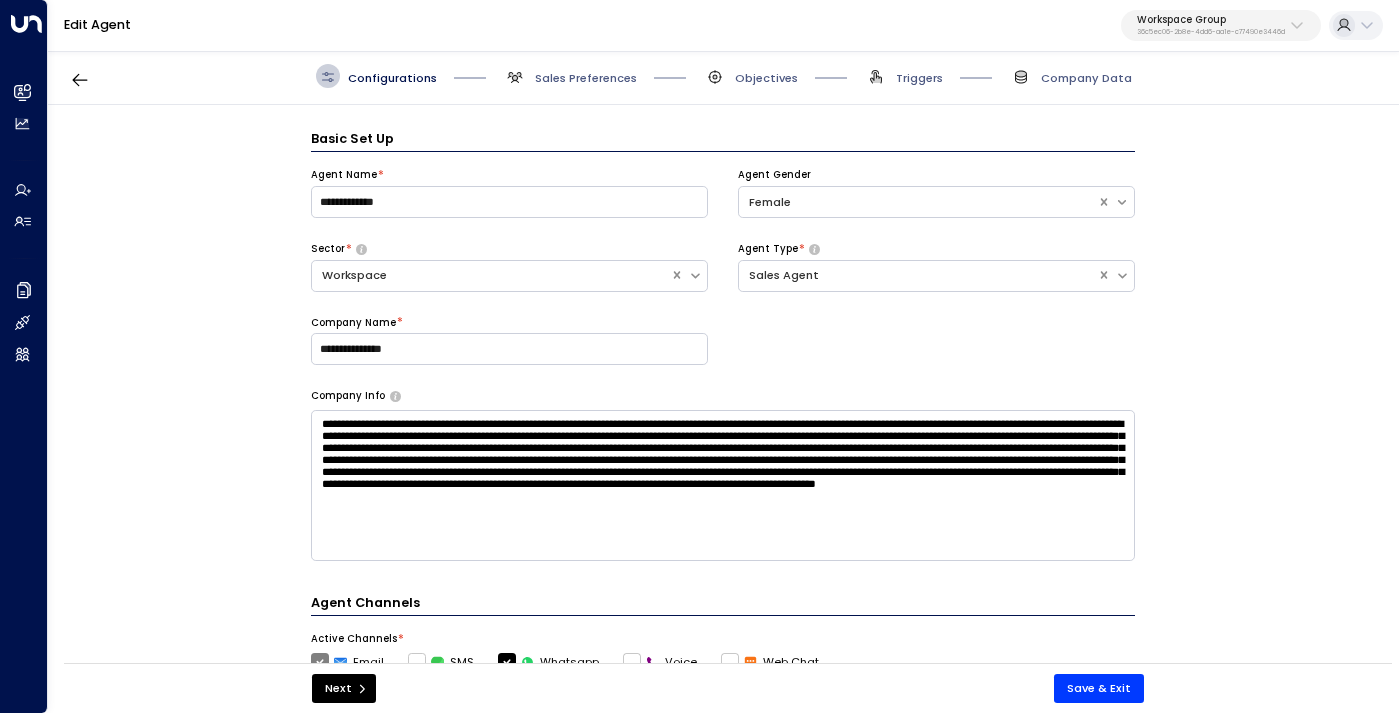scroll, scrollTop: 24, scrollLeft: 0, axis: vertical 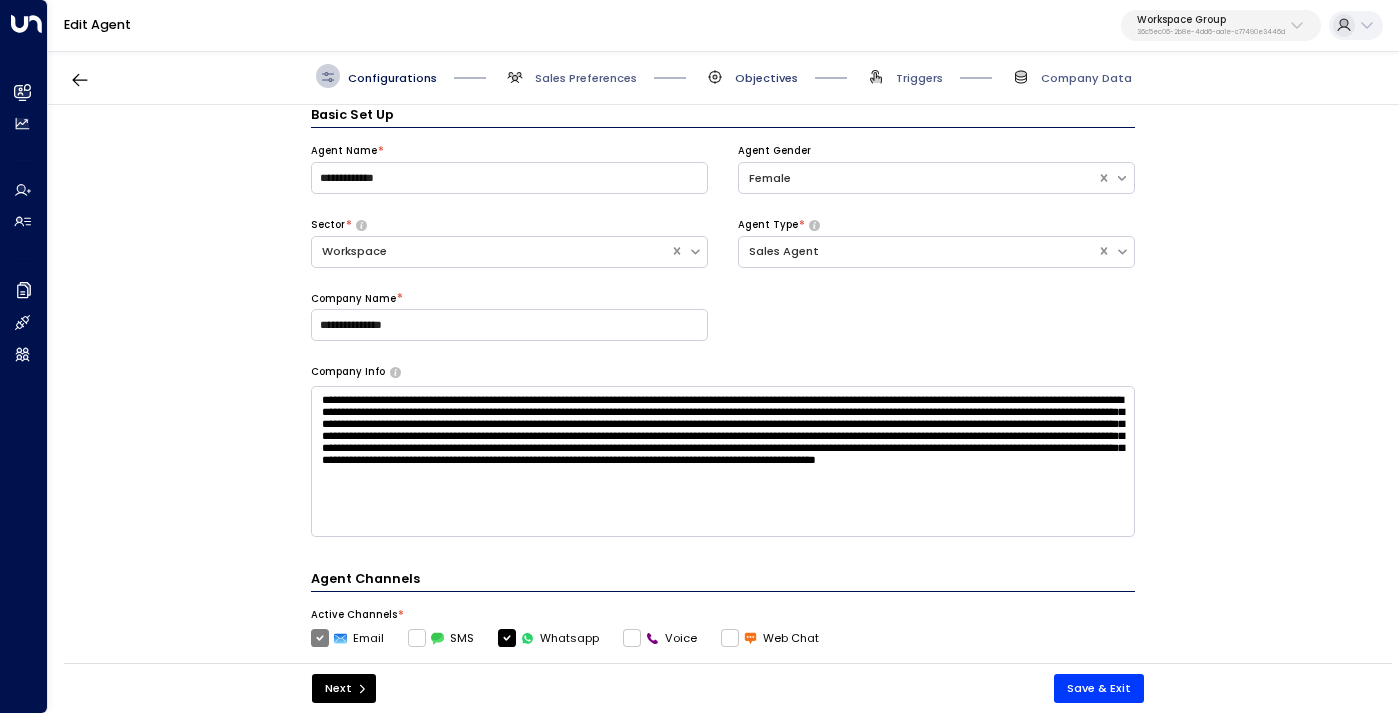 click on "Objectives" at bounding box center (766, 78) 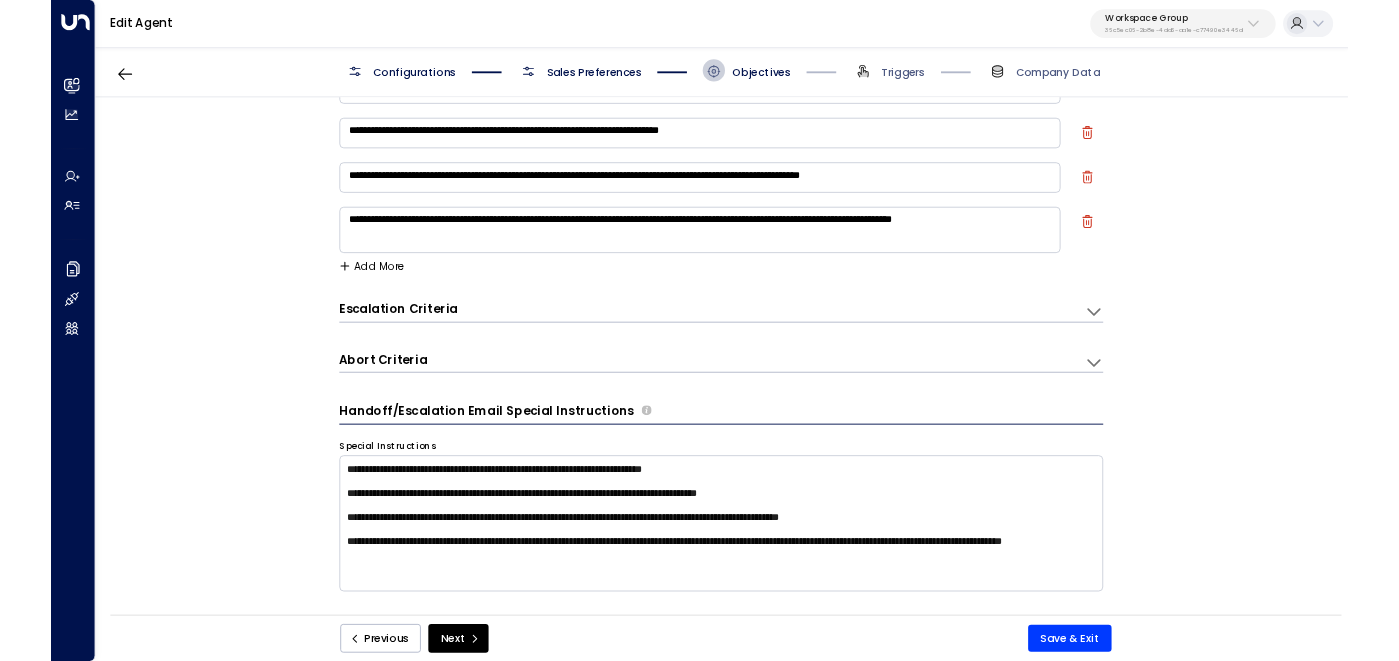 scroll, scrollTop: 82, scrollLeft: 0, axis: vertical 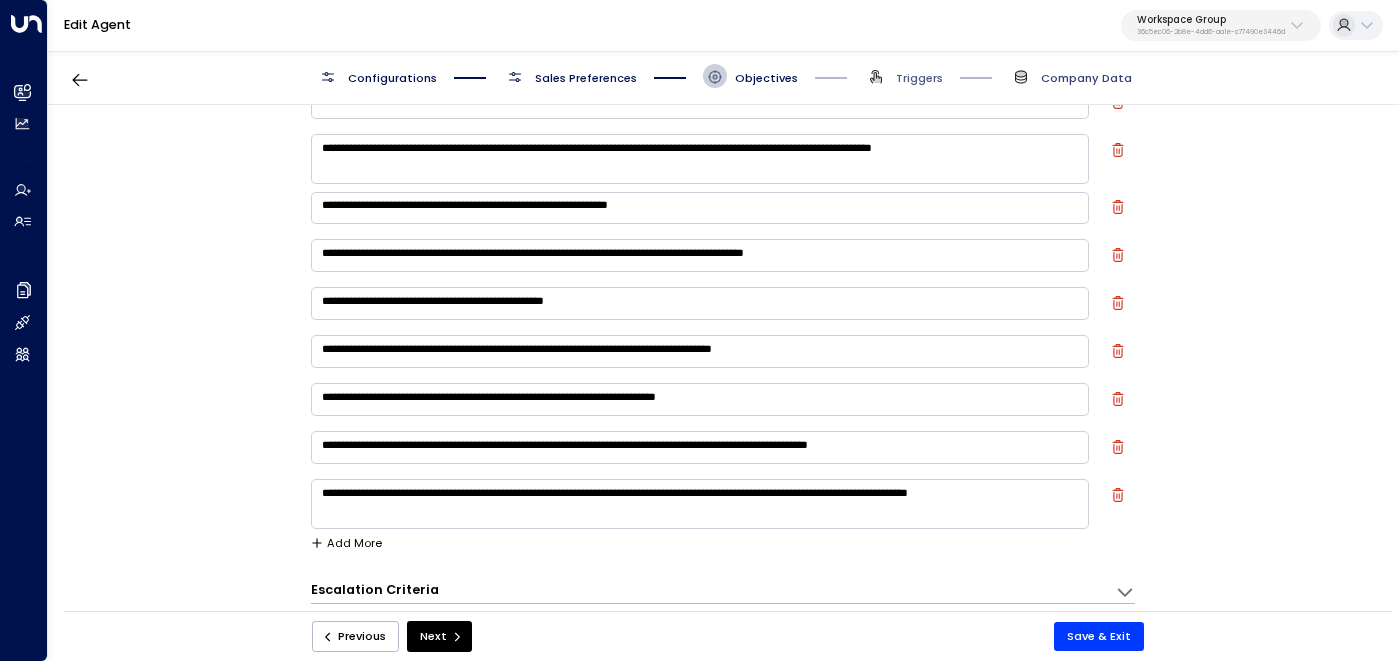 click on "Company Data" at bounding box center (1086, 78) 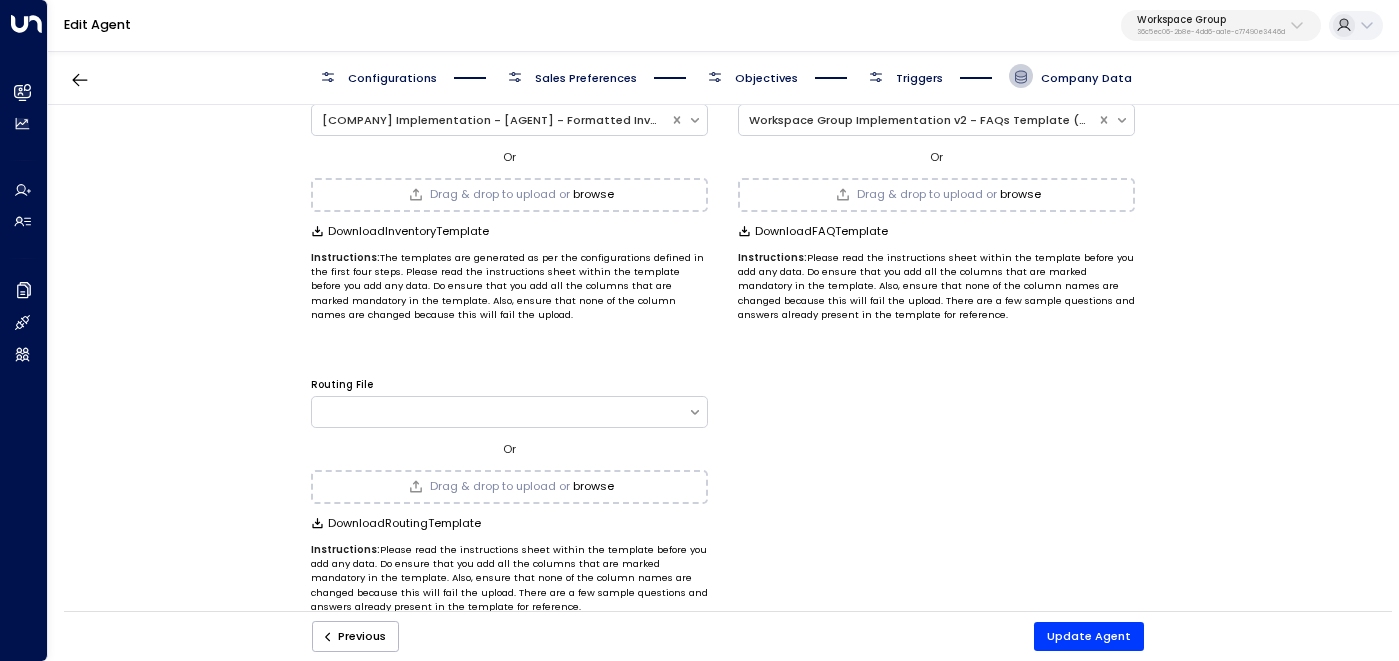 scroll, scrollTop: 0, scrollLeft: 0, axis: both 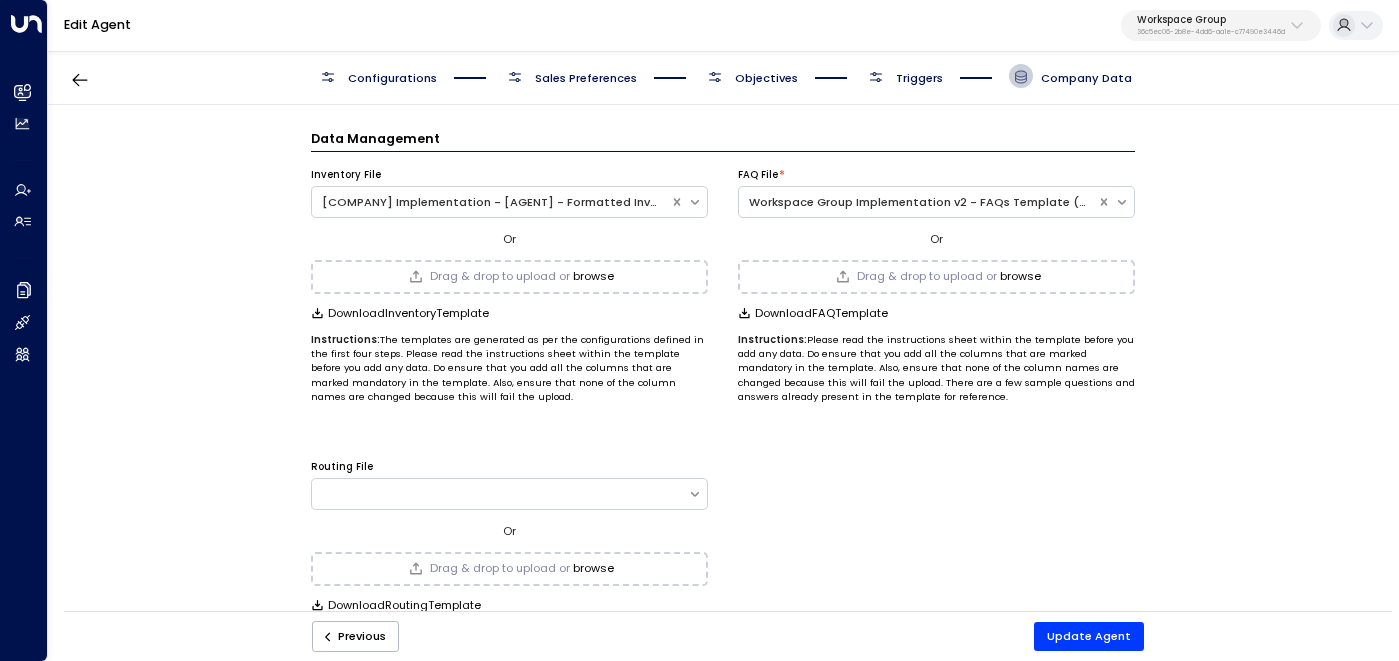click on "browse" at bounding box center [593, 276] 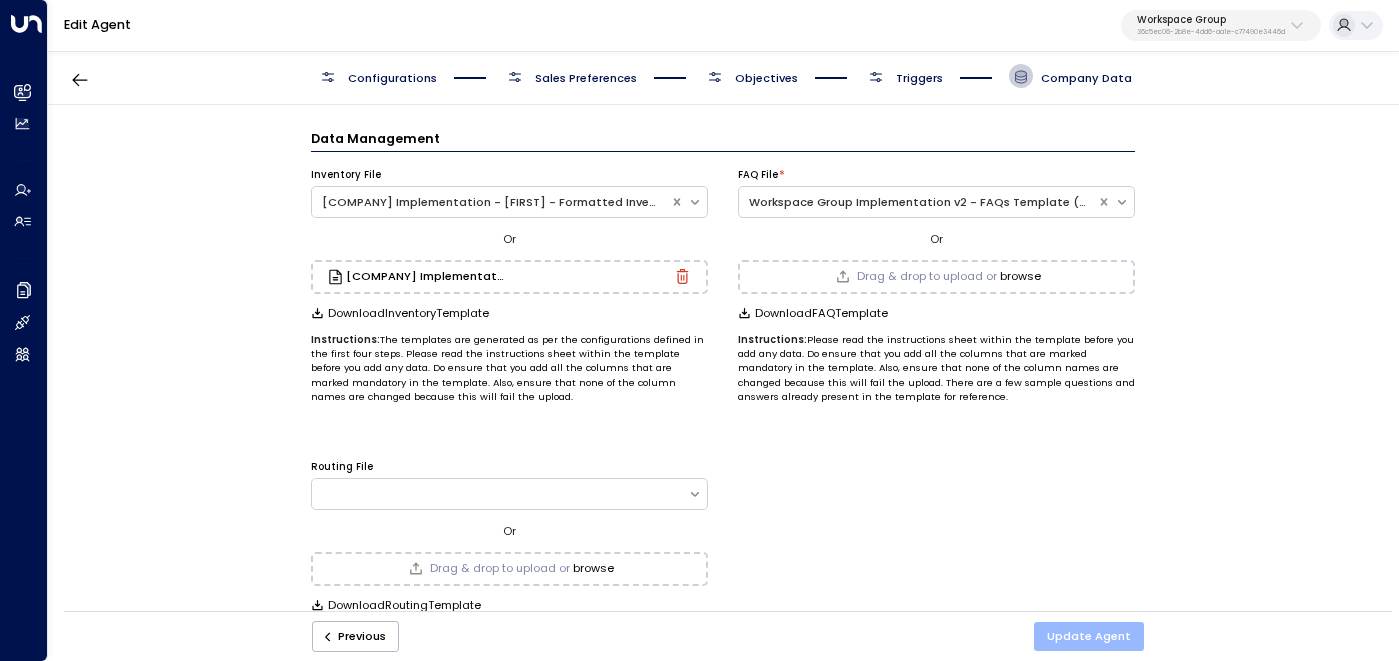 click on "Update Agent" at bounding box center [1089, 636] 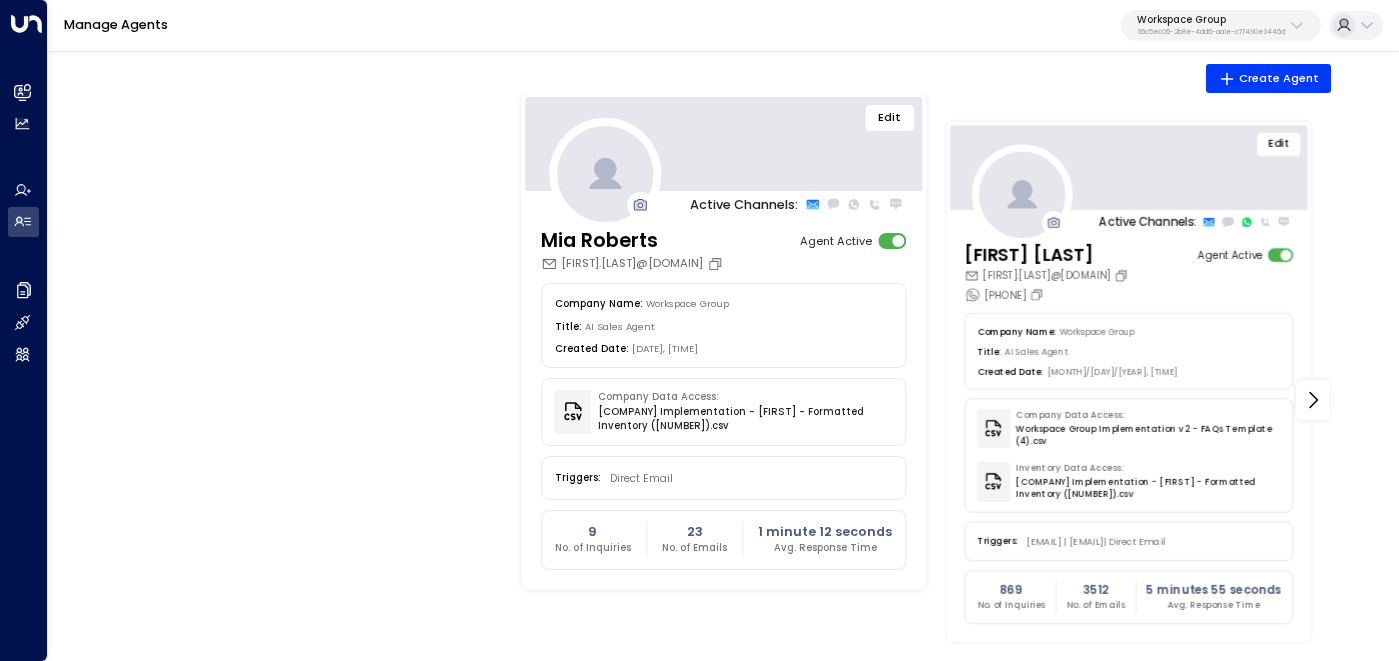 click on "Edit" at bounding box center (1279, 144) 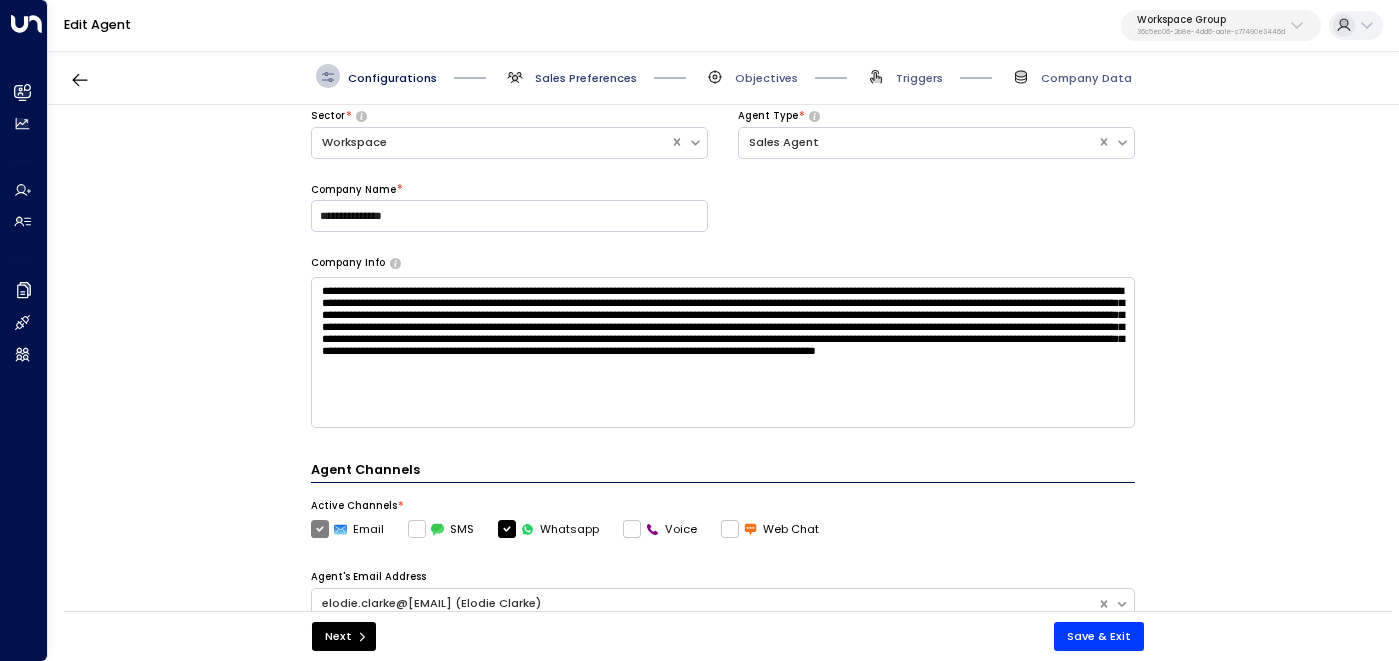 click on "Sales Preferences" at bounding box center [586, 78] 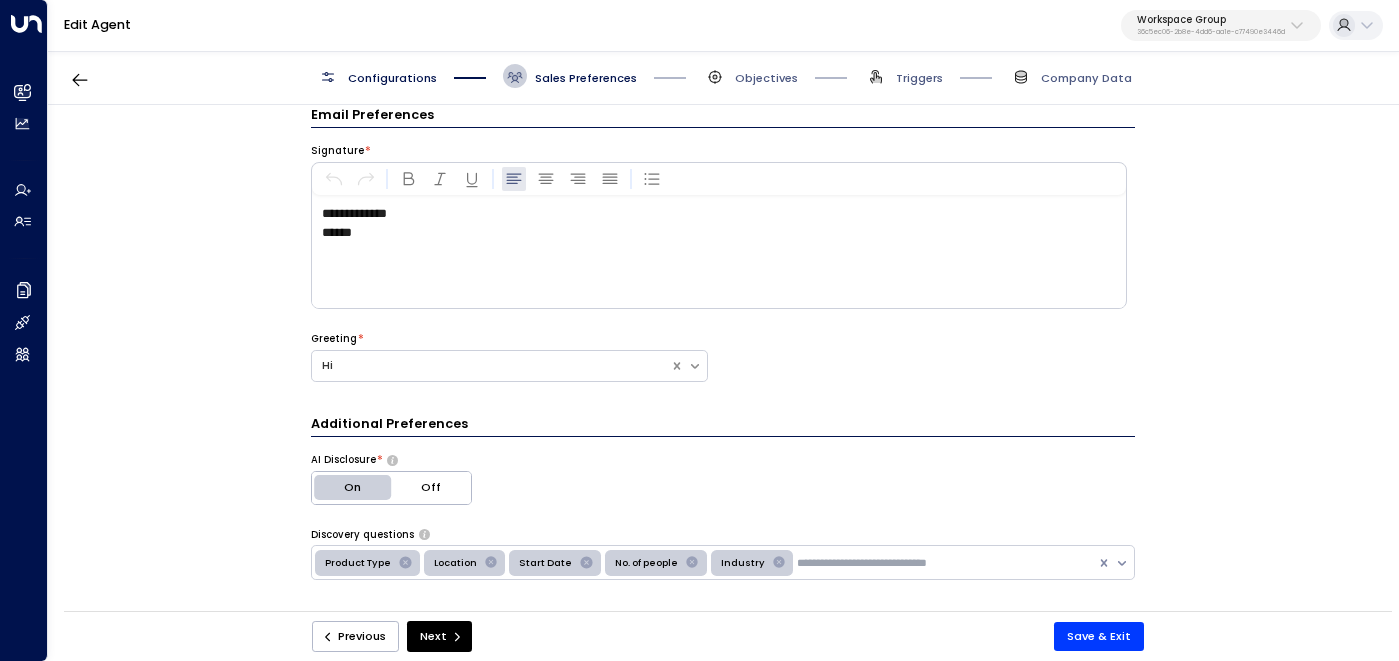 scroll, scrollTop: 336, scrollLeft: 0, axis: vertical 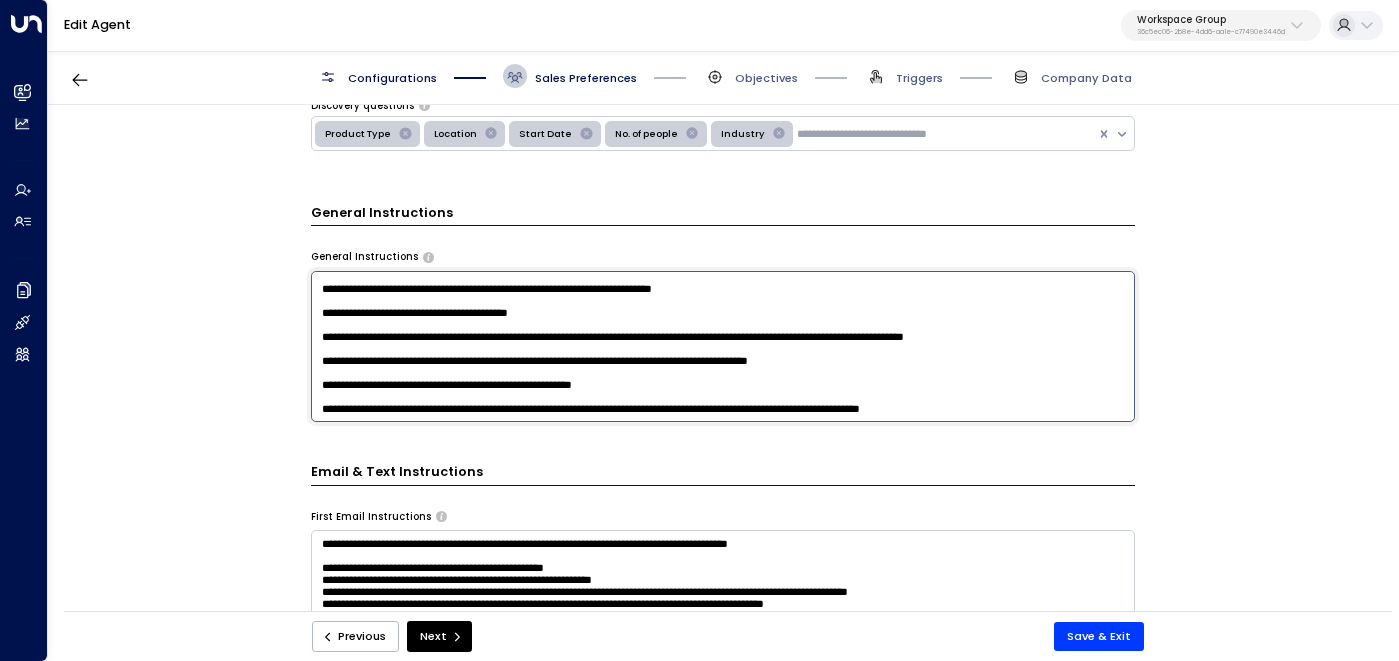 click at bounding box center [723, 346] 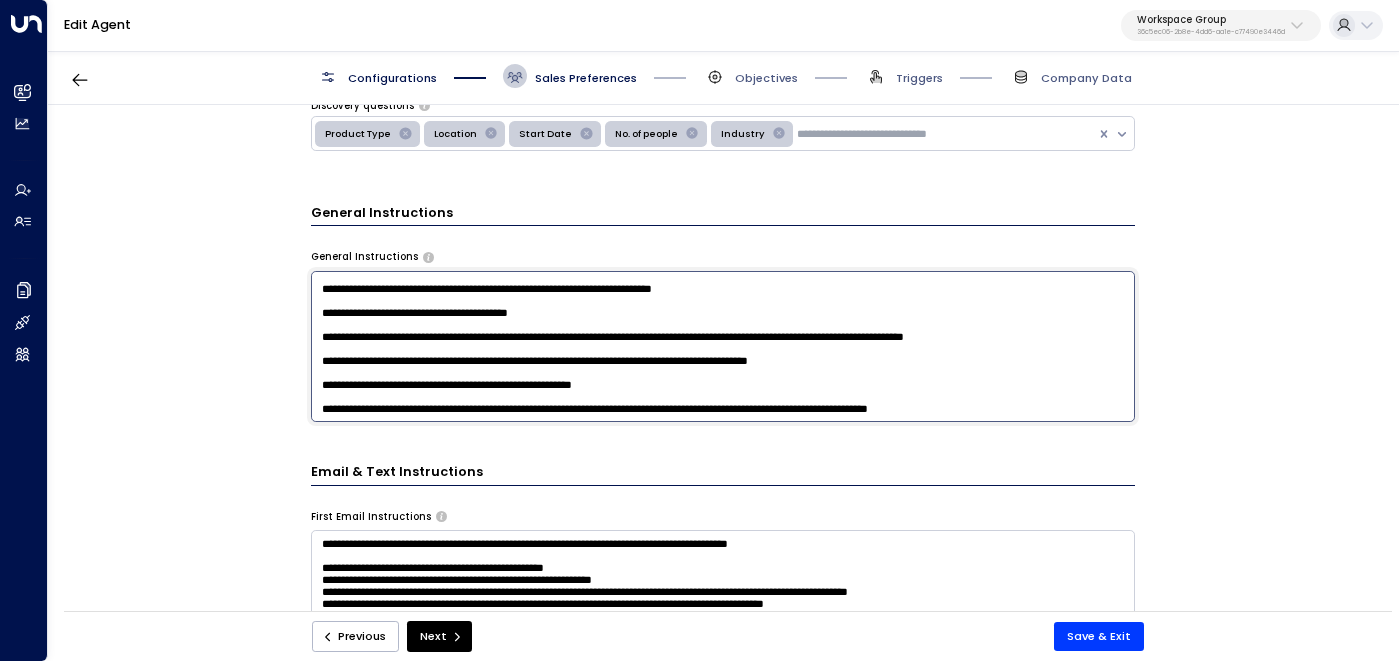 scroll, scrollTop: 655, scrollLeft: 0, axis: vertical 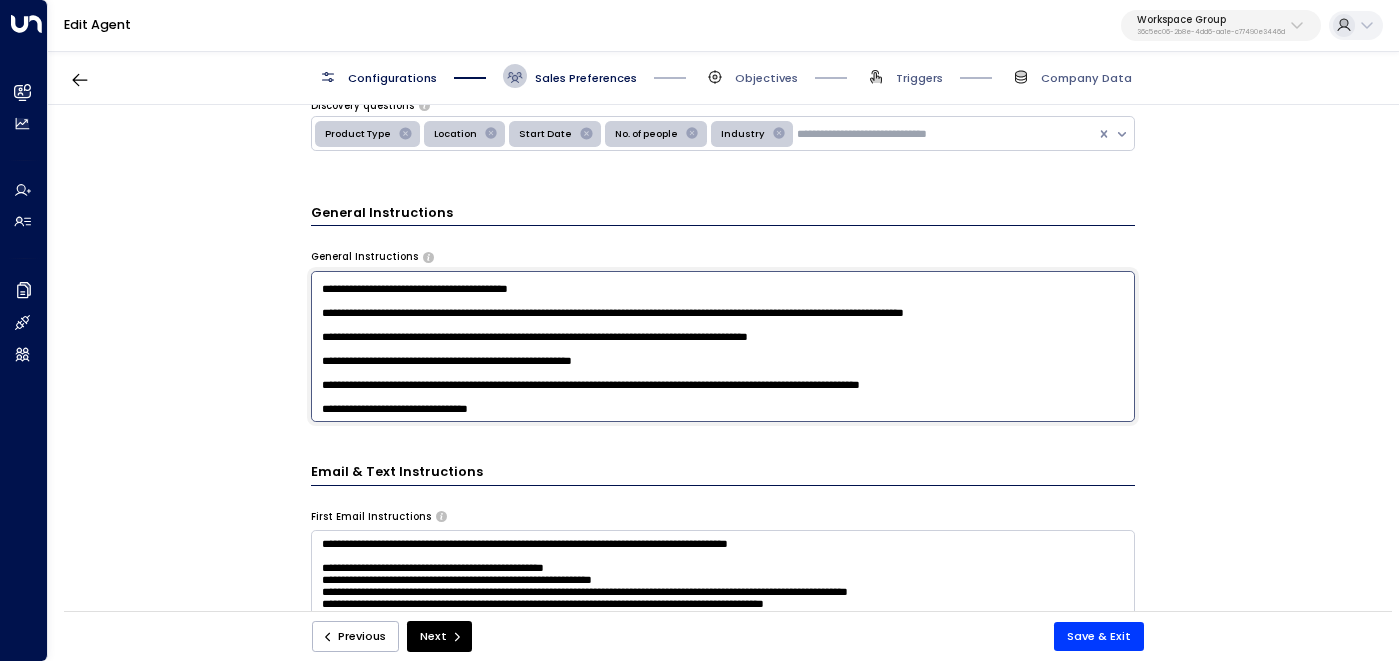 type on "**********" 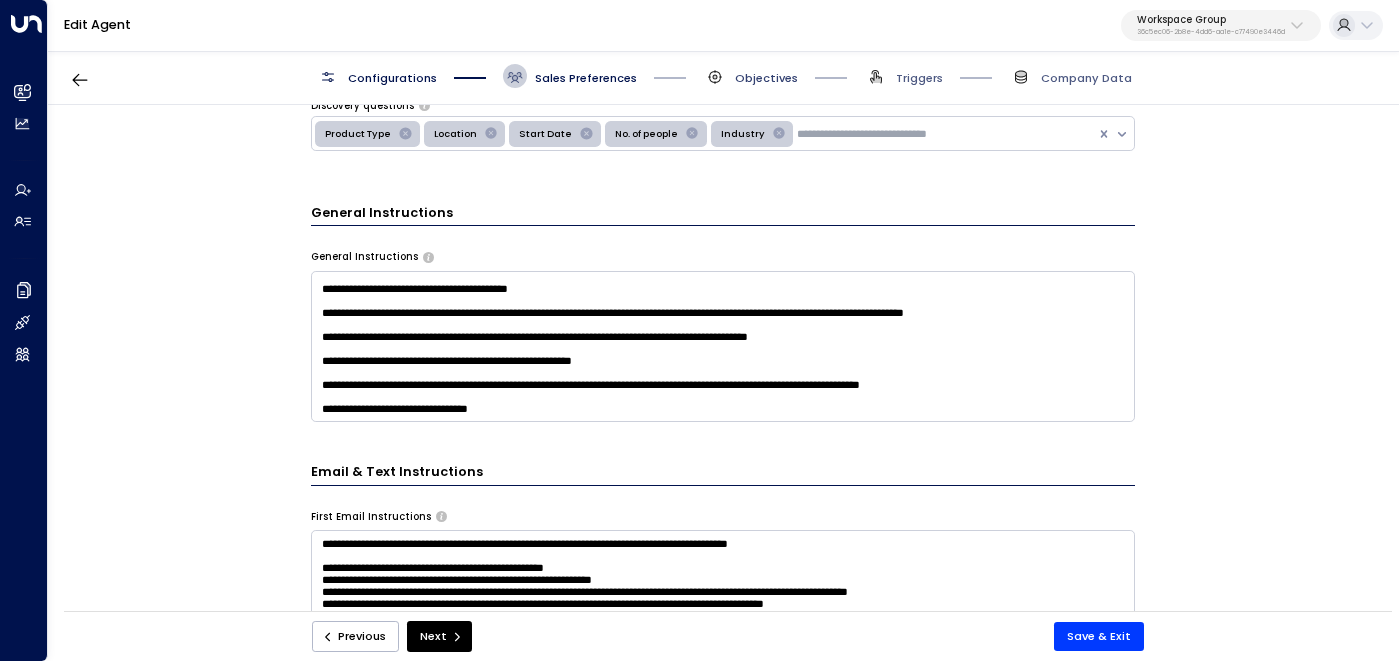 click on "Objectives" at bounding box center (766, 78) 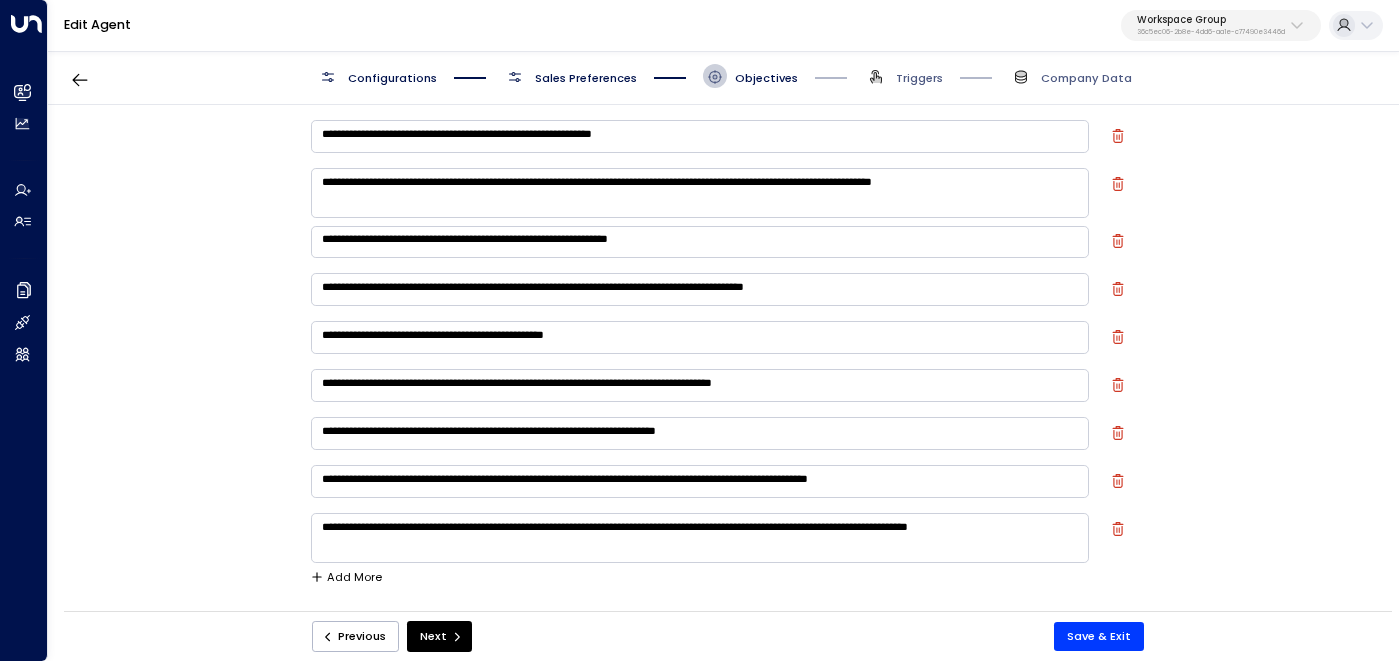 scroll, scrollTop: 0, scrollLeft: 0, axis: both 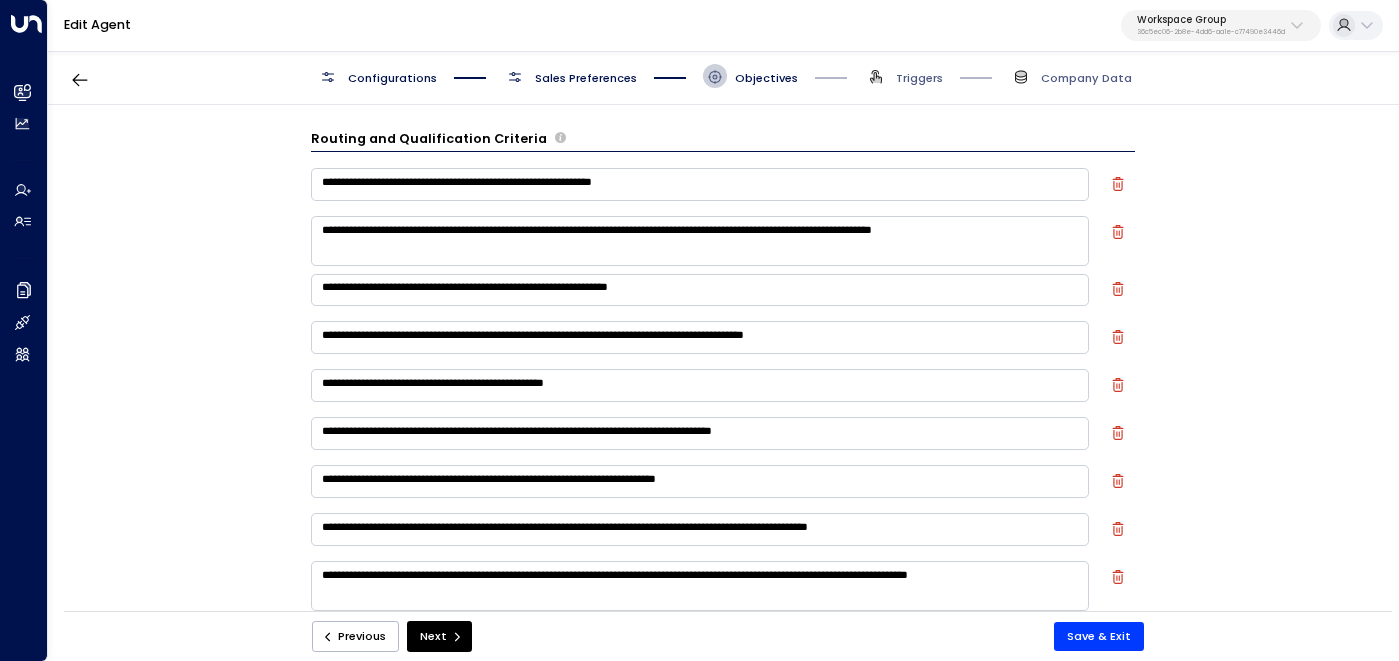 click on "Sales Preferences" at bounding box center [586, 78] 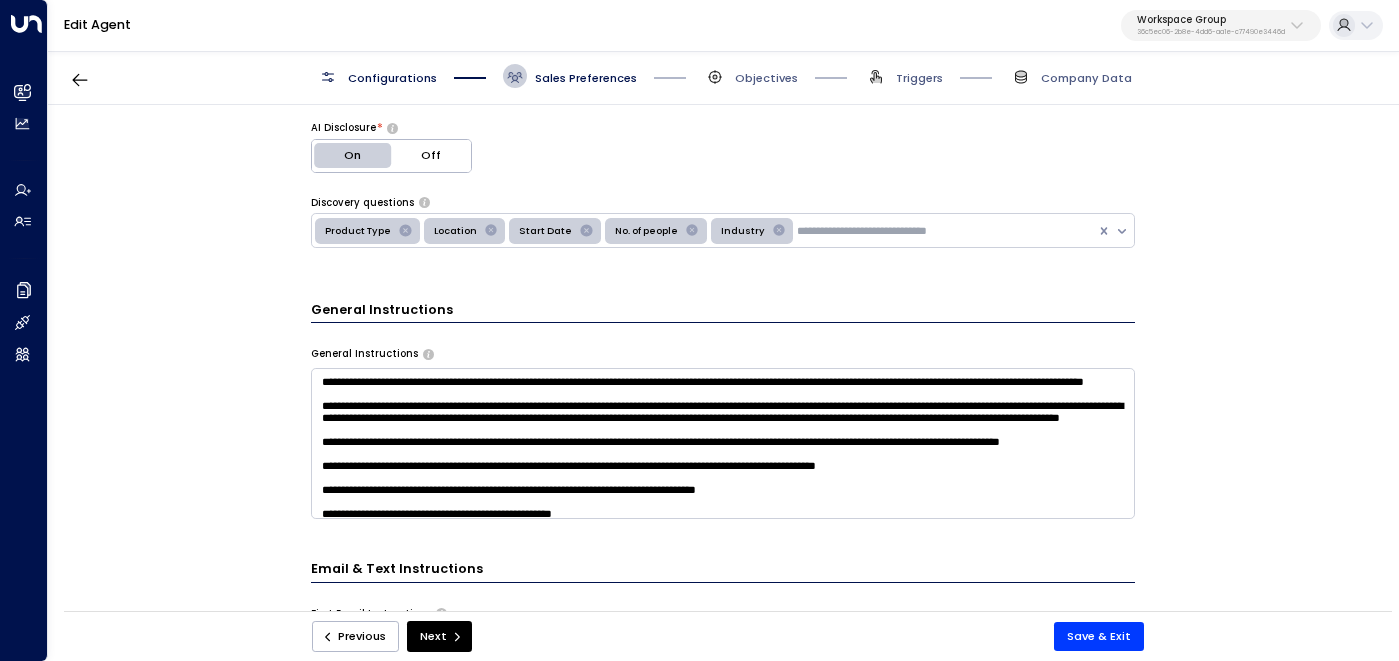 scroll, scrollTop: 393, scrollLeft: 0, axis: vertical 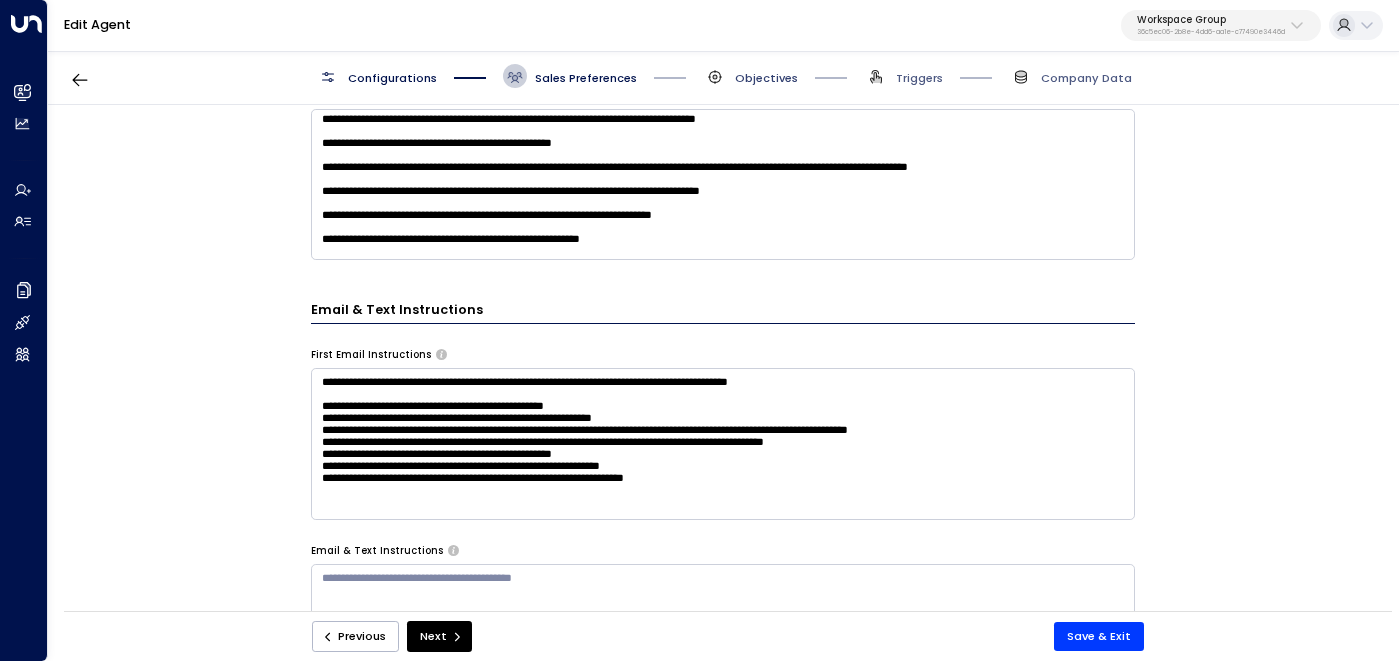 click on "Objectives" at bounding box center [766, 78] 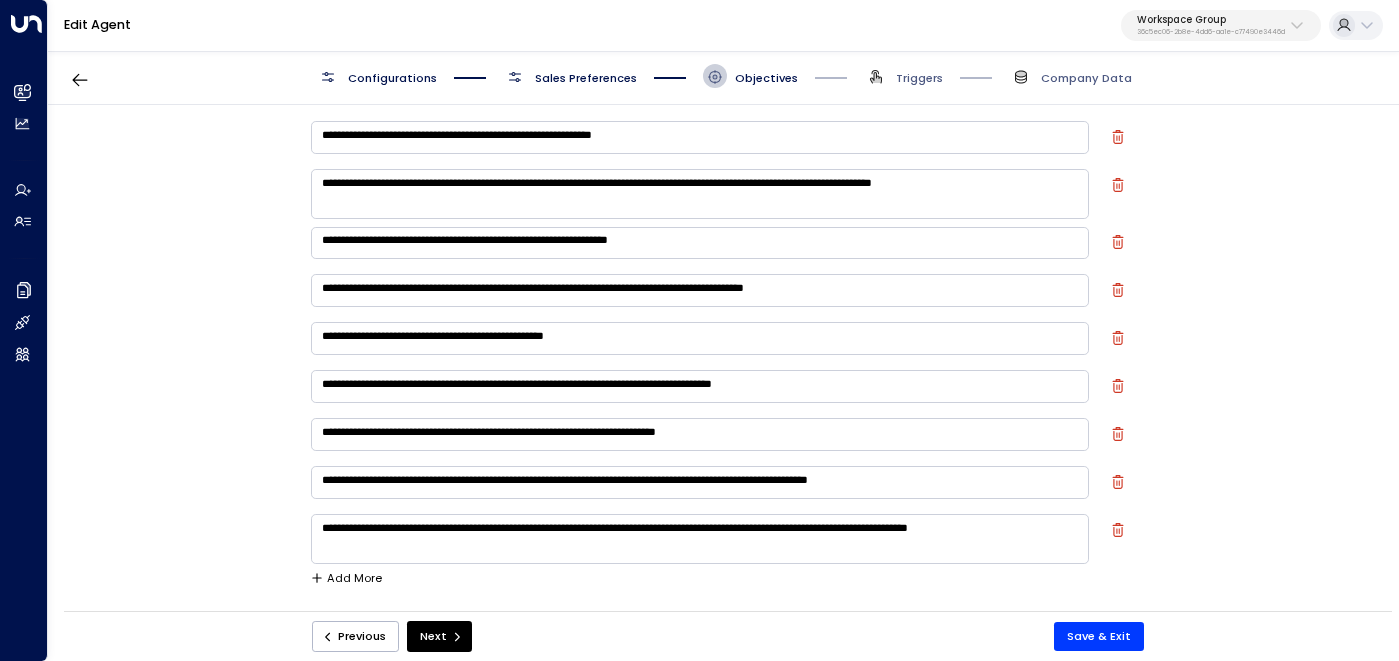 scroll, scrollTop: 51, scrollLeft: 0, axis: vertical 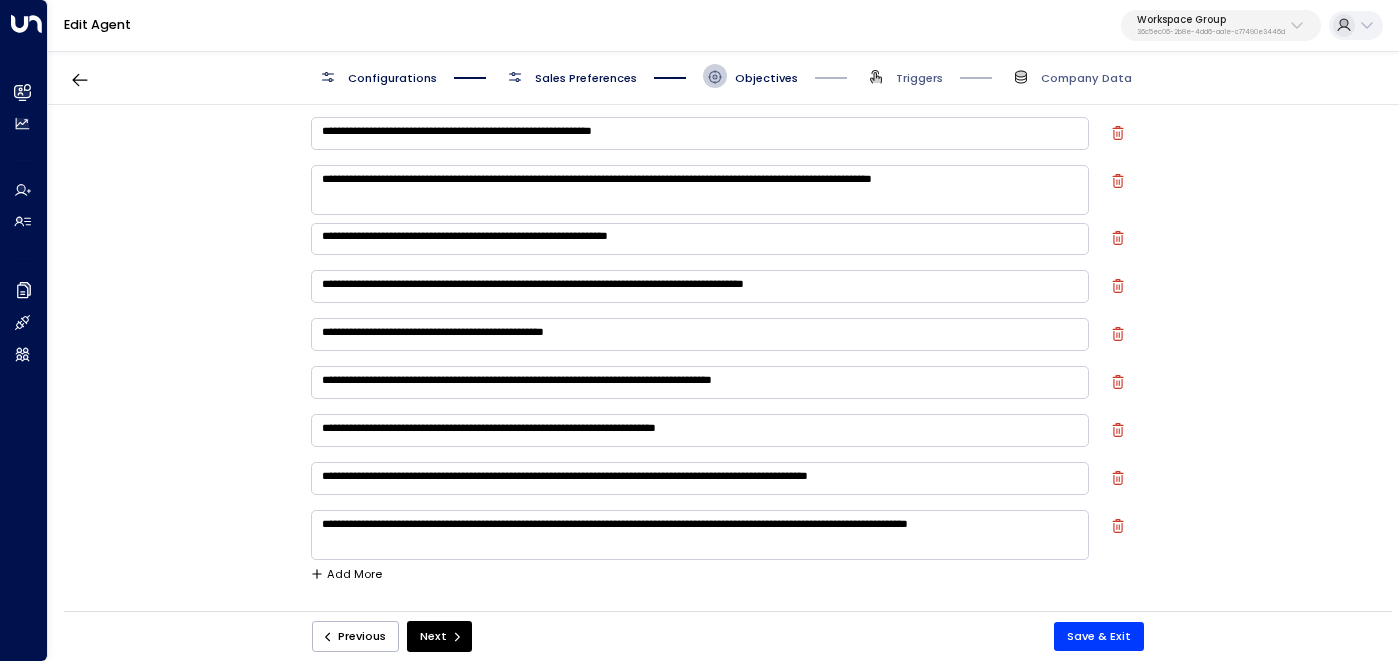 click on "Sales Preferences" at bounding box center (570, 76) 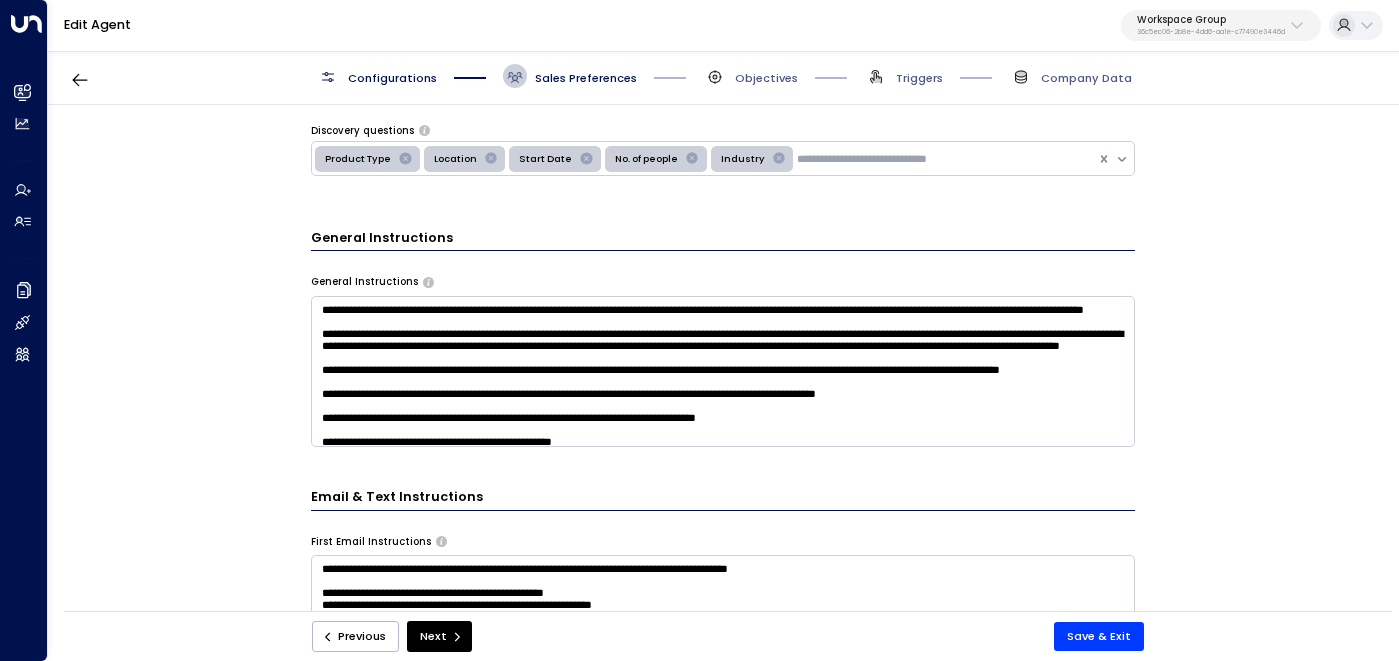scroll, scrollTop: 588, scrollLeft: 0, axis: vertical 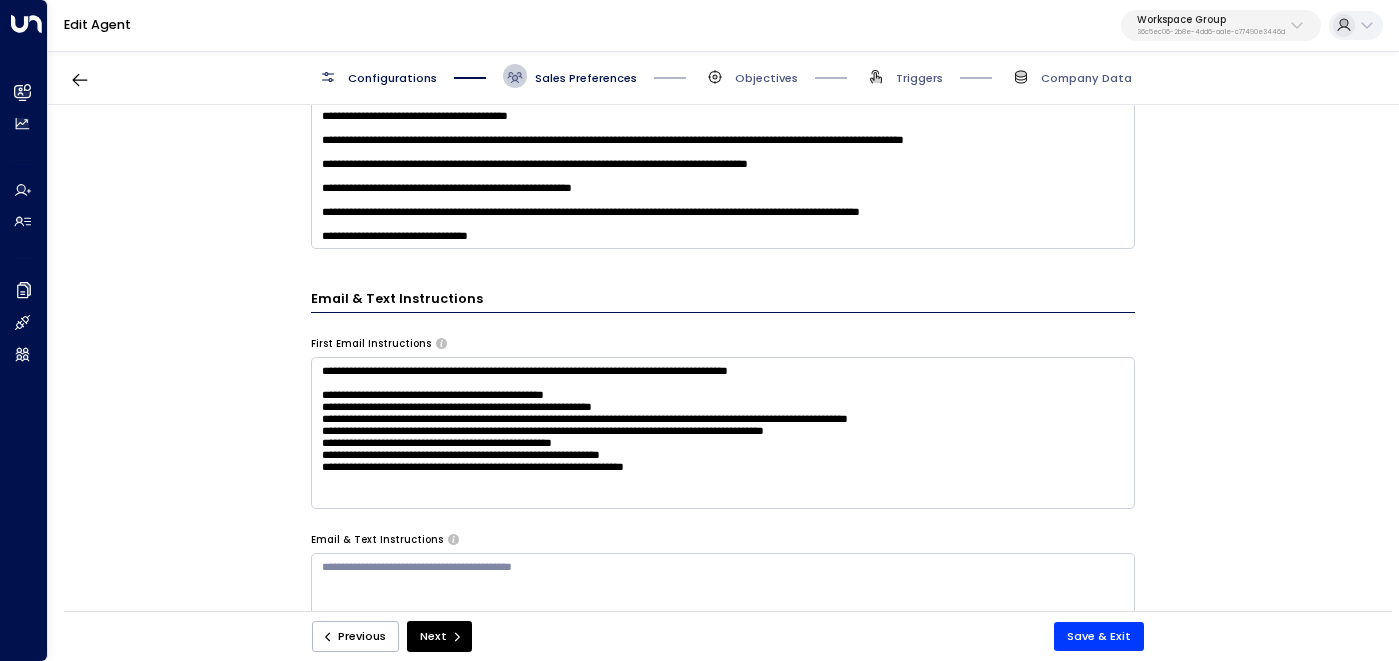 click at bounding box center [723, 173] 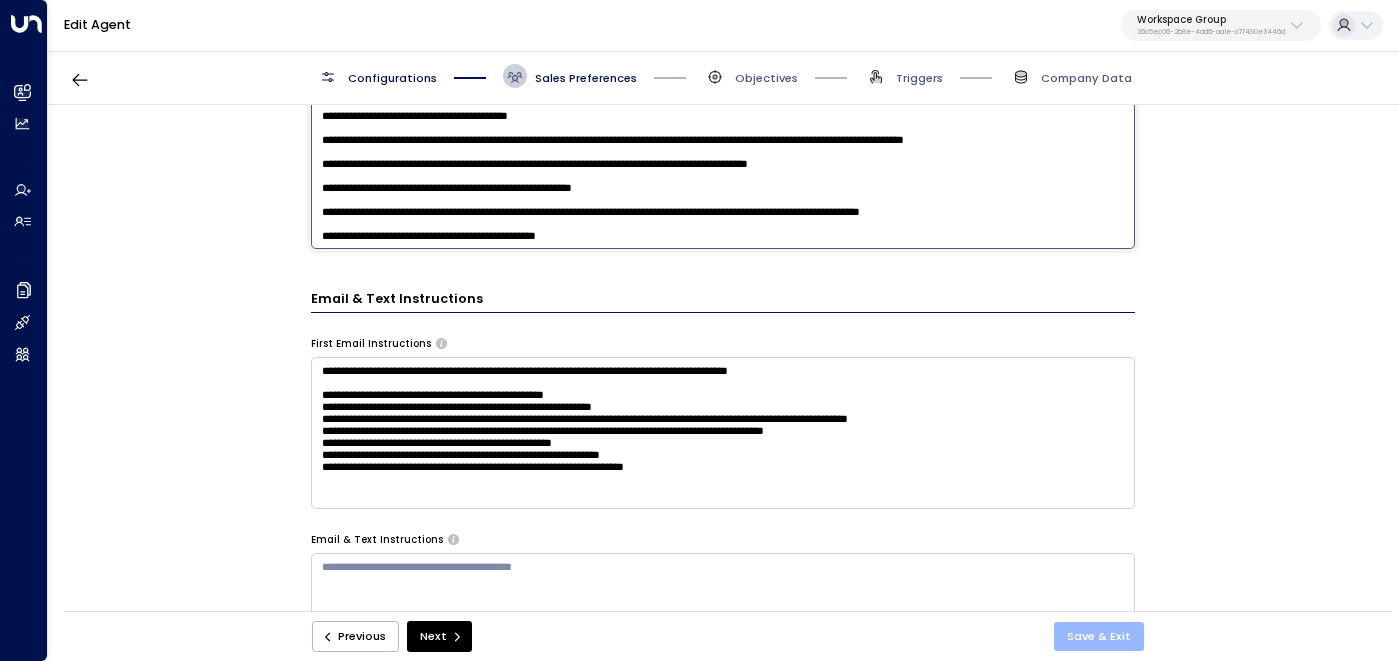 type on "**********" 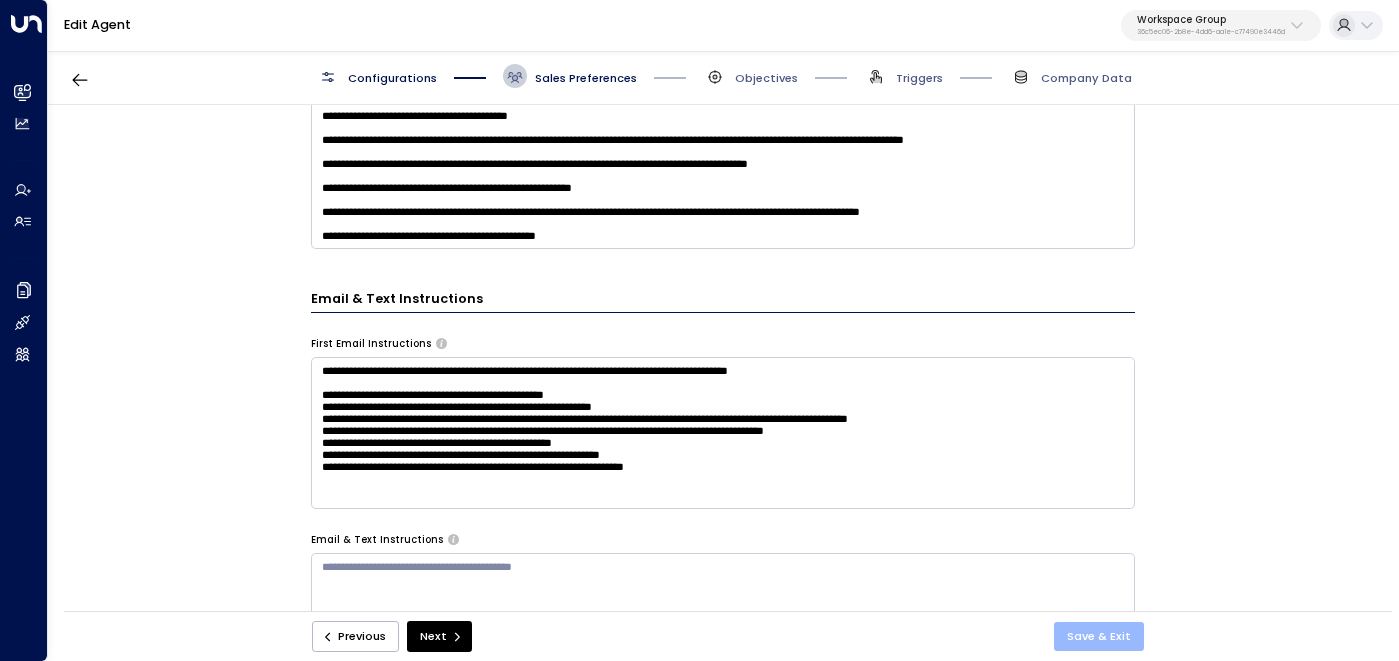 click on "Save & Exit" at bounding box center (1099, 636) 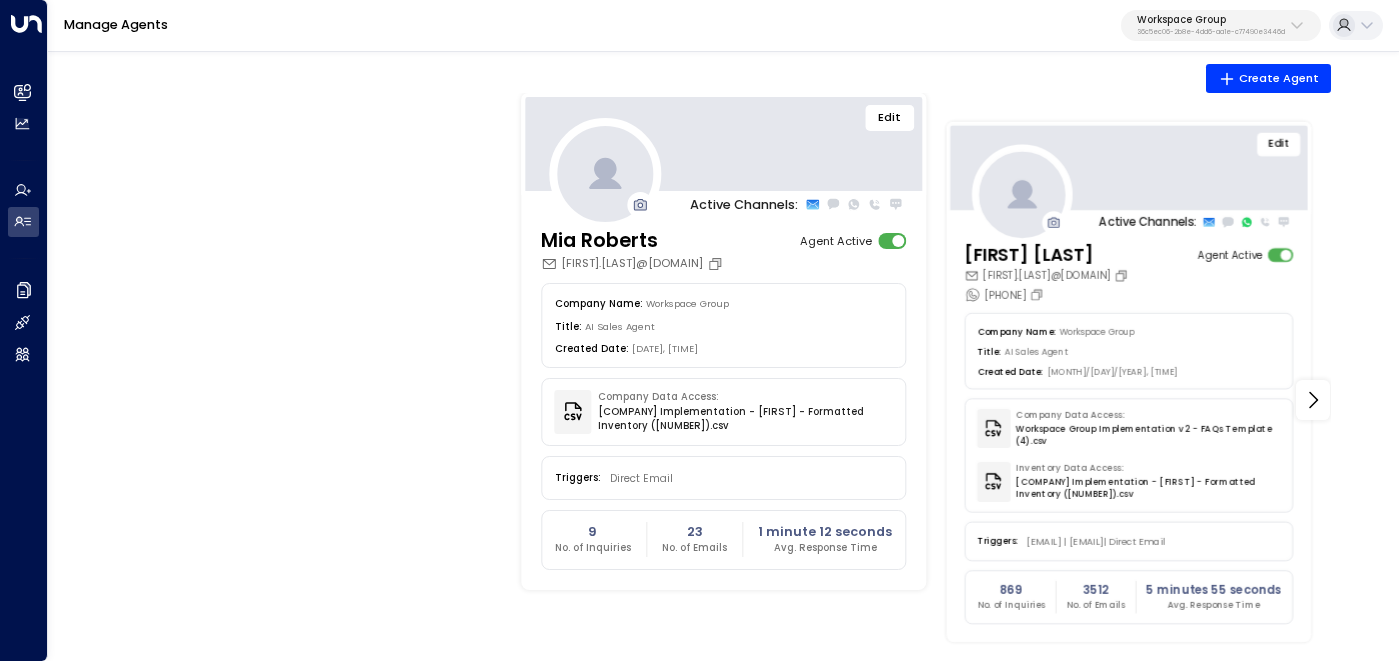 click on "Edit" at bounding box center (1279, 144) 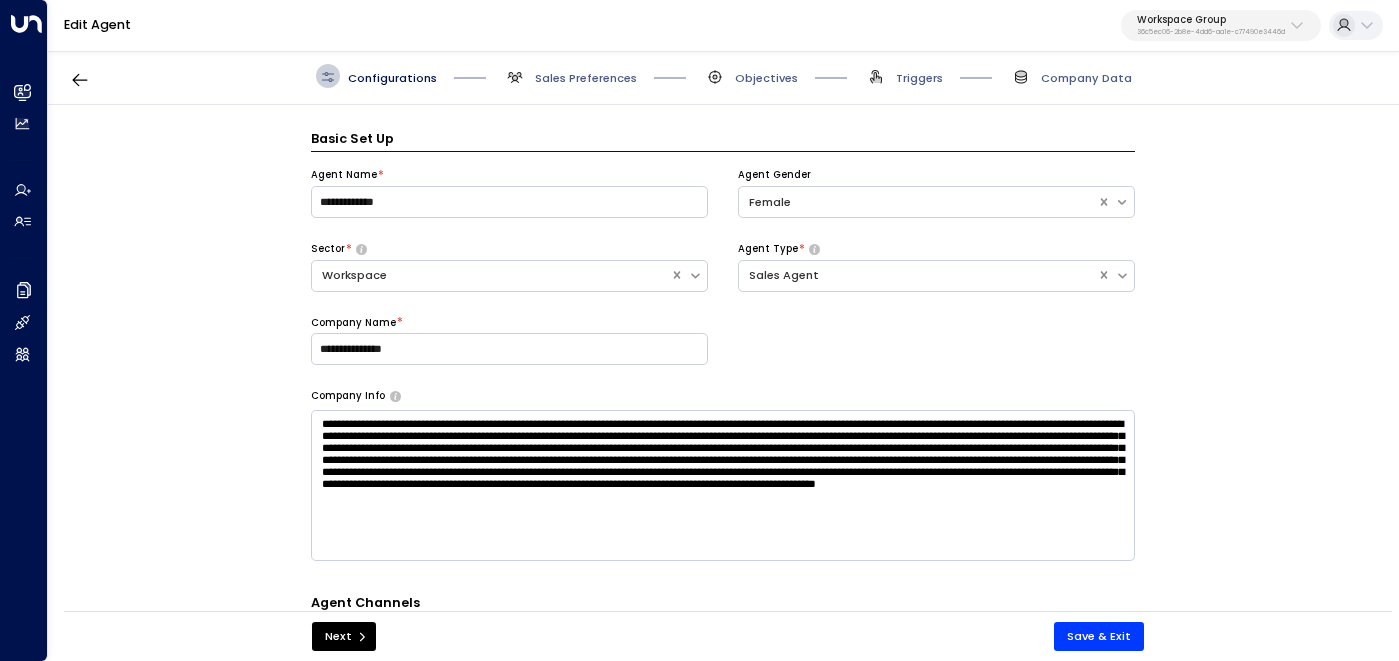 scroll, scrollTop: 24, scrollLeft: 0, axis: vertical 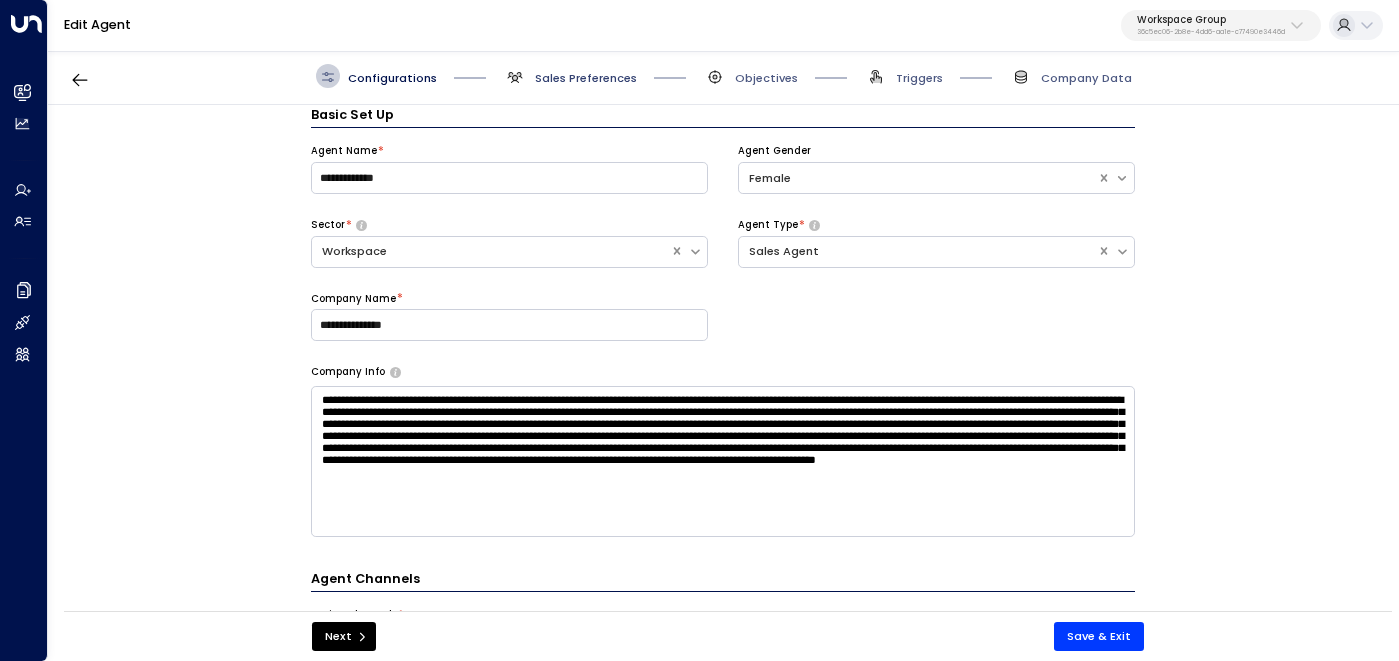 click on "Sales Preferences" at bounding box center (586, 78) 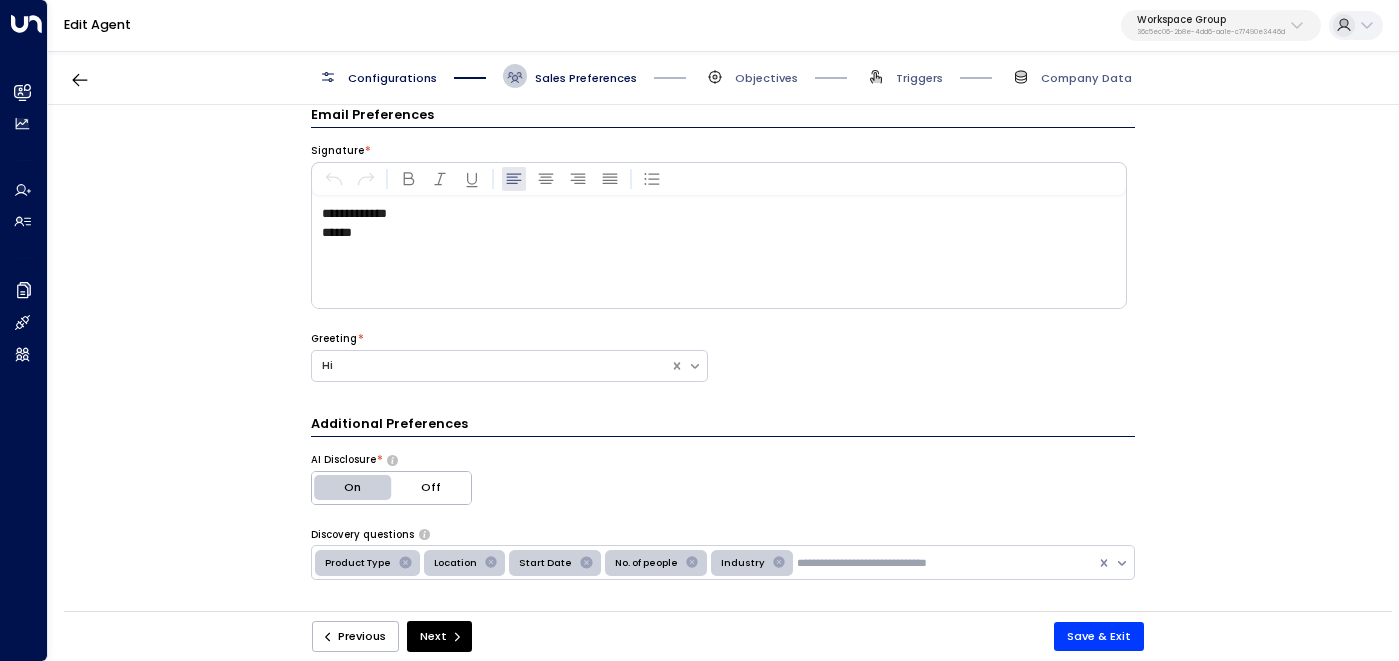 click on "Configurations Sales Preferences Objectives Triggers Company Data" at bounding box center [723, 76] 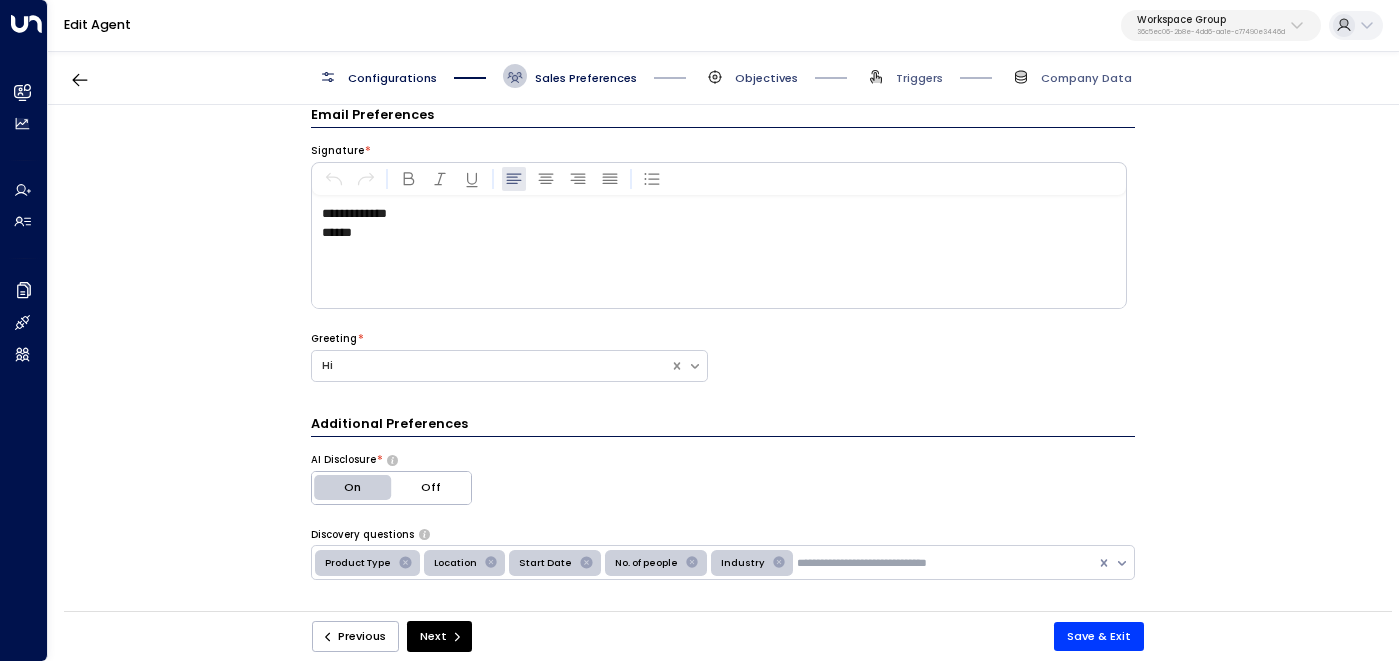 click on "Objectives" at bounding box center [766, 78] 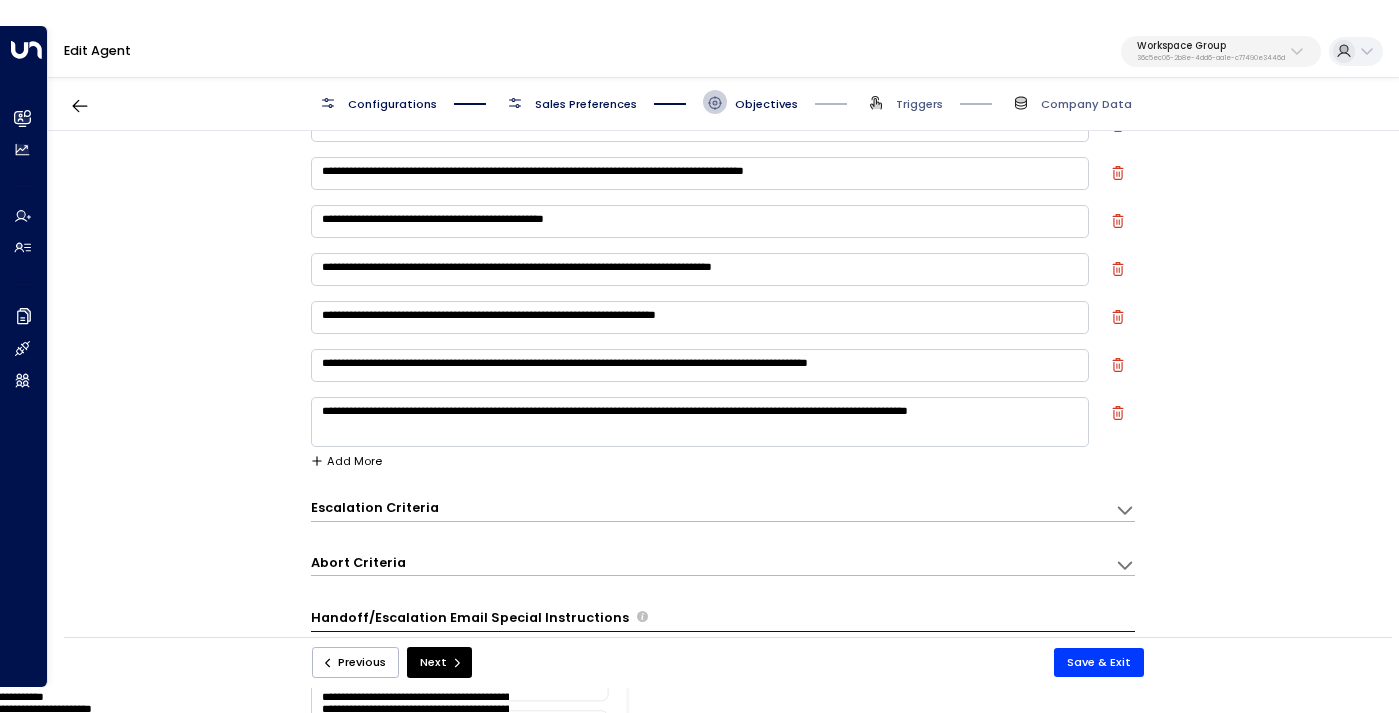 scroll, scrollTop: 198, scrollLeft: 0, axis: vertical 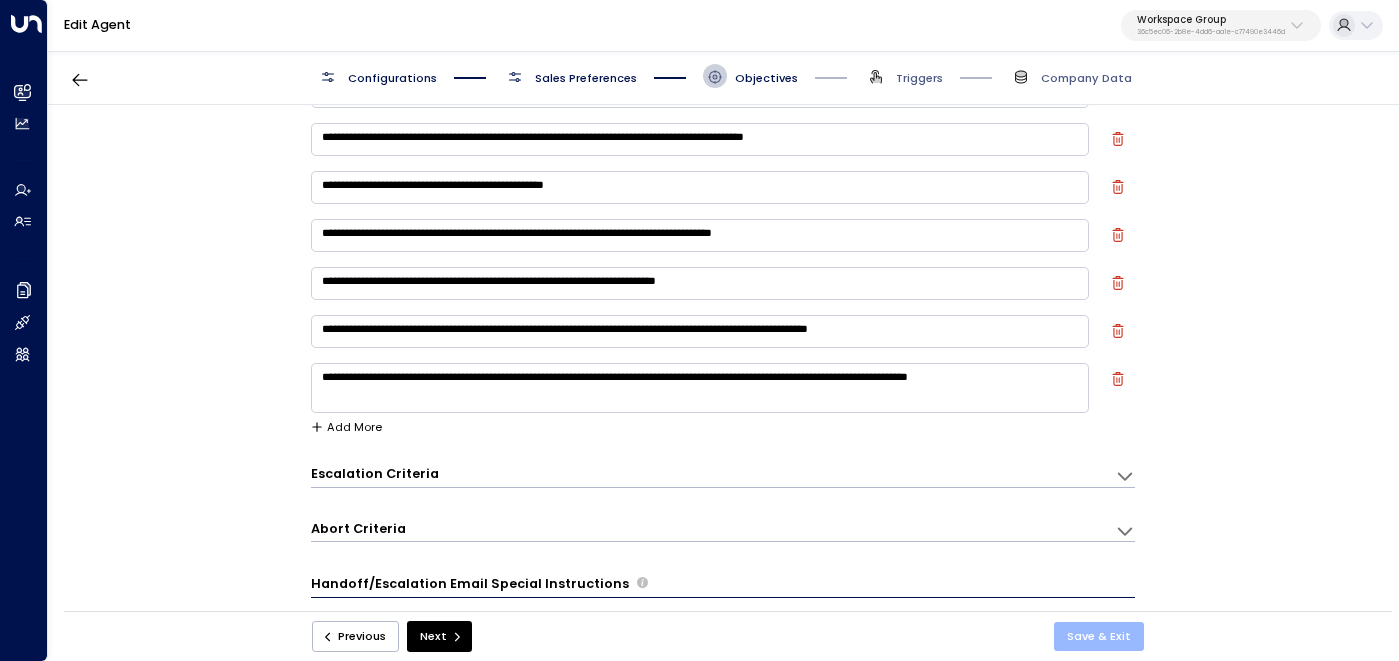 click on "Save & Exit" at bounding box center [1099, 636] 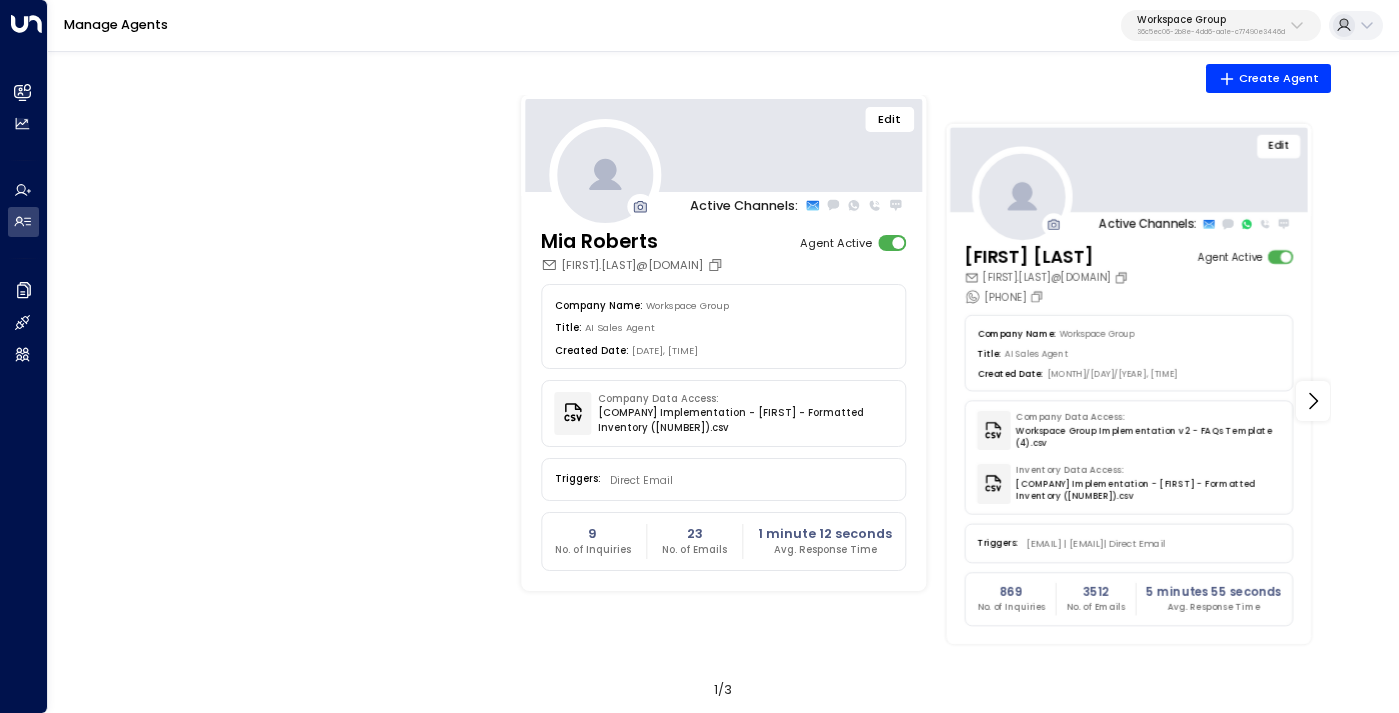 click on "Edit" at bounding box center [1279, 145] 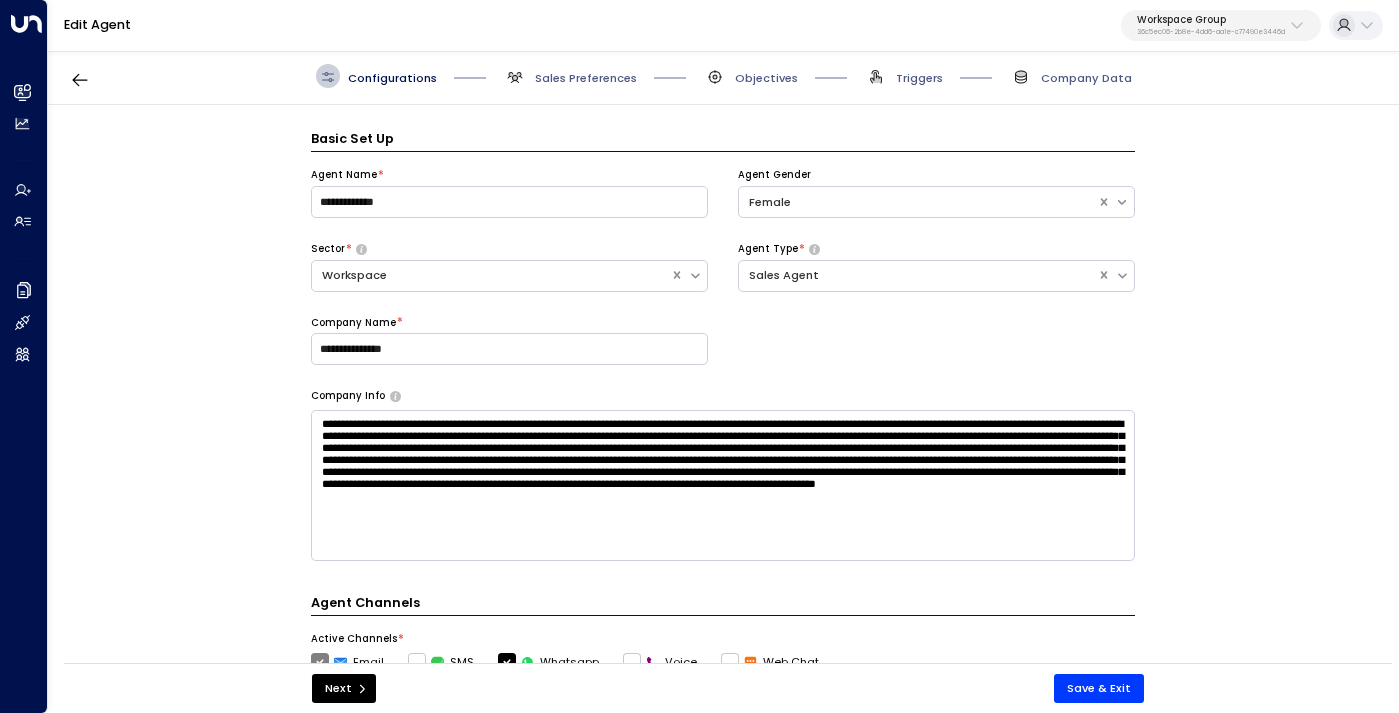 scroll, scrollTop: 24, scrollLeft: 0, axis: vertical 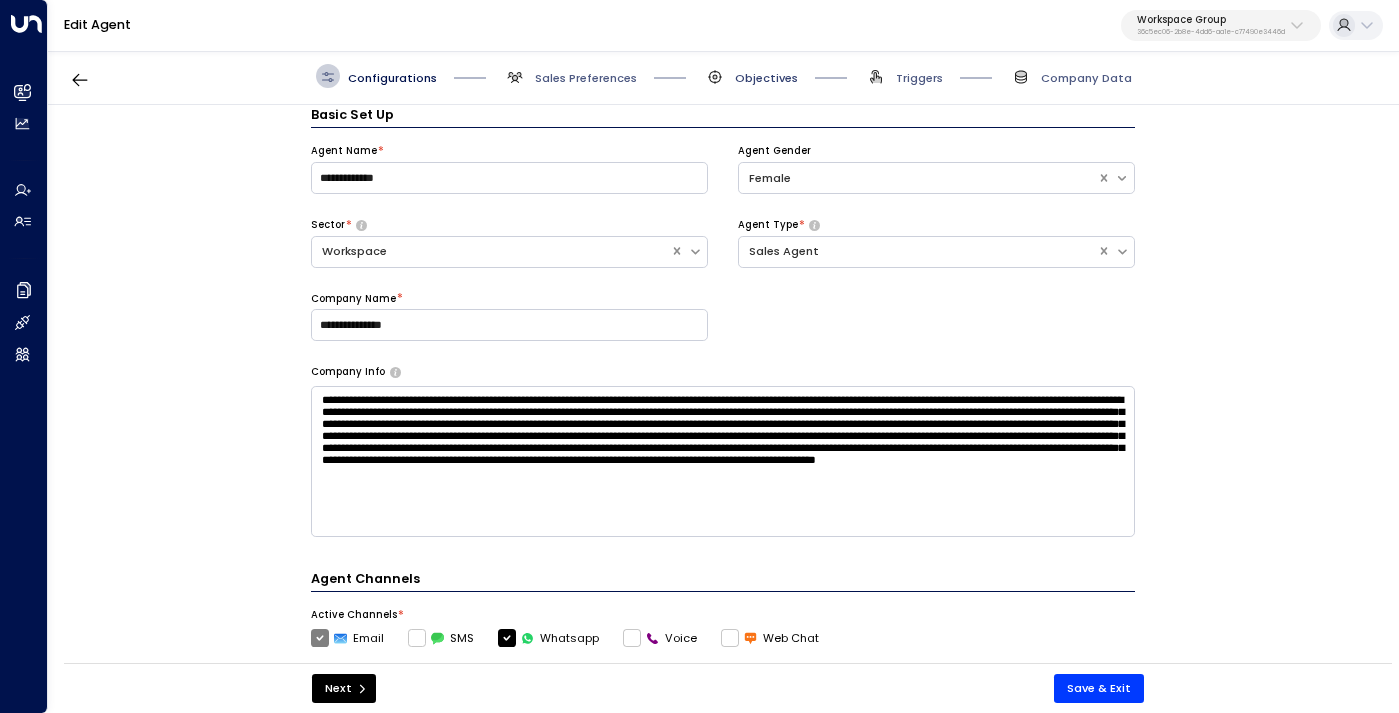 click on "Objectives" at bounding box center (766, 78) 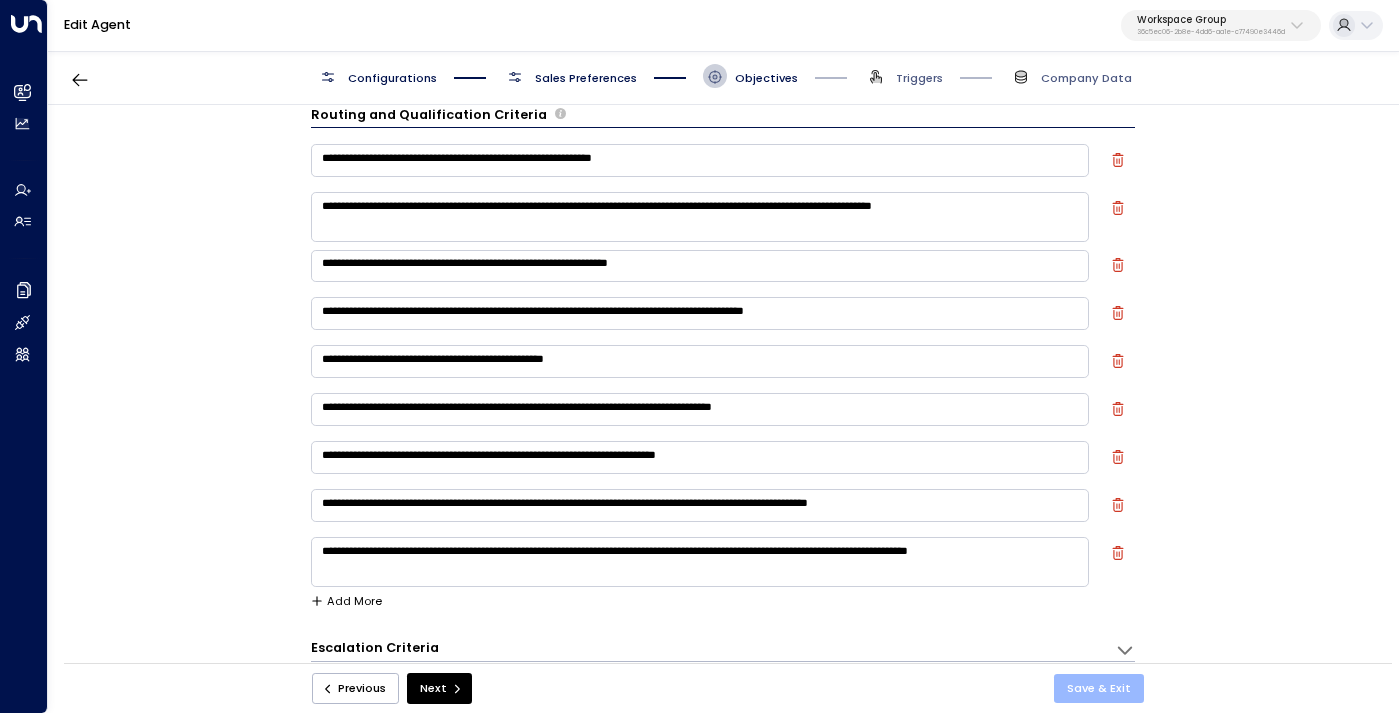 click on "Save & Exit" at bounding box center [1099, 688] 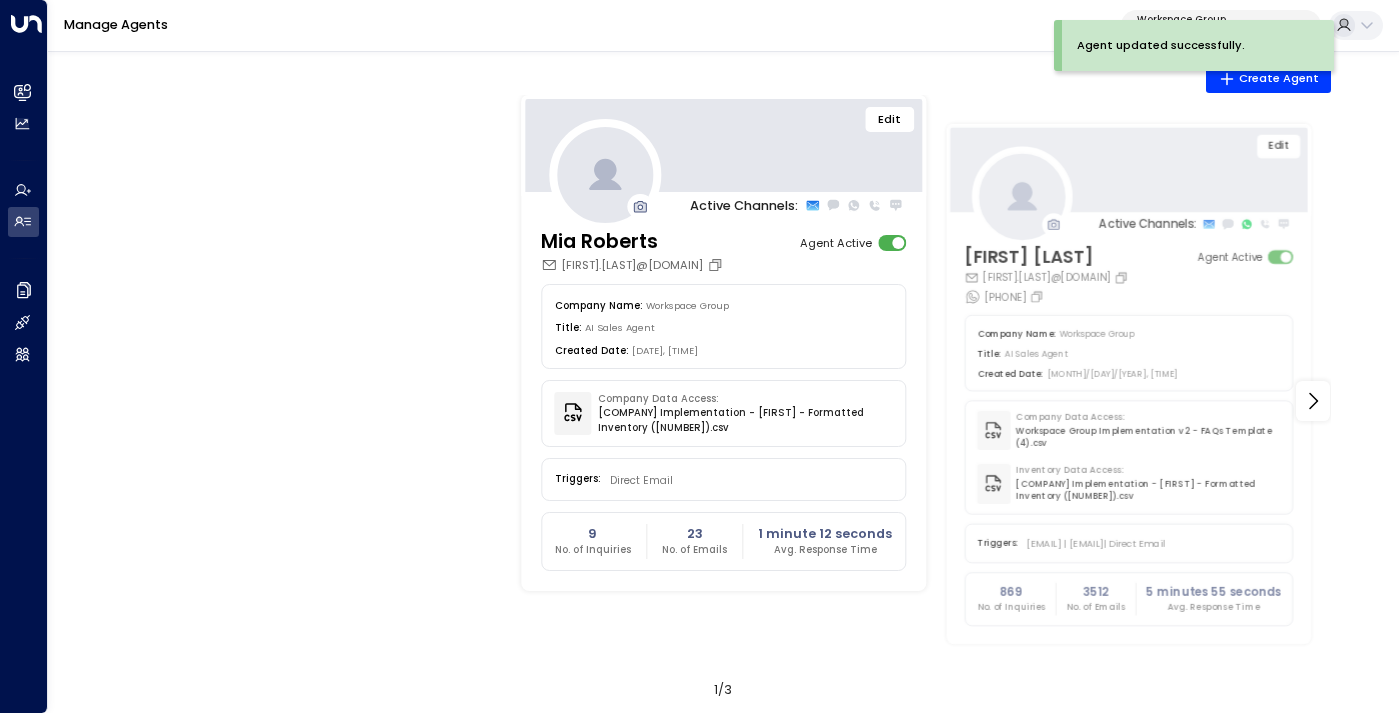 click on "Agent updated successfully." at bounding box center (1198, 45) 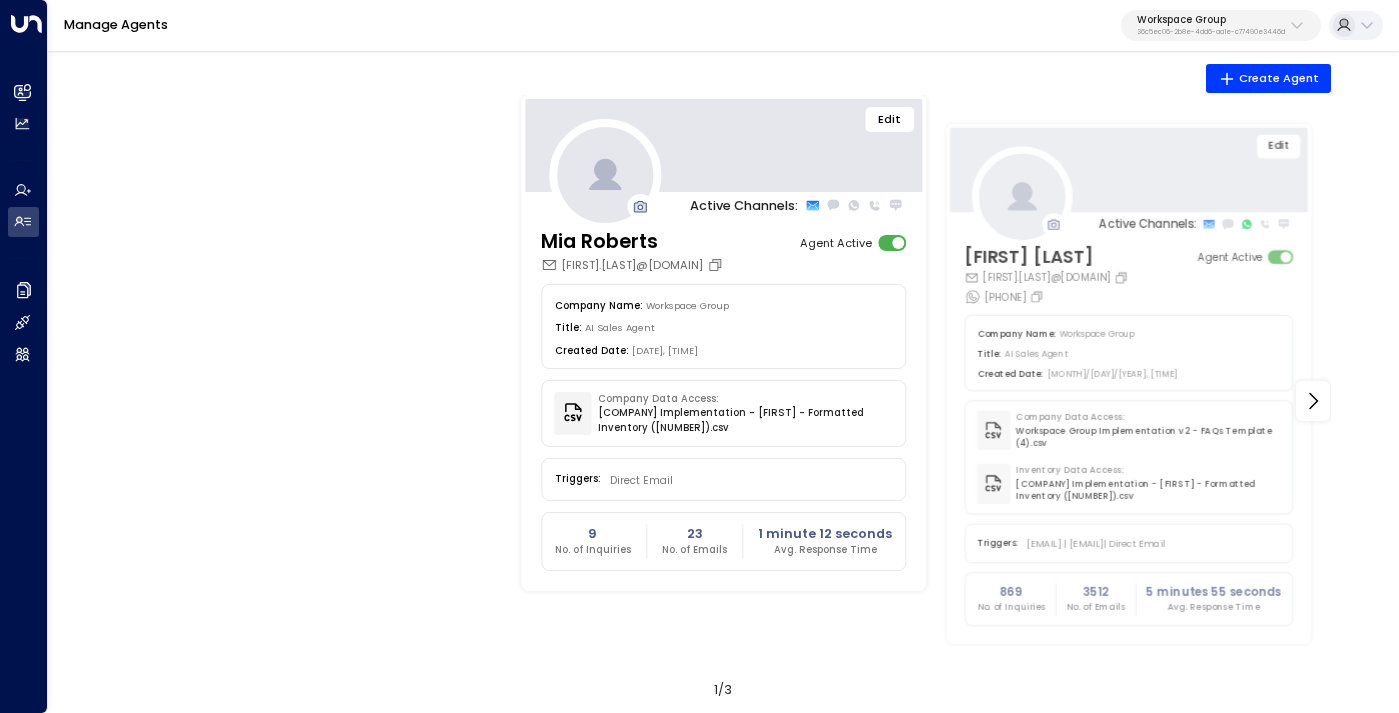 click on "Workspace Group" at bounding box center [1211, 20] 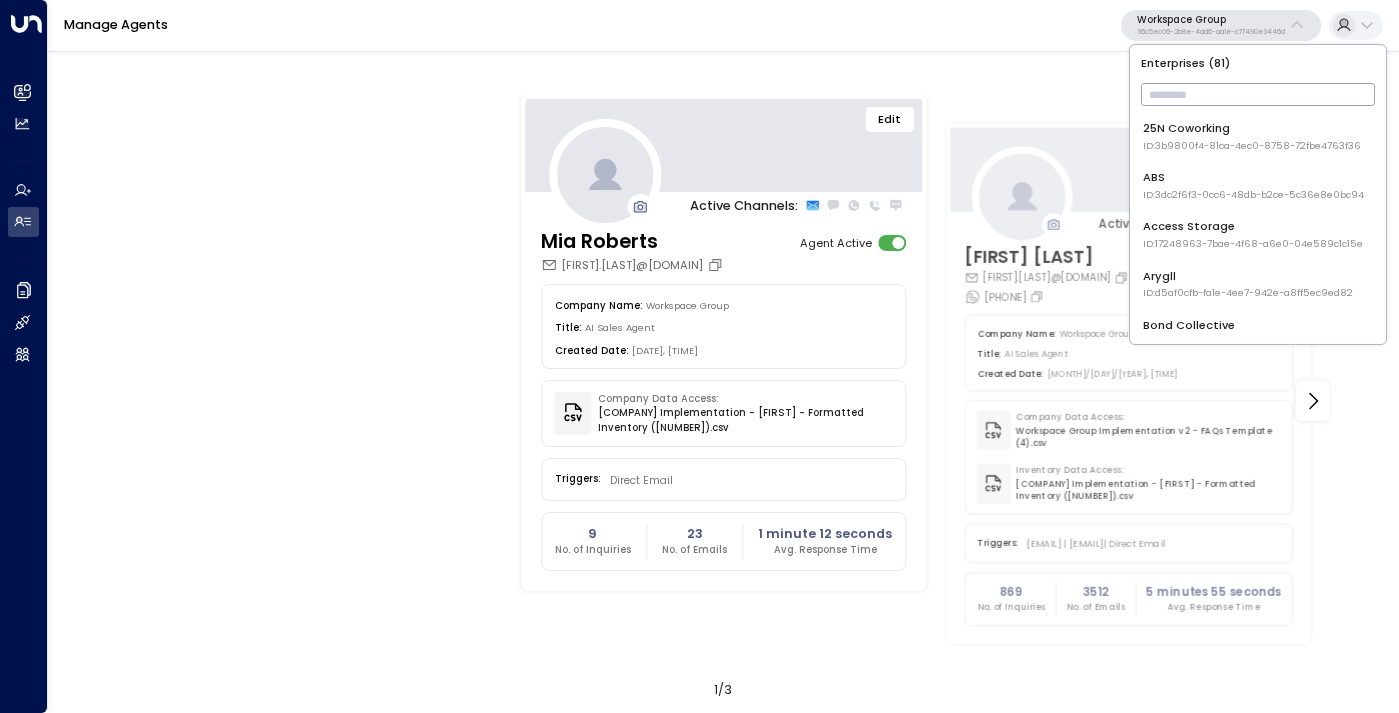 click at bounding box center [1258, 94] 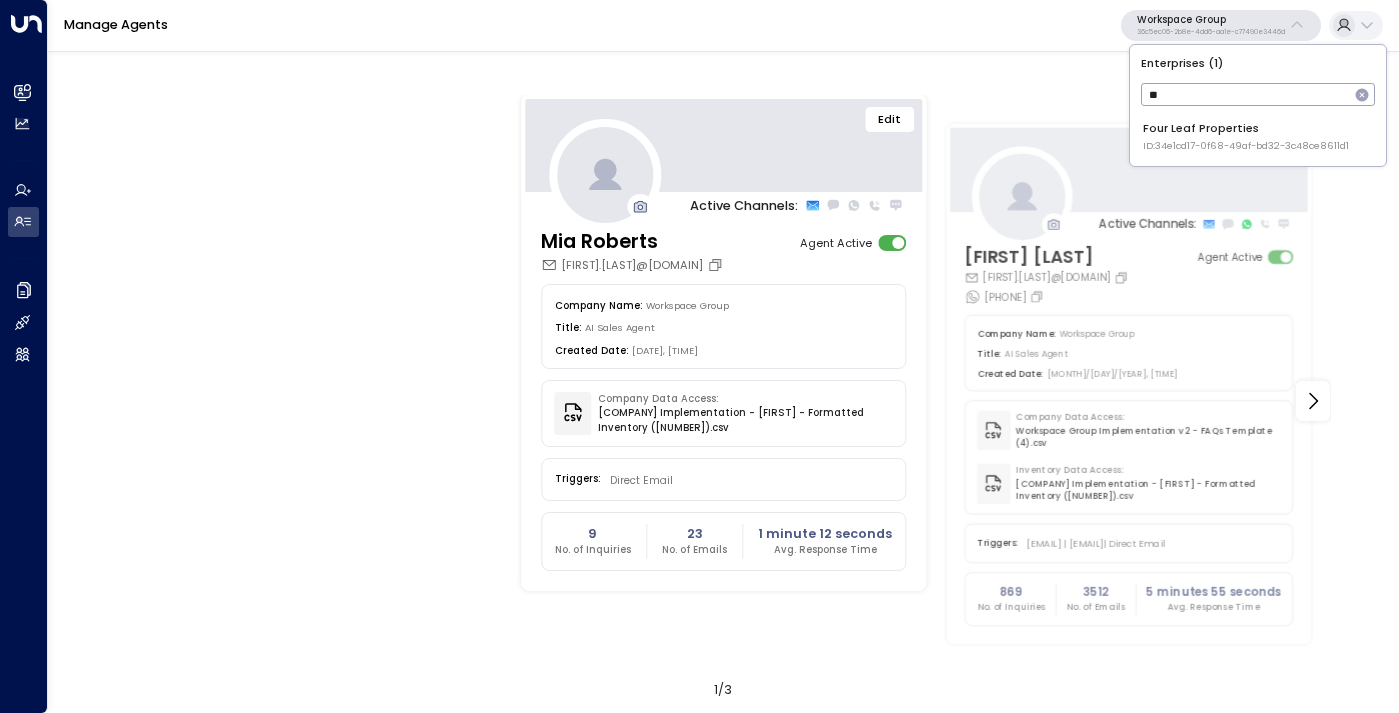 type on "*" 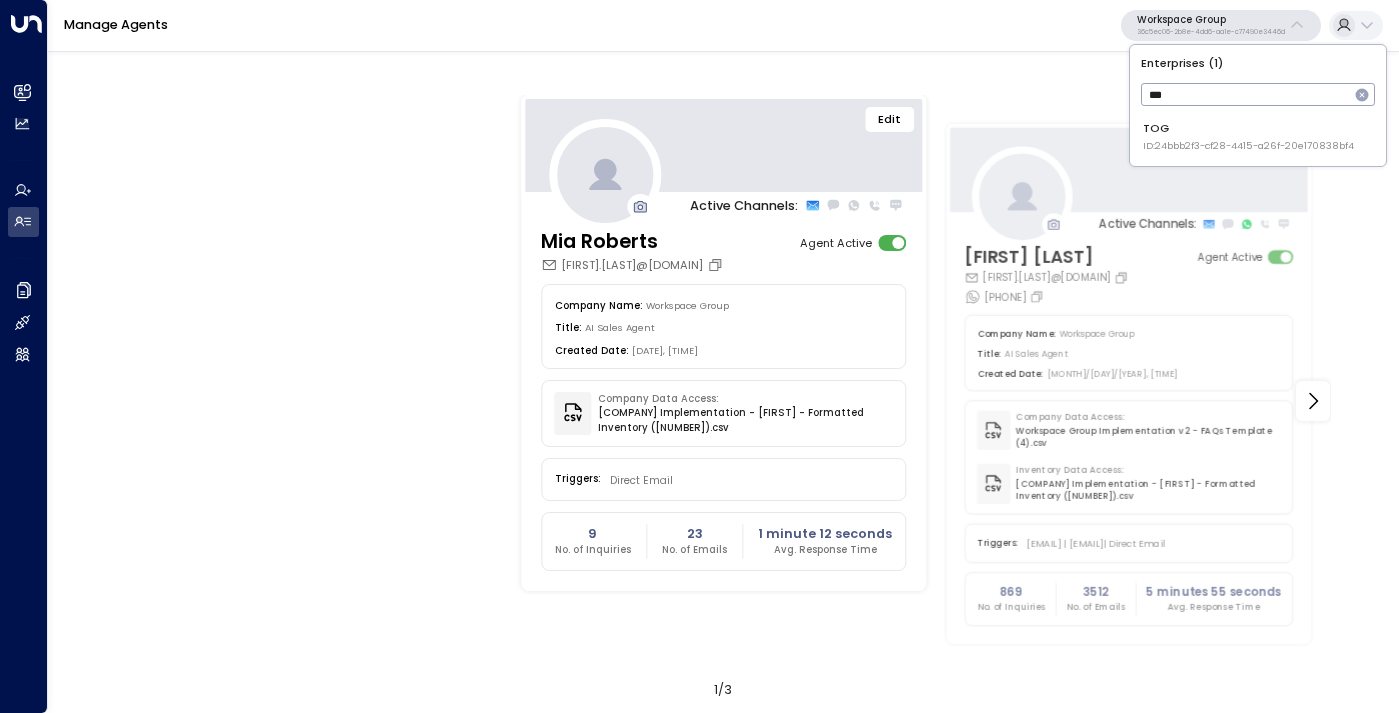 type on "***" 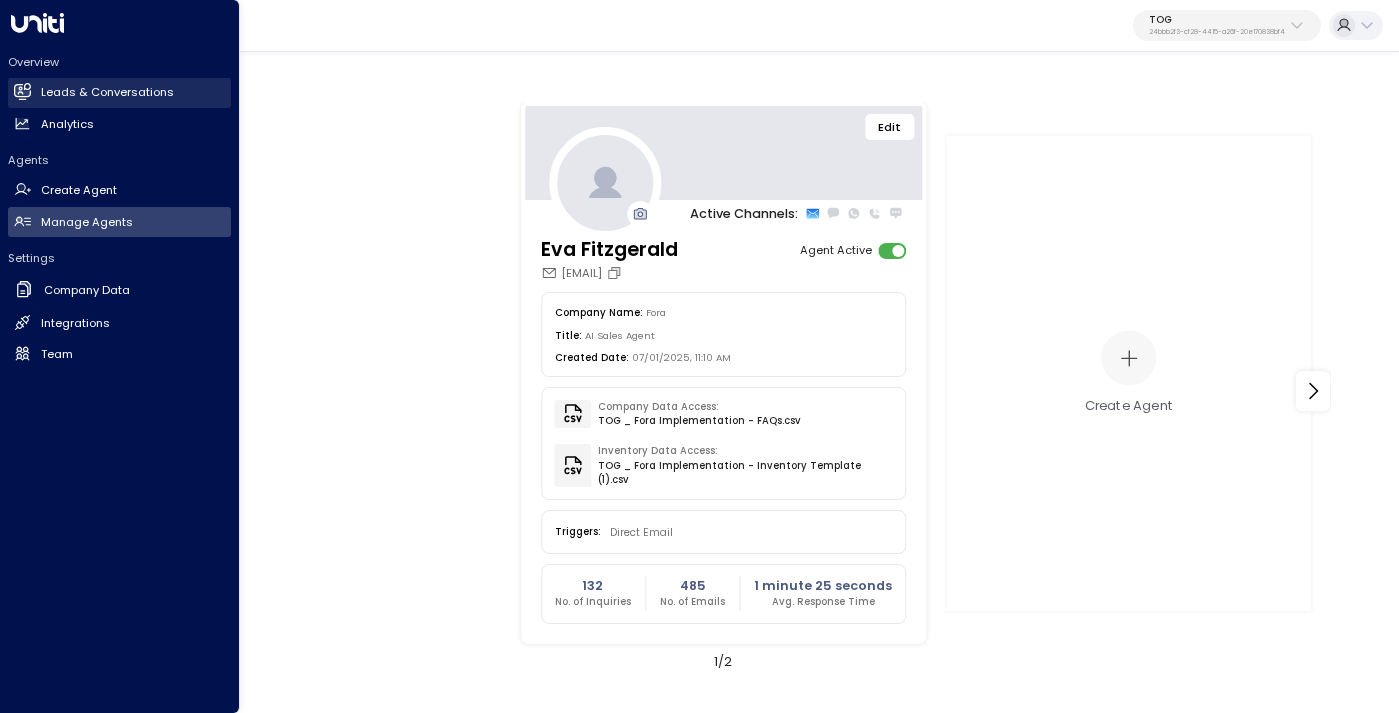 click on "Leads & Conversations" at bounding box center [107, 92] 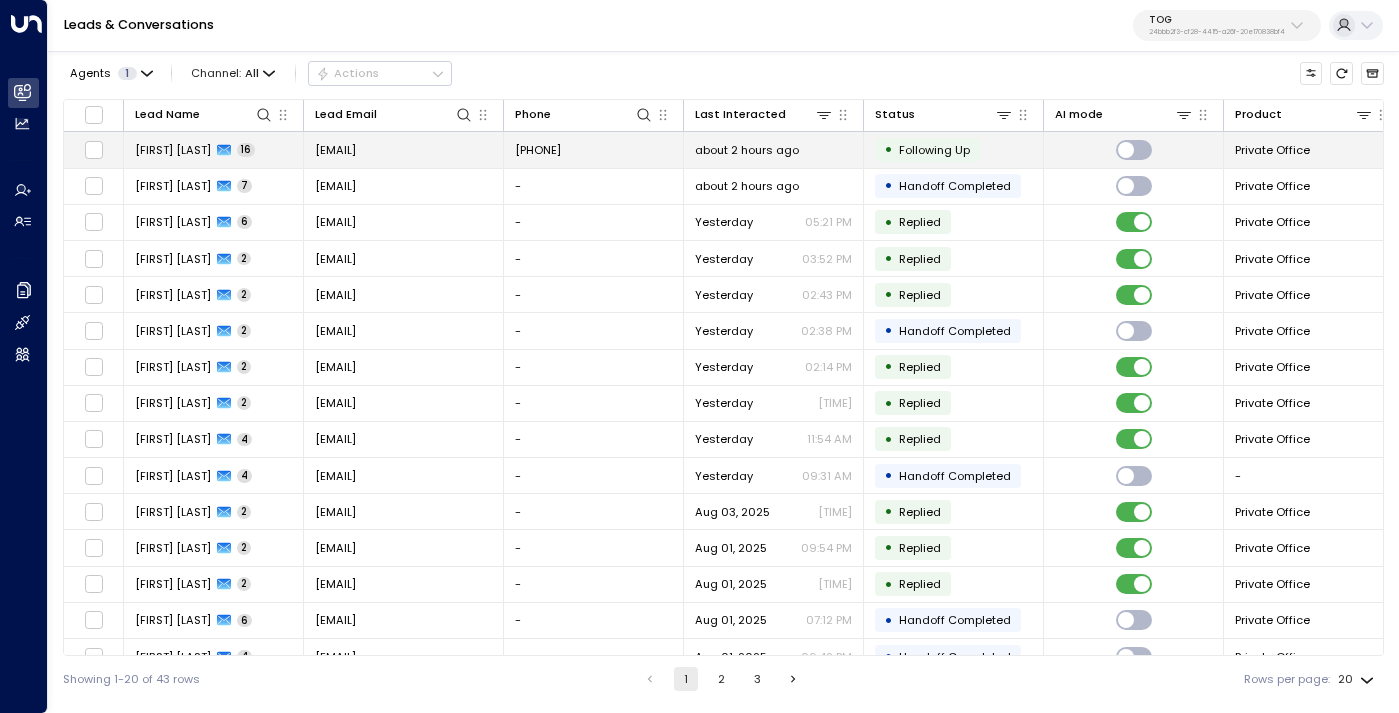 click on "dan.salter@theofficegroup.com" at bounding box center (404, 149) 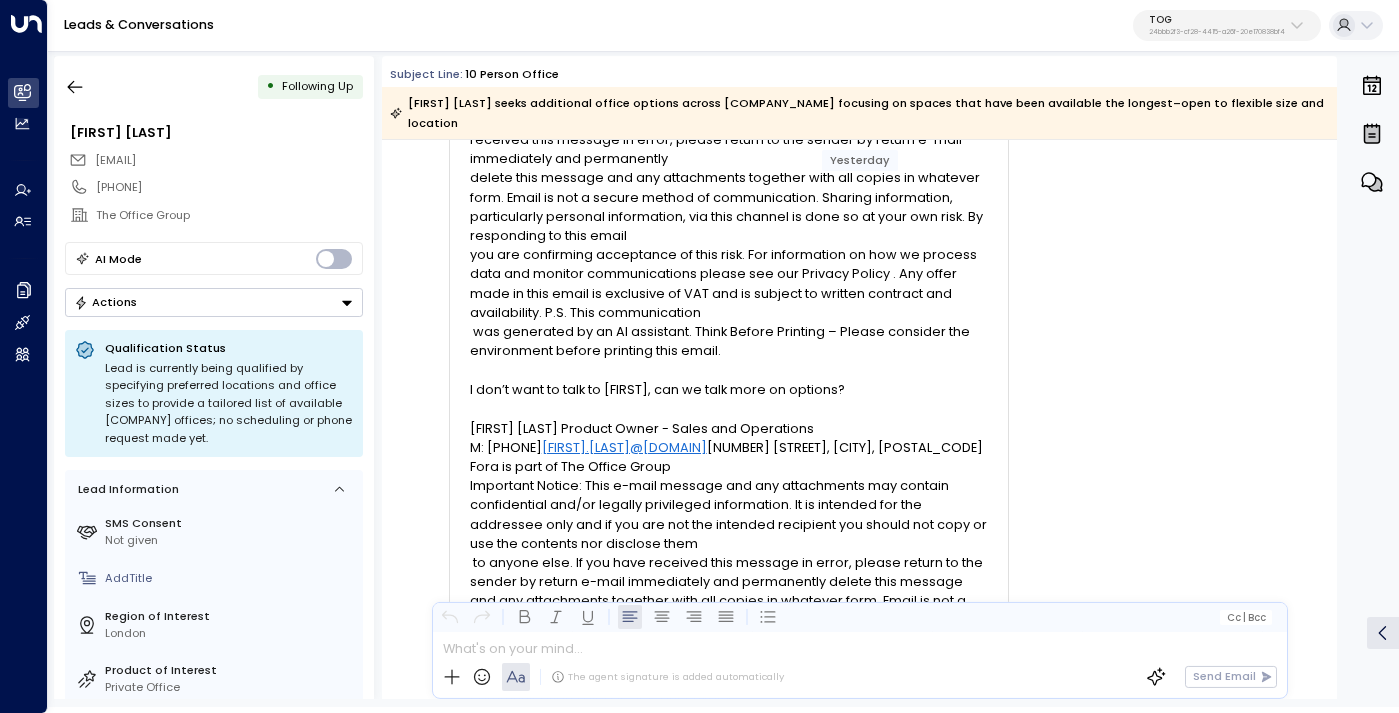 scroll, scrollTop: 15315, scrollLeft: 0, axis: vertical 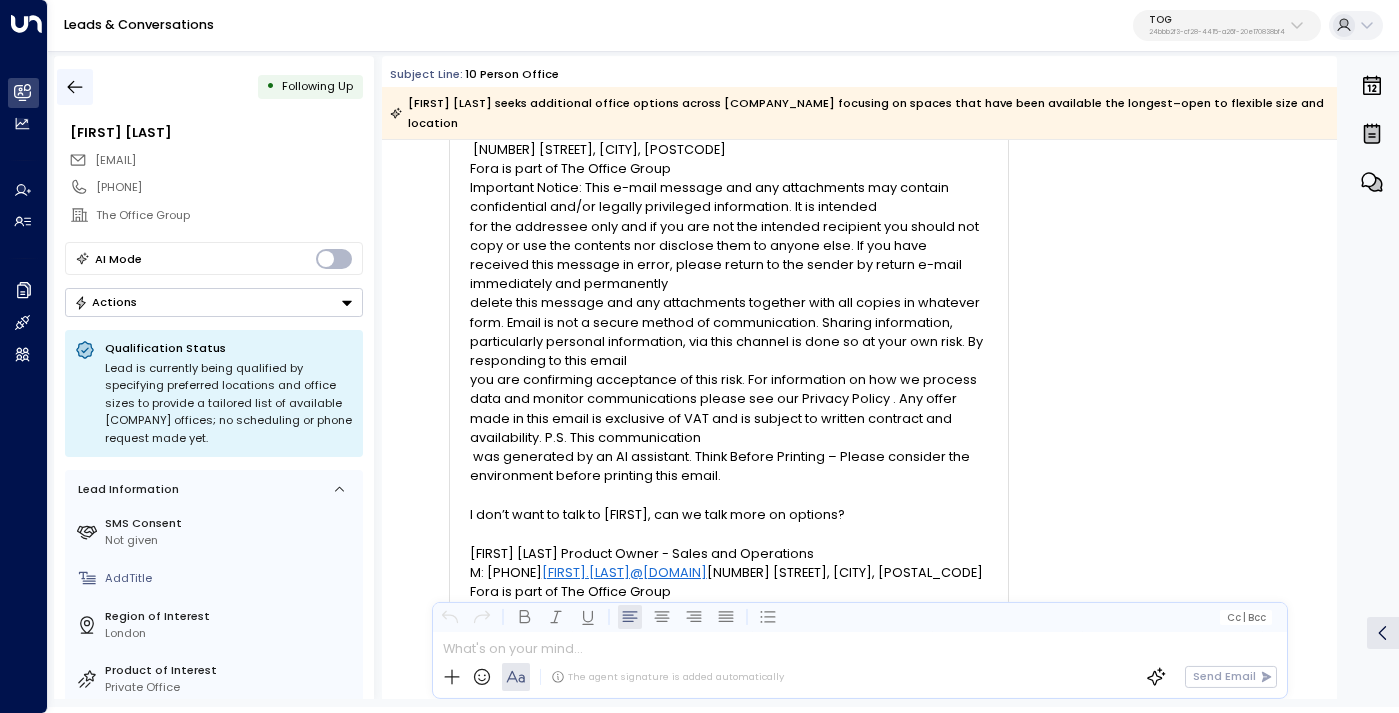 click 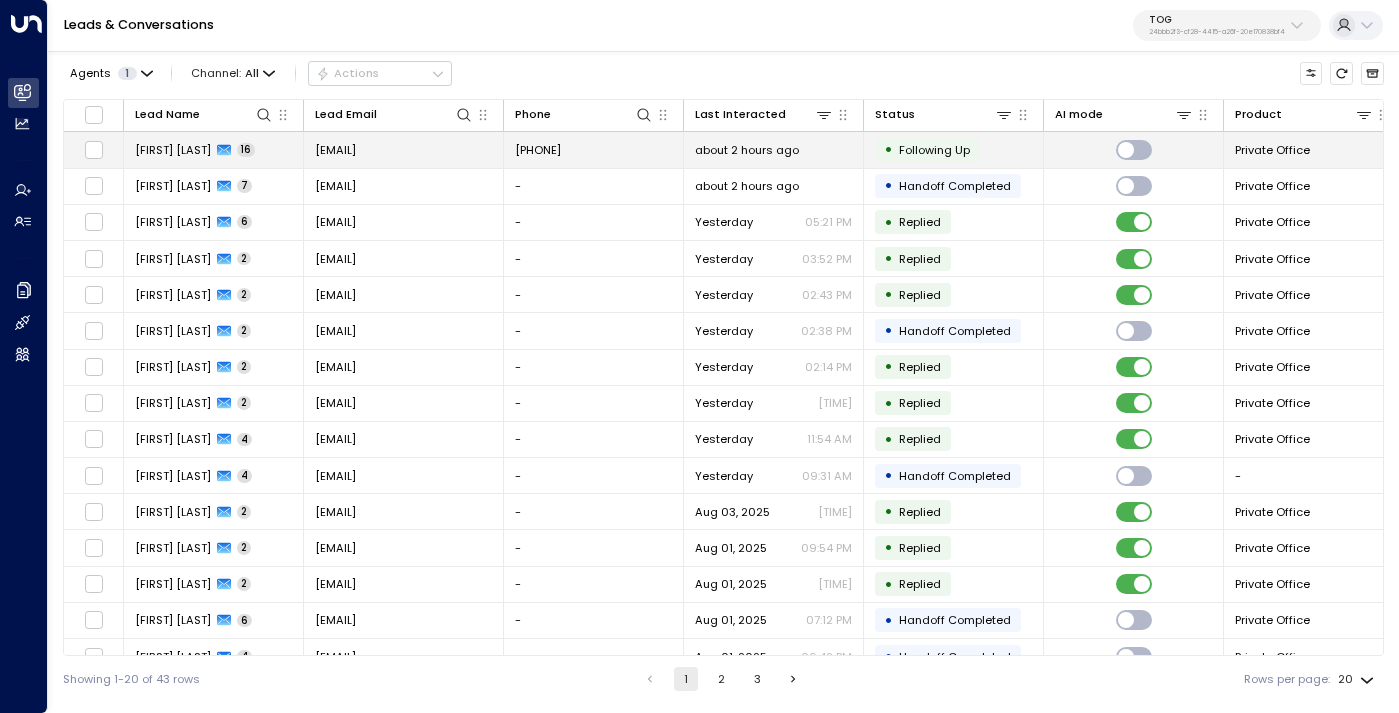 click on "dan.salter@theofficegroup.com" at bounding box center [404, 149] 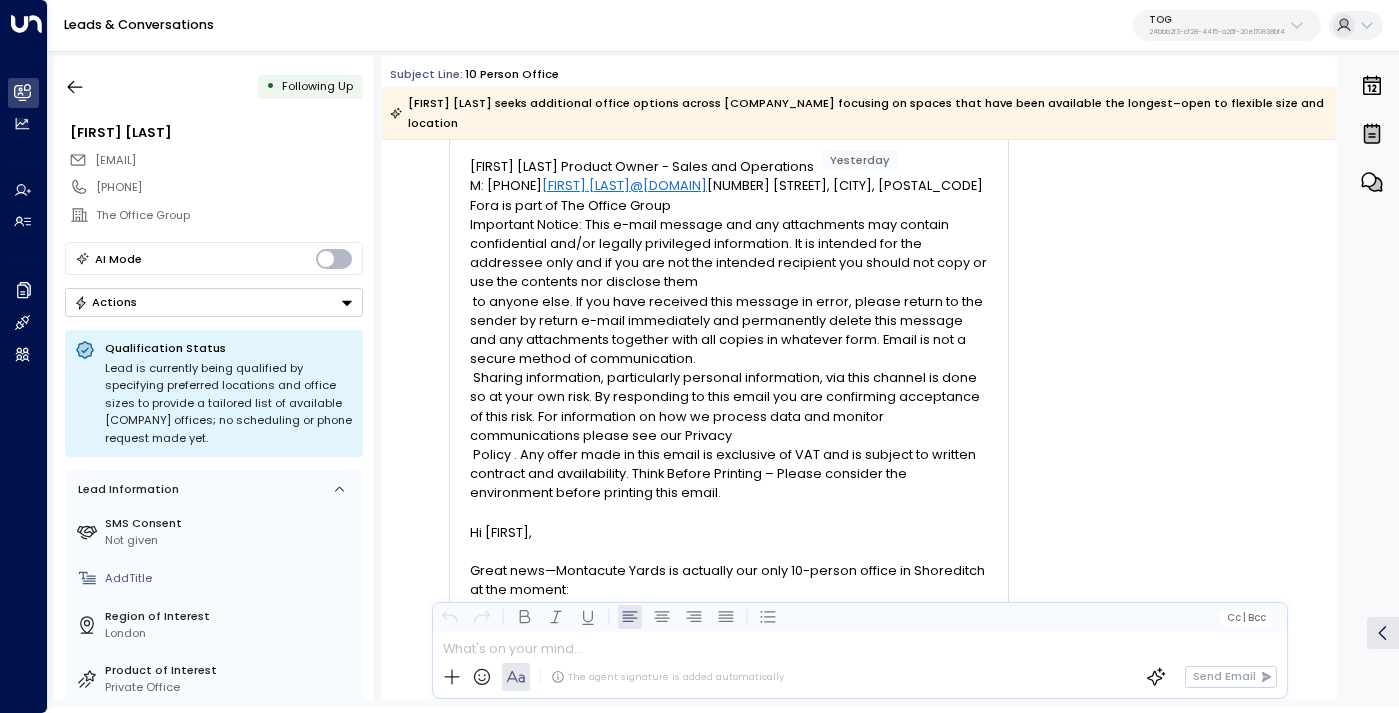 scroll, scrollTop: 12979, scrollLeft: 0, axis: vertical 